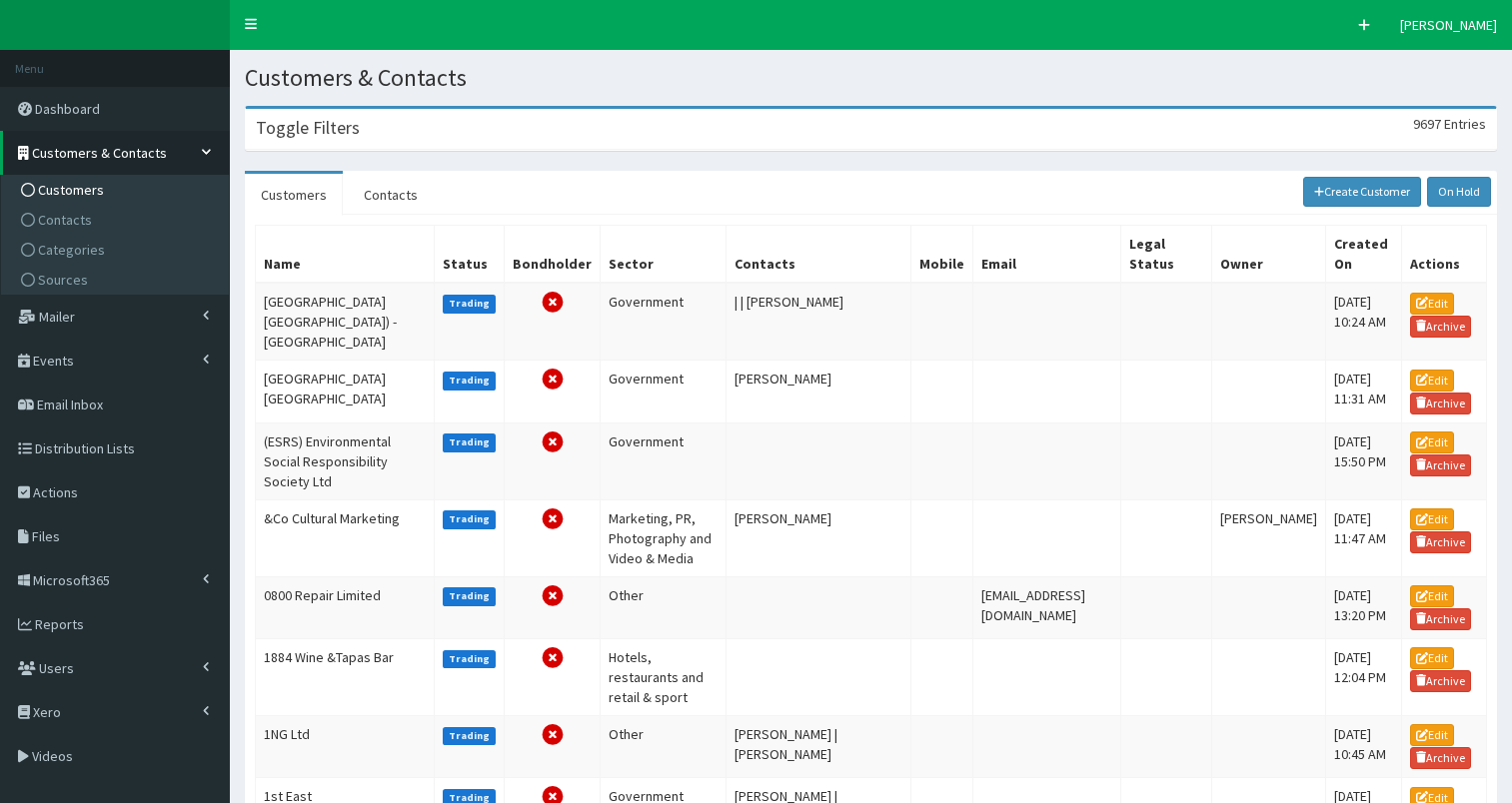 scroll, scrollTop: 0, scrollLeft: 0, axis: both 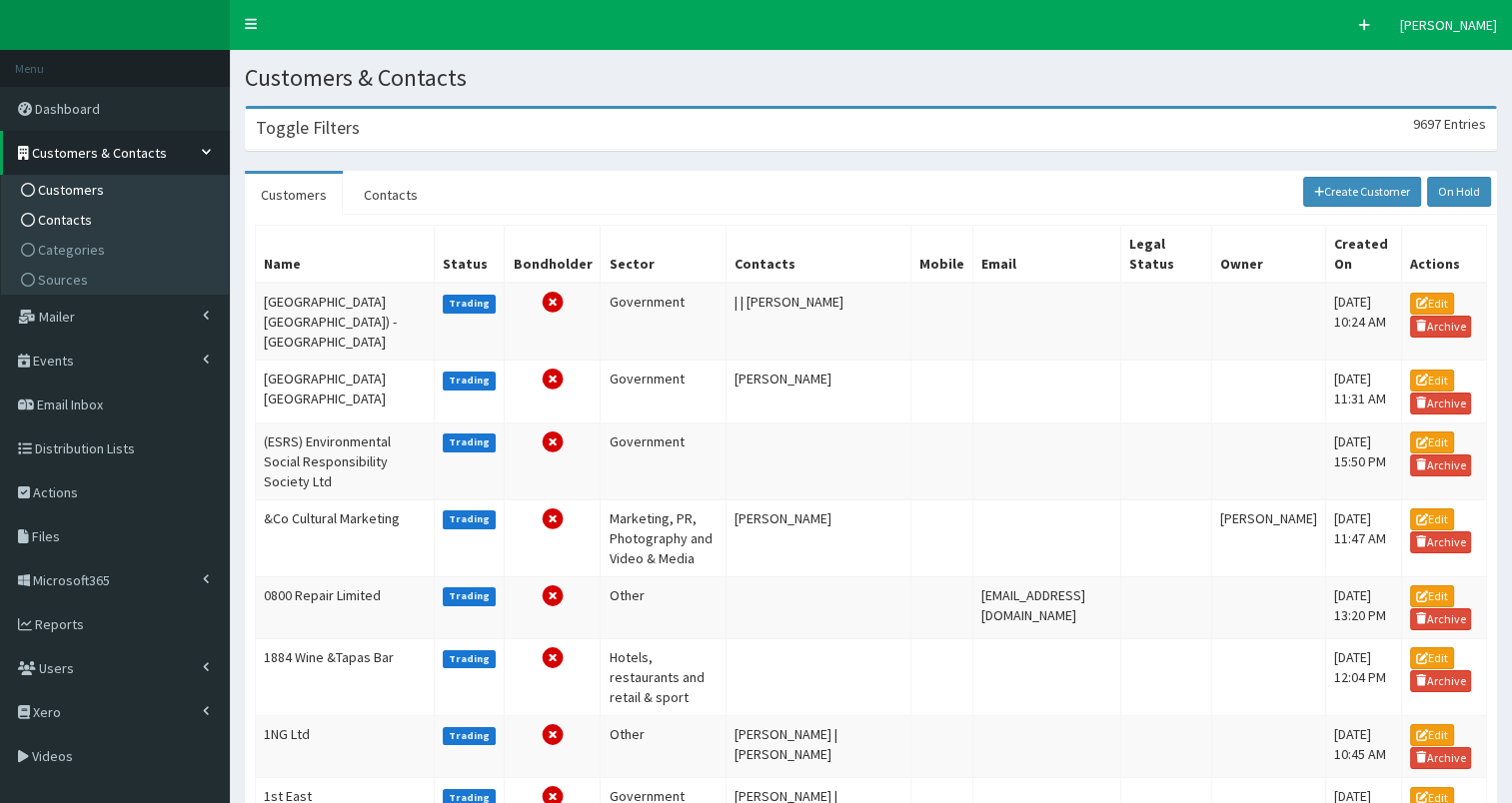 click on "Contacts" at bounding box center (117, 220) 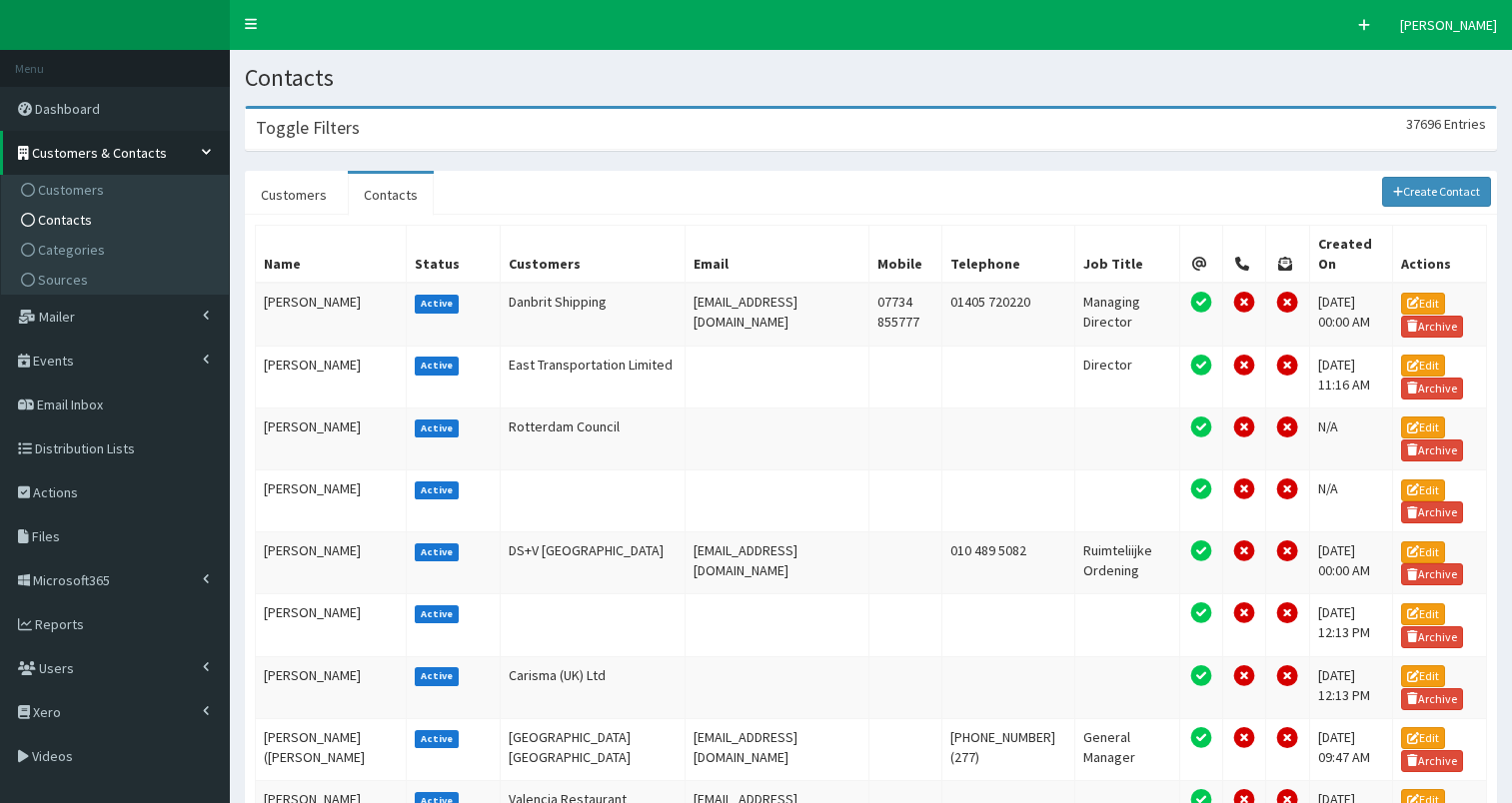 scroll, scrollTop: 0, scrollLeft: 0, axis: both 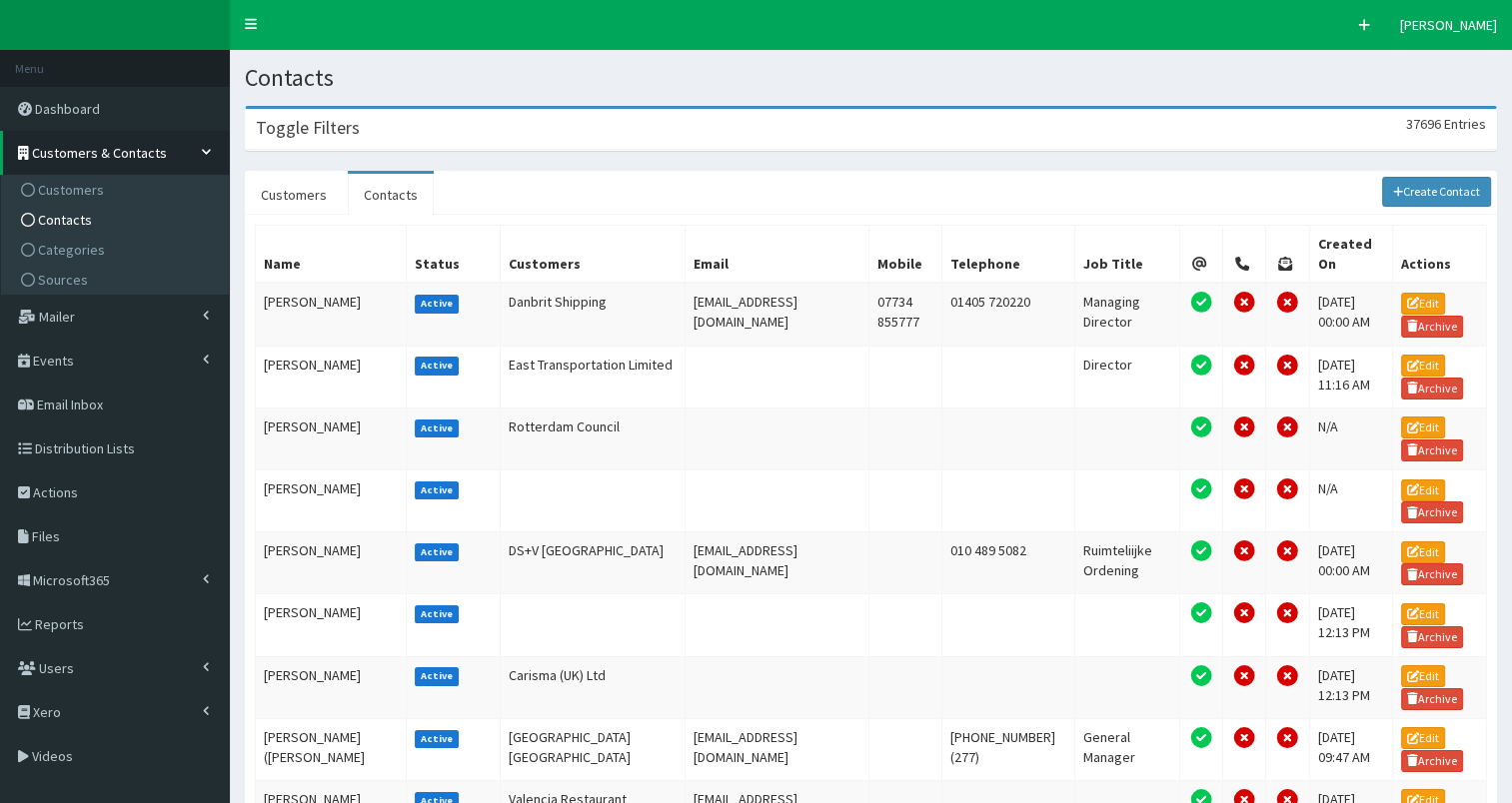 click on "Toggle Filters
37696   Entries" at bounding box center (870, 129) 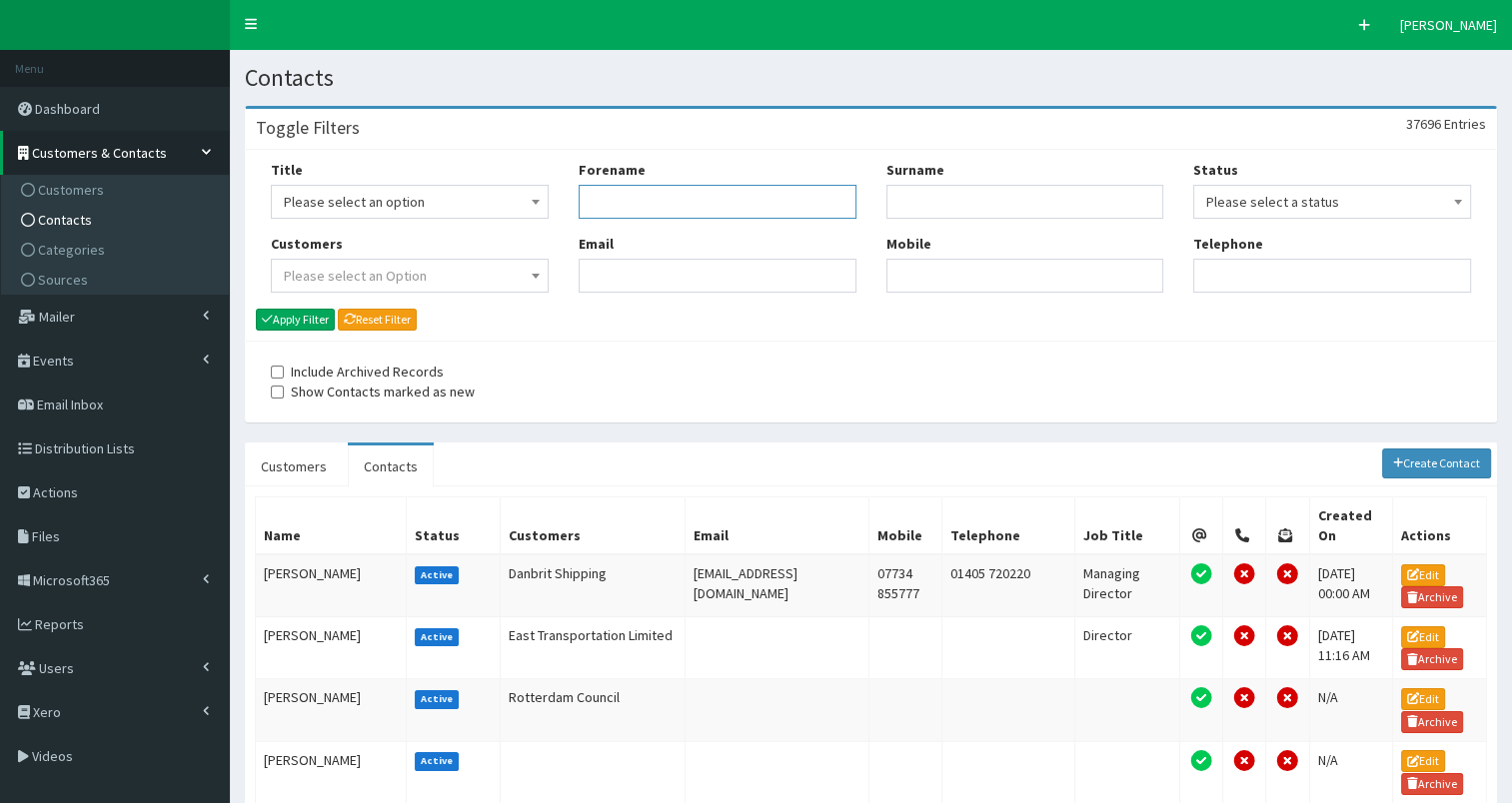 click on "Forename" at bounding box center [718, 202] 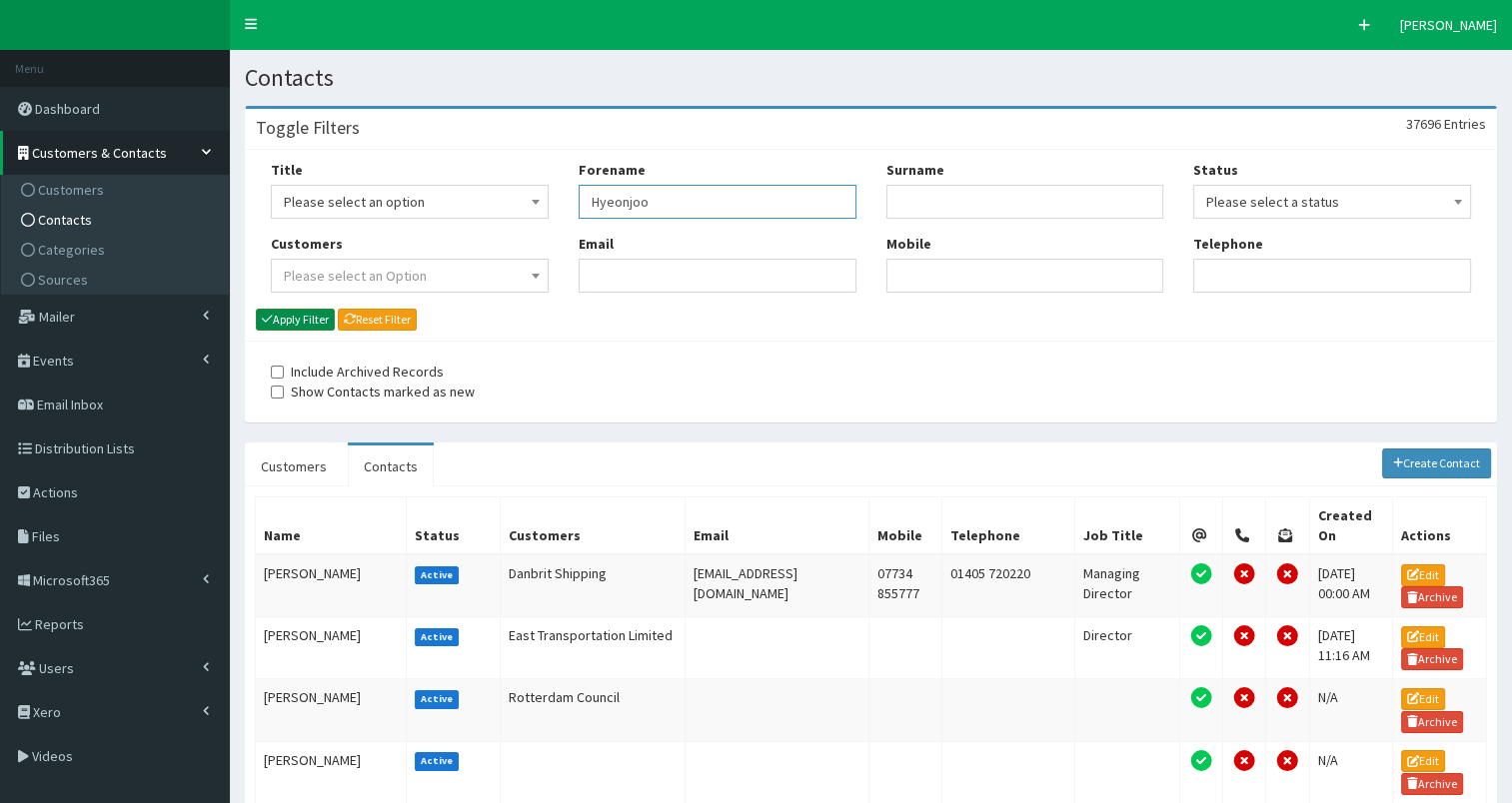 type on "Hyeonjoo" 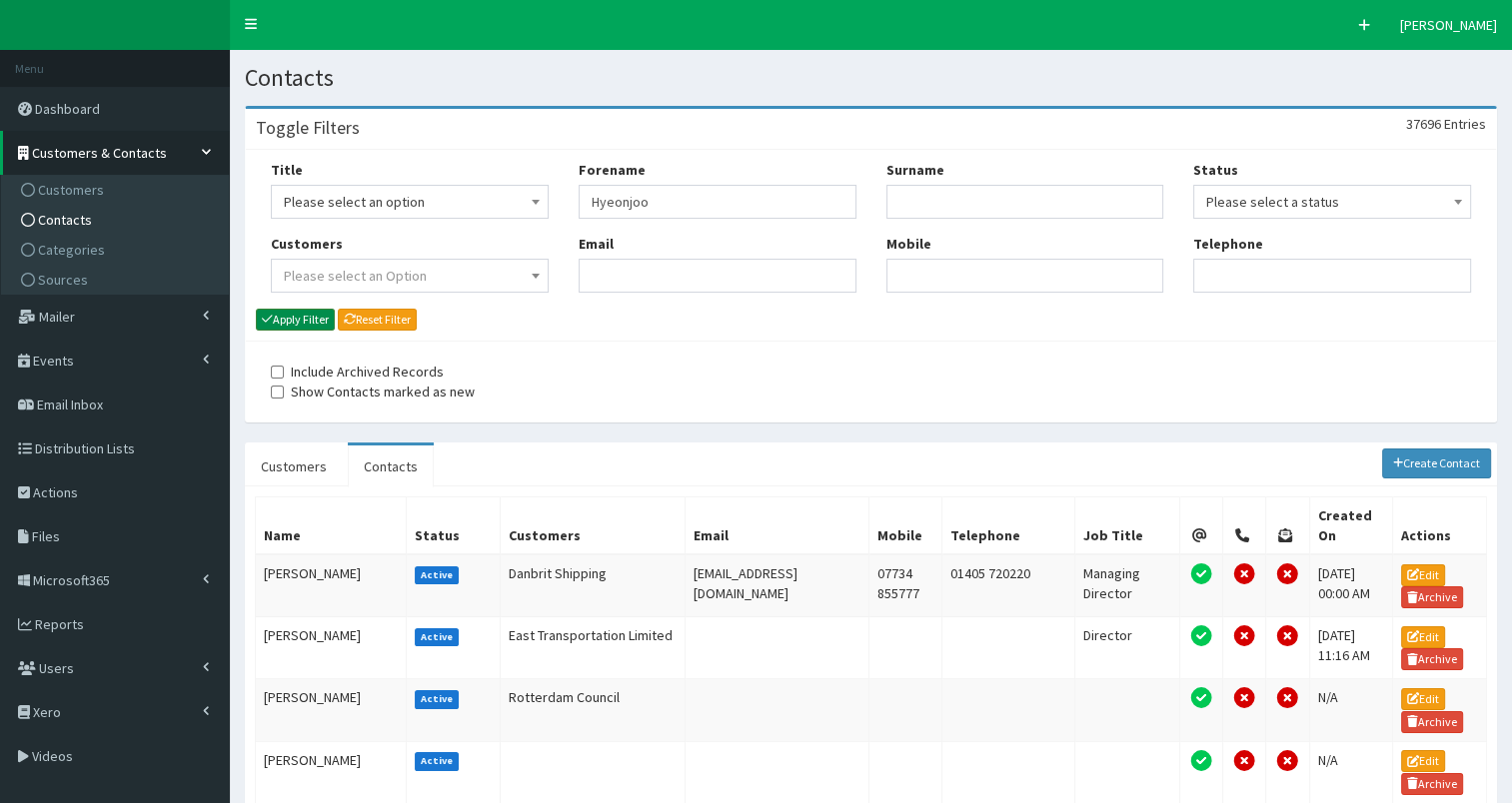click on "Apply Filter" at bounding box center (295, 320) 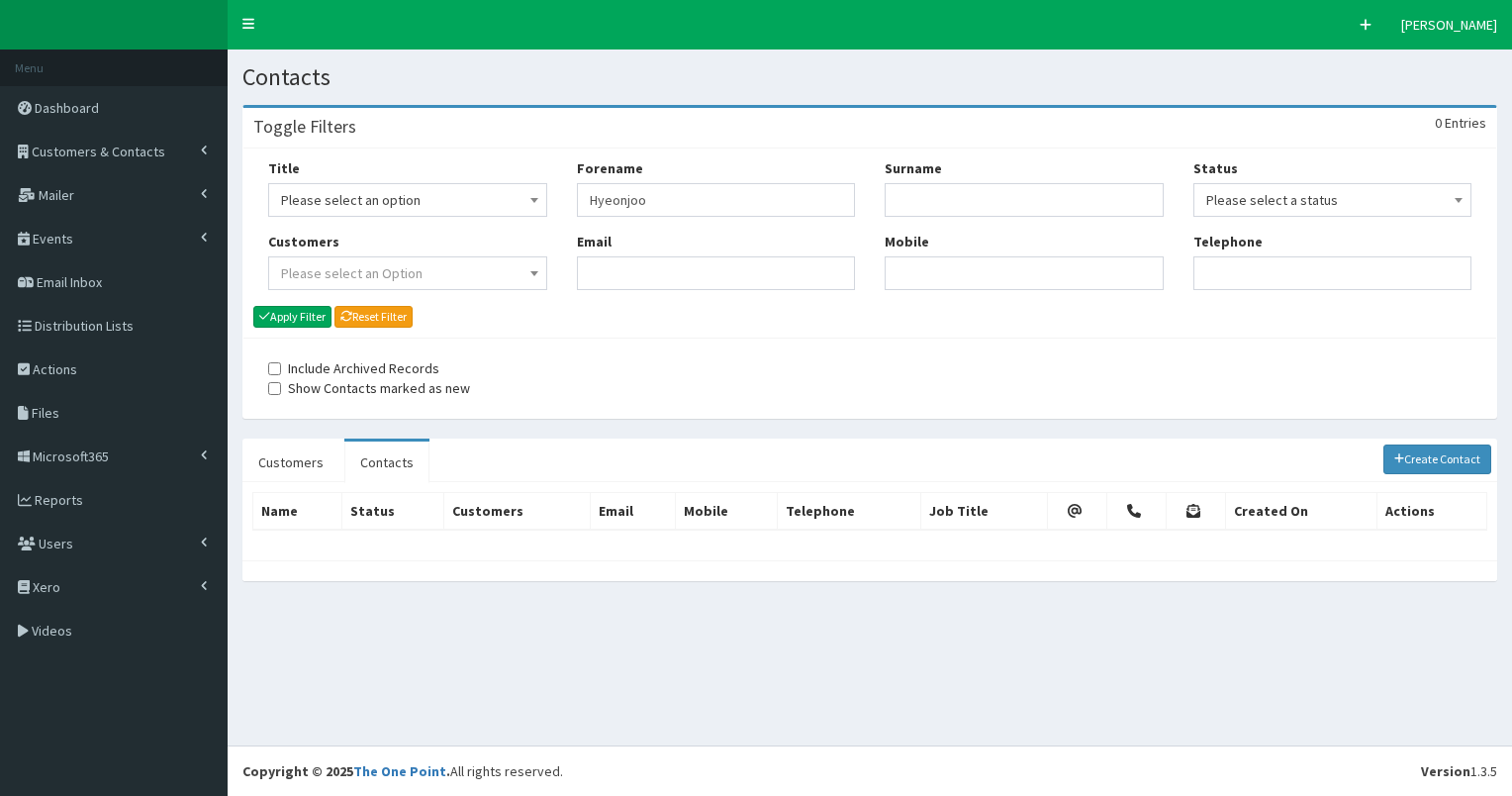 scroll, scrollTop: 0, scrollLeft: 0, axis: both 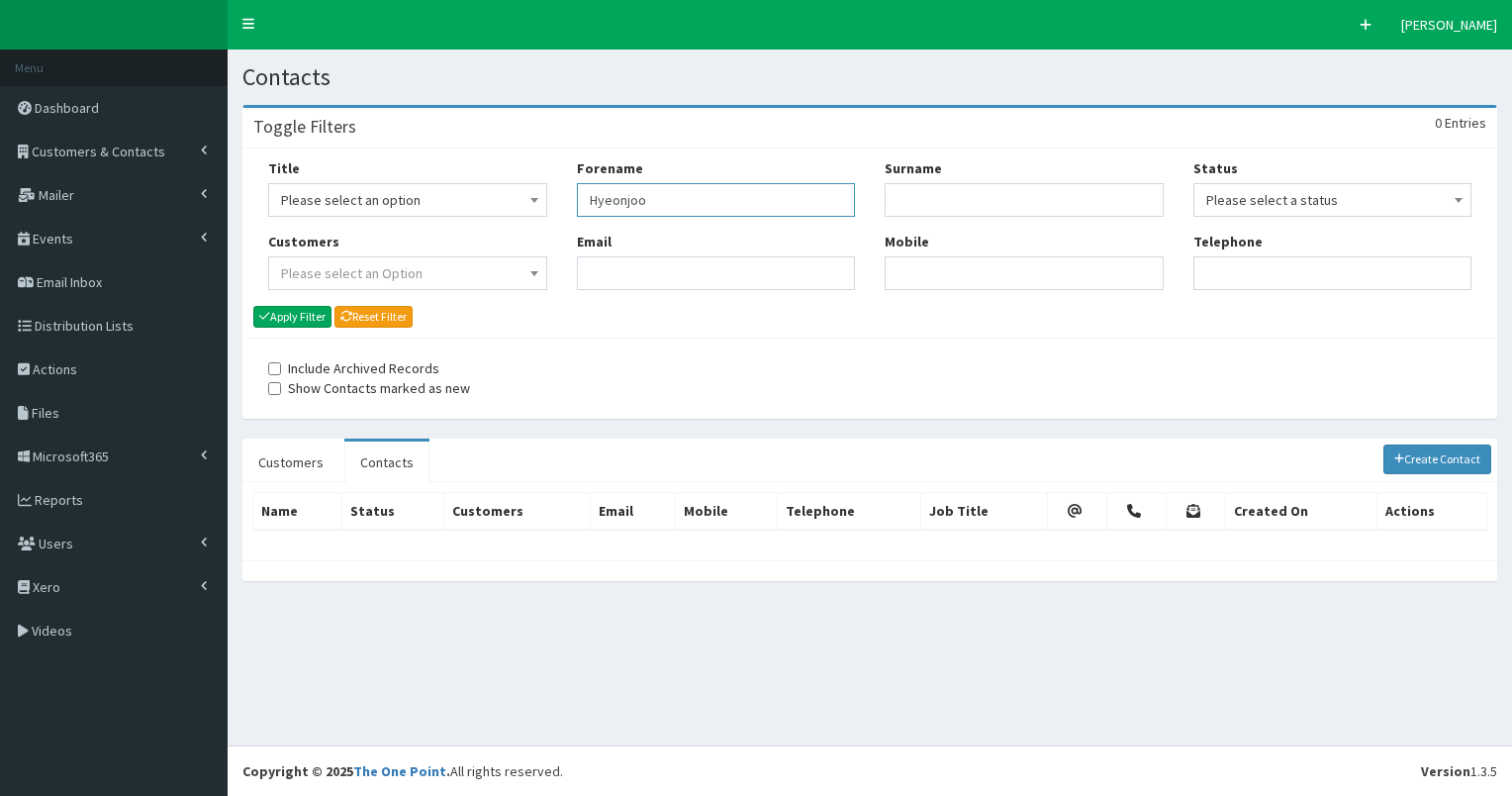 drag, startPoint x: 590, startPoint y: 199, endPoint x: 752, endPoint y: 201, distance: 162.01235 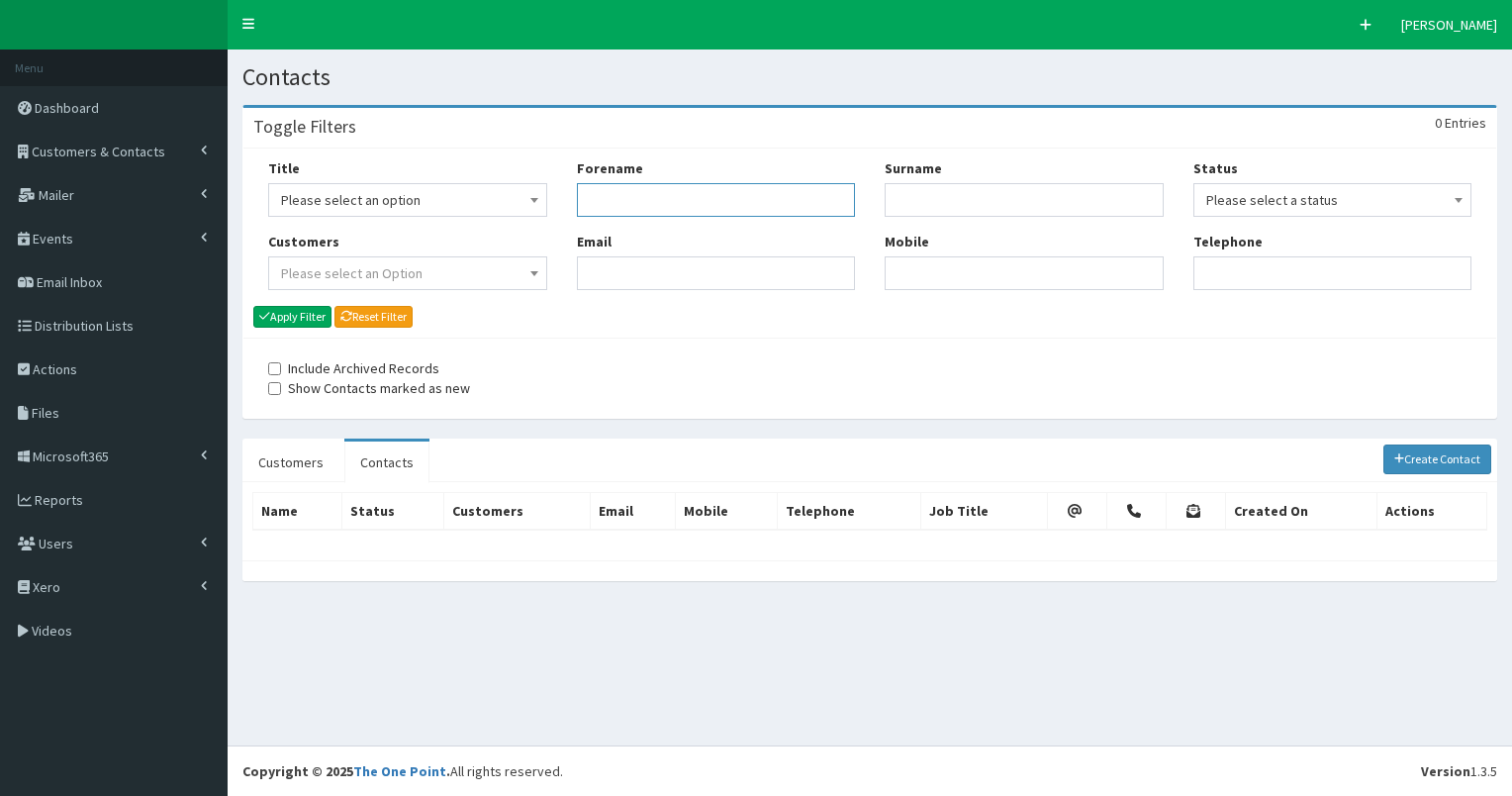 type 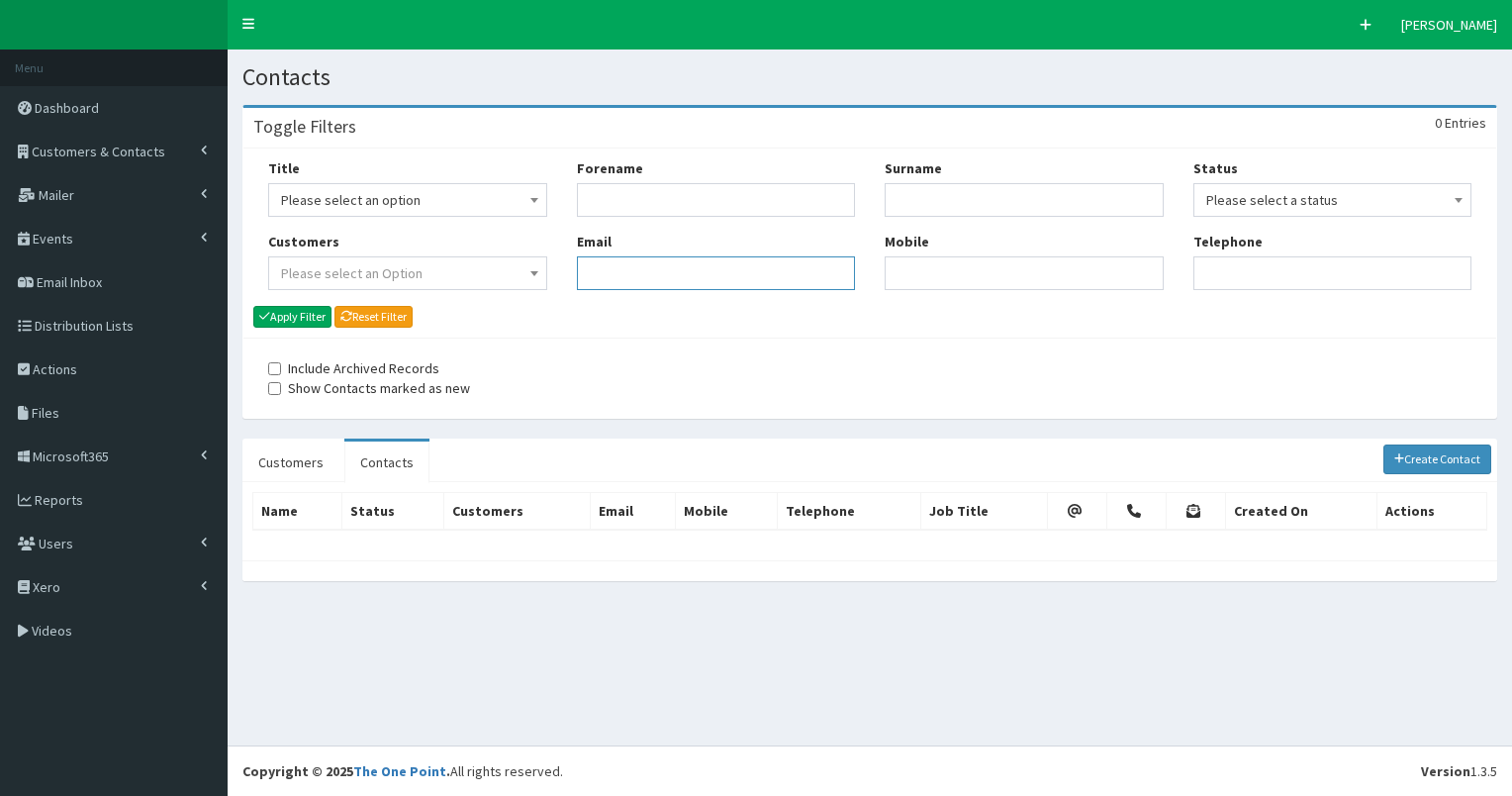 click on "Email" at bounding box center [716, 273] 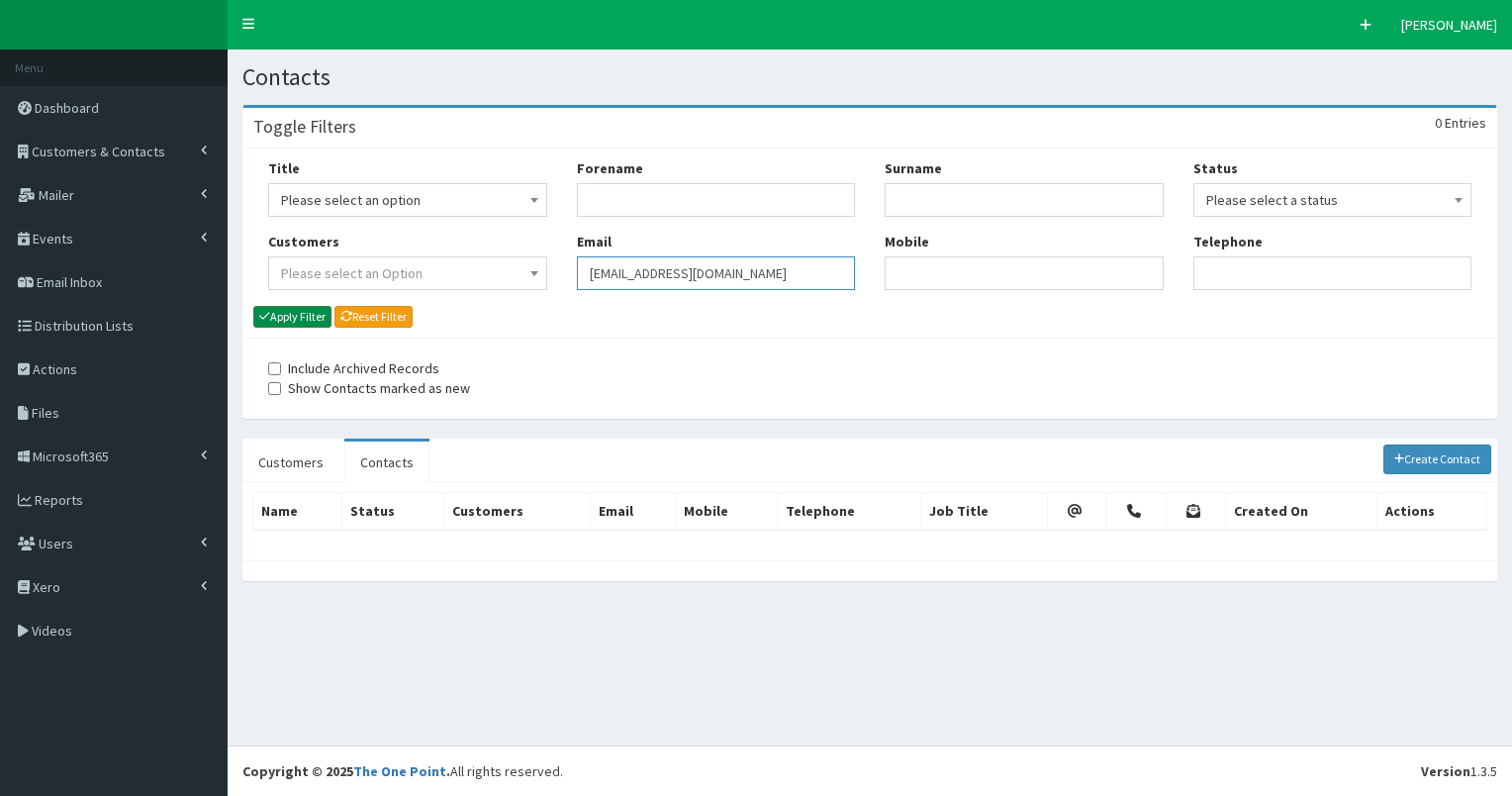 type on "ecolhj@asiae.co.kr" 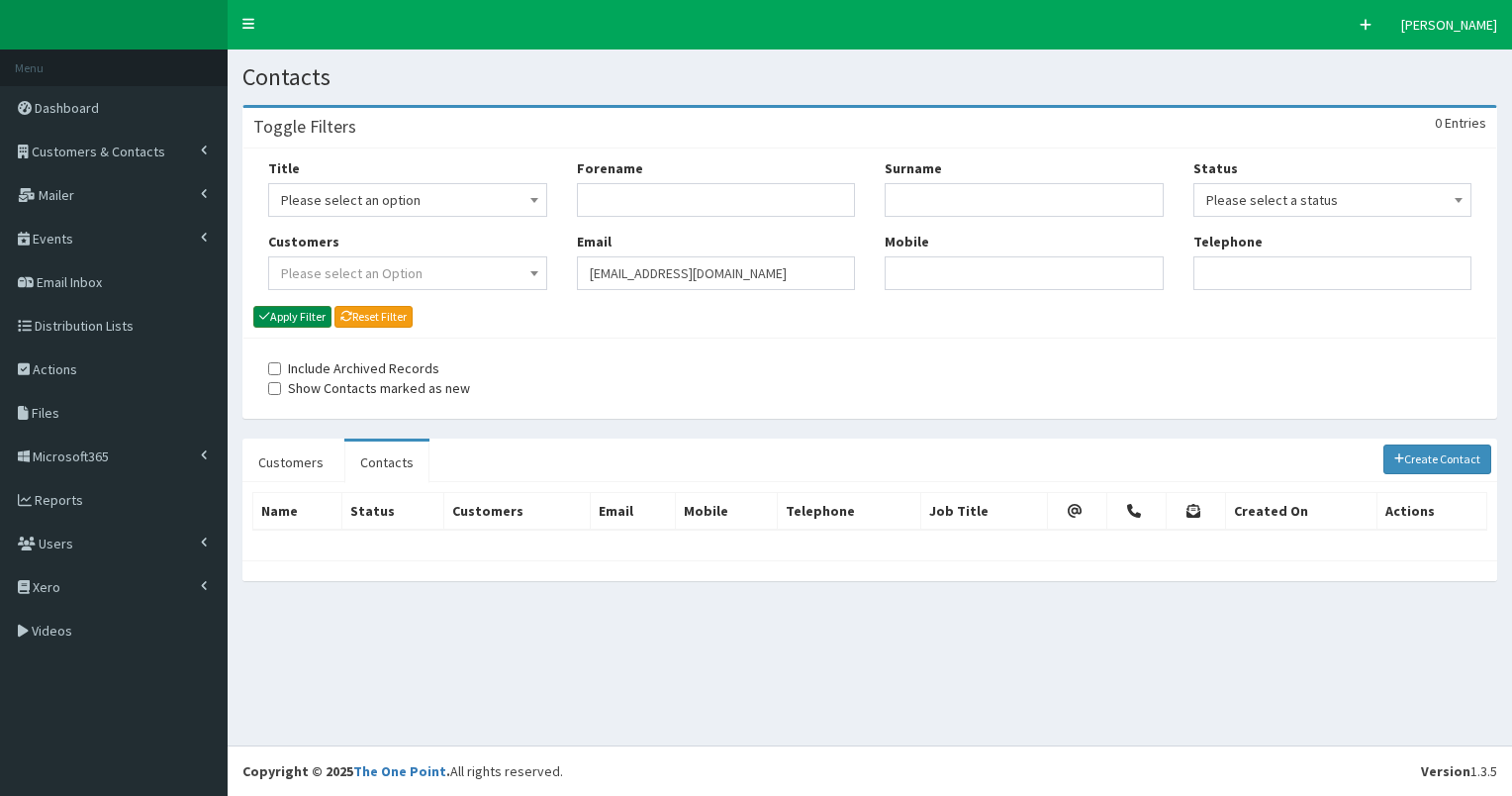 click on "Apply Filter" at bounding box center (292, 317) 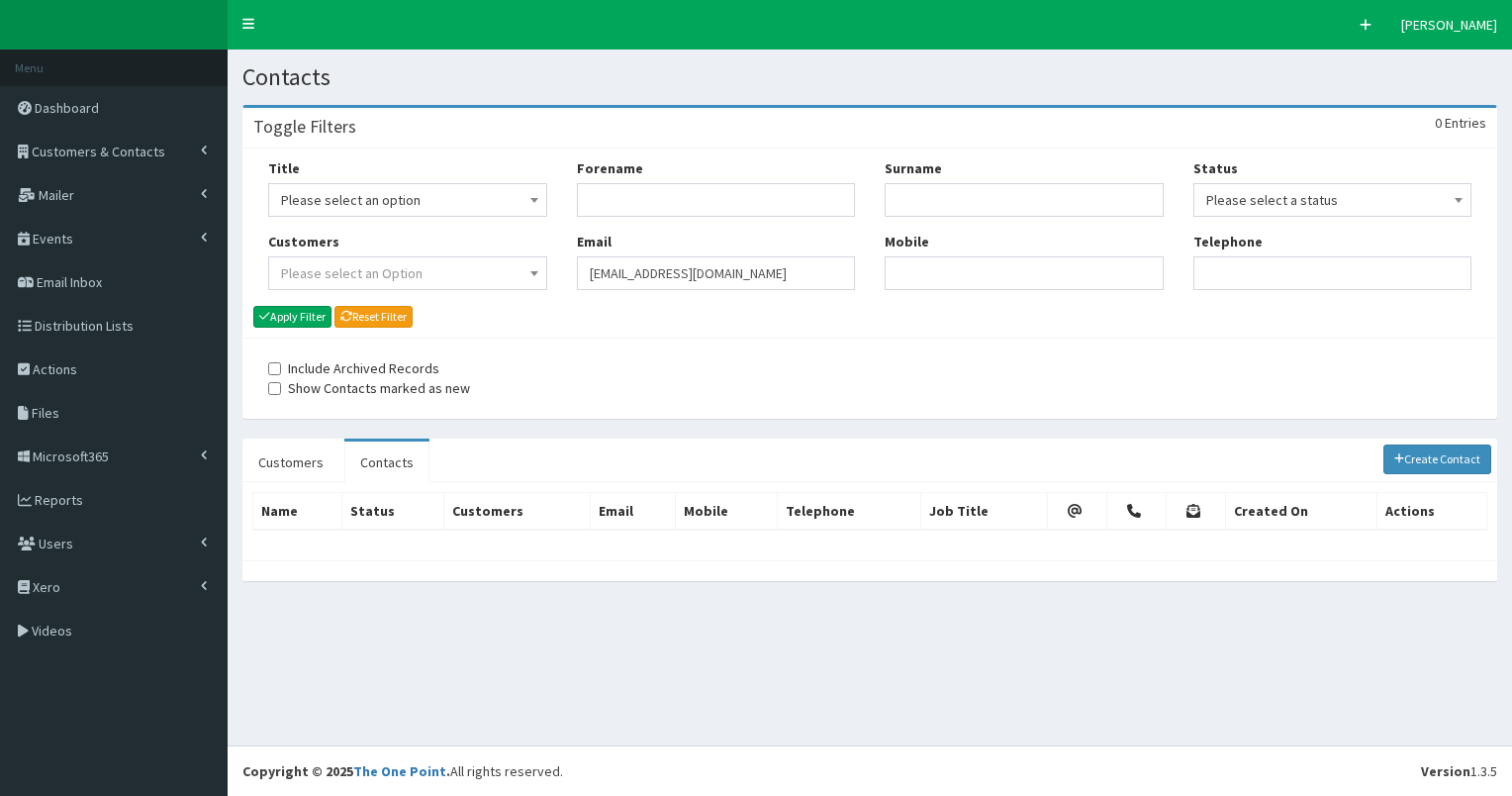 scroll, scrollTop: 0, scrollLeft: 0, axis: both 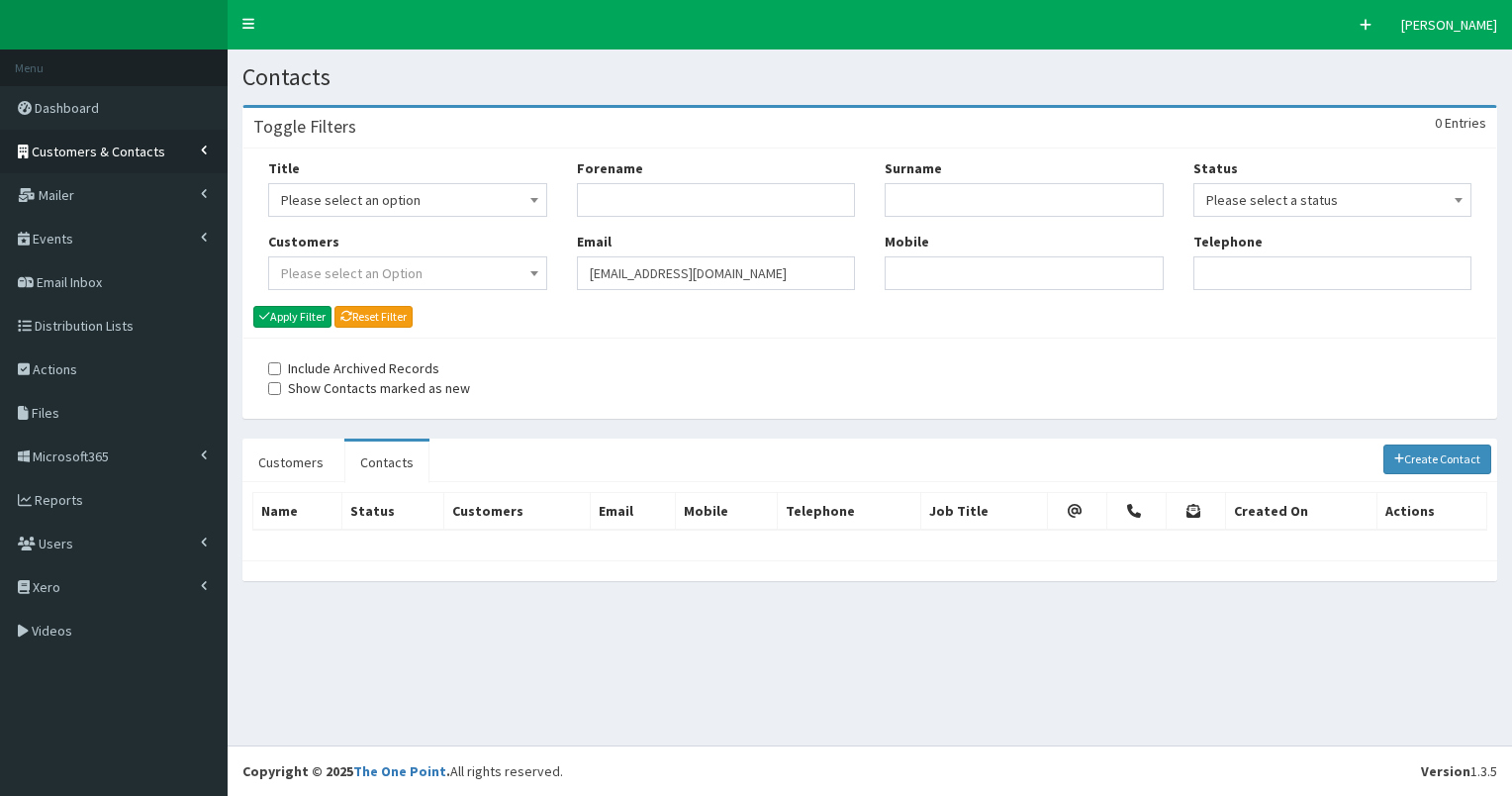 click on "Customers & Contacts" at bounding box center (98, 151) 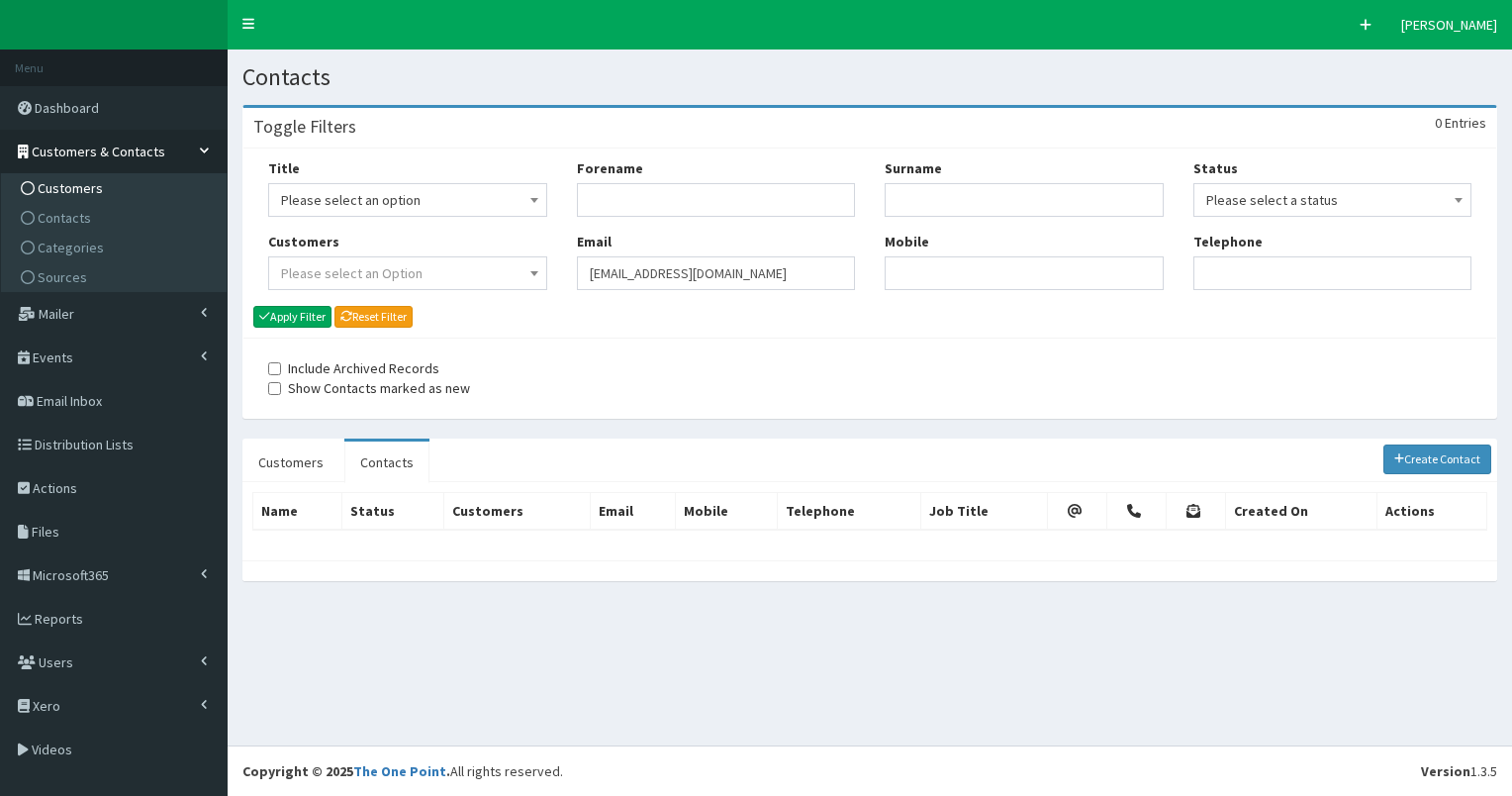 click on "Customers" at bounding box center [70, 188] 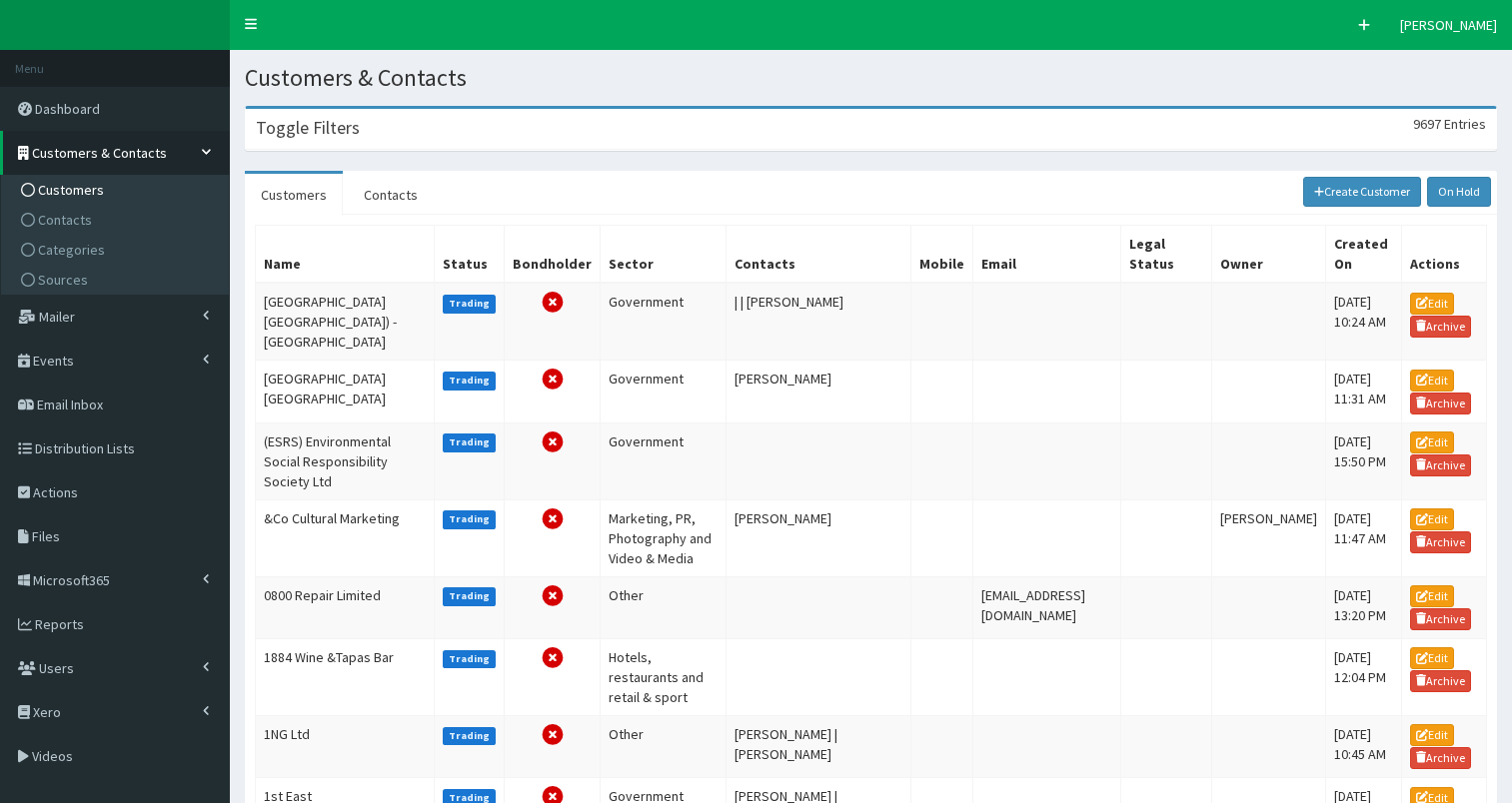 scroll, scrollTop: 0, scrollLeft: 0, axis: both 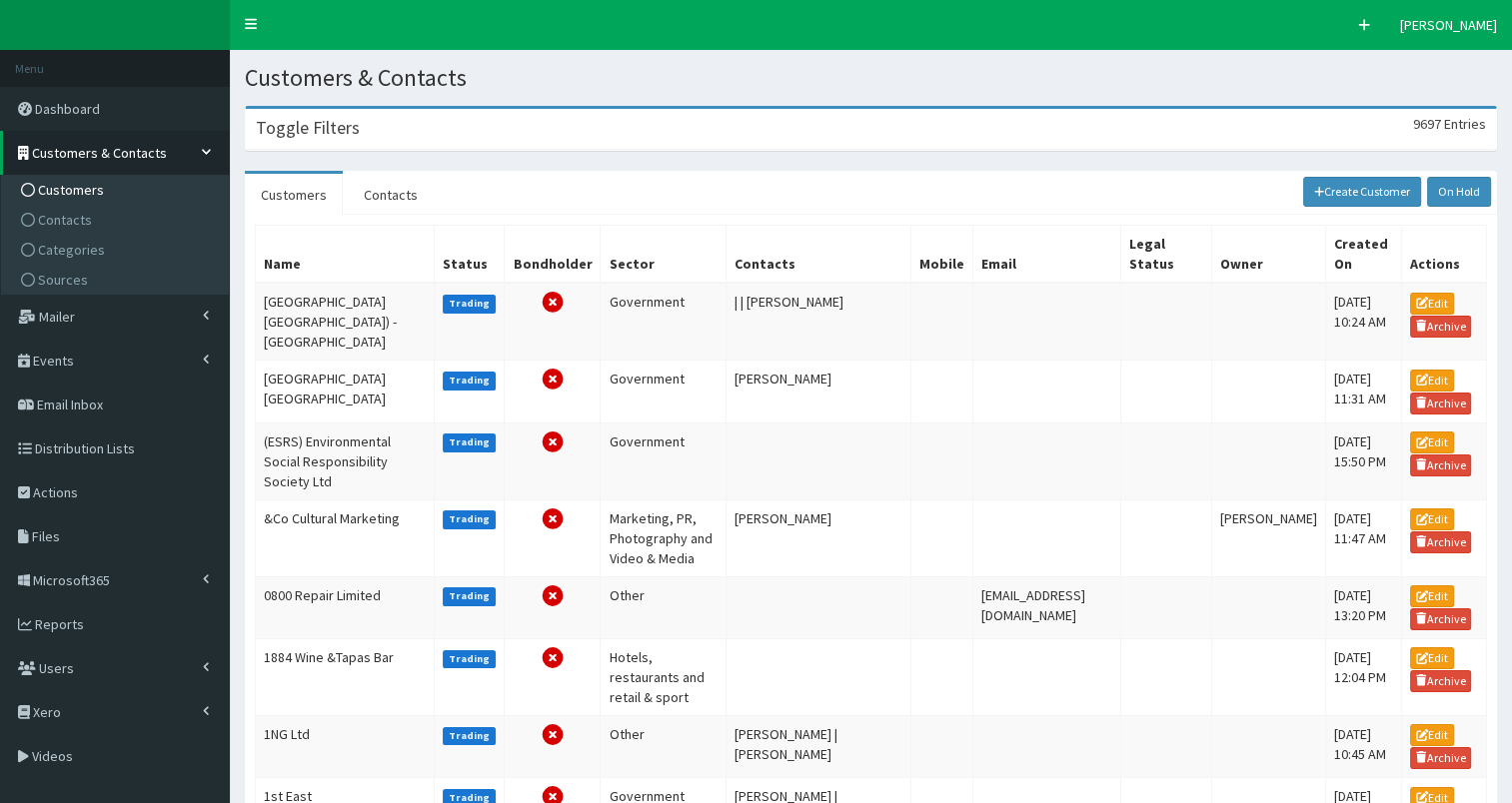click on "Toggle Filters
9697   Entries" at bounding box center (870, 129) 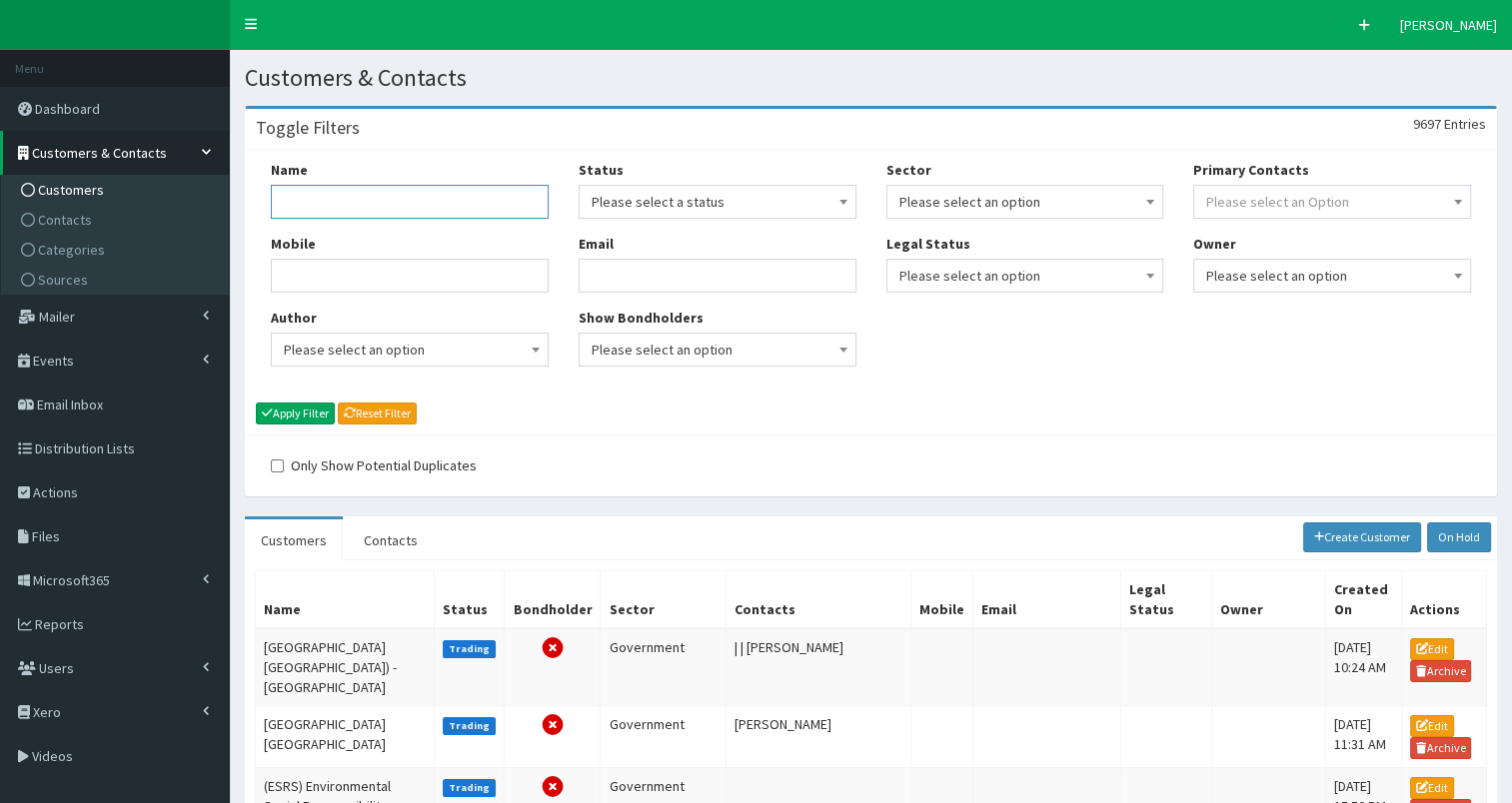 click on "Name" at bounding box center [410, 202] 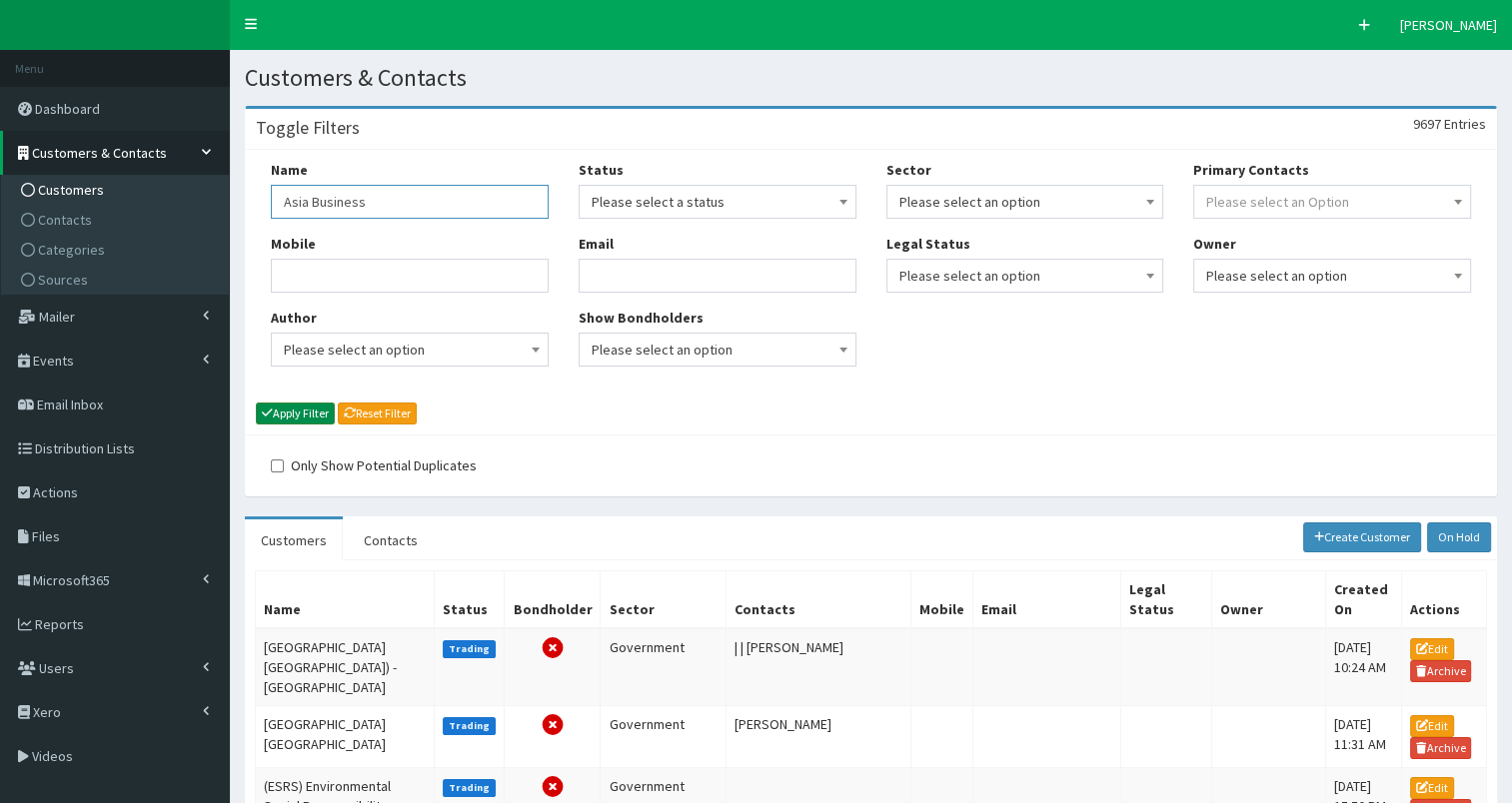 type on "Asia Business" 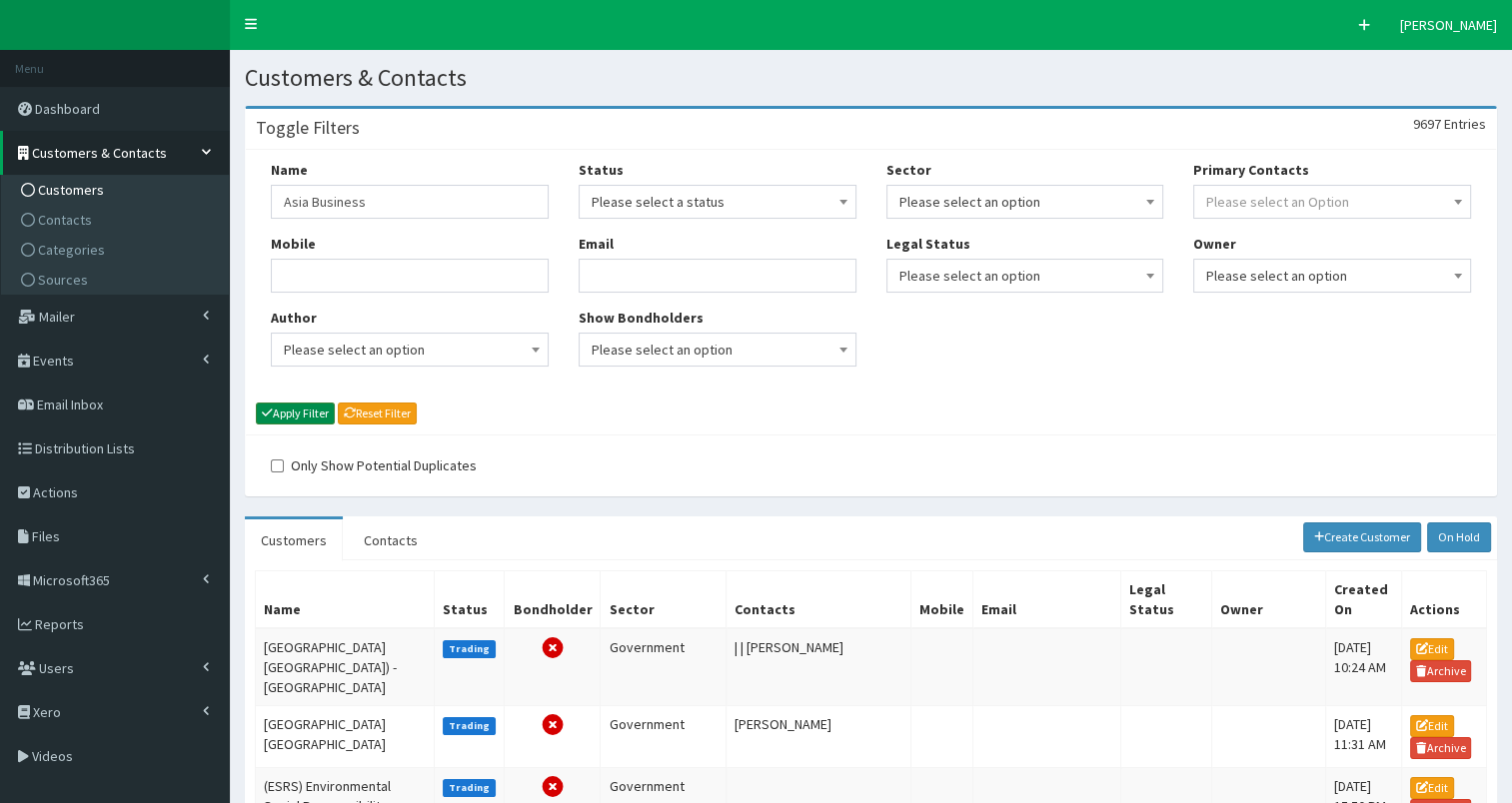 click on "Apply Filter" at bounding box center (295, 413) 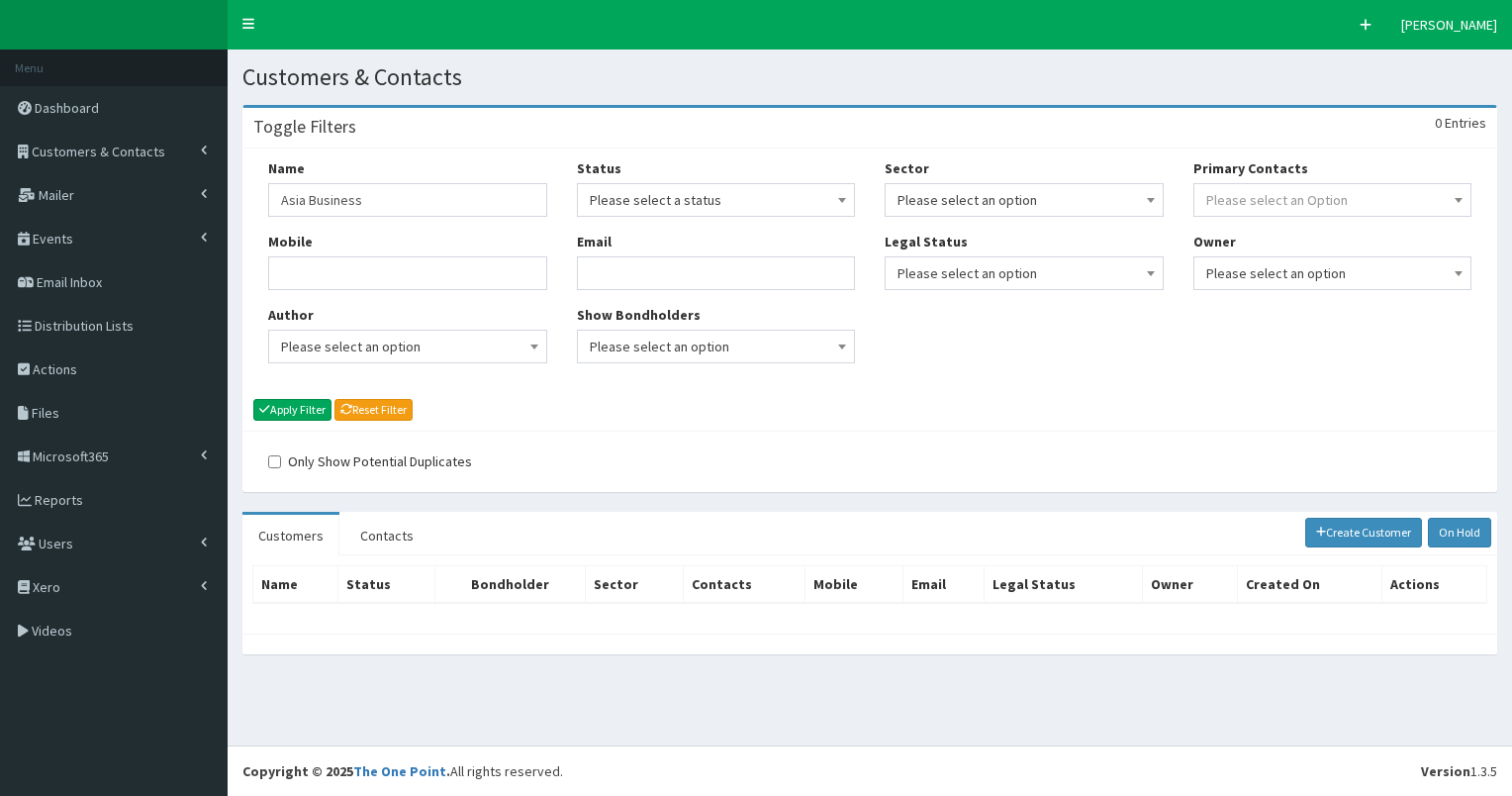 scroll, scrollTop: 0, scrollLeft: 0, axis: both 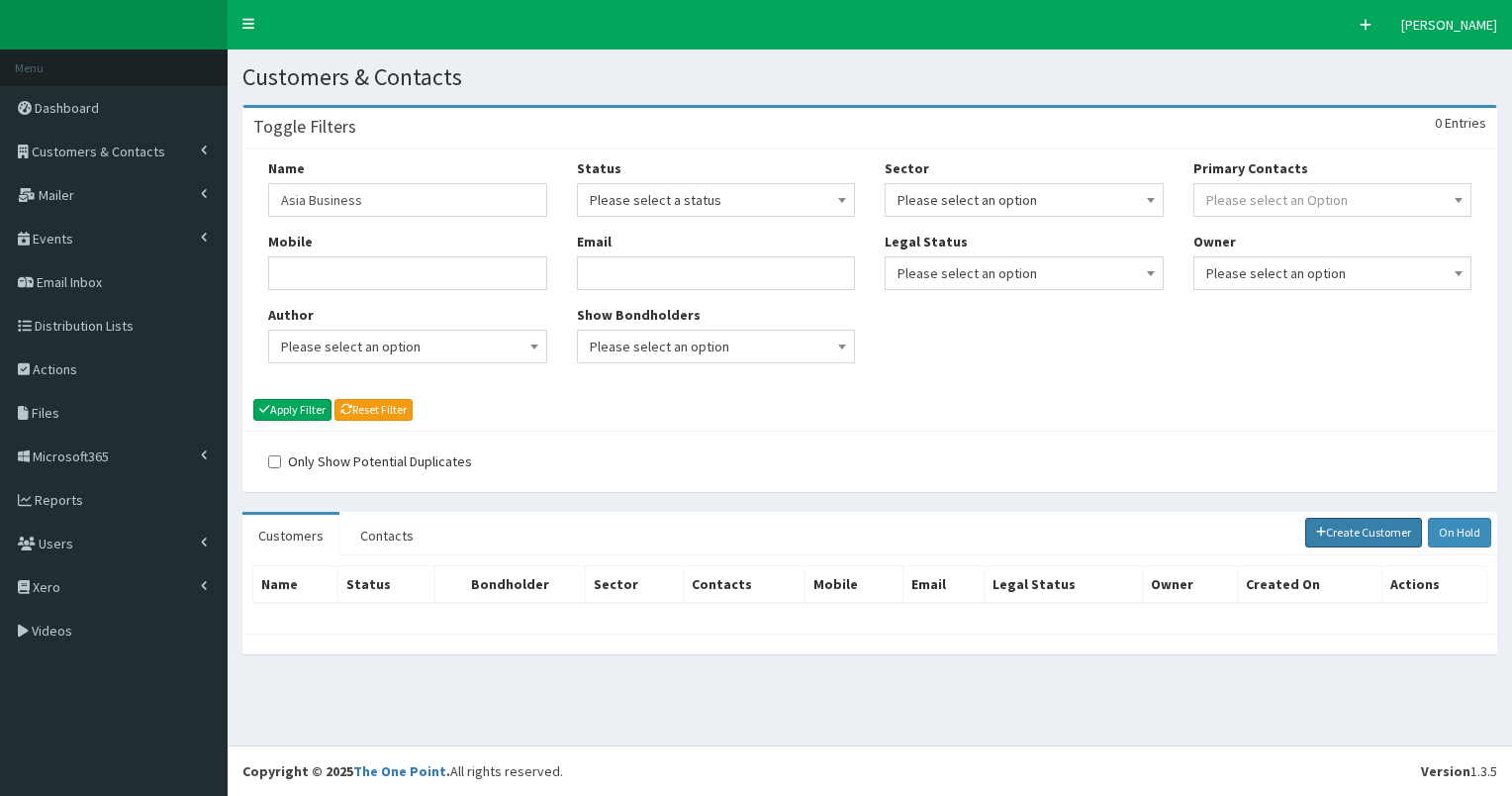 click on "Create Customer" at bounding box center [1364, 533] 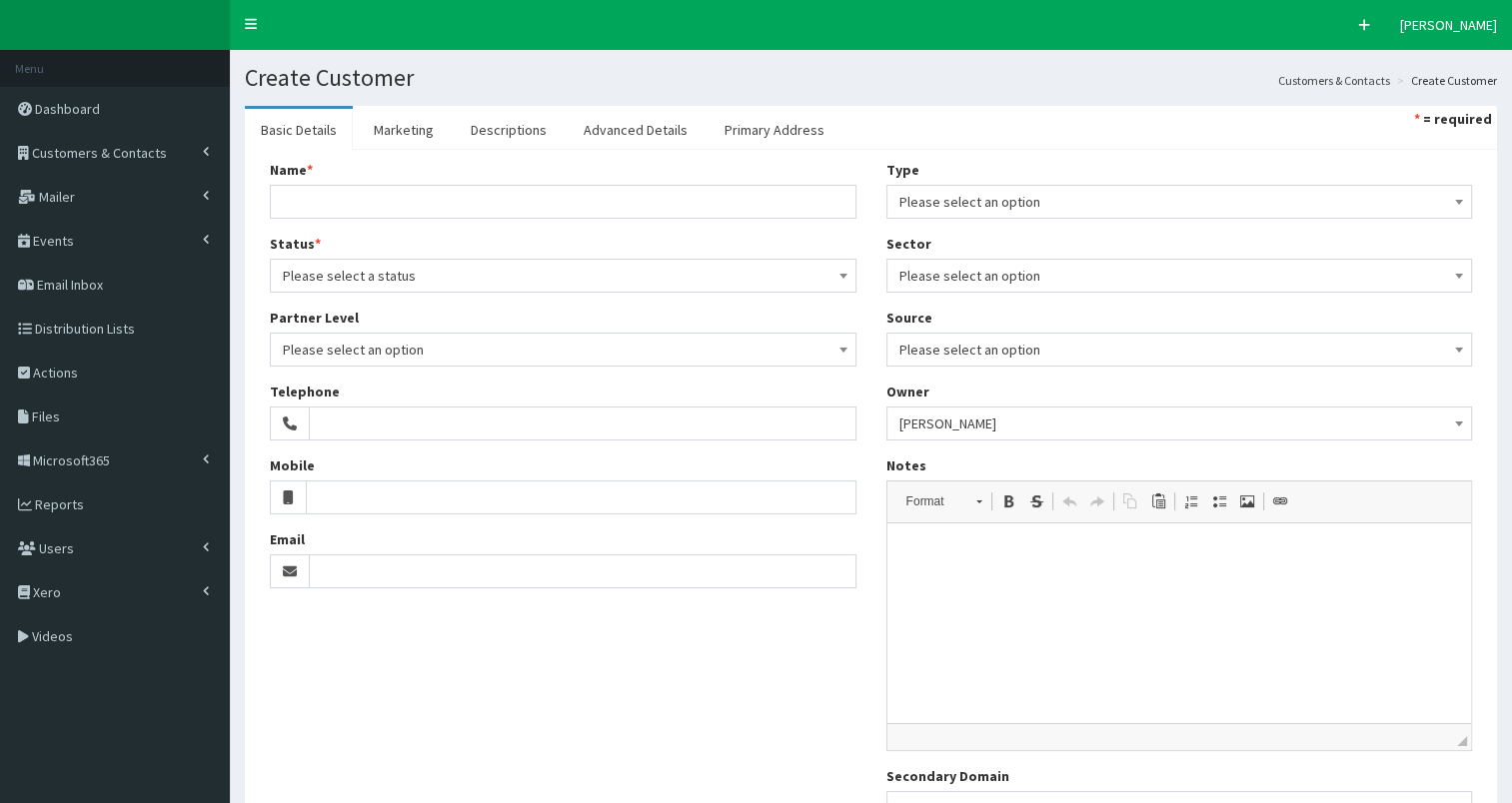 scroll, scrollTop: 0, scrollLeft: 0, axis: both 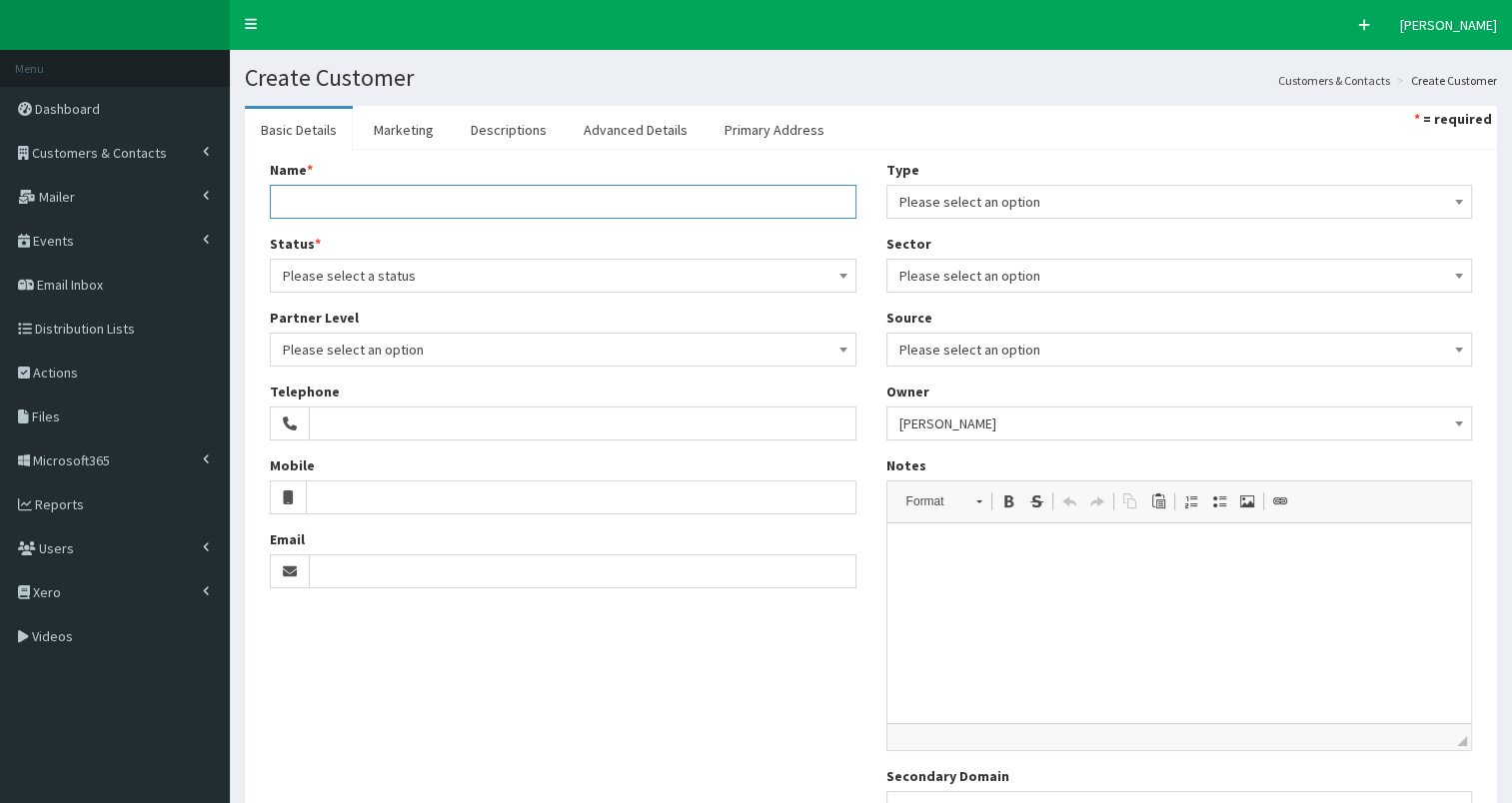 click on "Name  *" at bounding box center [563, 202] 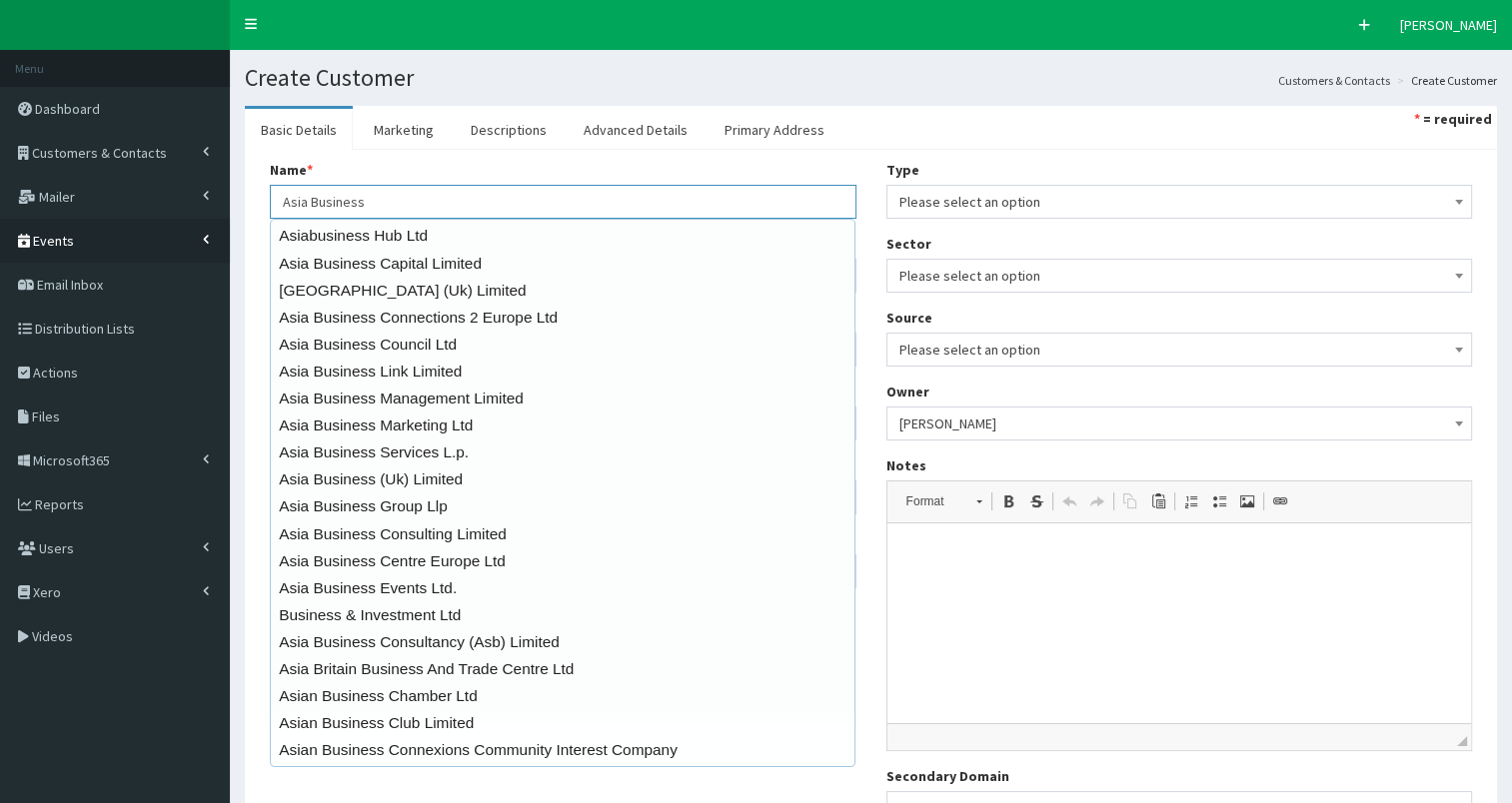 type on "Asia Business" 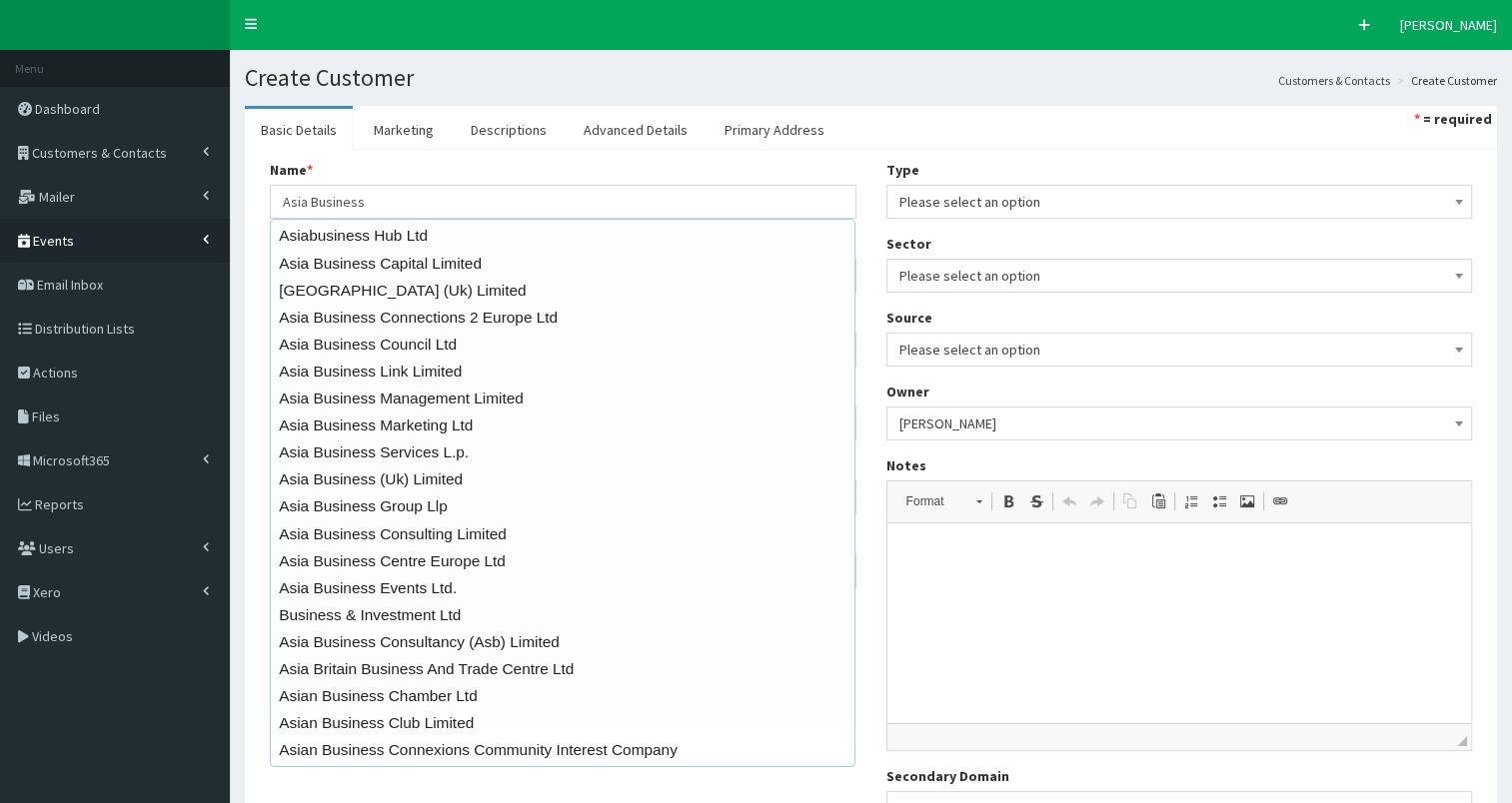 click on "Events" at bounding box center [115, 241] 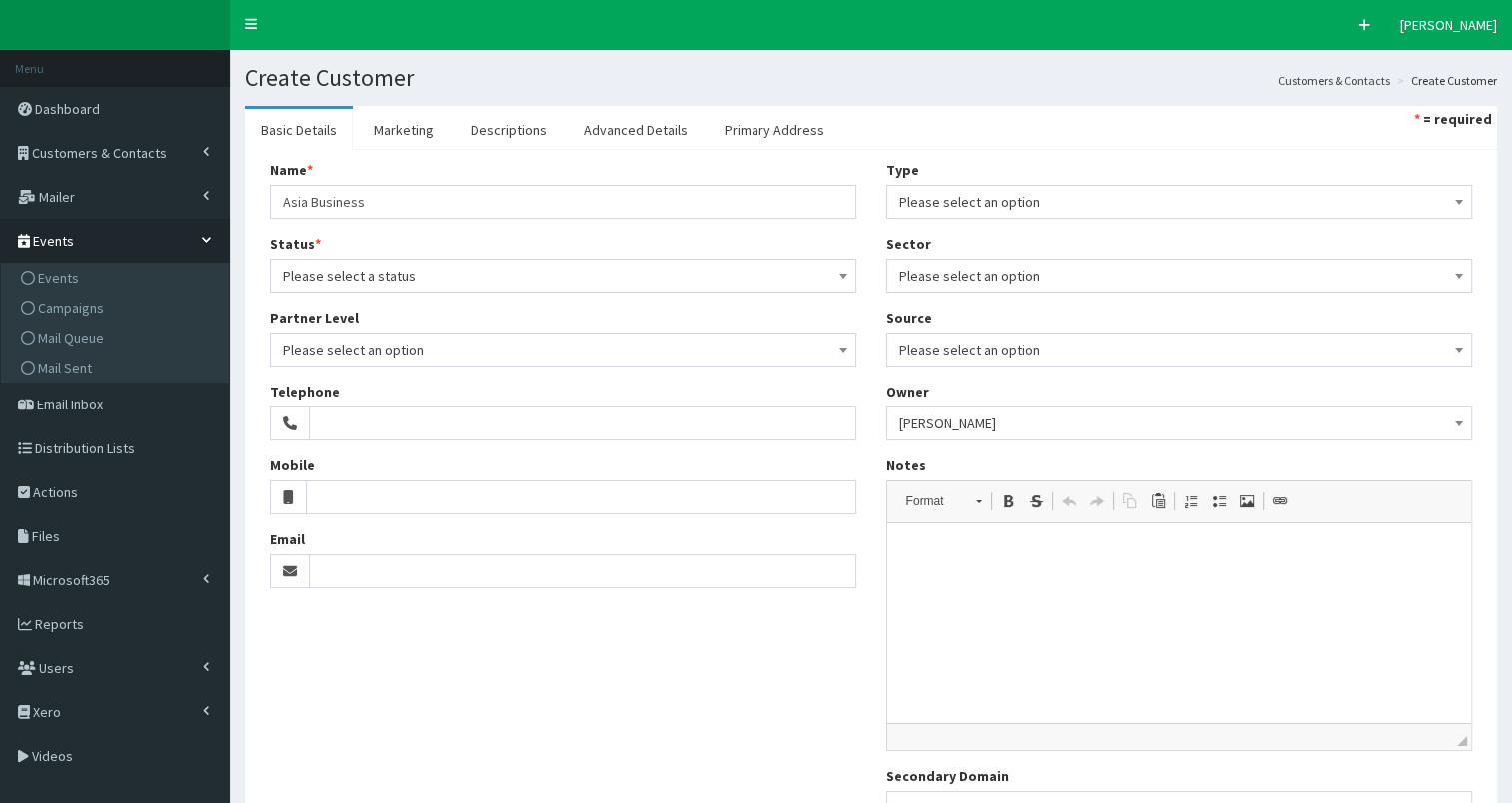 drag, startPoint x: 360, startPoint y: 274, endPoint x: 366, endPoint y: 288, distance: 15.231546 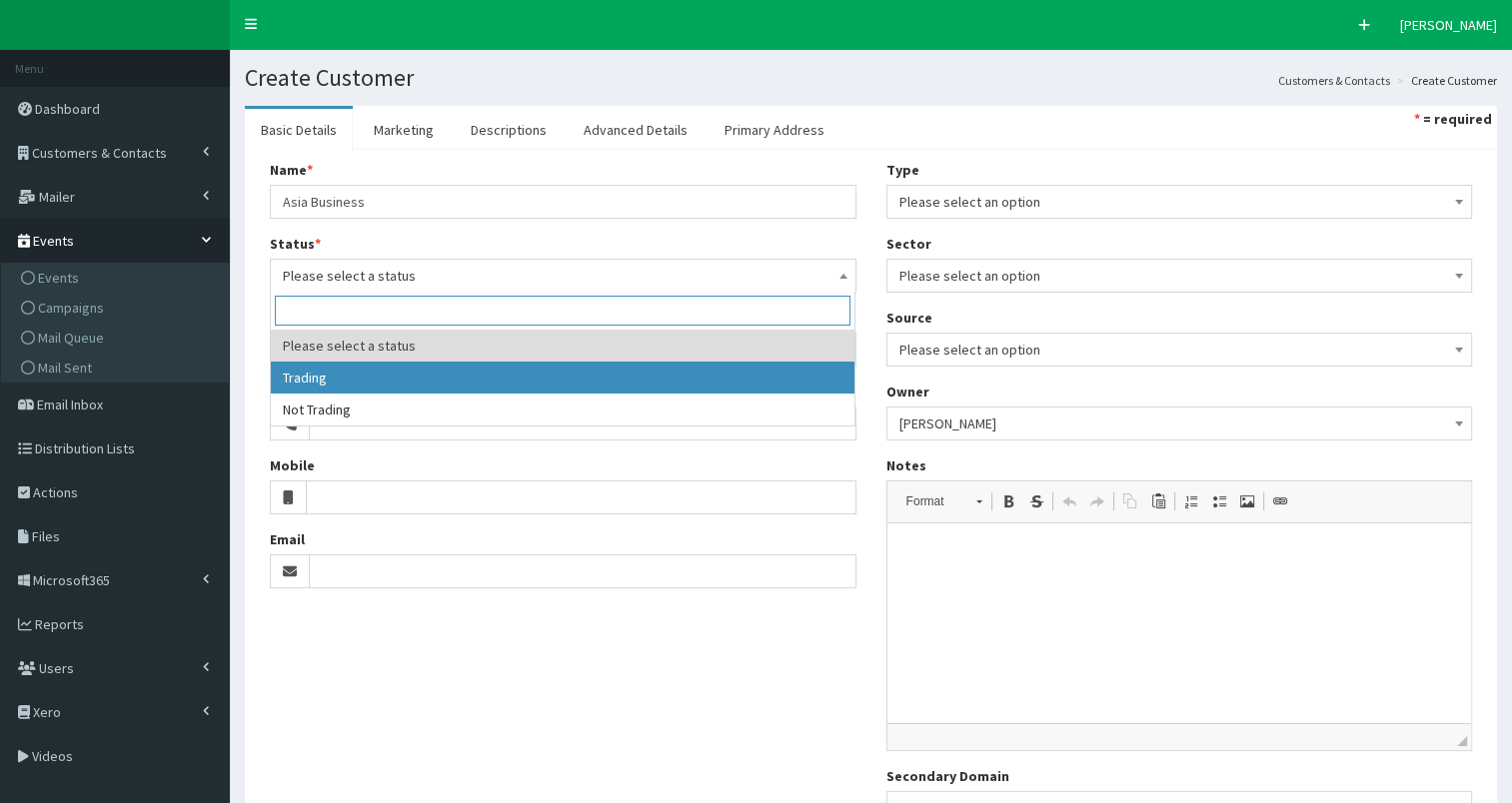 select on "1" 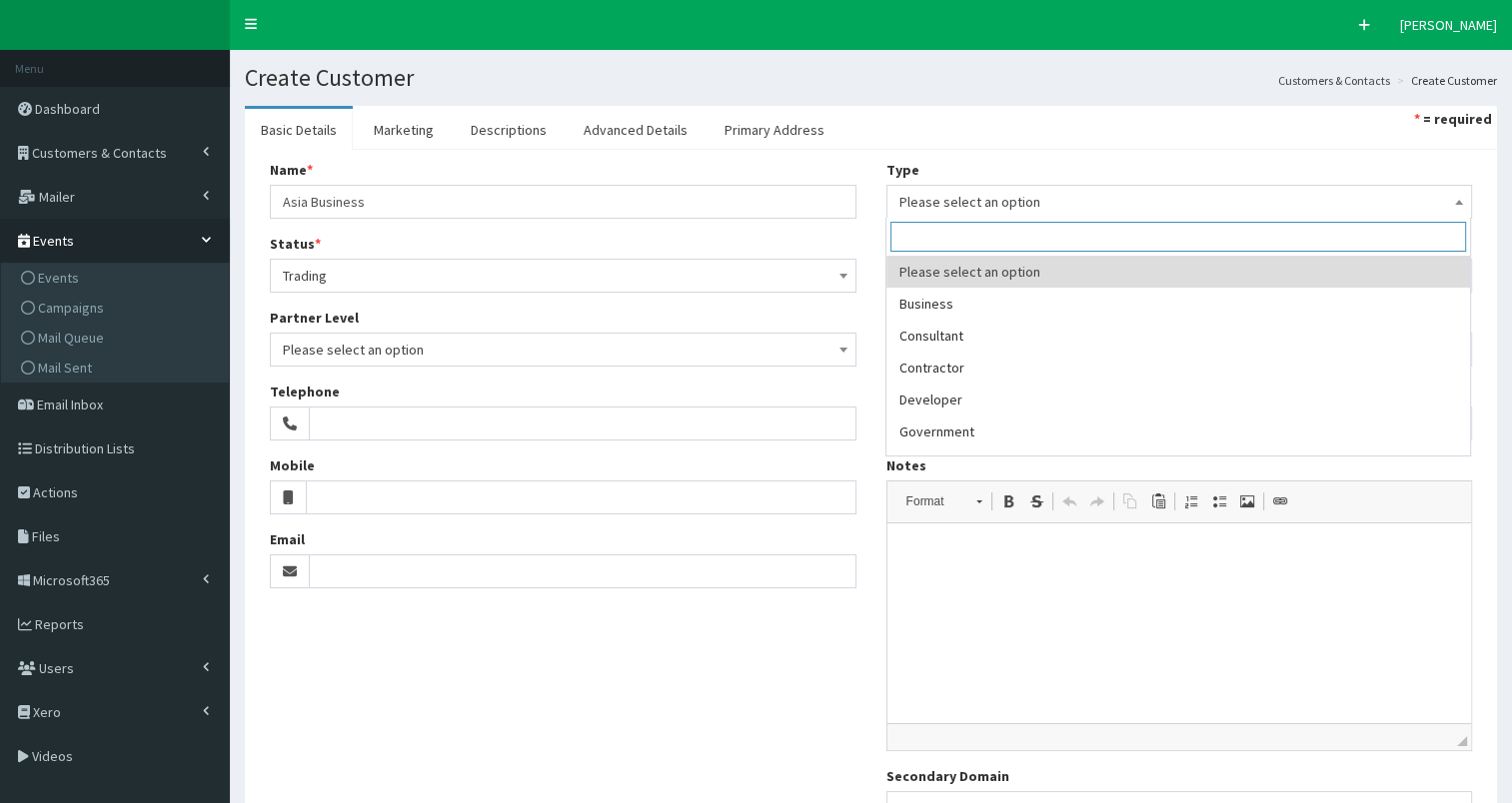 drag, startPoint x: 1002, startPoint y: 204, endPoint x: 1015, endPoint y: 210, distance: 14.3178211 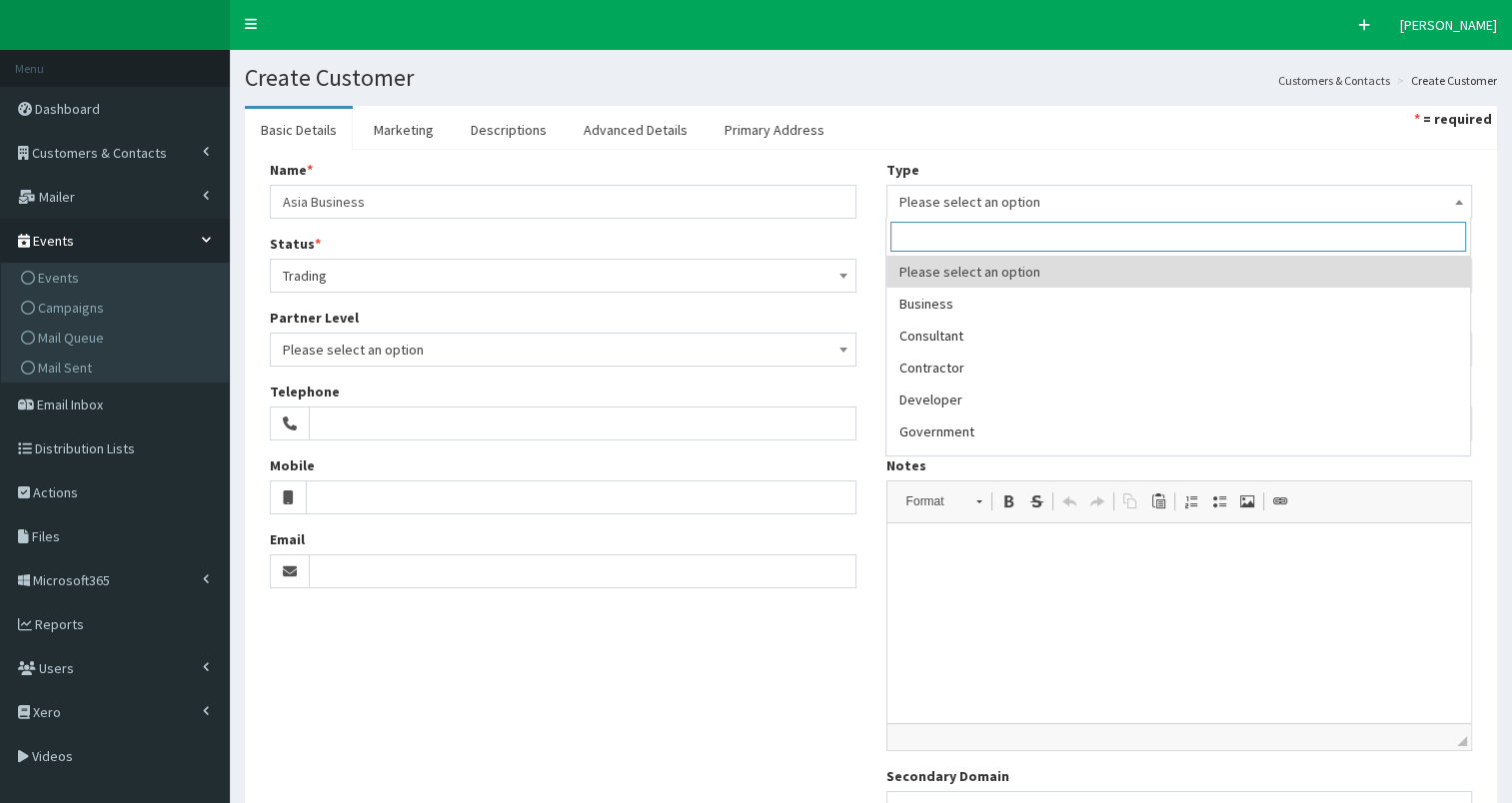 click on "Please select an option" at bounding box center (1179, 202) 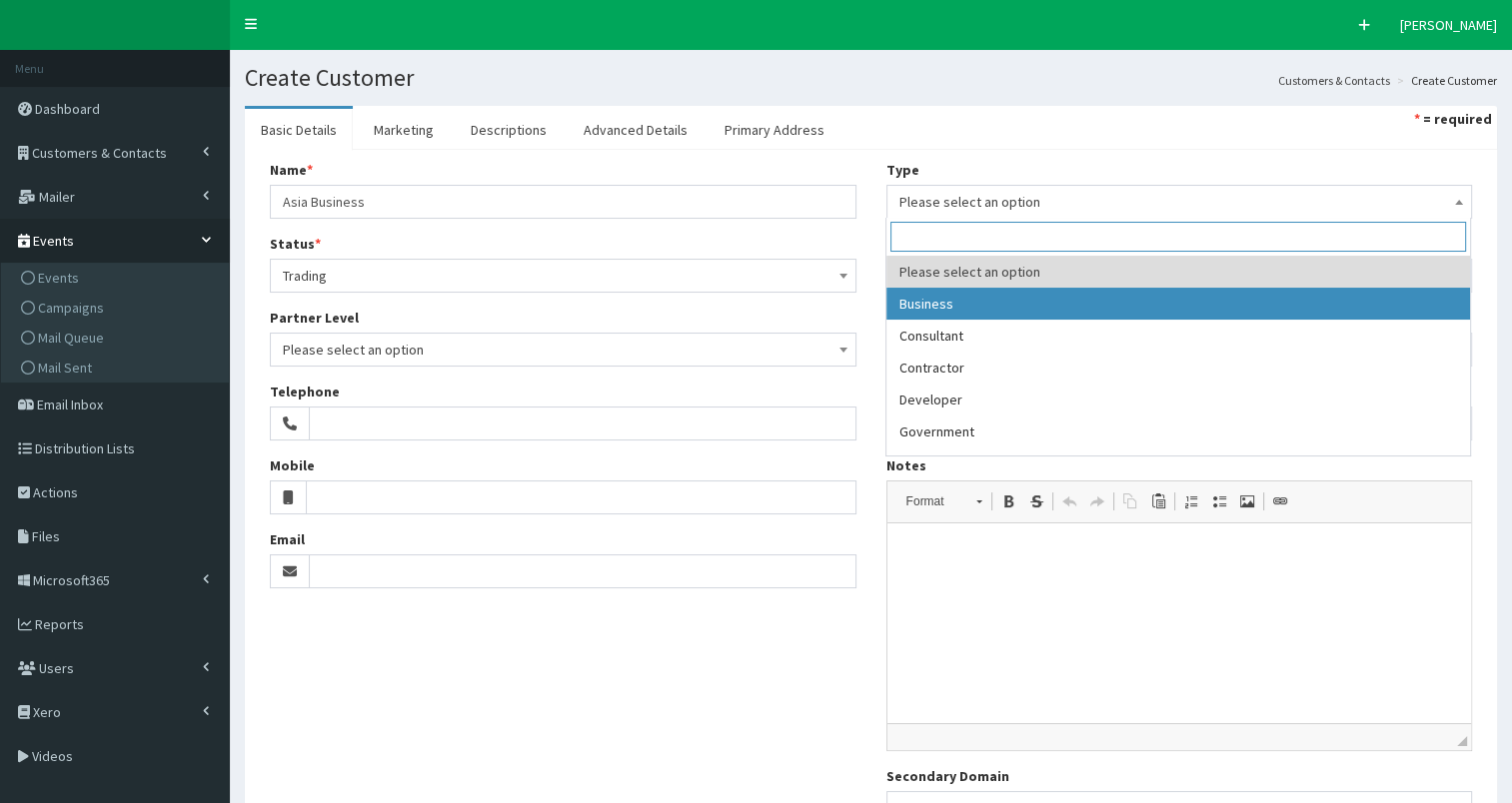 select on "1" 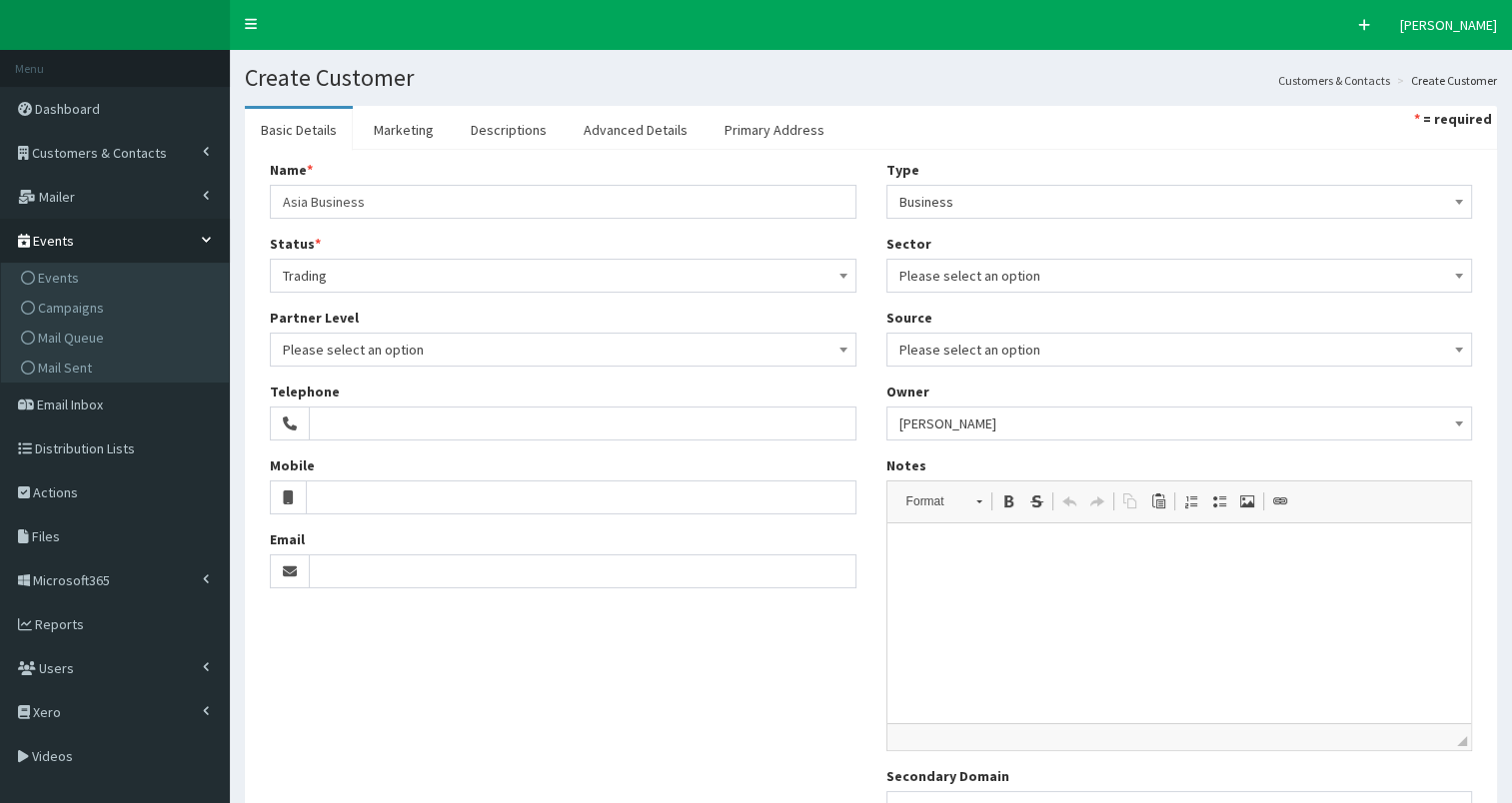click on "Please select an option" at bounding box center (1179, 276) 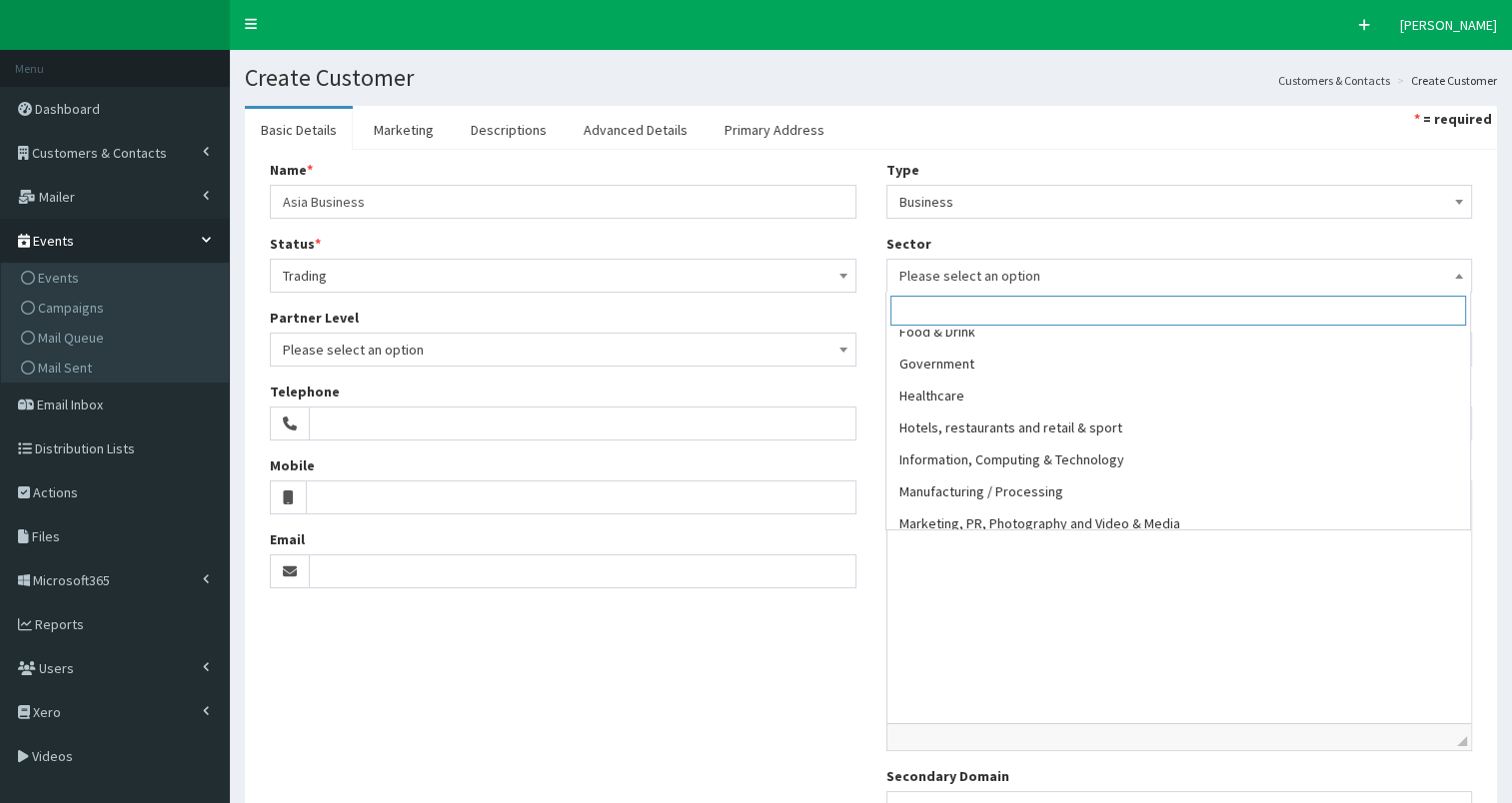 scroll, scrollTop: 217, scrollLeft: 0, axis: vertical 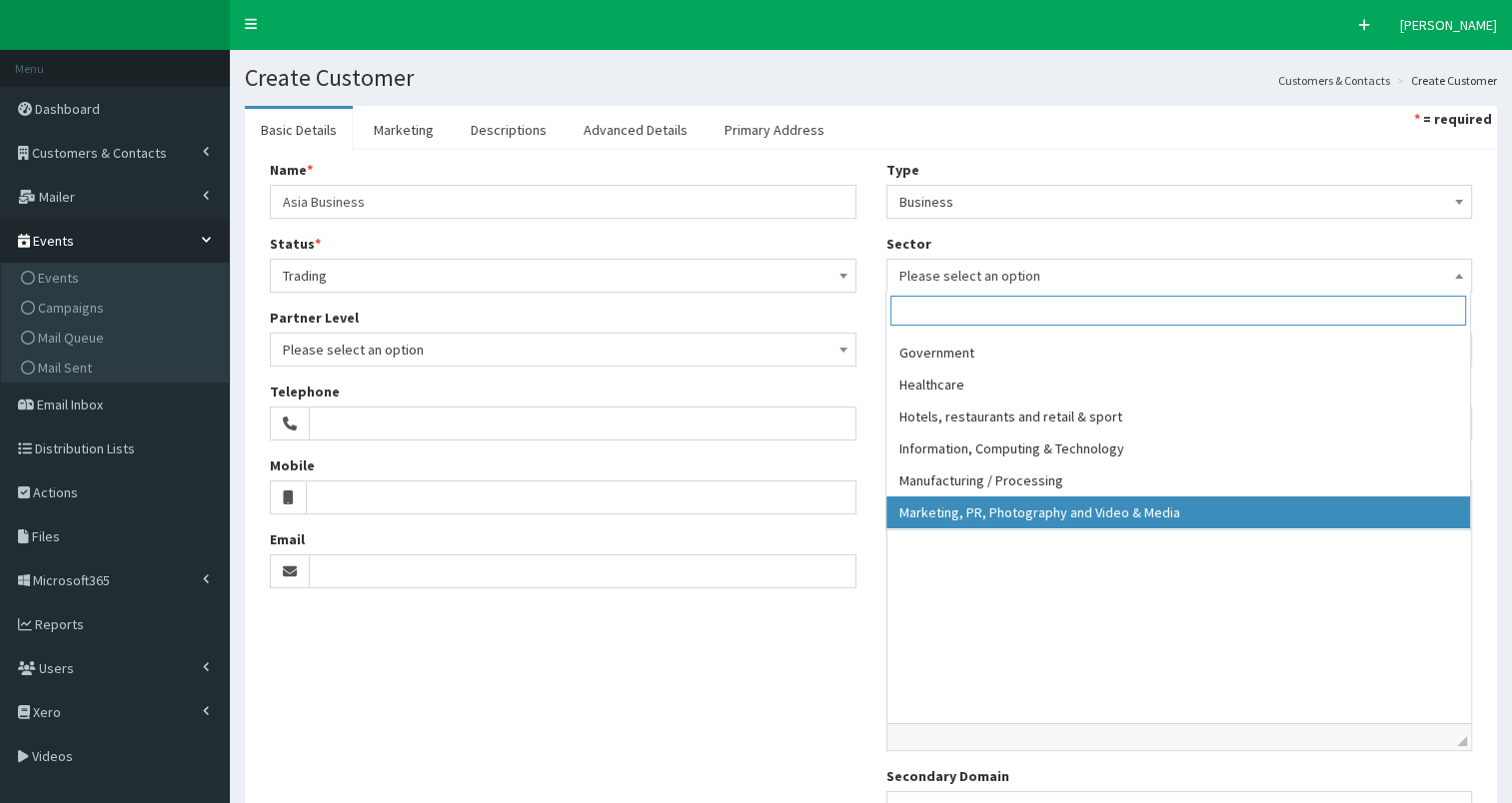 select on "12" 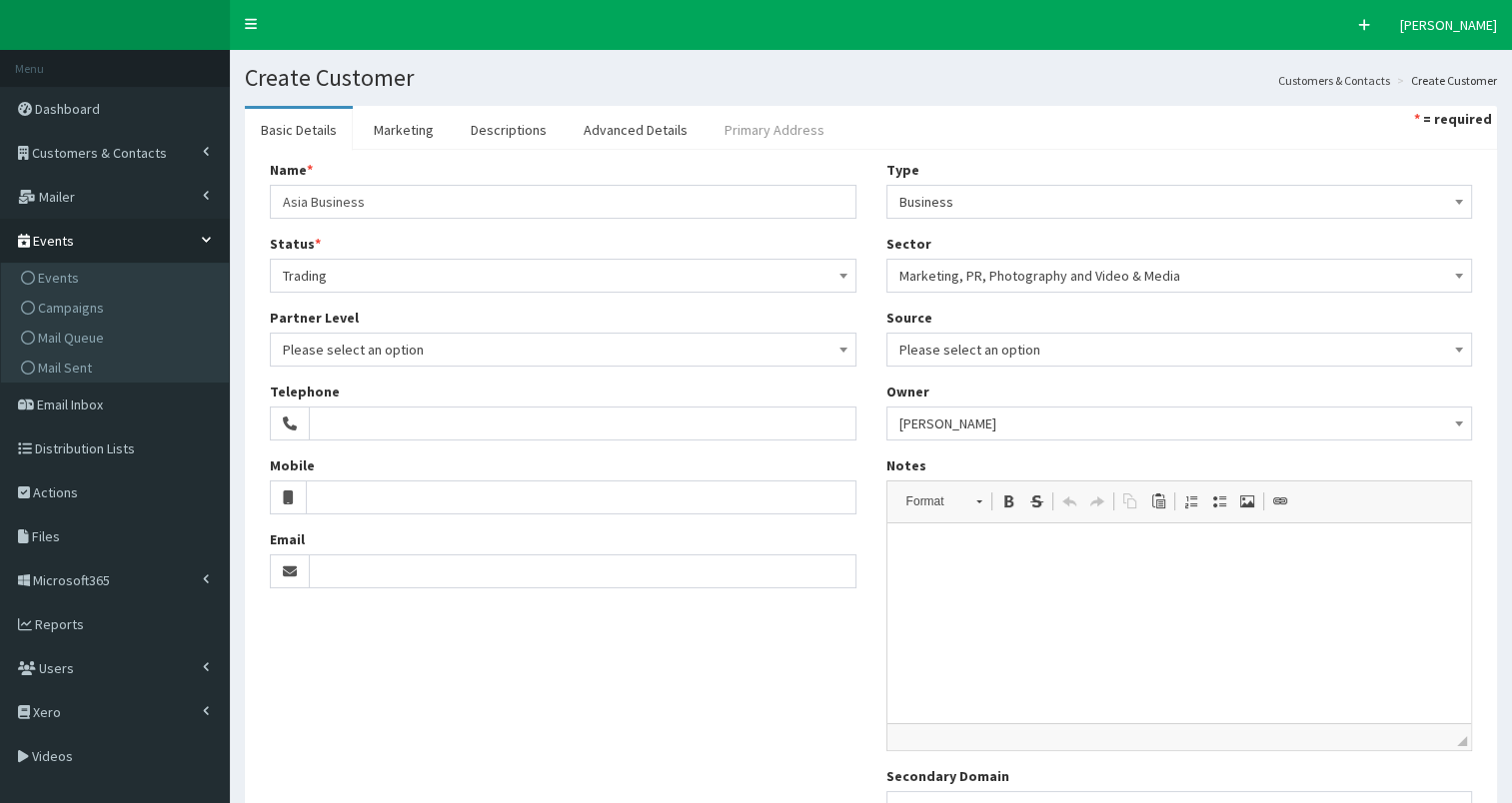 click on "Primary Address" at bounding box center [774, 130] 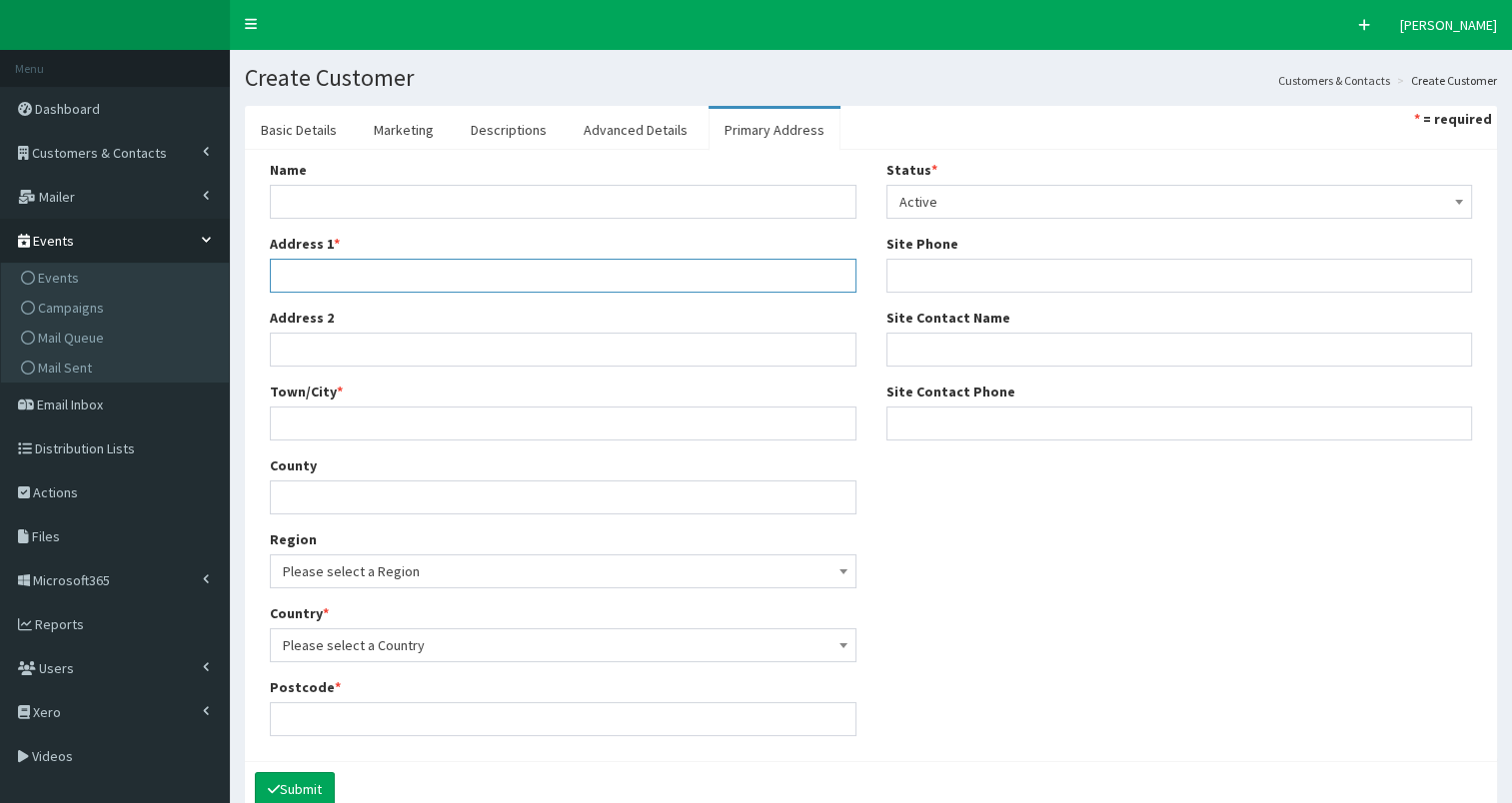 click on "Address 1  *" at bounding box center [563, 276] 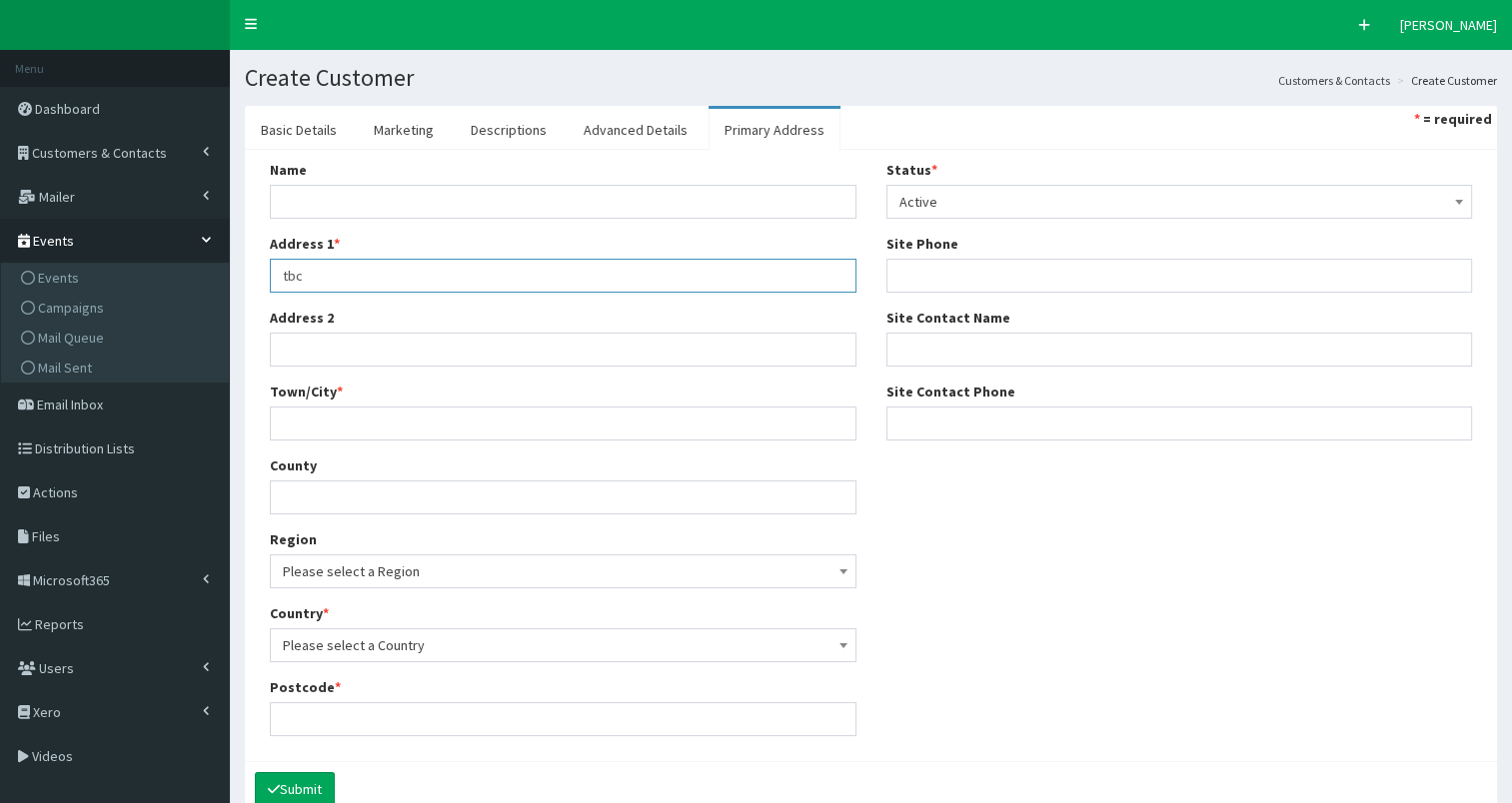 type on "tbc" 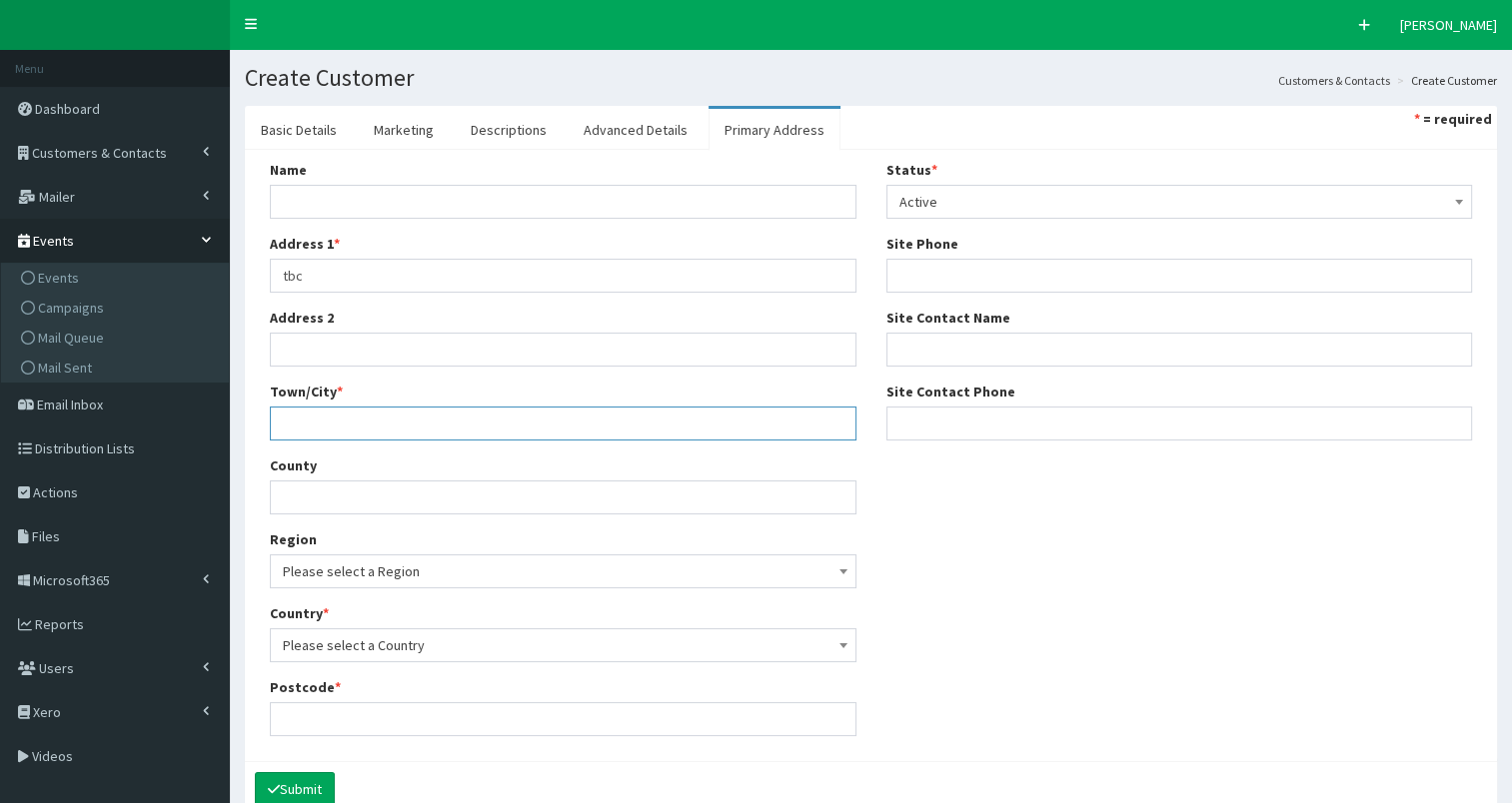 click on "Town/City  *" at bounding box center (563, 423) 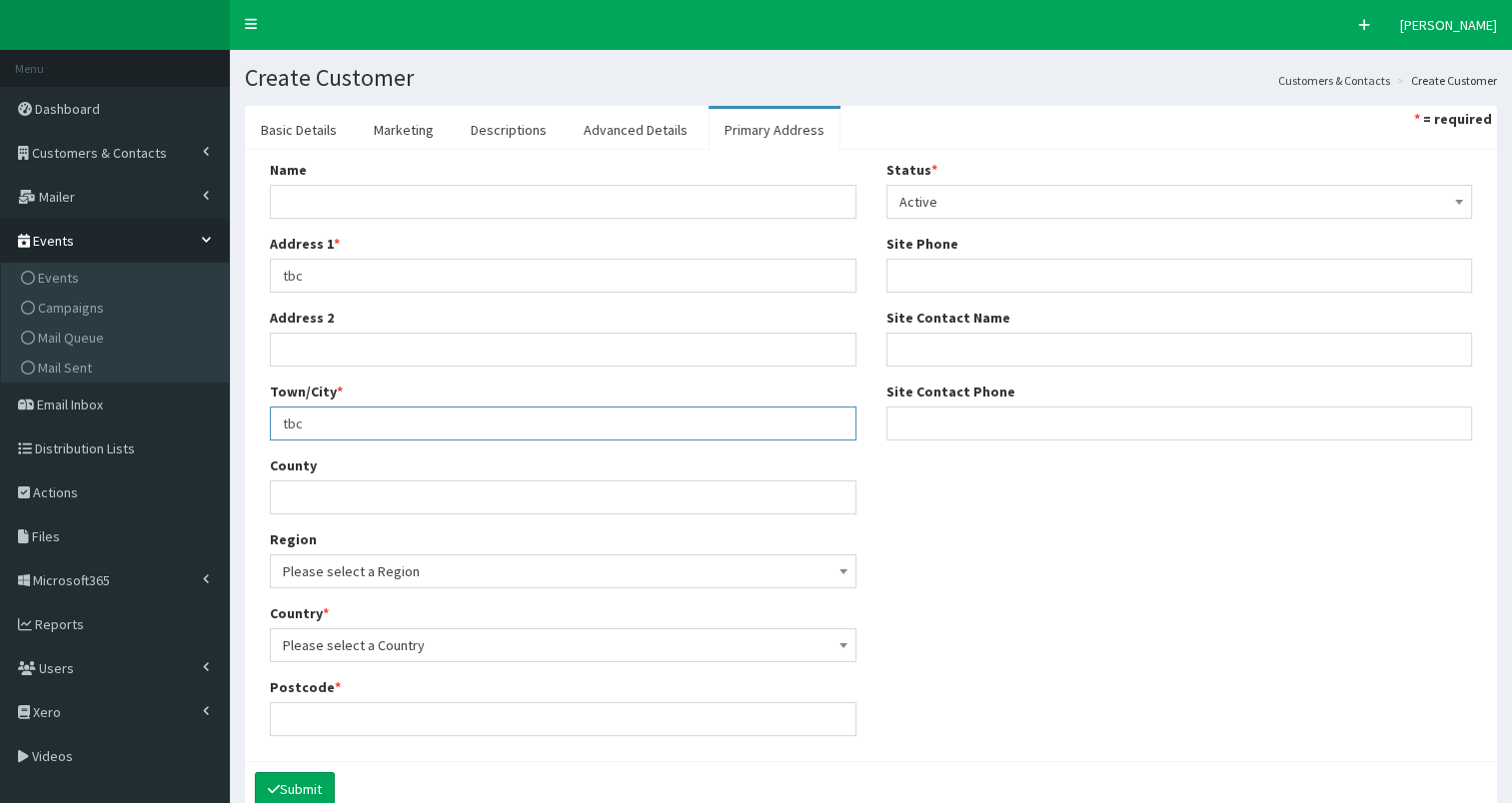 type on "tbc" 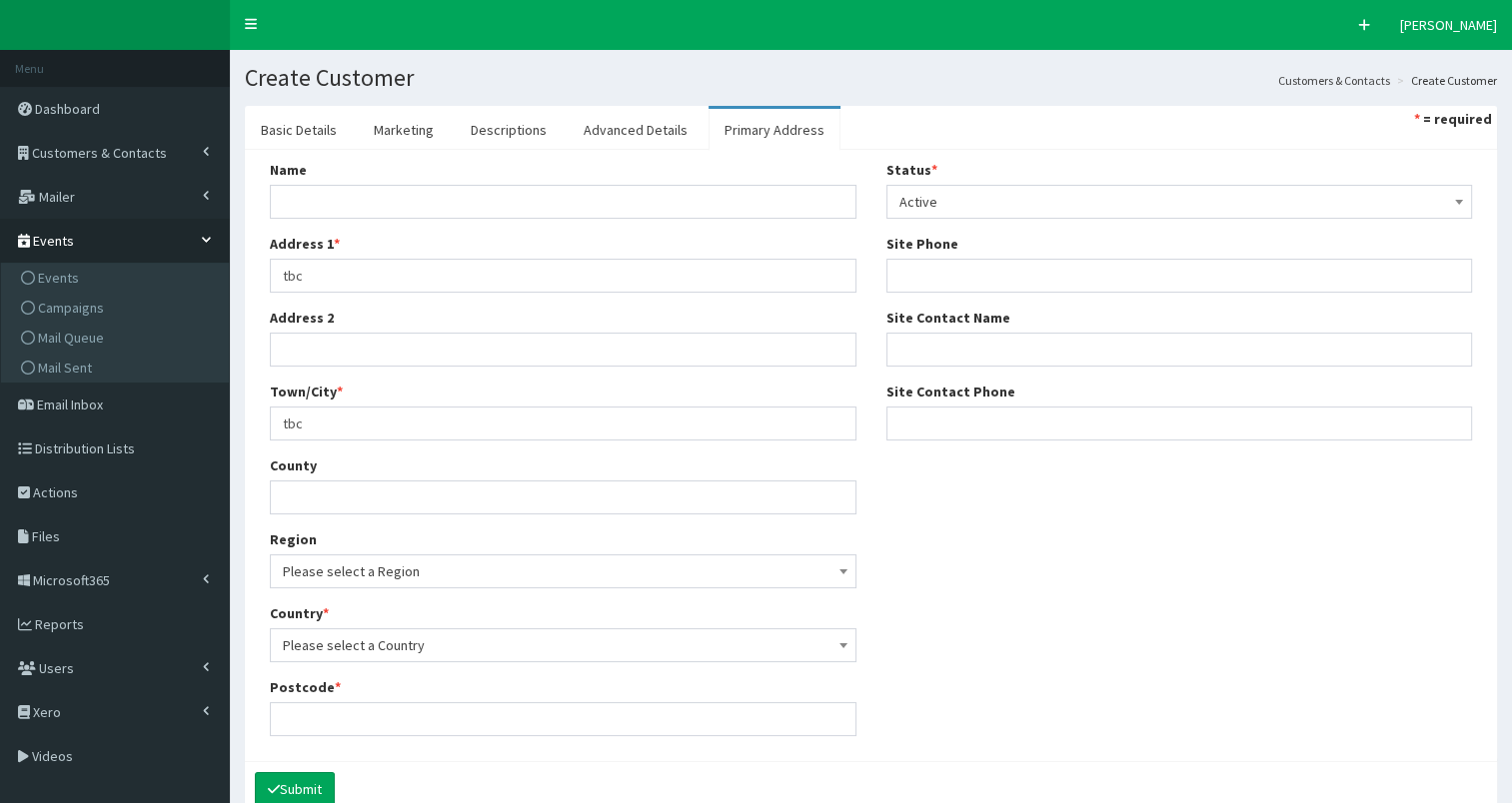 click on "Please select a Country" at bounding box center [563, 645] 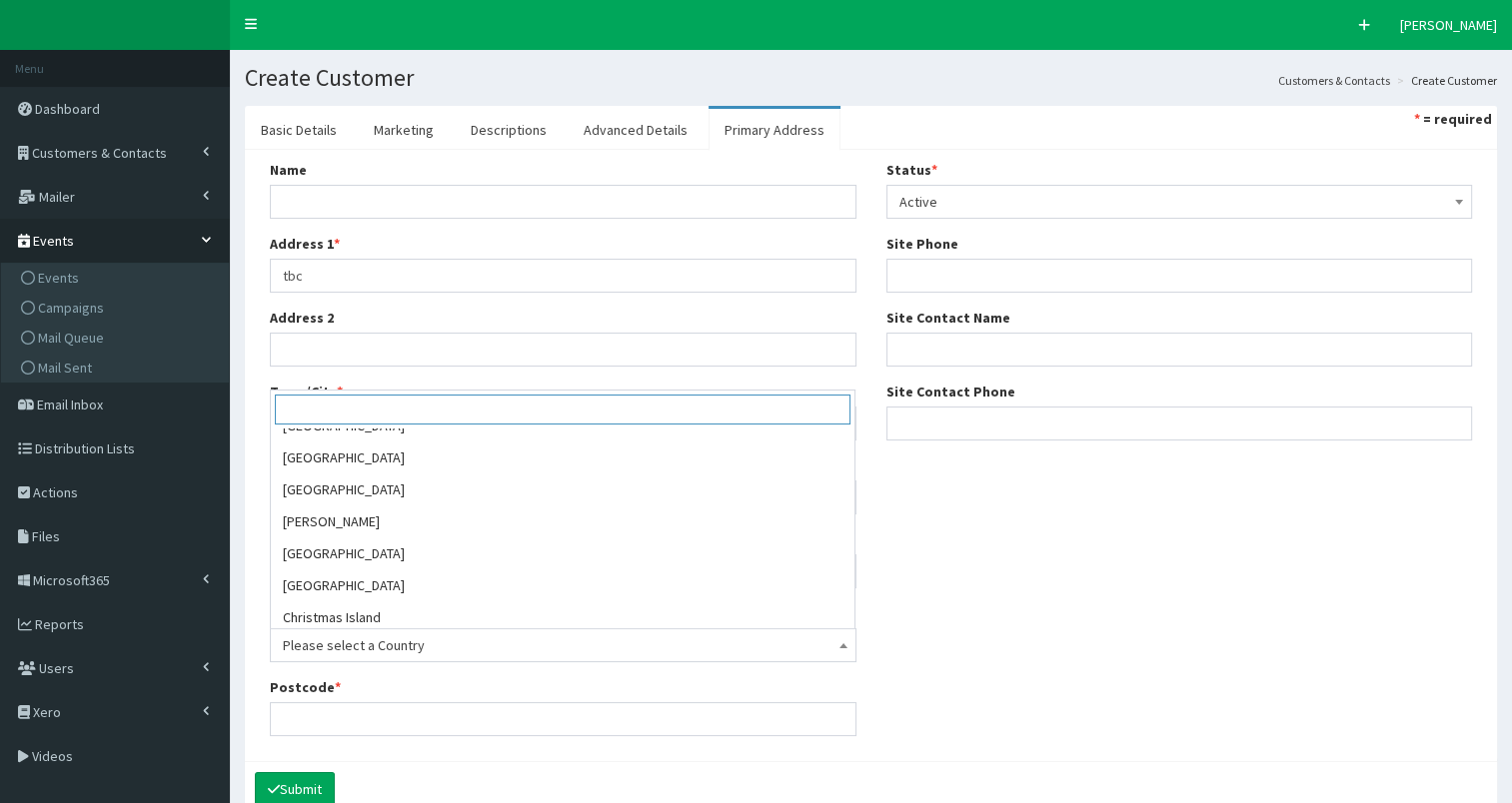 scroll, scrollTop: 1306, scrollLeft: 0, axis: vertical 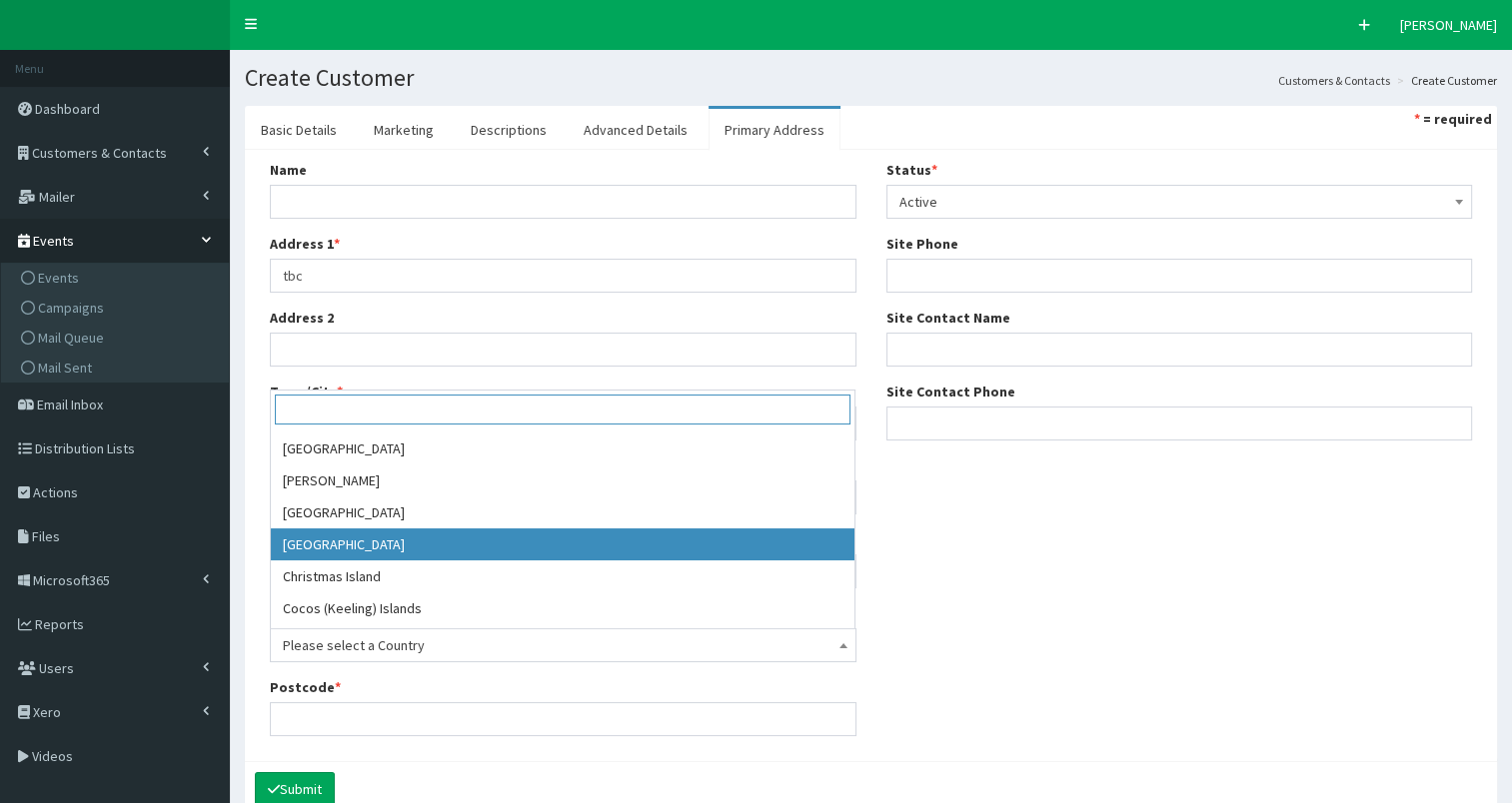 select on "44" 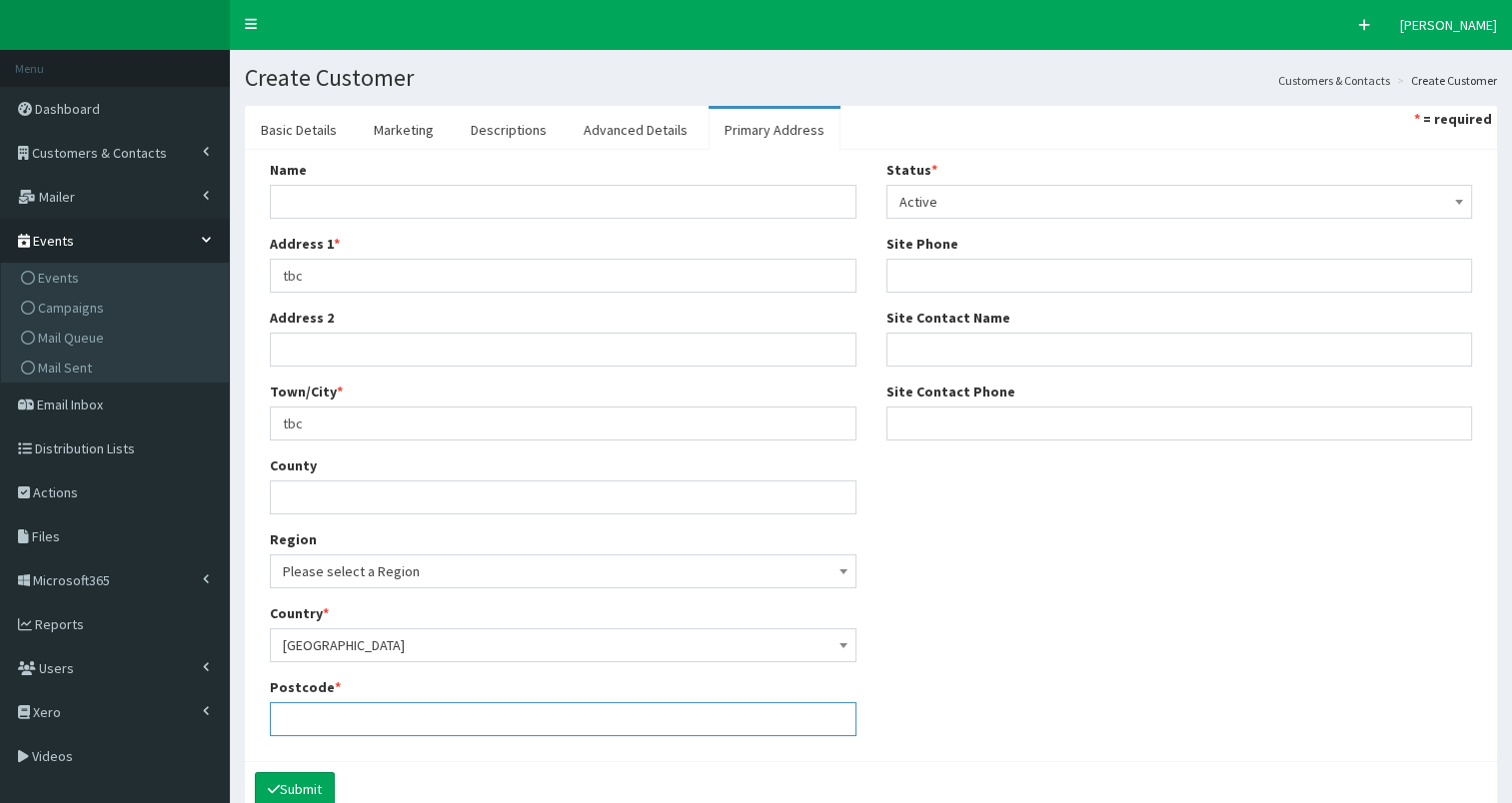 click on "Postcode  *" at bounding box center [563, 719] 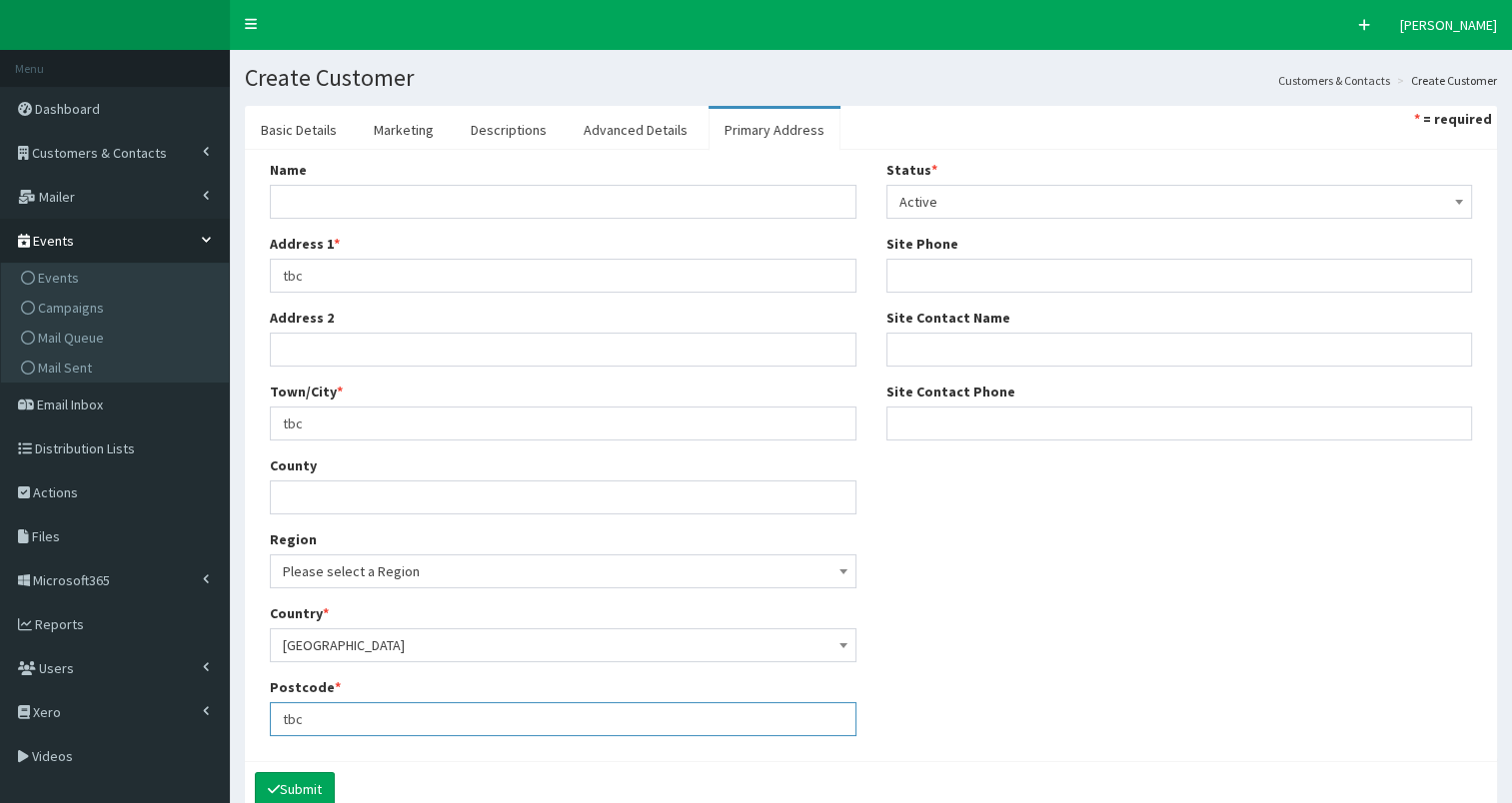 type on "tbc" 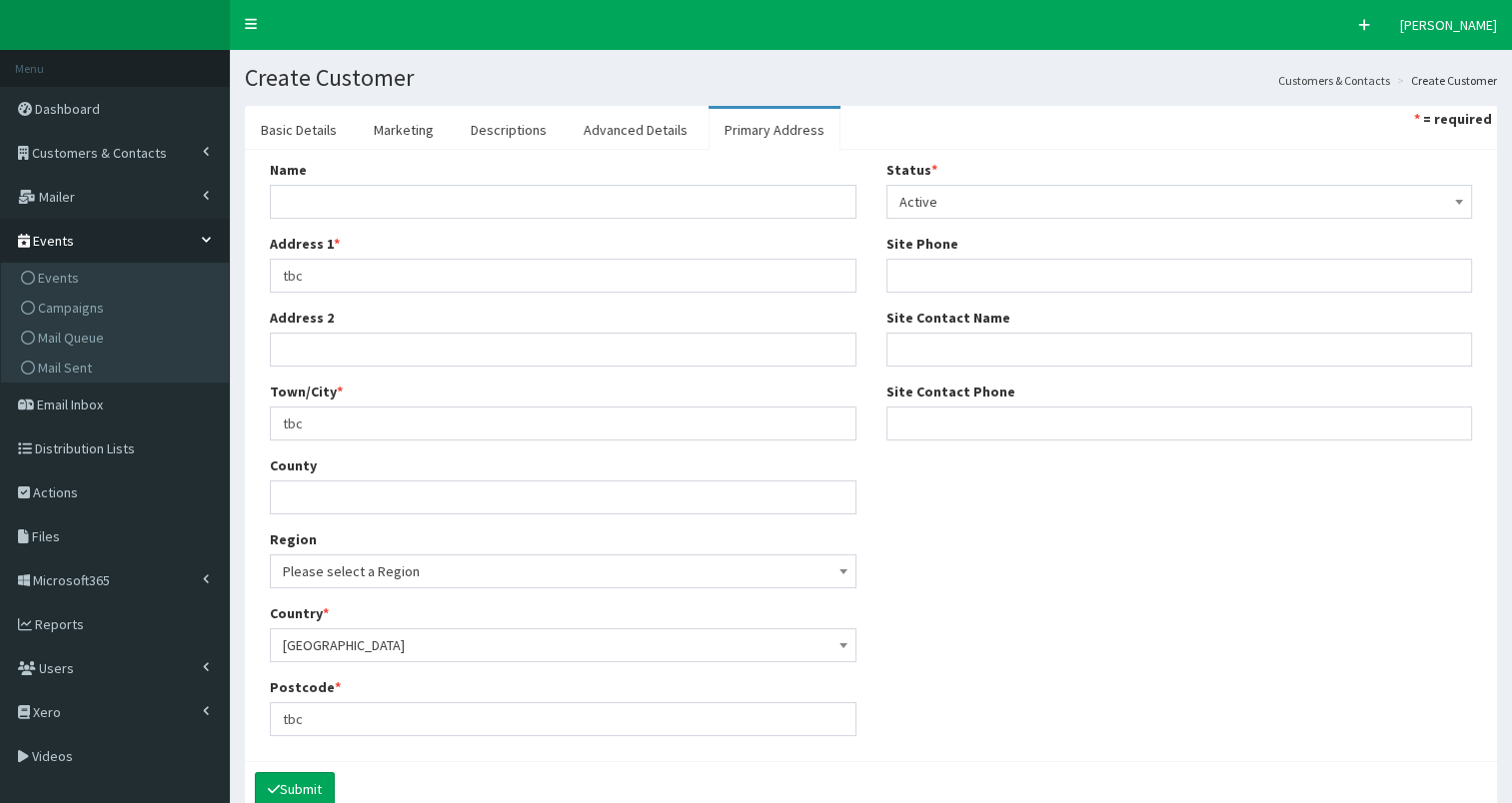 click on "China" at bounding box center [563, 645] 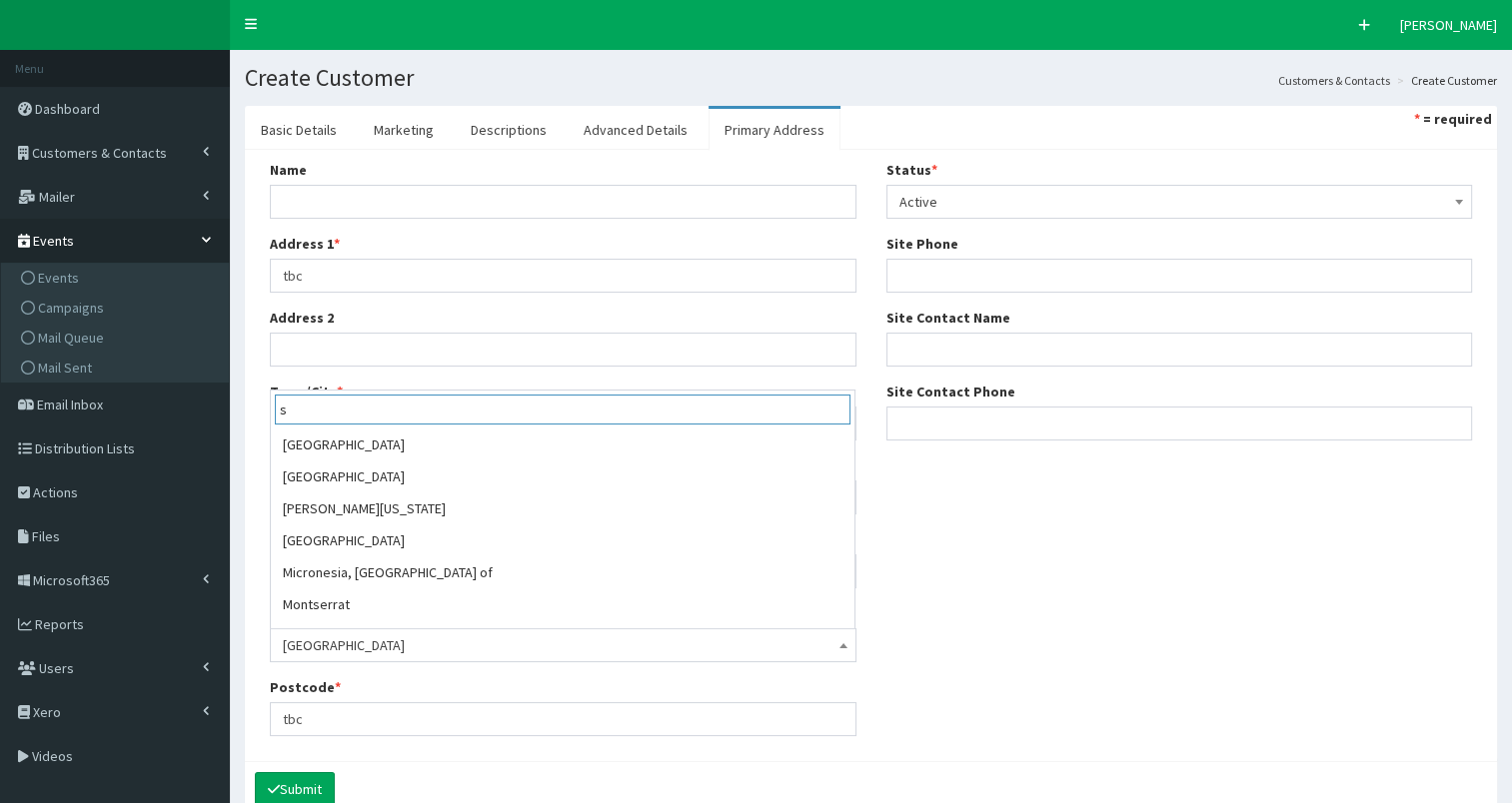 scroll, scrollTop: 0, scrollLeft: 0, axis: both 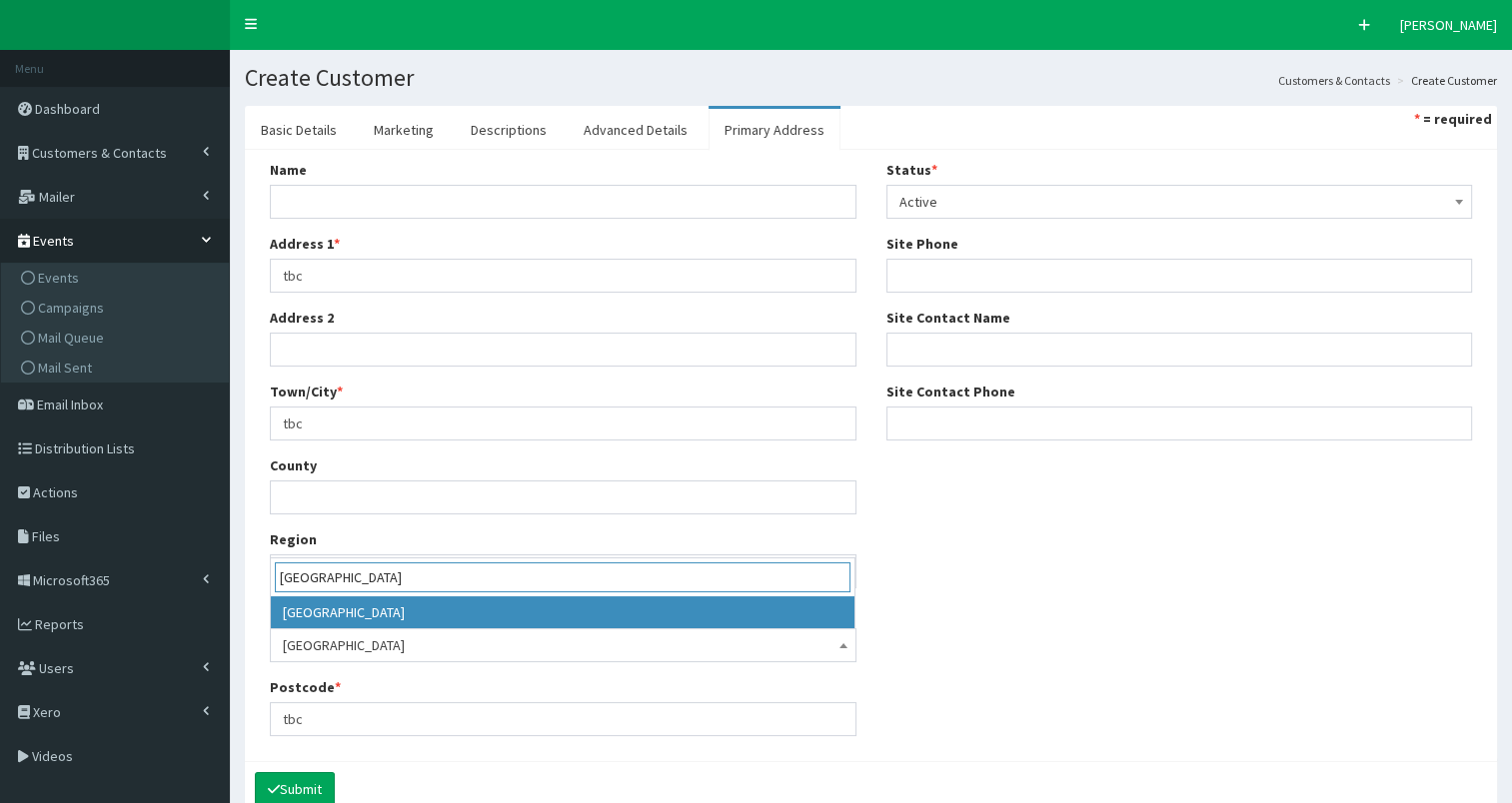 type on "singapore" 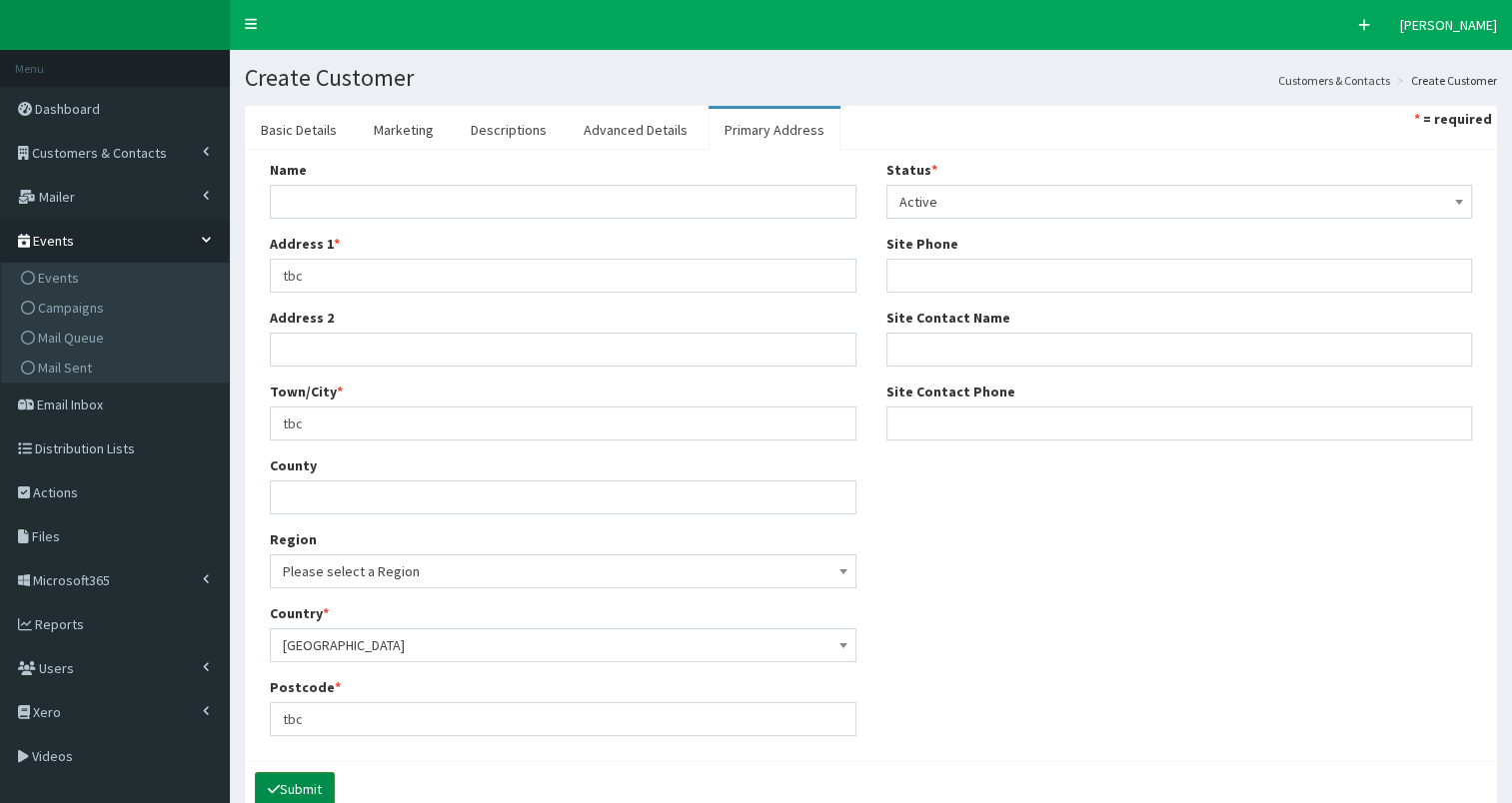 click on "Submit" at bounding box center (295, 789) 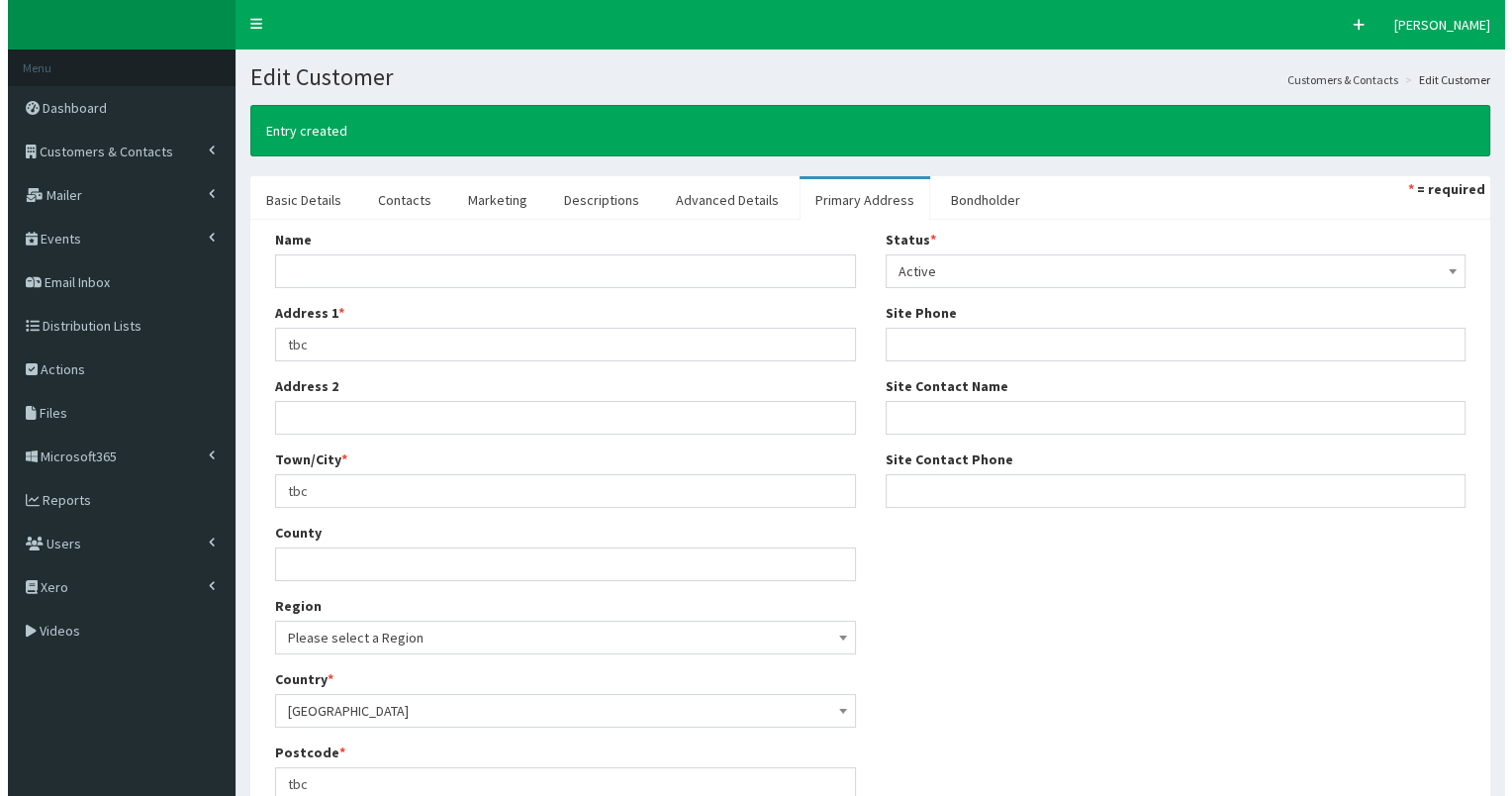 scroll, scrollTop: 0, scrollLeft: 0, axis: both 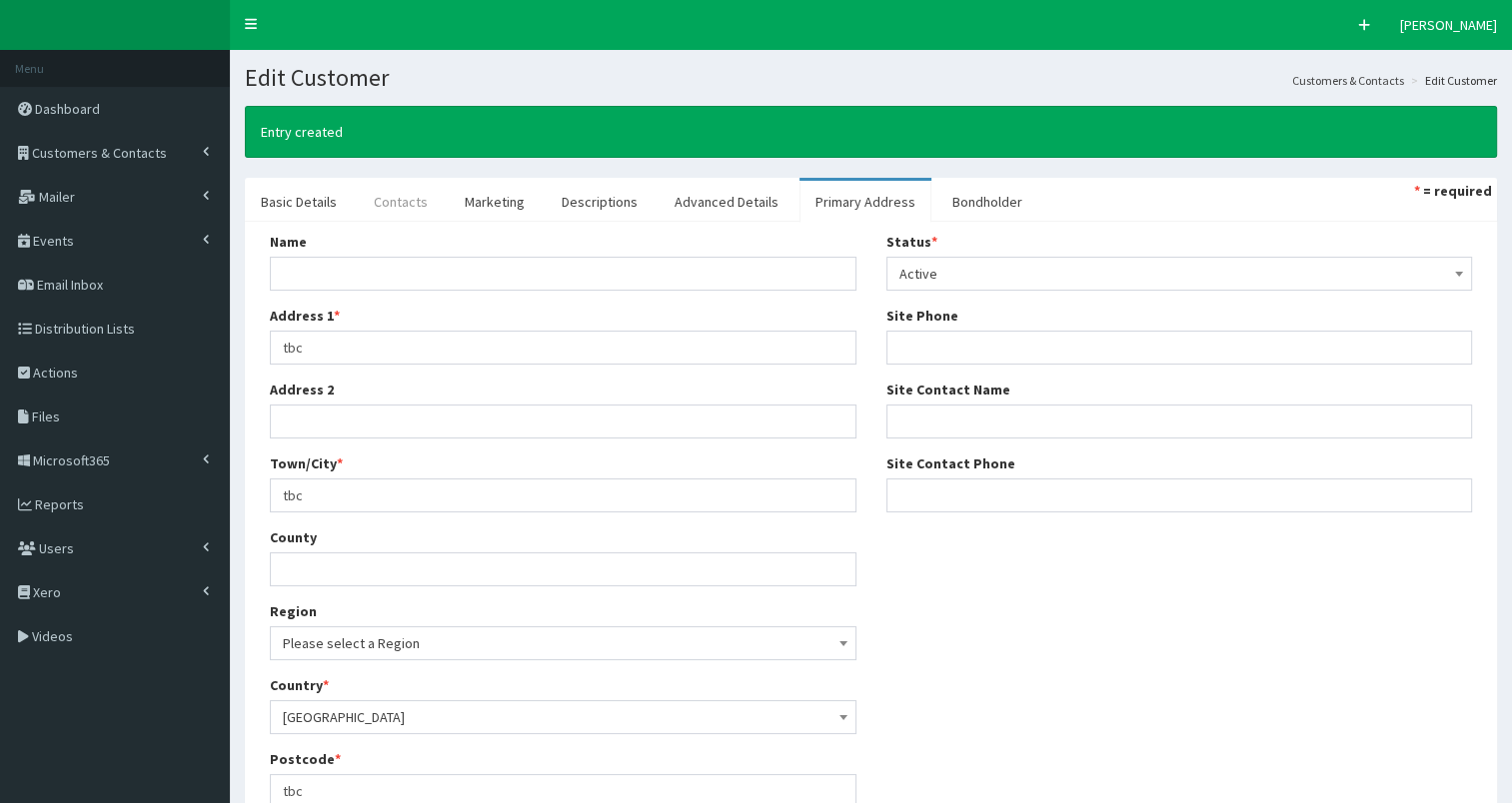 click on "Contacts" at bounding box center [401, 202] 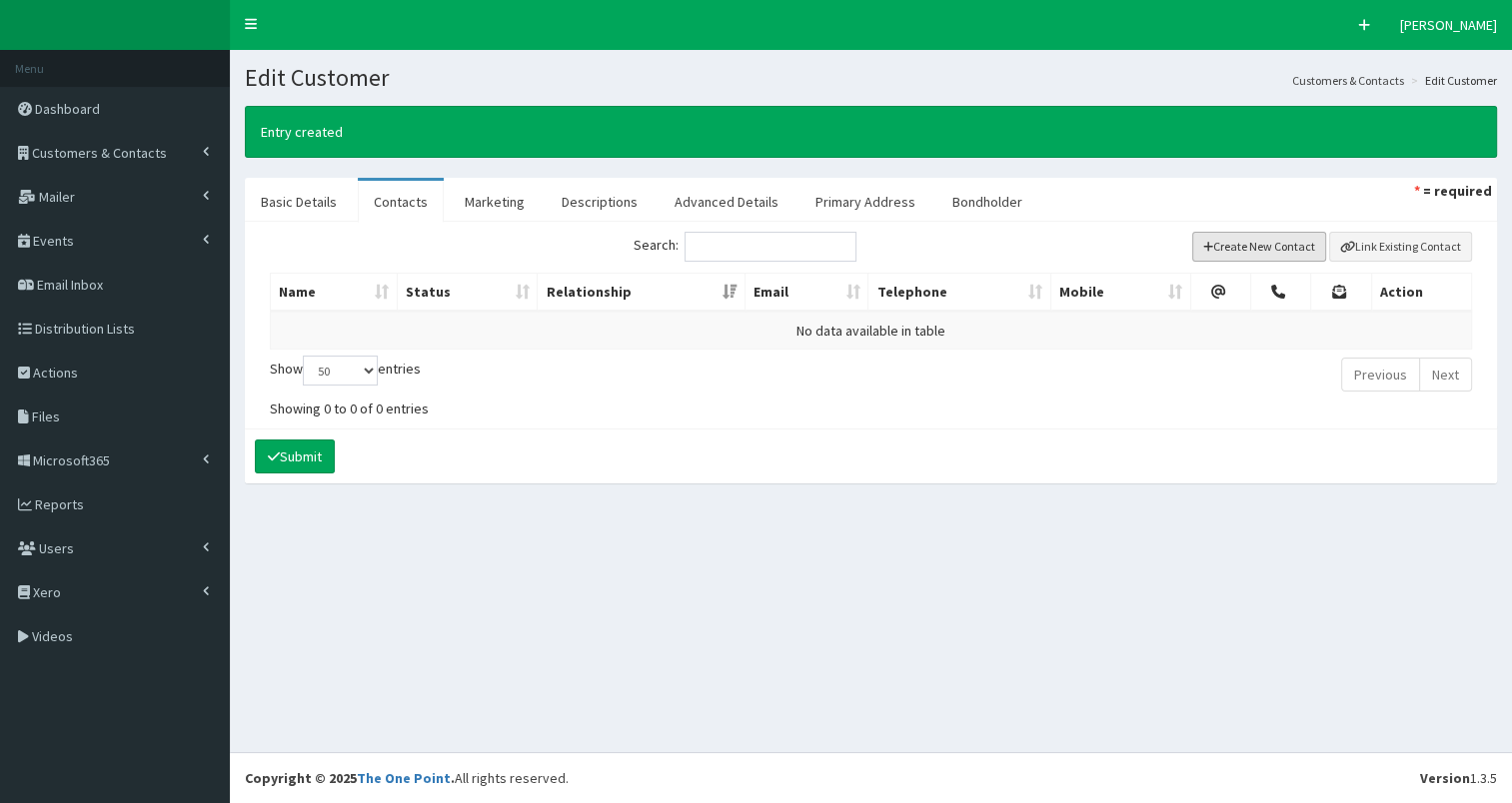 click on "Create New Contact" at bounding box center (1259, 247) 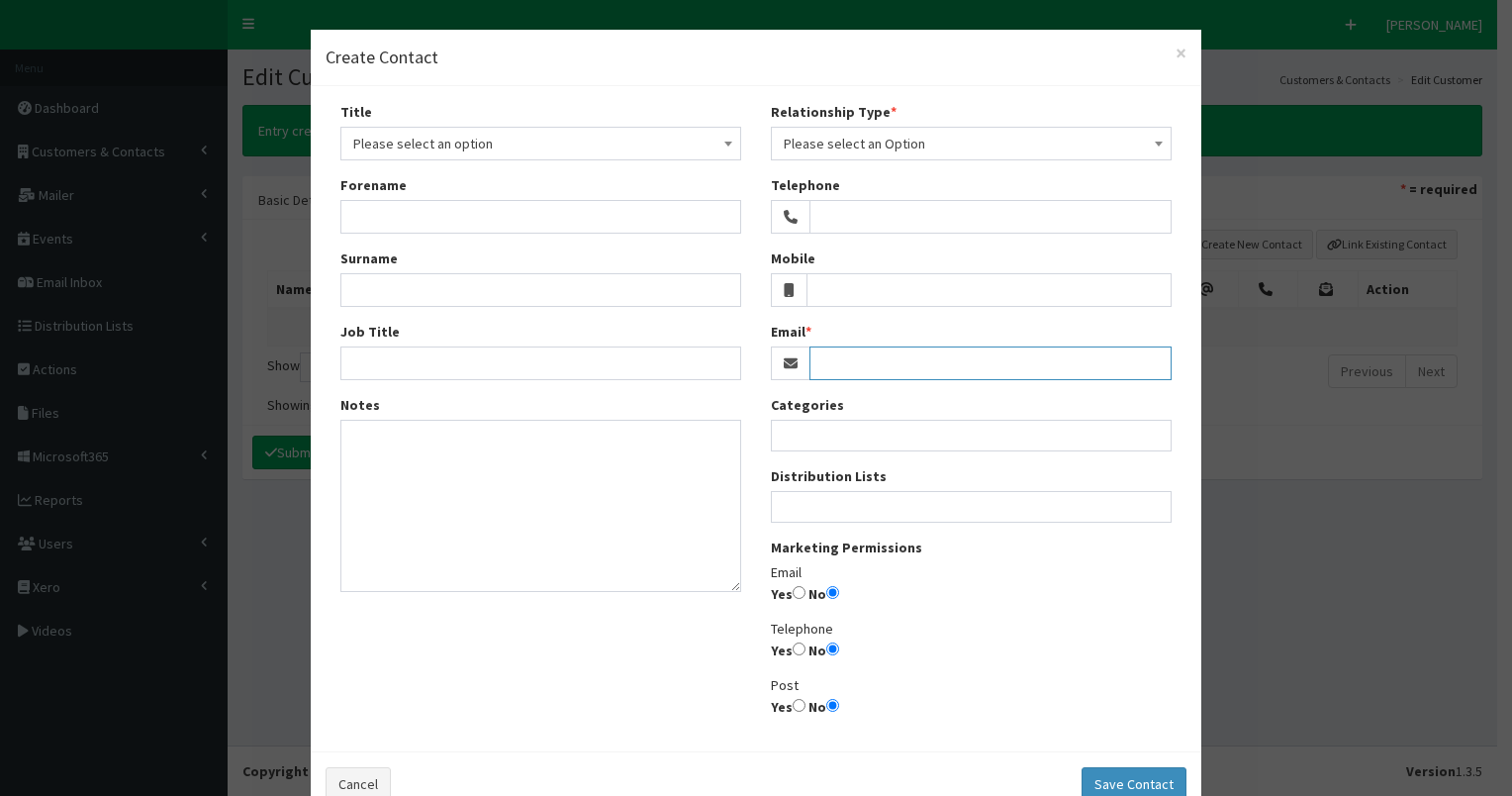 click on "Email" at bounding box center [991, 363] 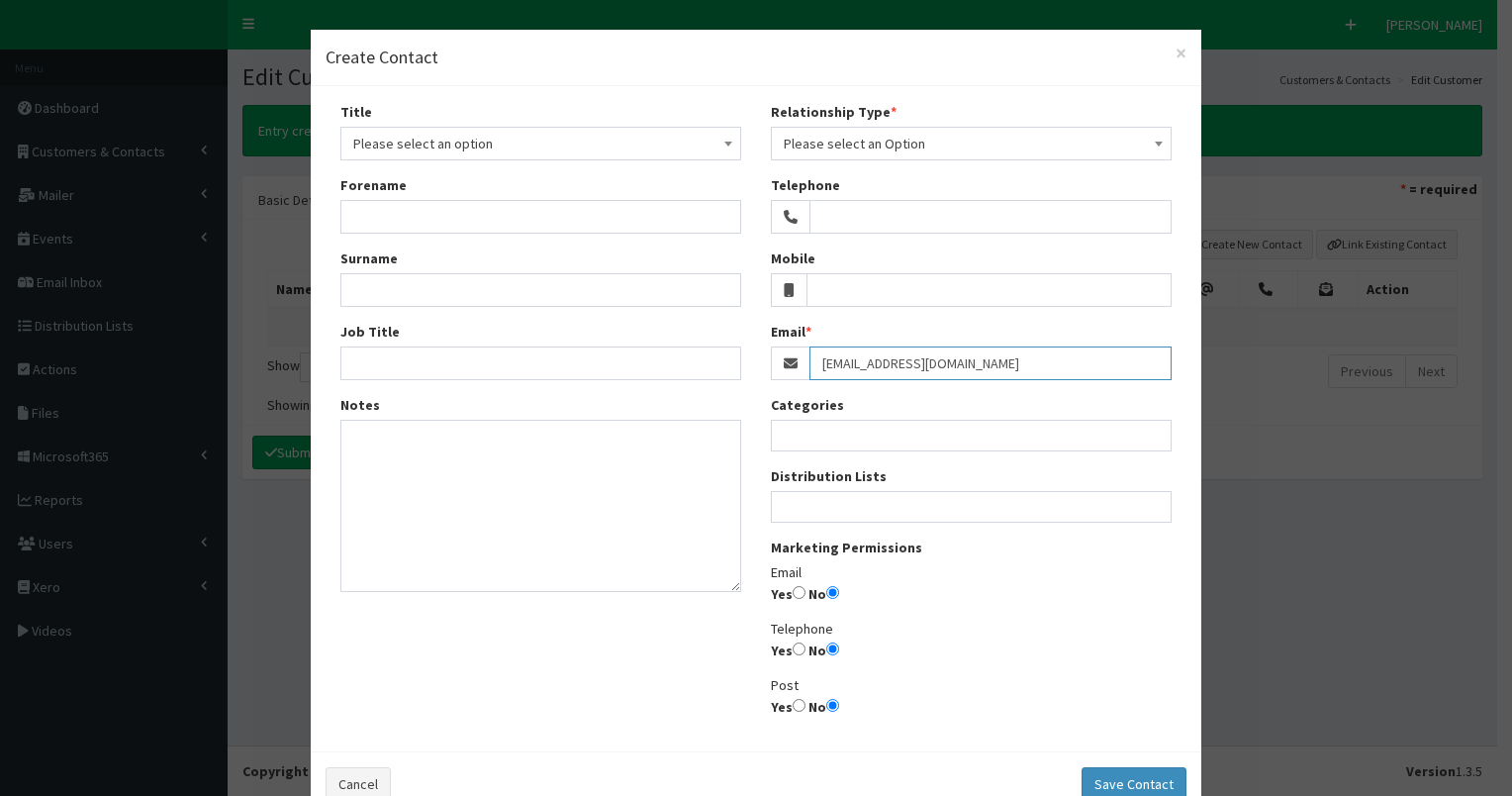 type on "ecolhj@asiae.co.kr" 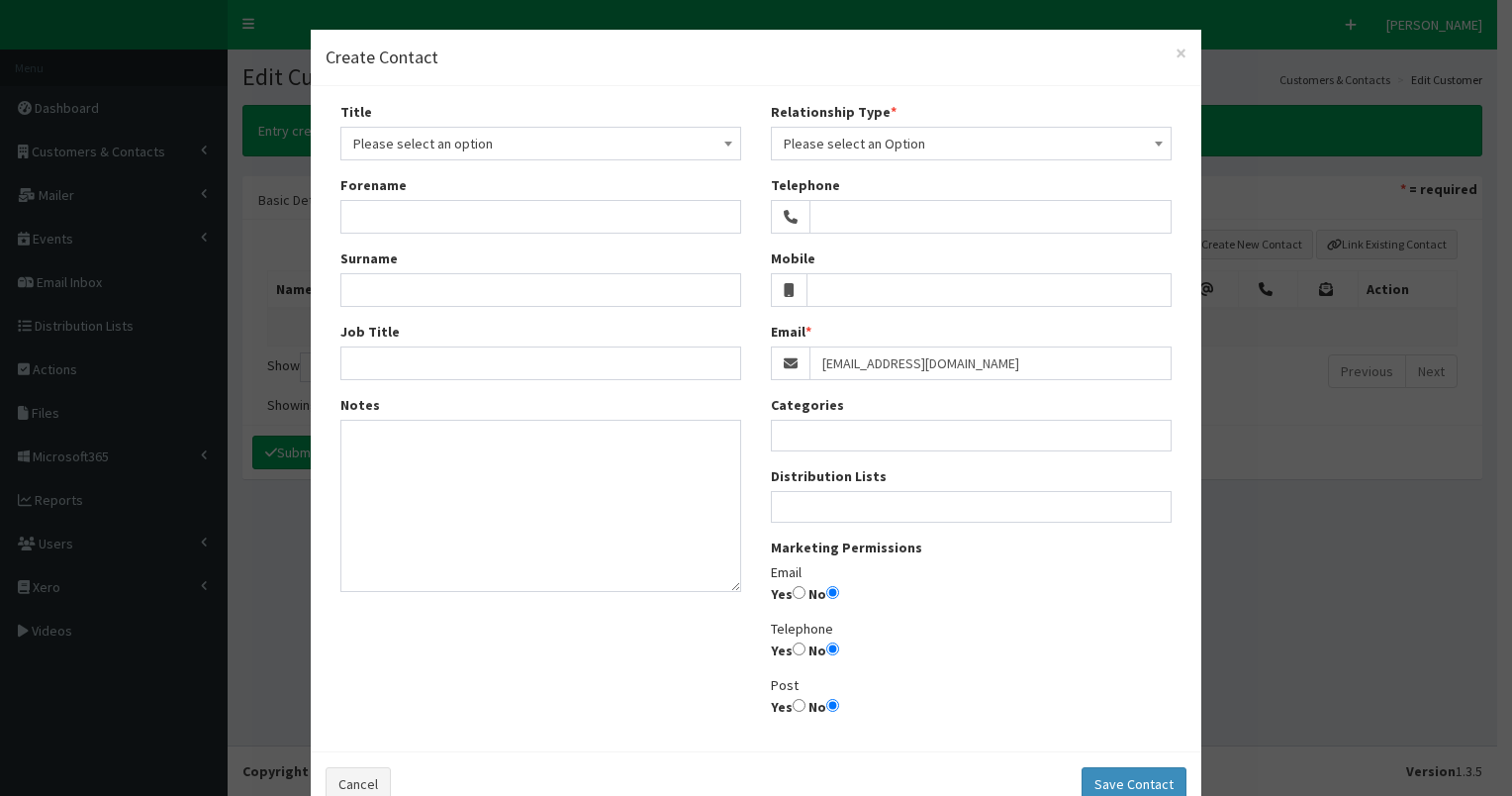click on "Please select an Option" at bounding box center [971, 144] 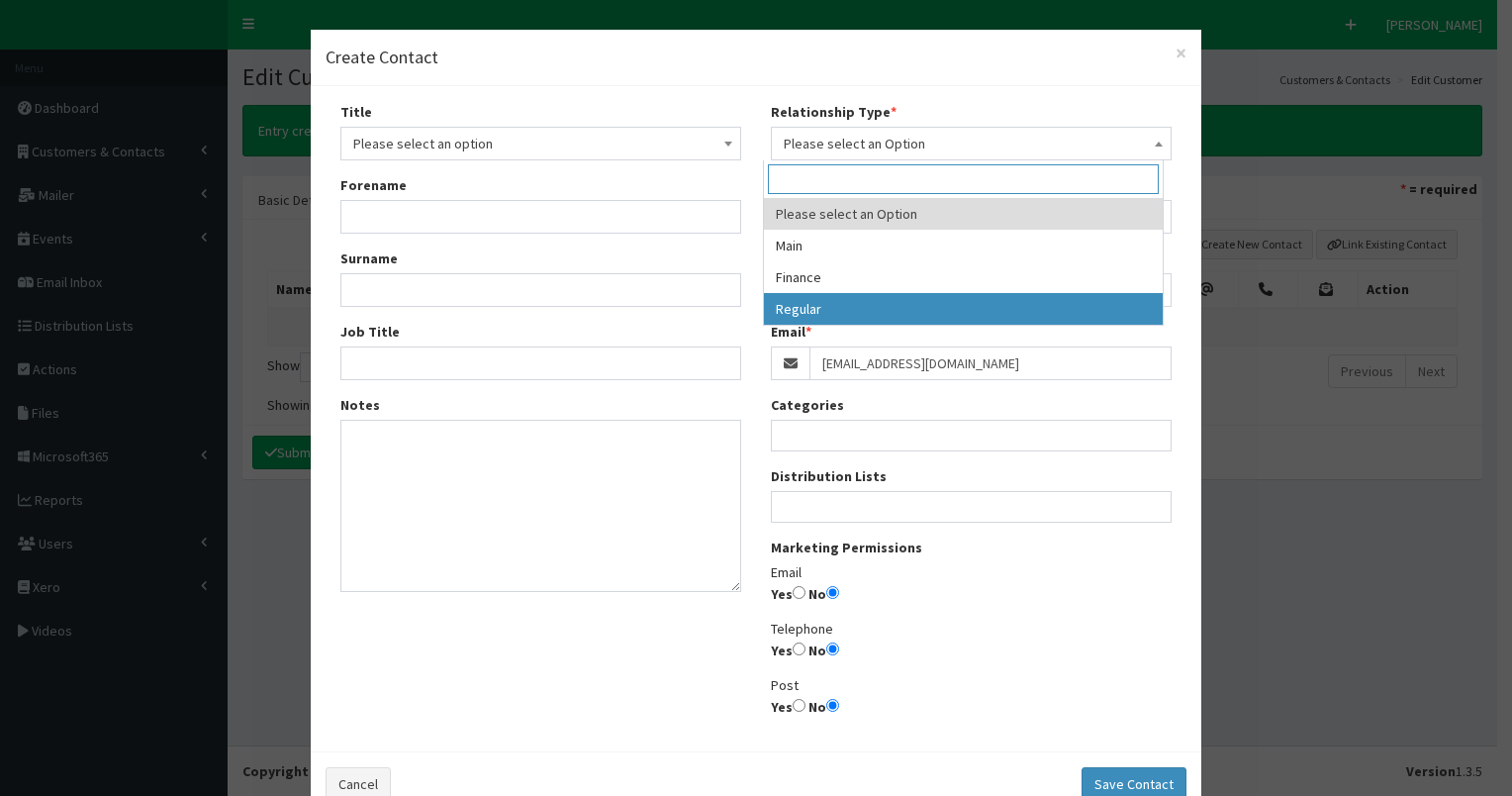select on "3" 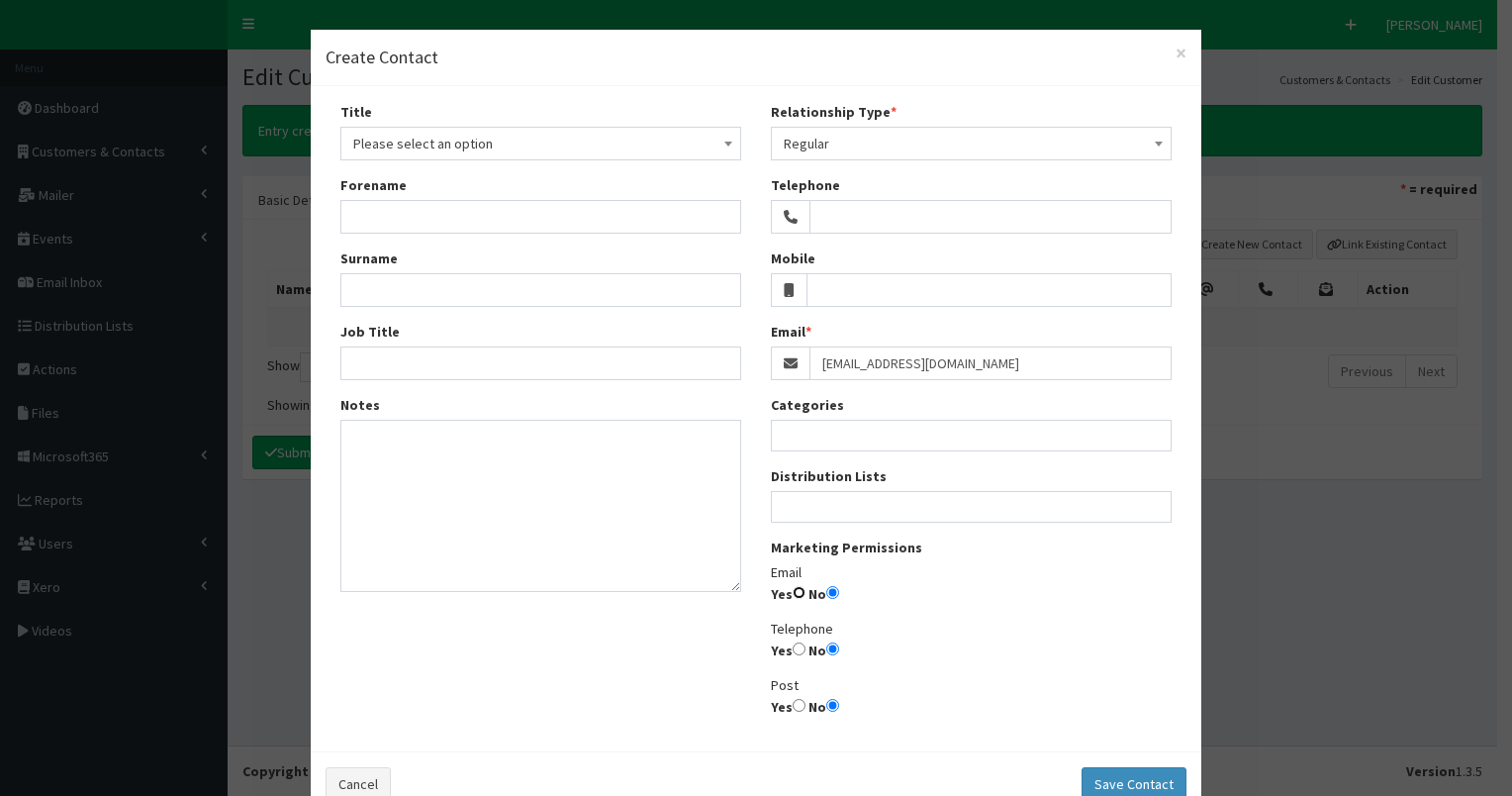 drag, startPoint x: 788, startPoint y: 591, endPoint x: 840, endPoint y: 527, distance: 82.46211 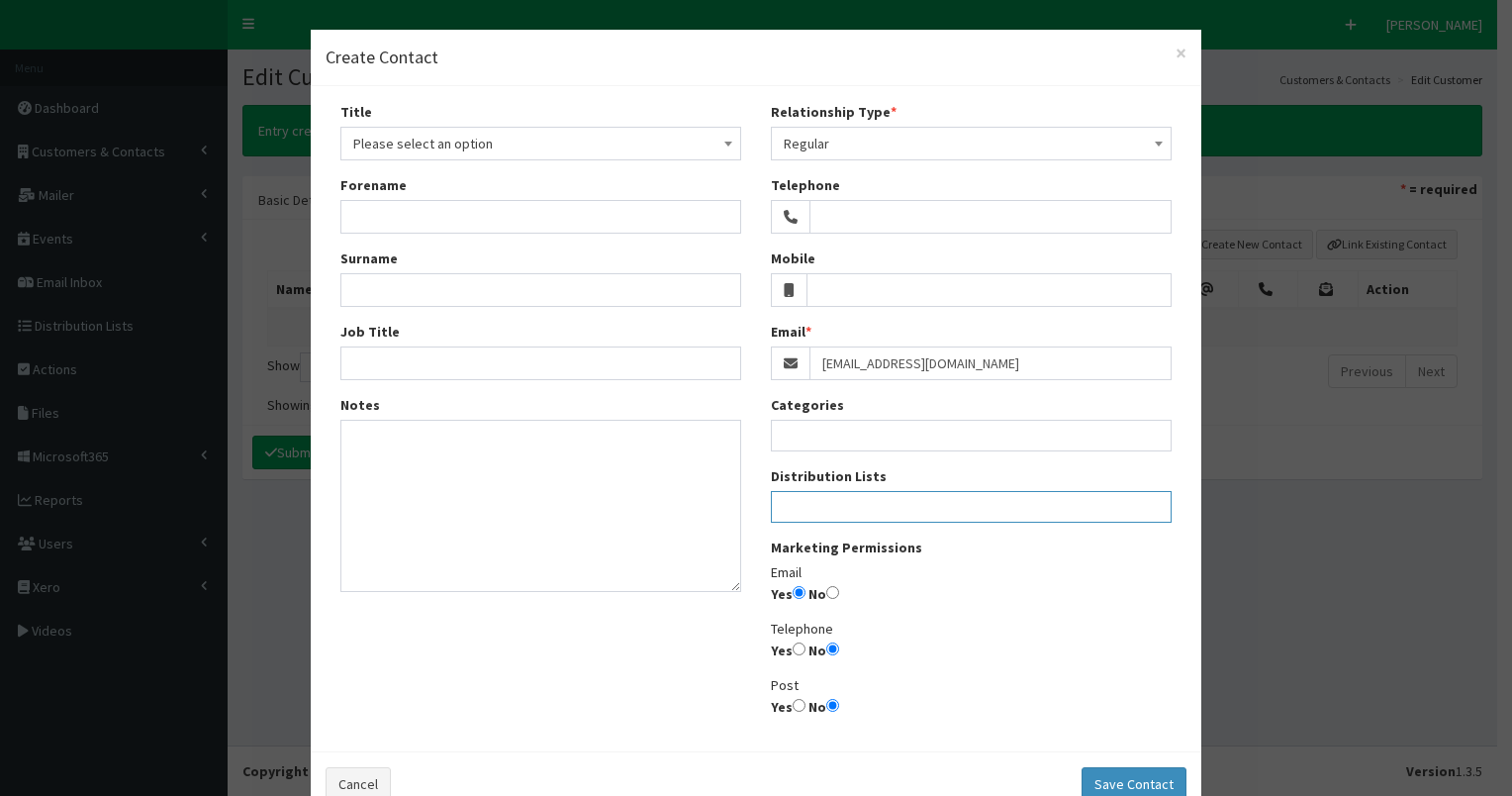 click at bounding box center [971, 504] 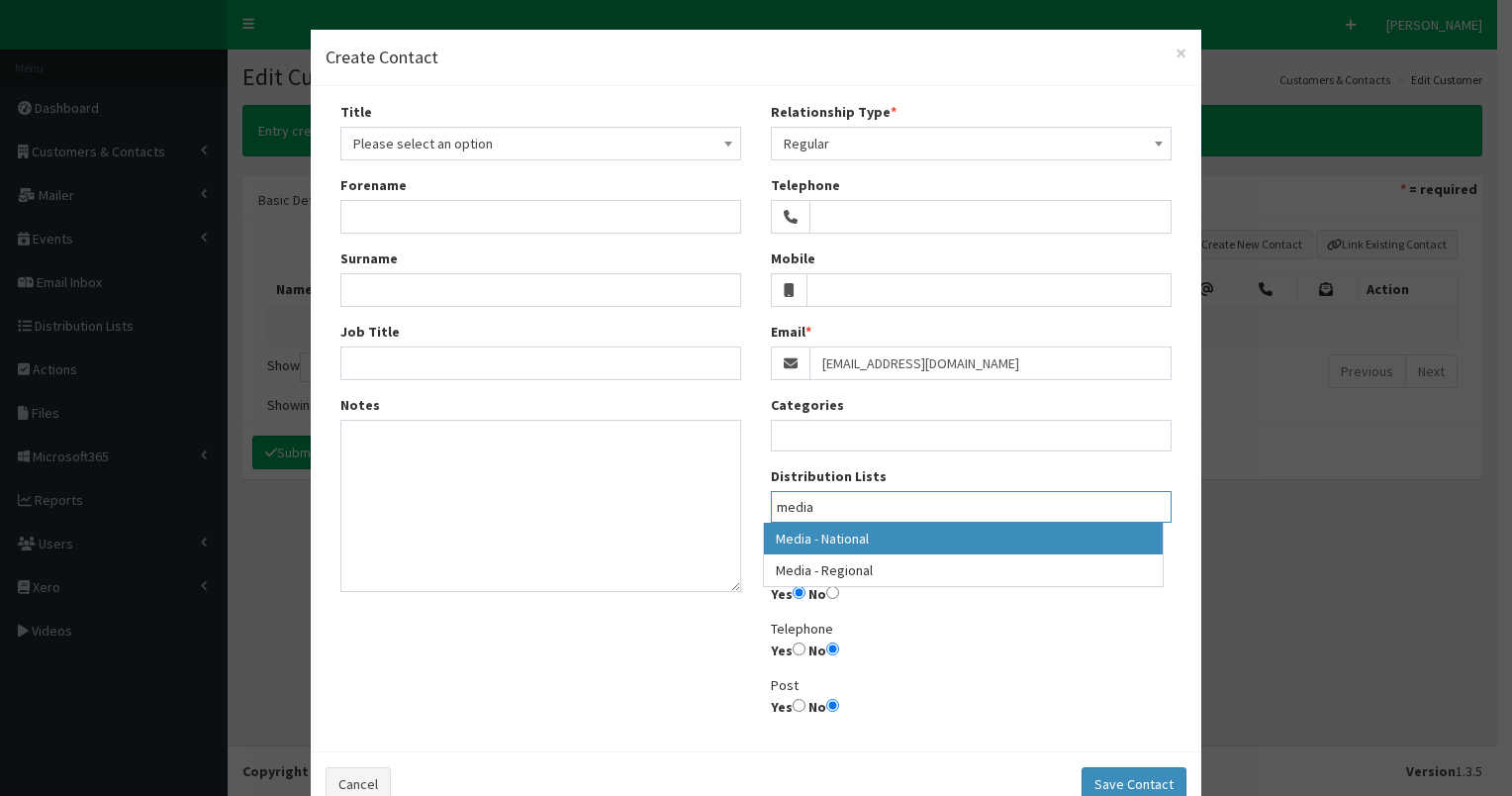 type on "media" 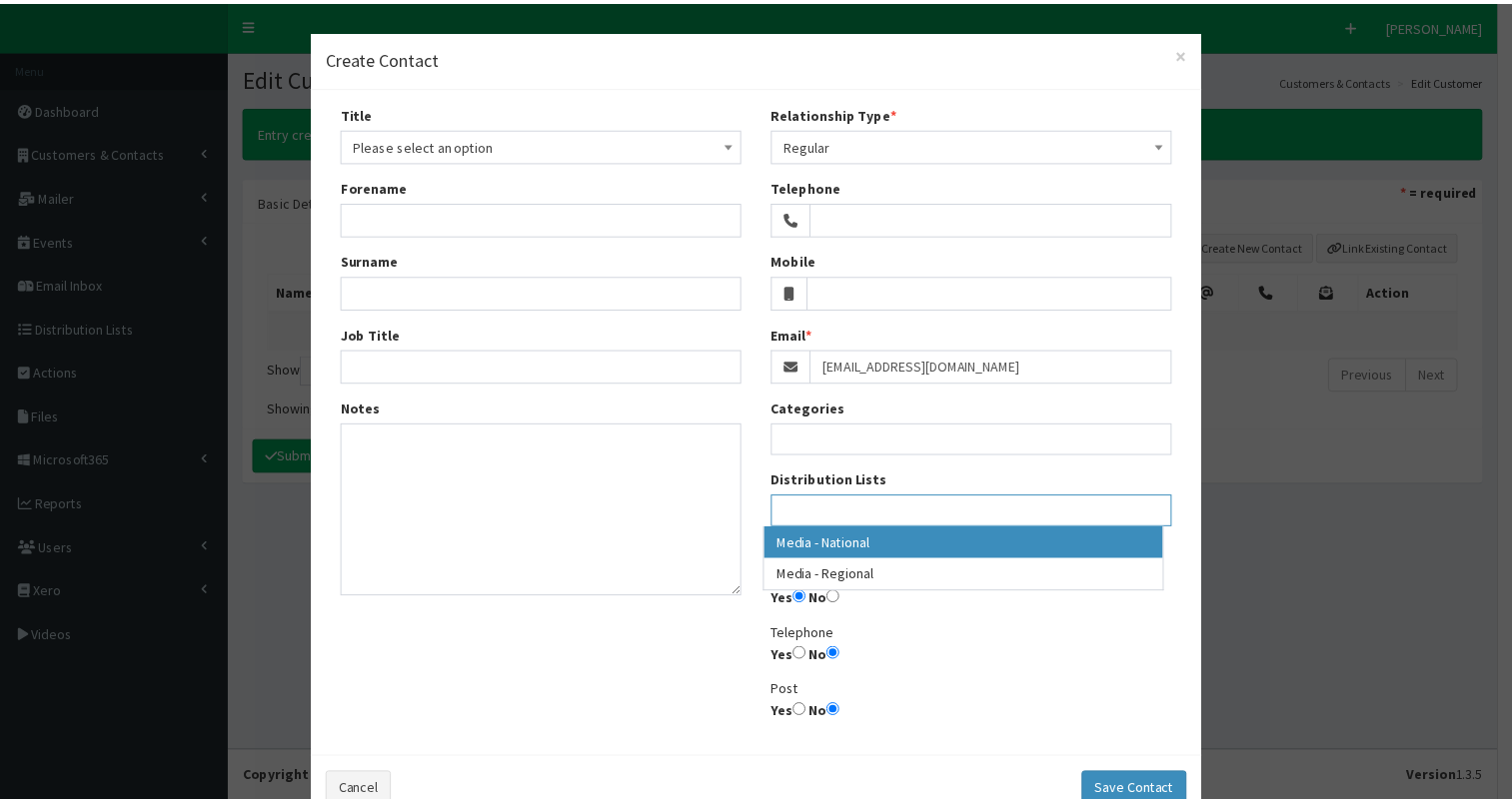 scroll, scrollTop: 594, scrollLeft: 0, axis: vertical 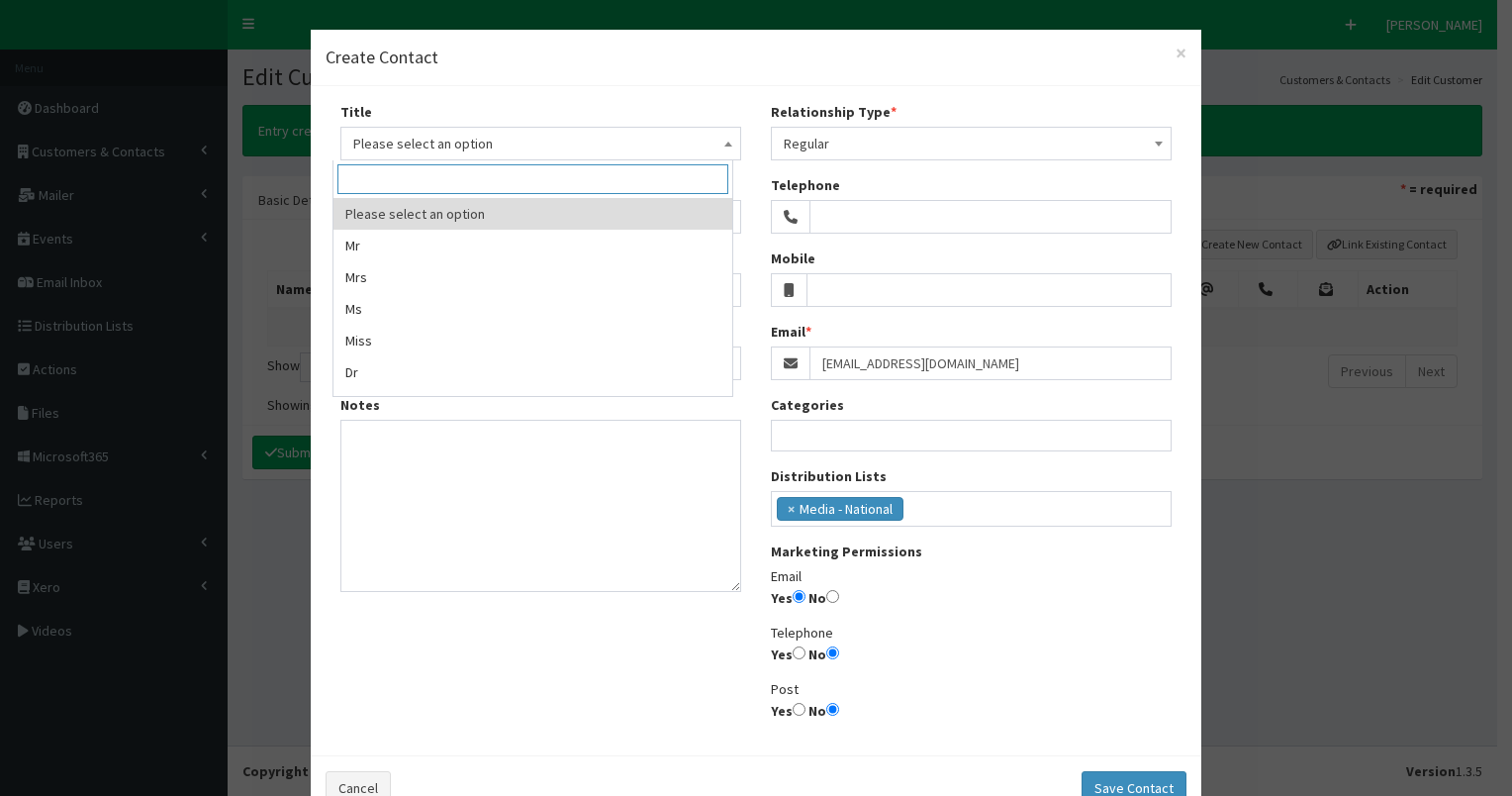 click on "Please select an option" at bounding box center (540, 144) 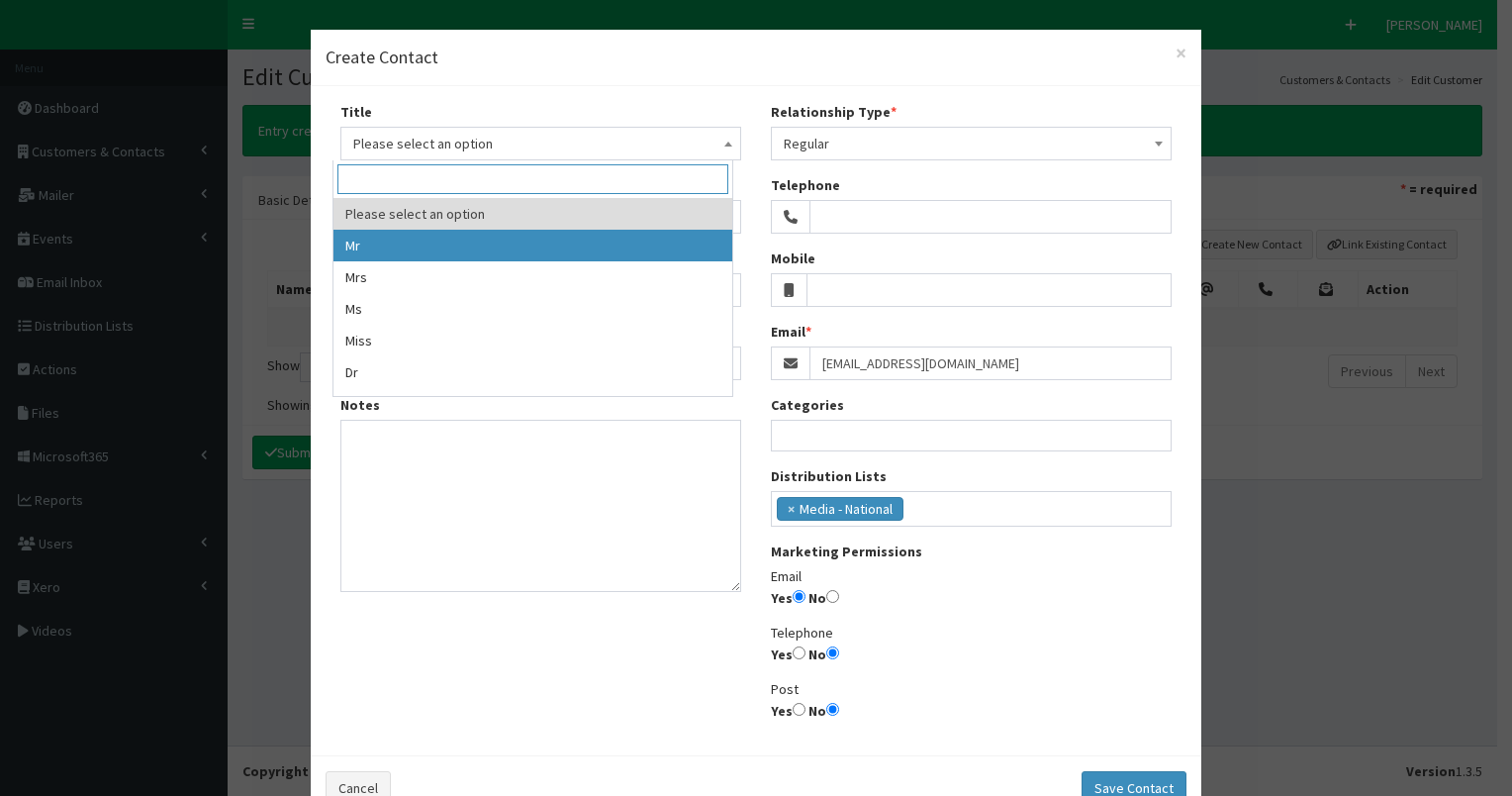drag, startPoint x: 416, startPoint y: 238, endPoint x: 683, endPoint y: 157, distance: 279.01613 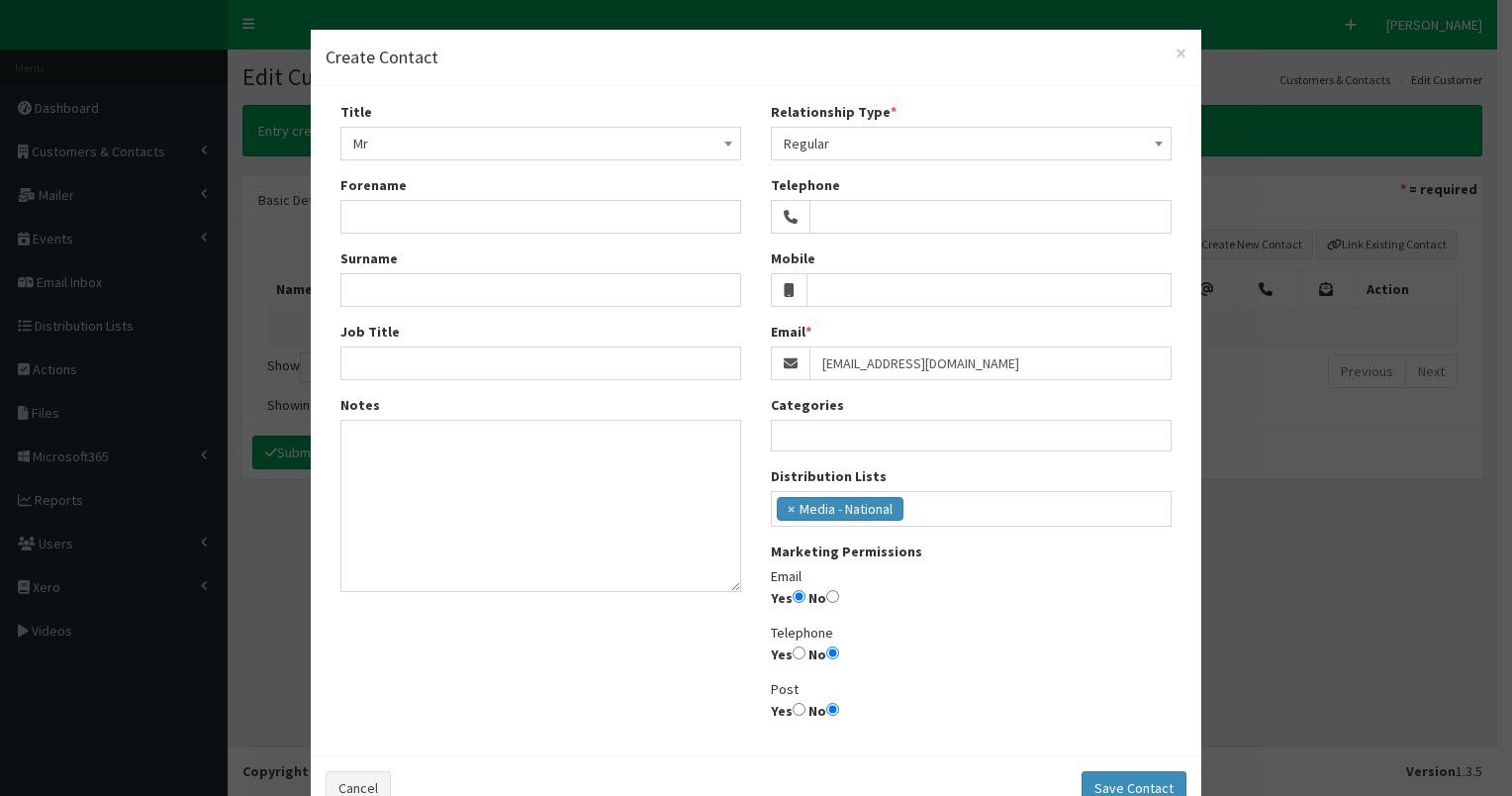 click on "Forename" at bounding box center [540, 204] 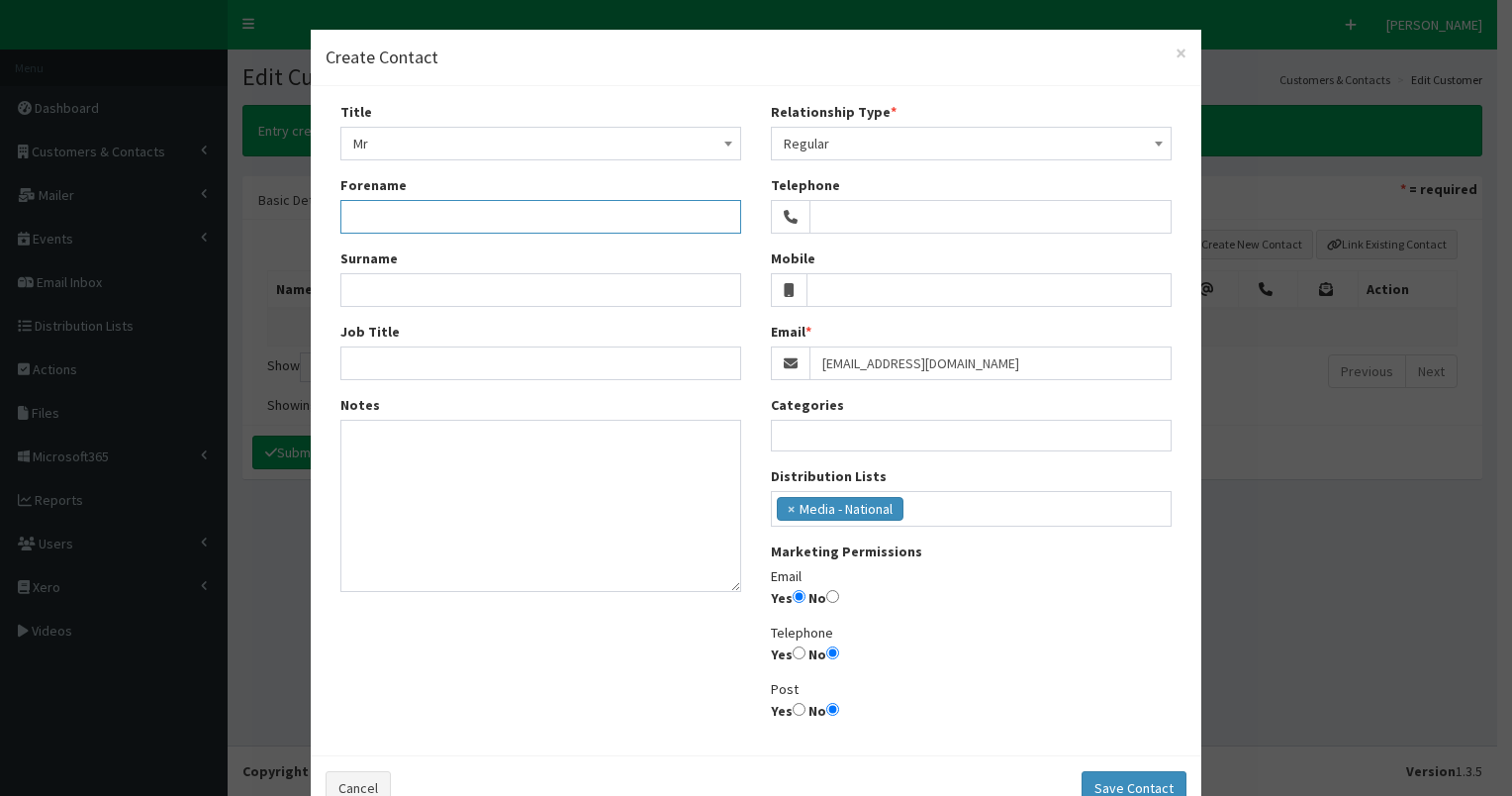click on "Forename" at bounding box center [540, 217] 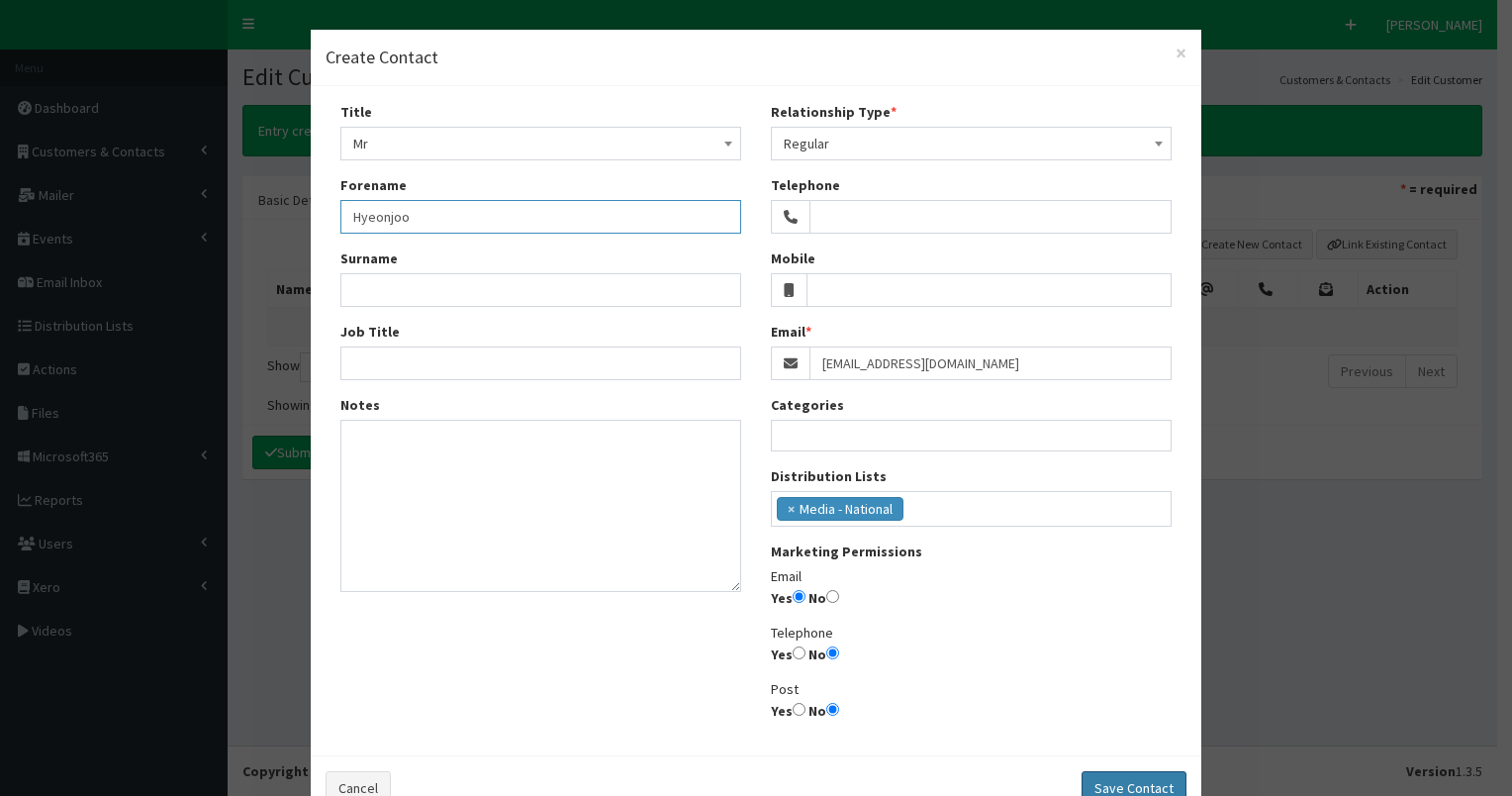 type on "Hyeonjoo" 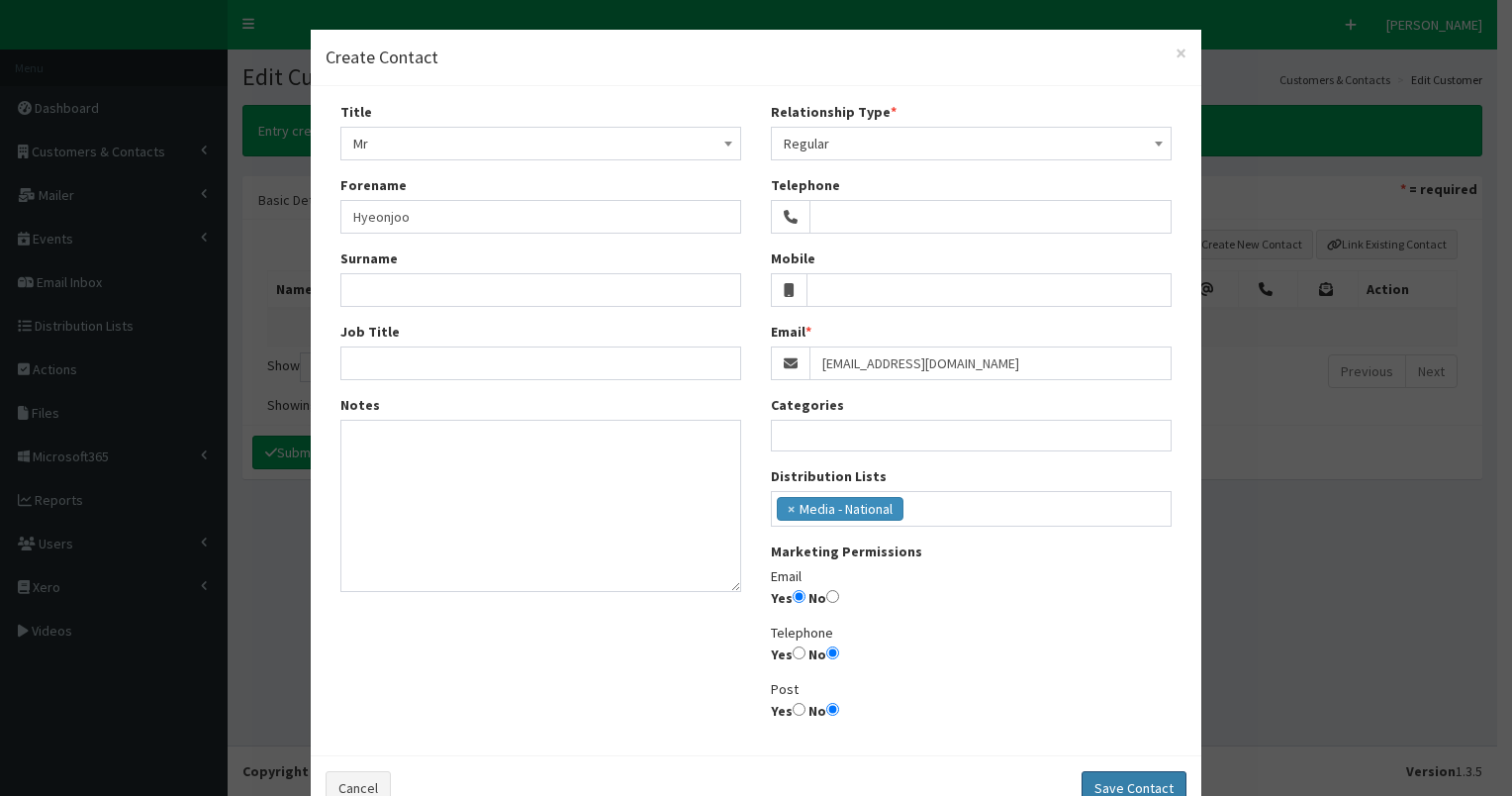 click on "Save Contact" at bounding box center [1134, 788] 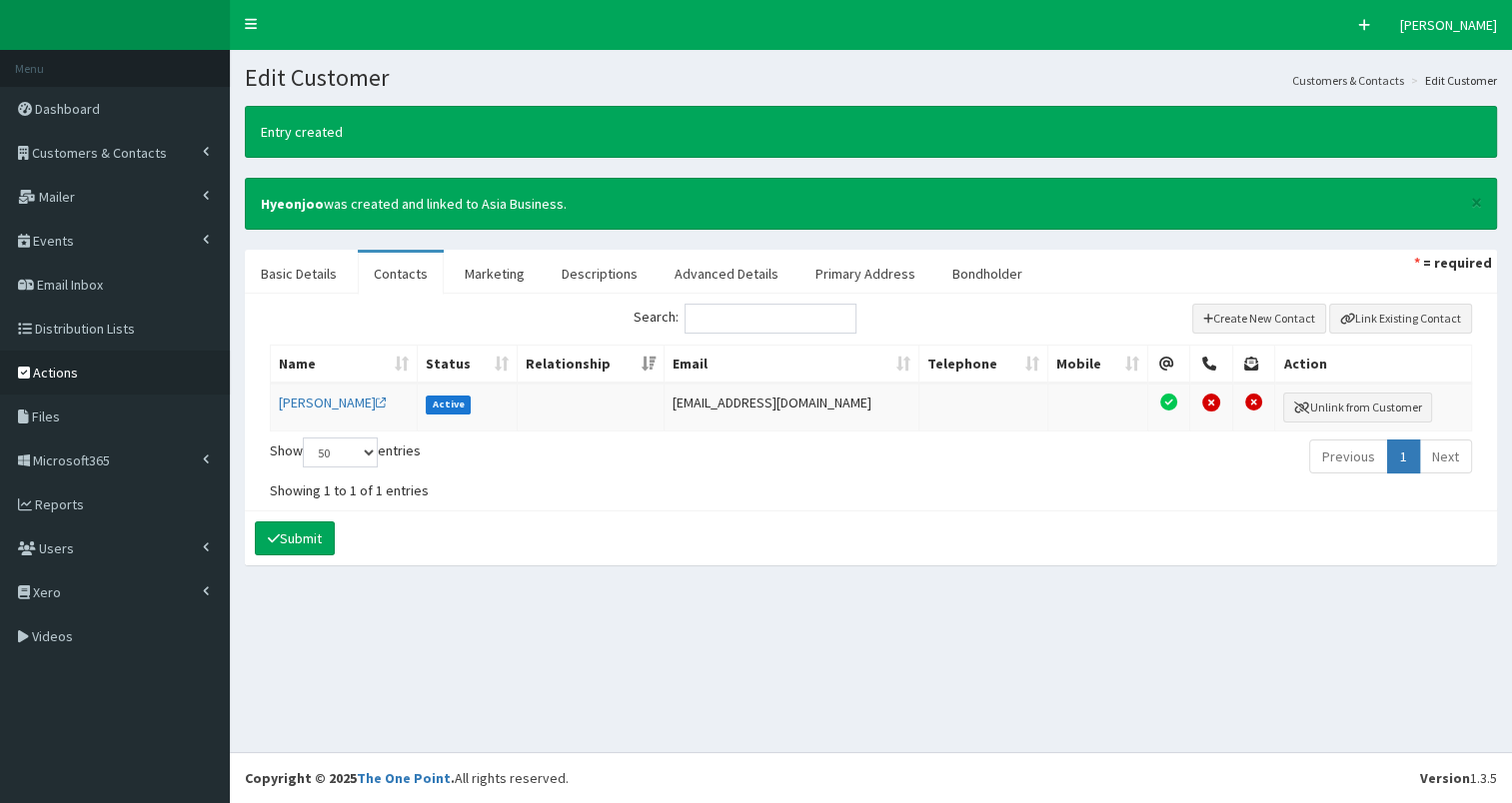 click on "Actions" at bounding box center [55, 373] 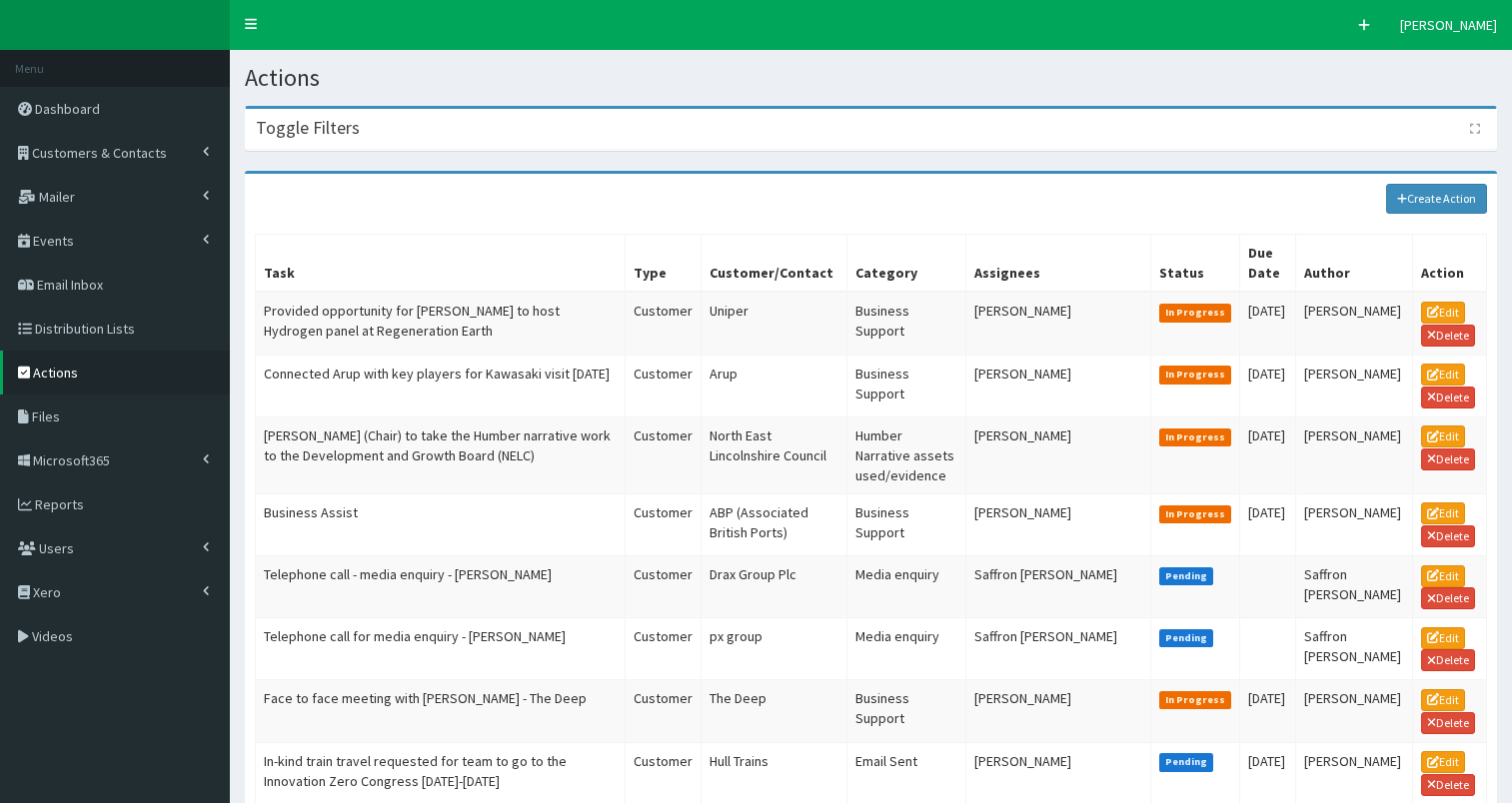 scroll, scrollTop: 0, scrollLeft: 0, axis: both 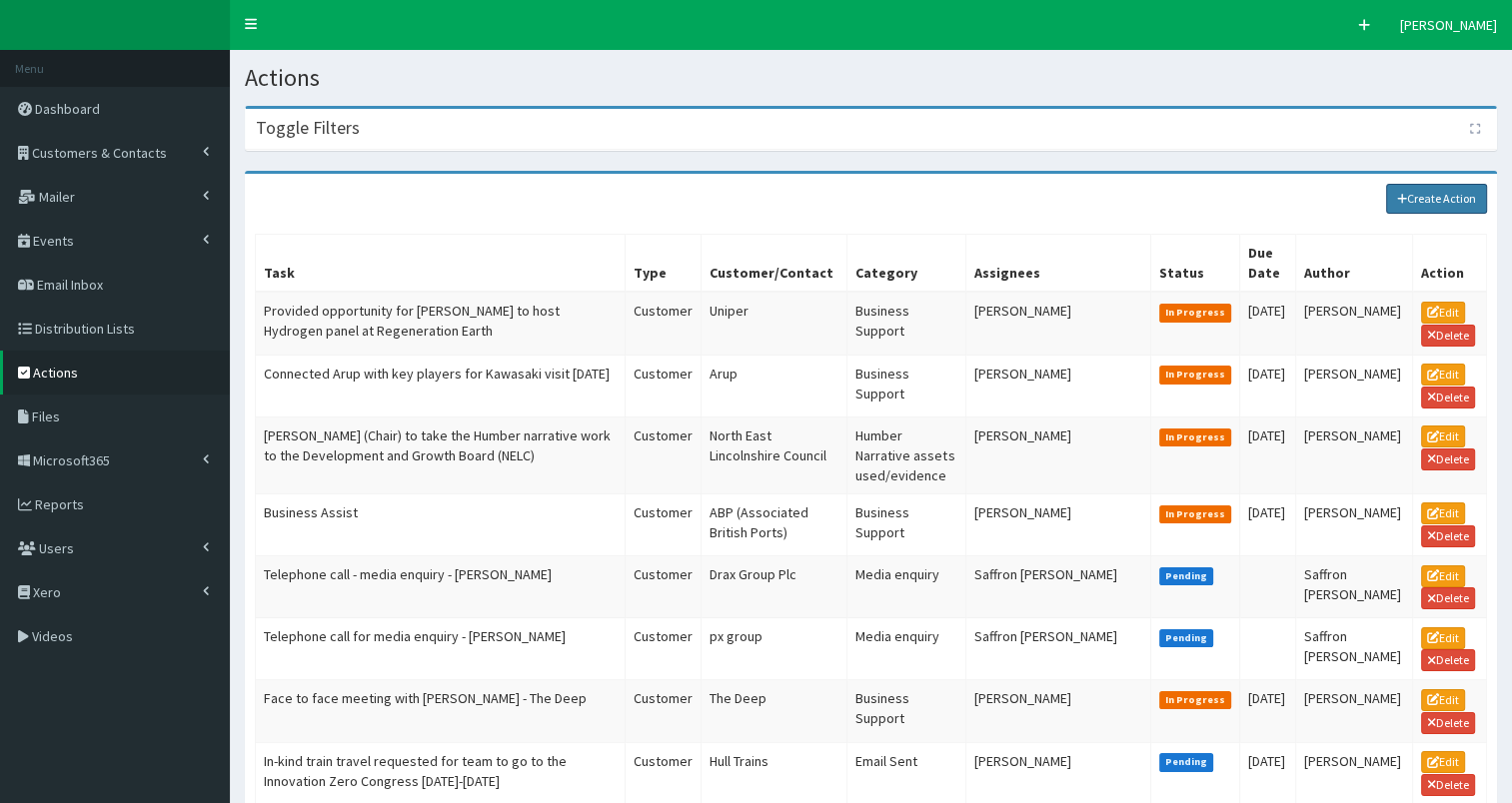 click on "Create Action" at bounding box center (1437, 199) 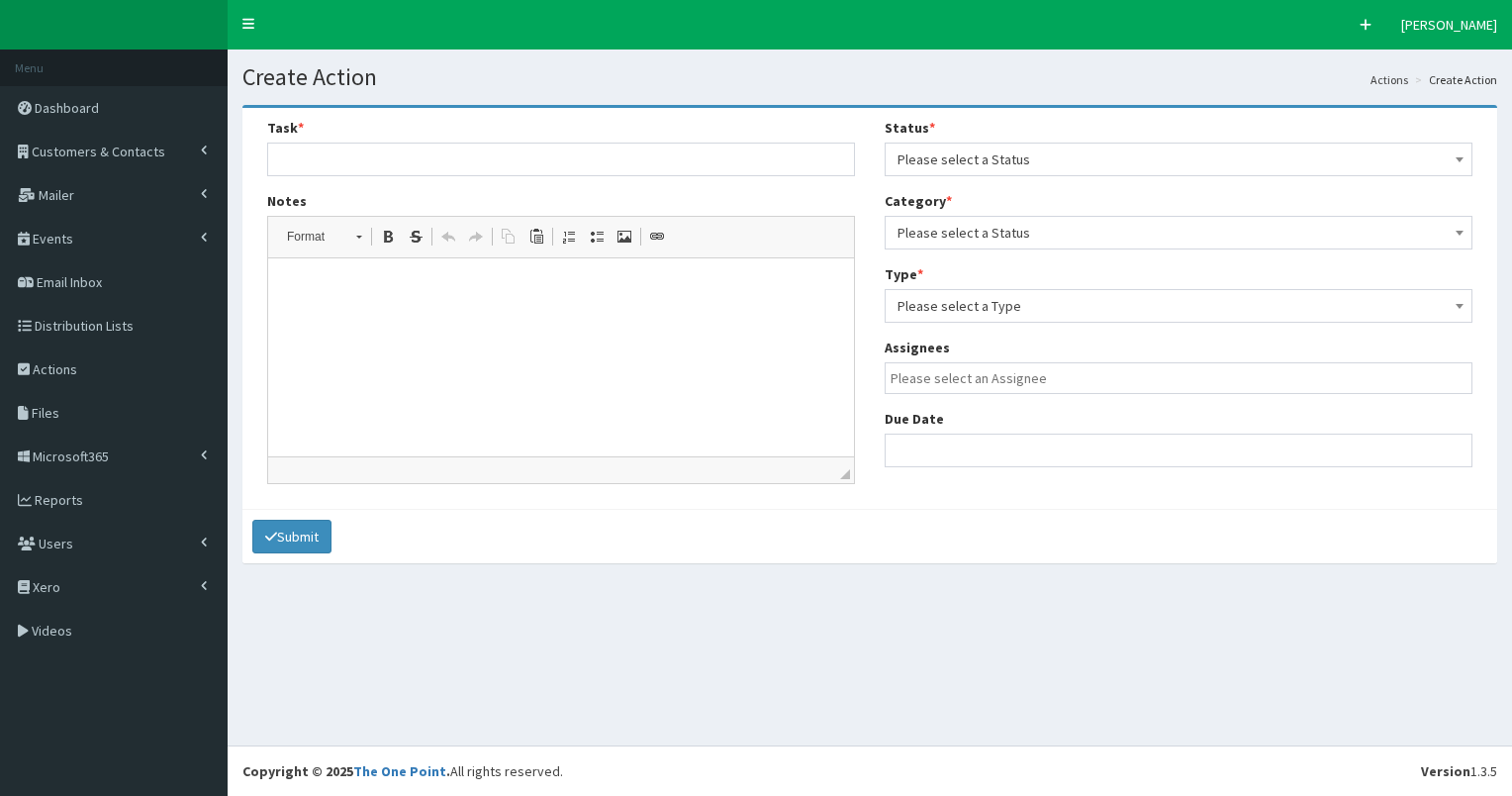 select 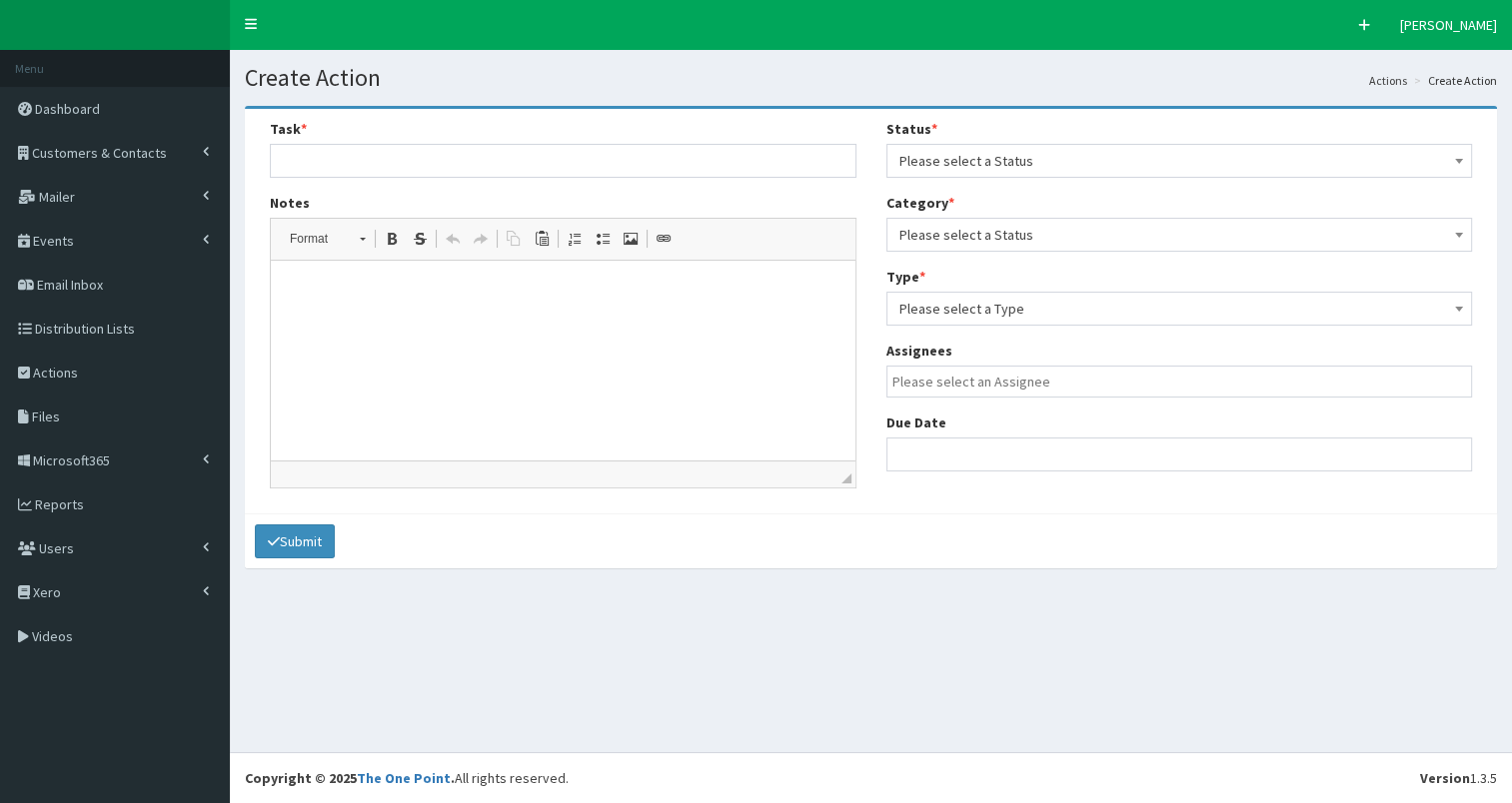 scroll, scrollTop: 0, scrollLeft: 0, axis: both 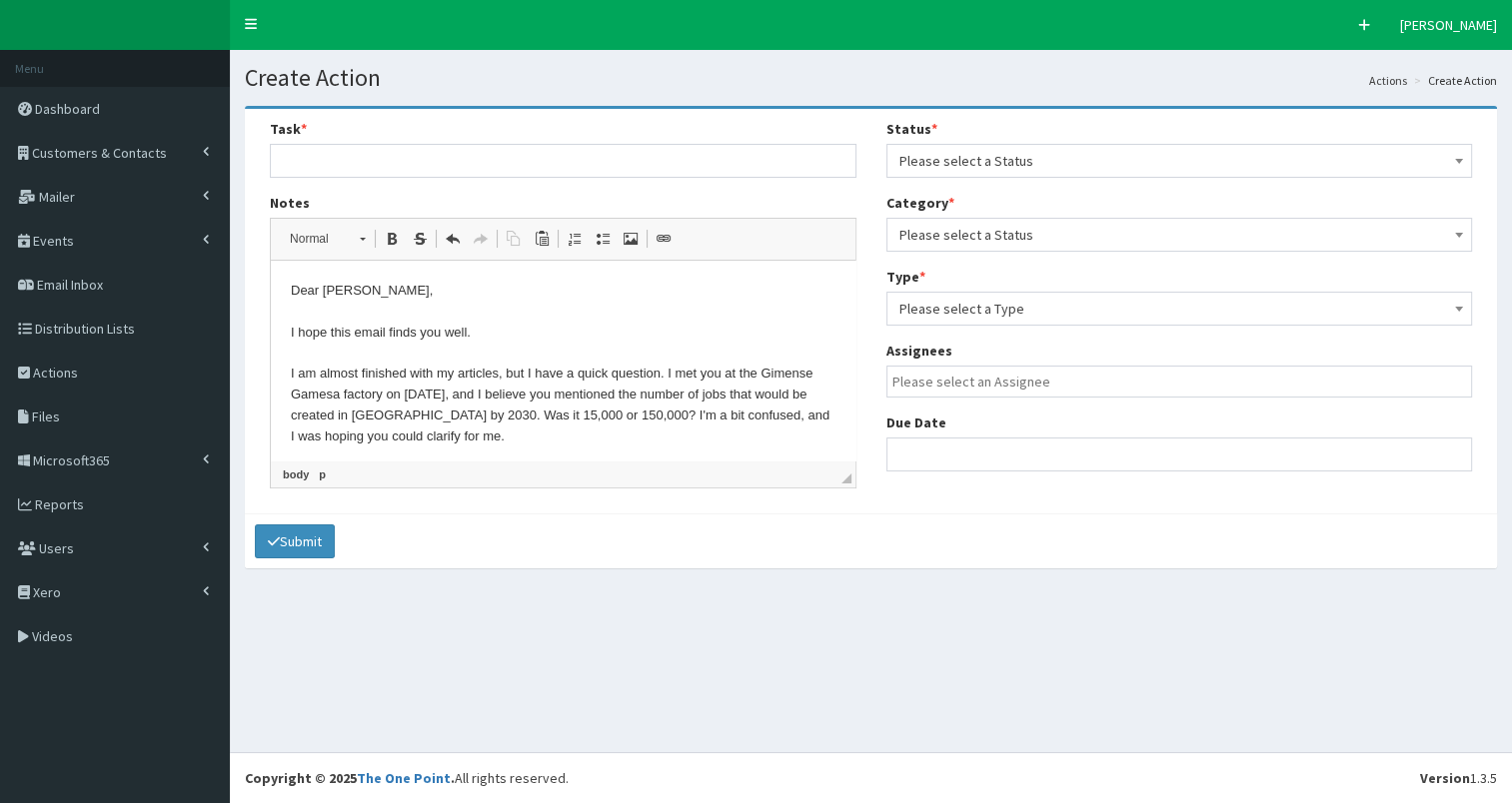 click on "Dear [PERSON_NAME], I hope this email finds you well. I am almost finished with my articles, but I have a quick question. I met you at the Gimense Gamesa factory on [DATE], and I believe you mentioned the number of jobs that would be created in [GEOGRAPHIC_DATA] by 2030. Was it 15,000 or 150,000? I'm a bit confused, and I was hoping you could clarify for me. Thank you so much for your help." at bounding box center [563, 385] 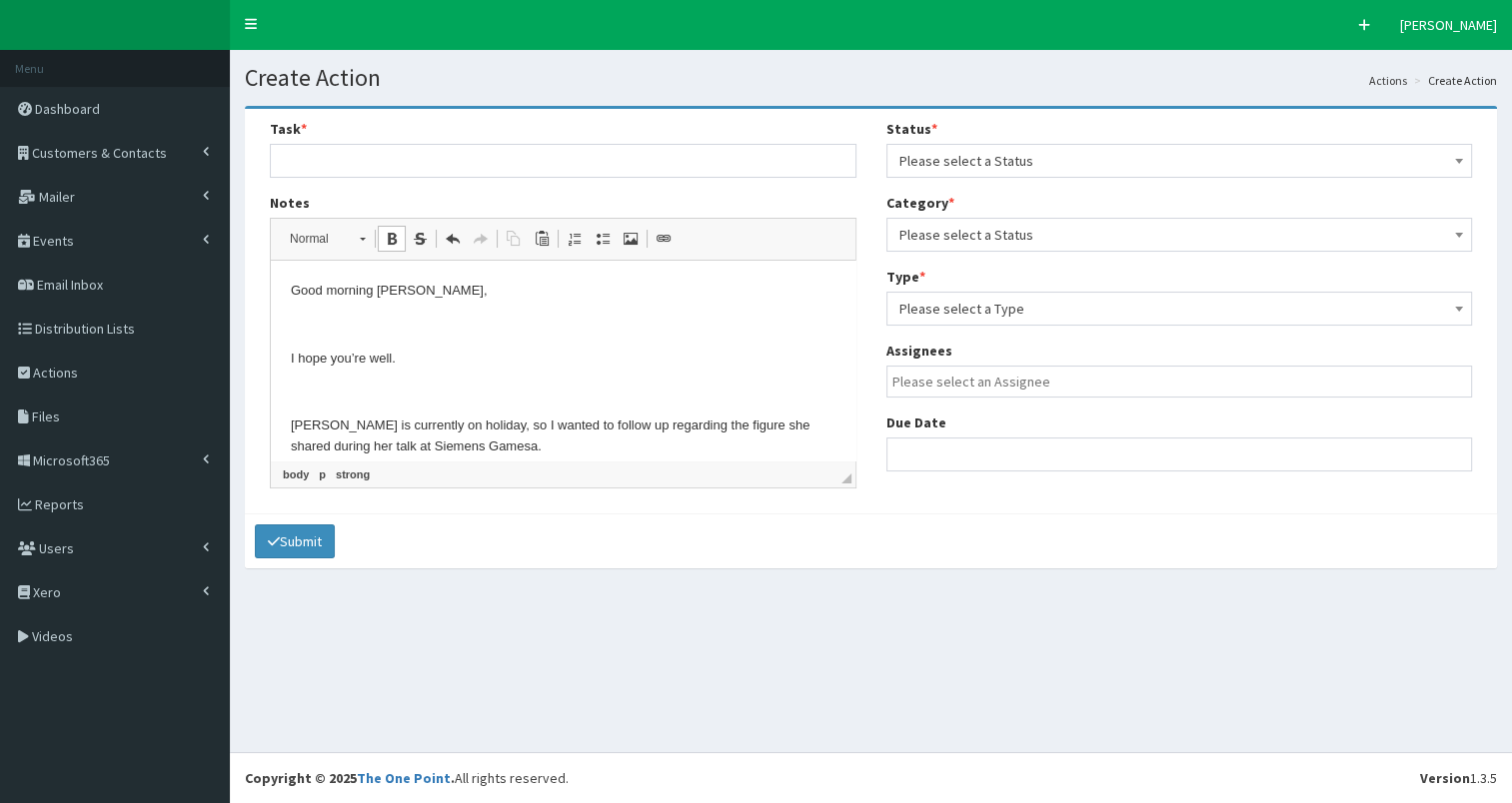 scroll, scrollTop: 216, scrollLeft: 0, axis: vertical 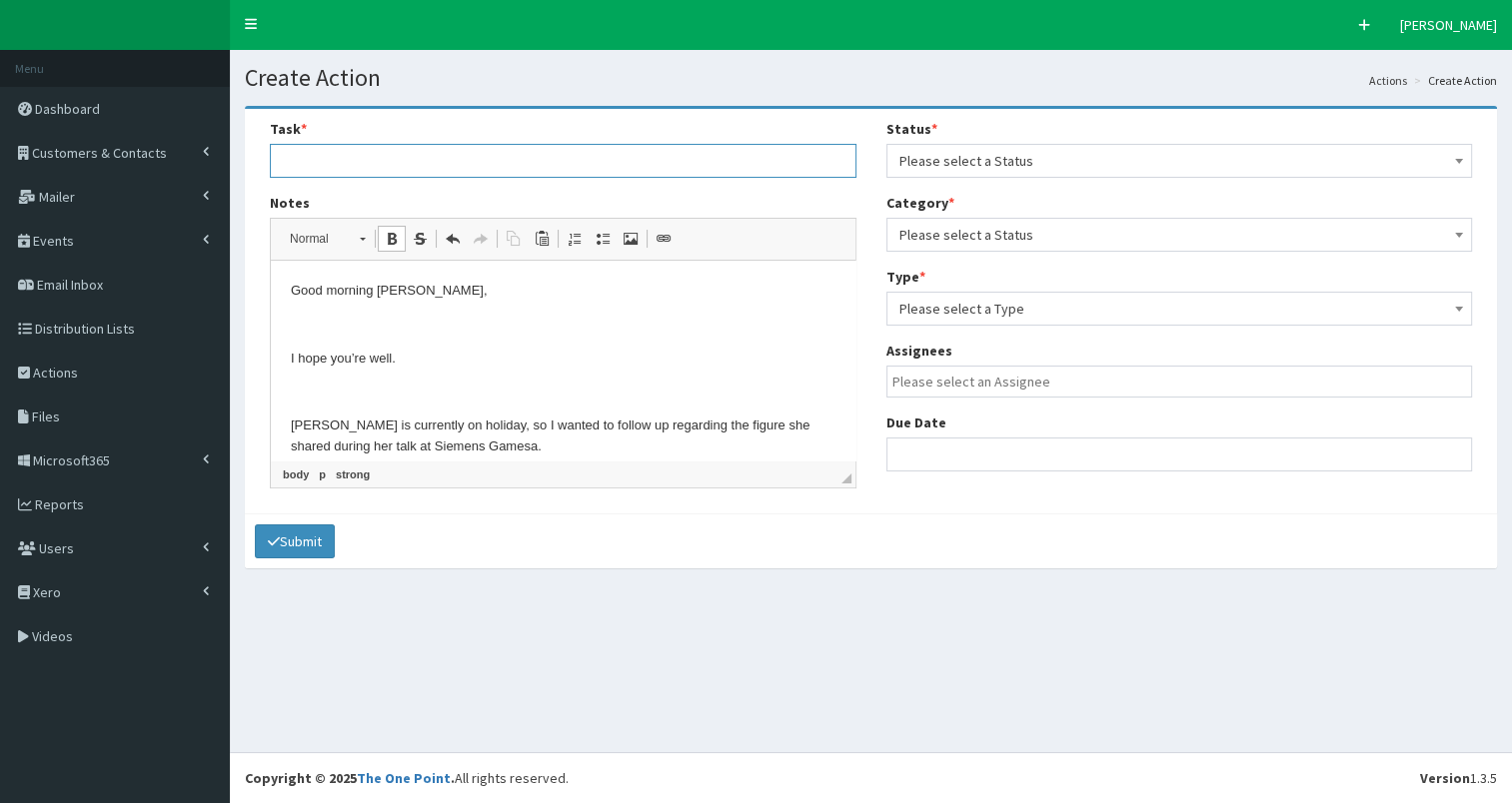 click at bounding box center (563, 161) 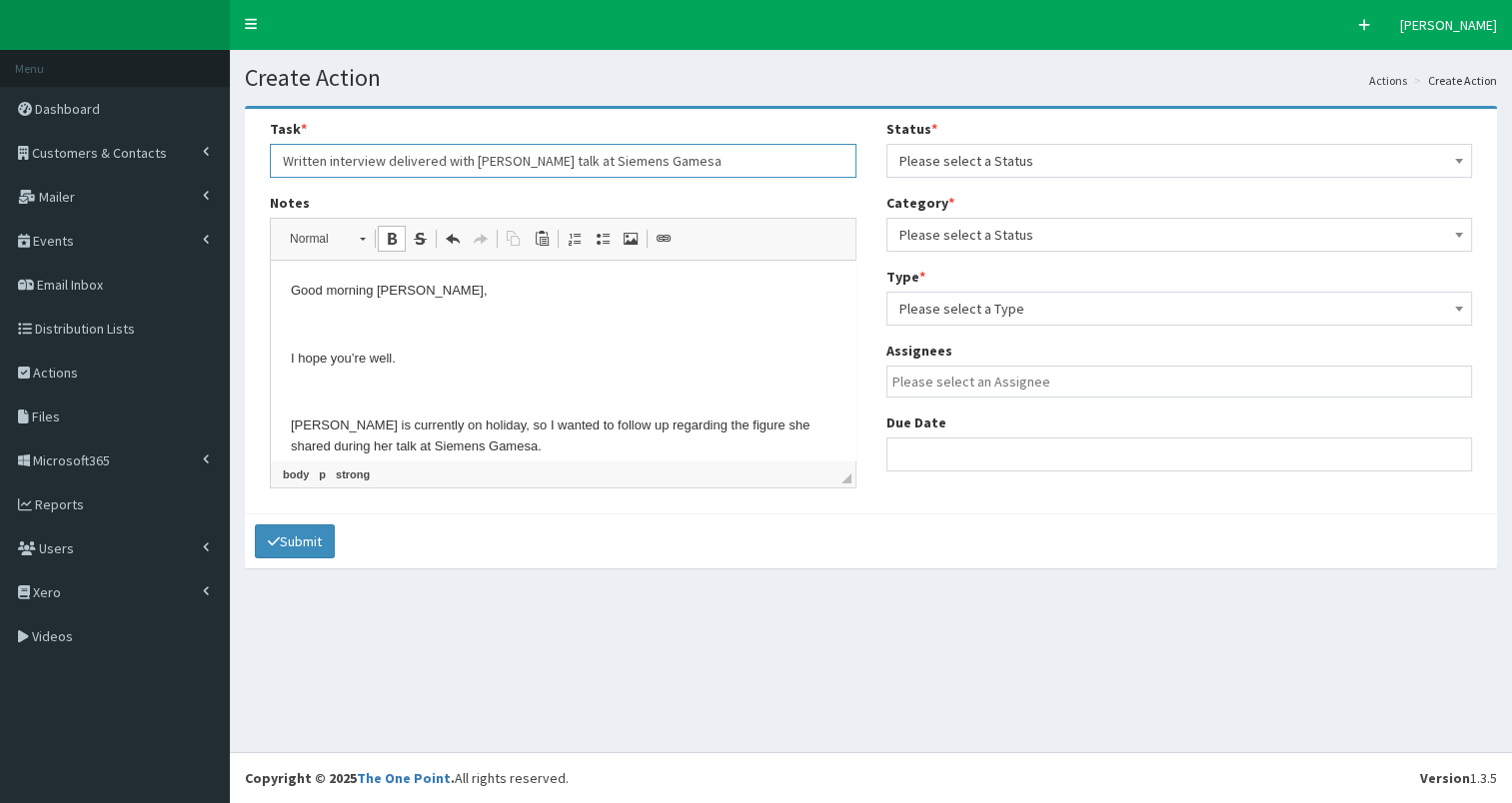 click on "Written interview delivered with [PERSON_NAME] talk at Siemens Gamesa" at bounding box center (563, 161) 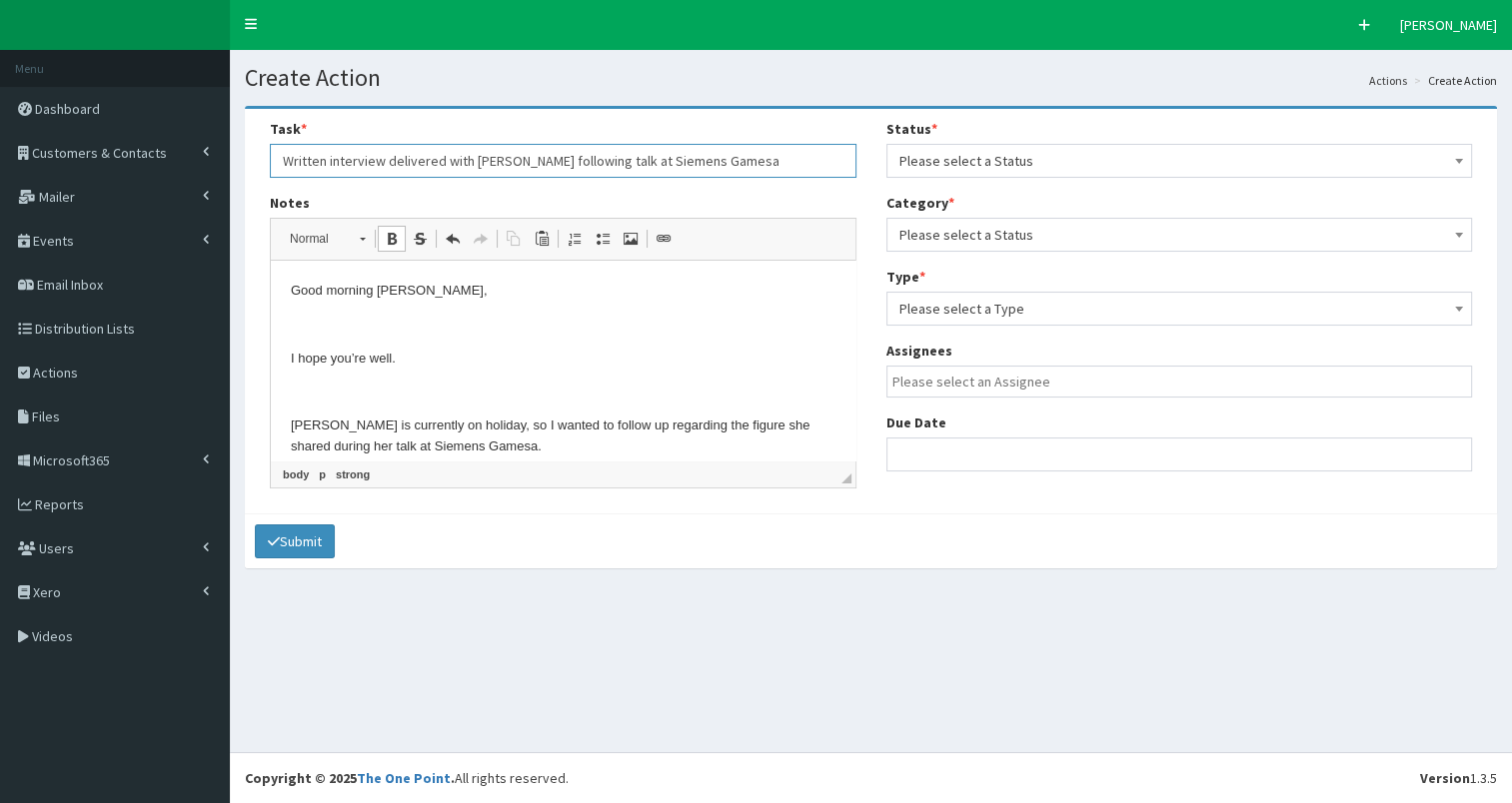 type on "Written interview delivered with Diana following talk at Siemens Gamesa" 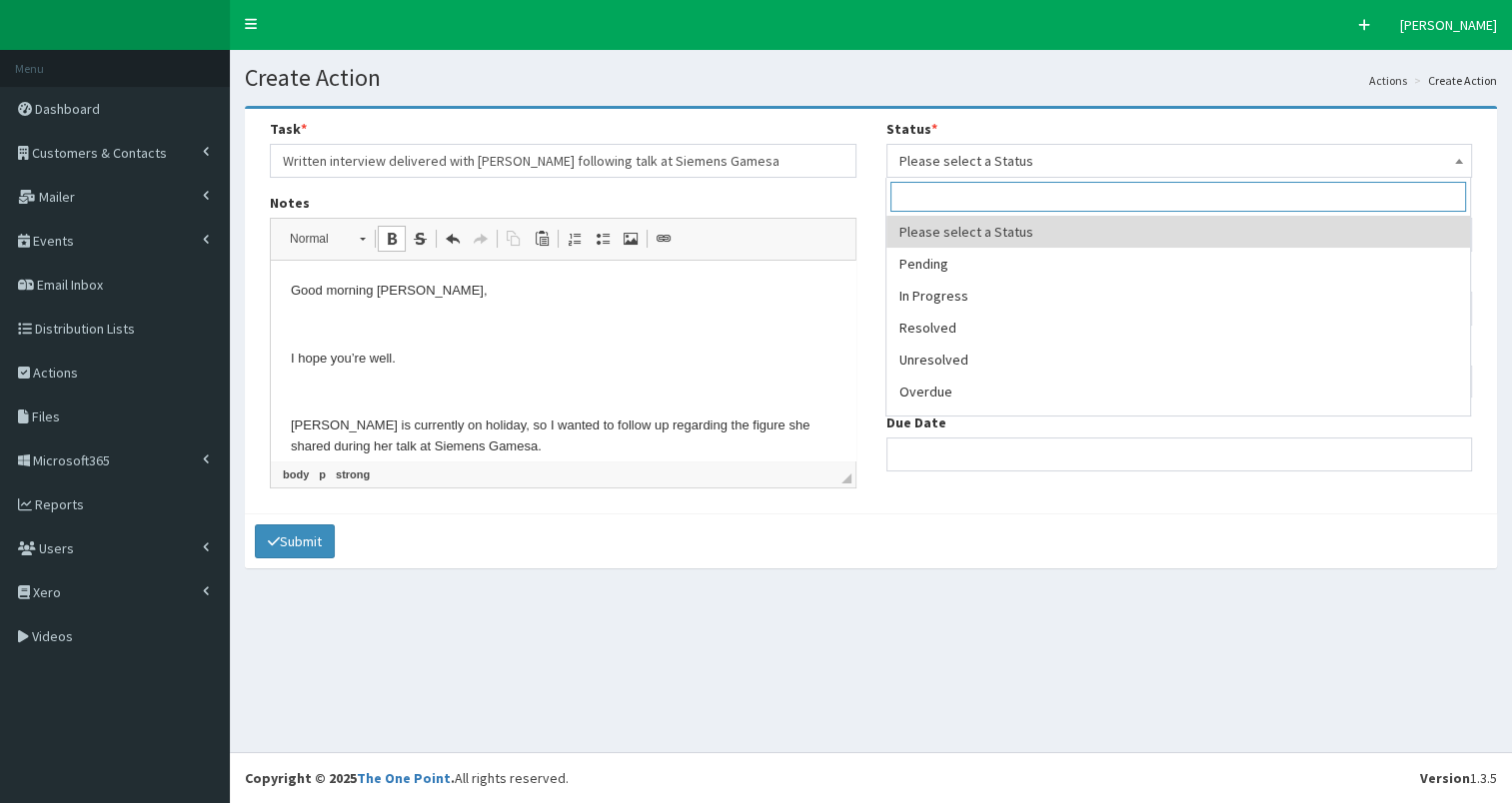 click on "Please select a Status" at bounding box center (1179, 161) 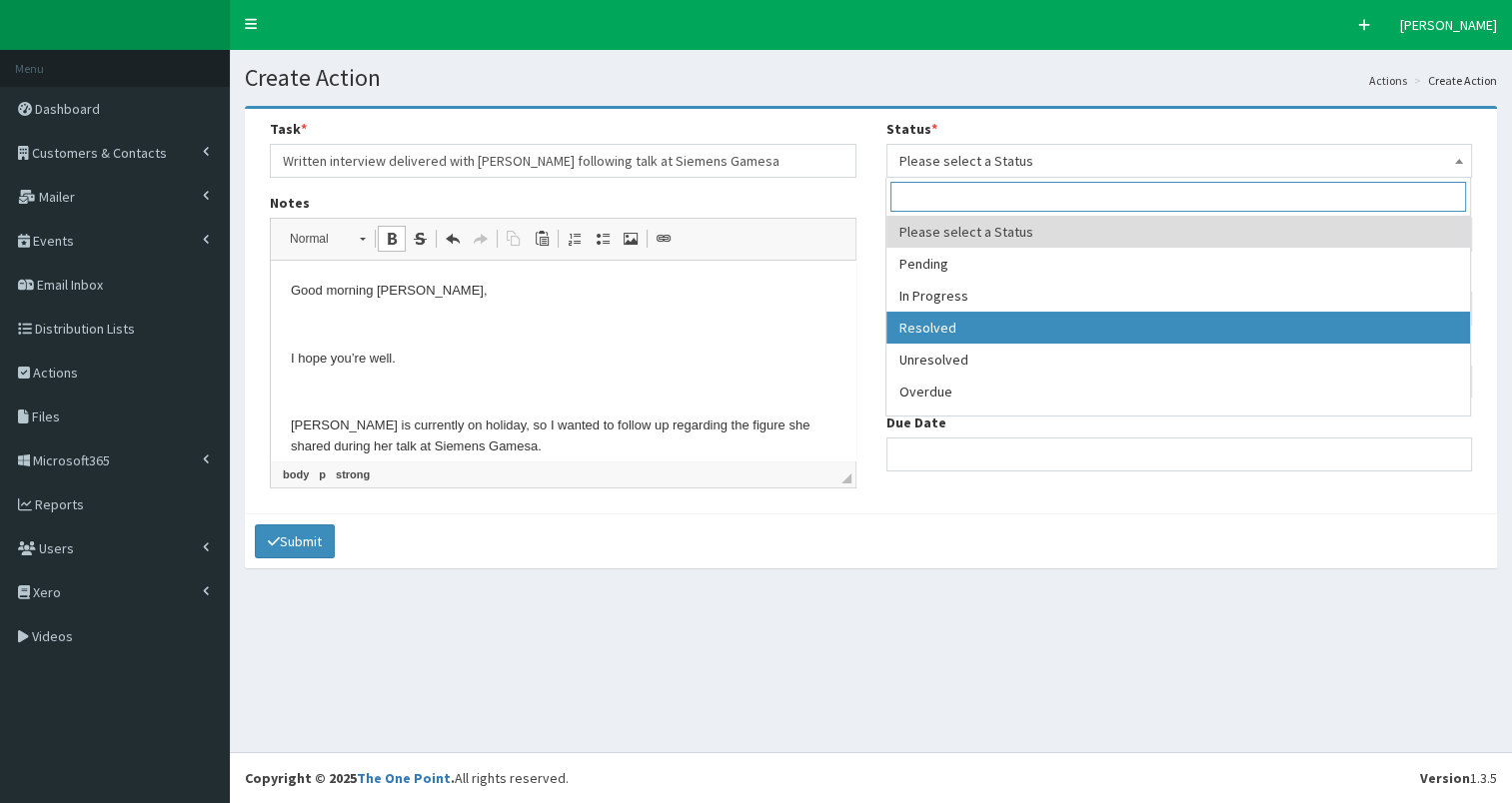 select on "3" 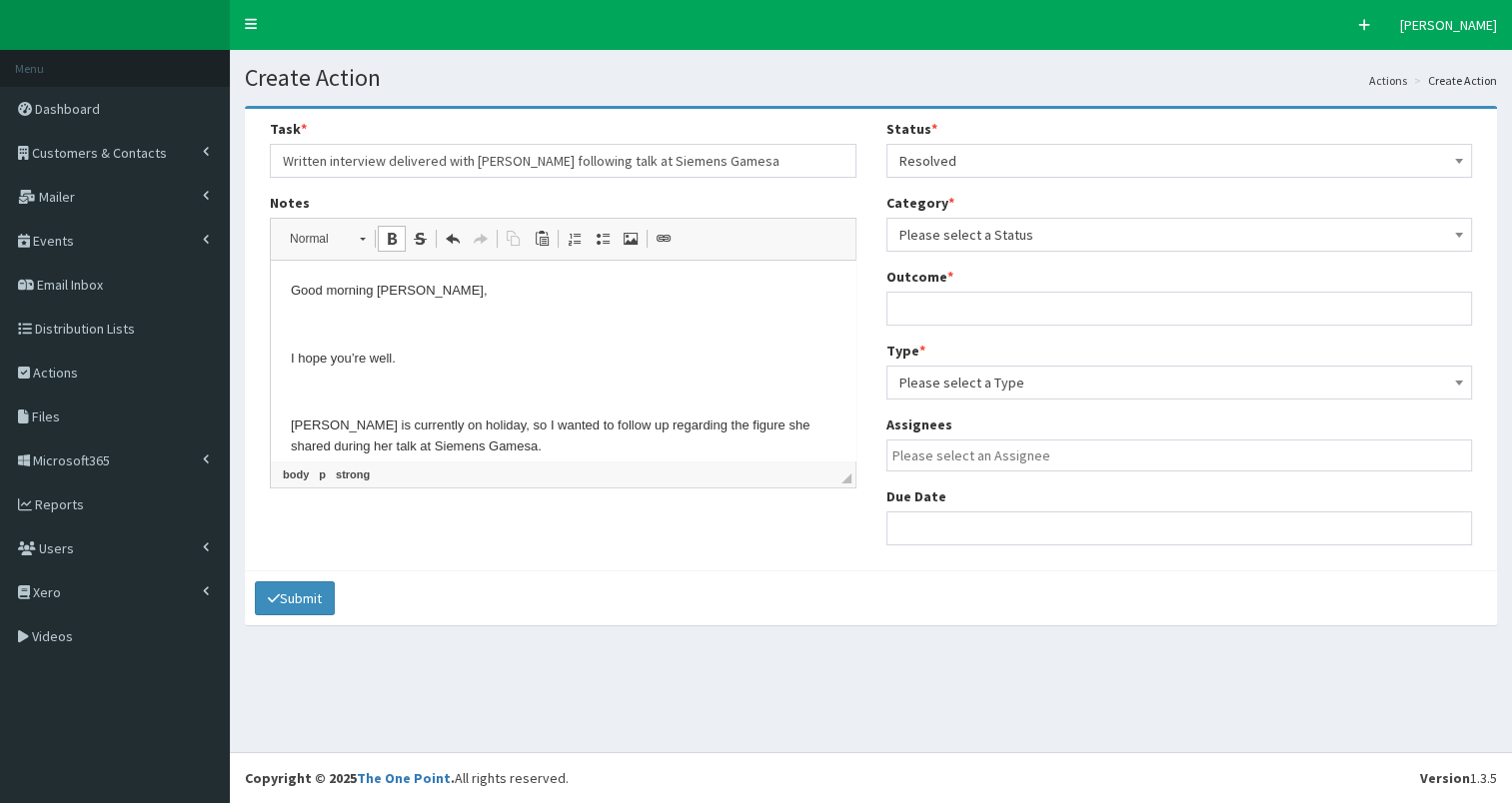 click on "Please select a Status" at bounding box center [1179, 235] 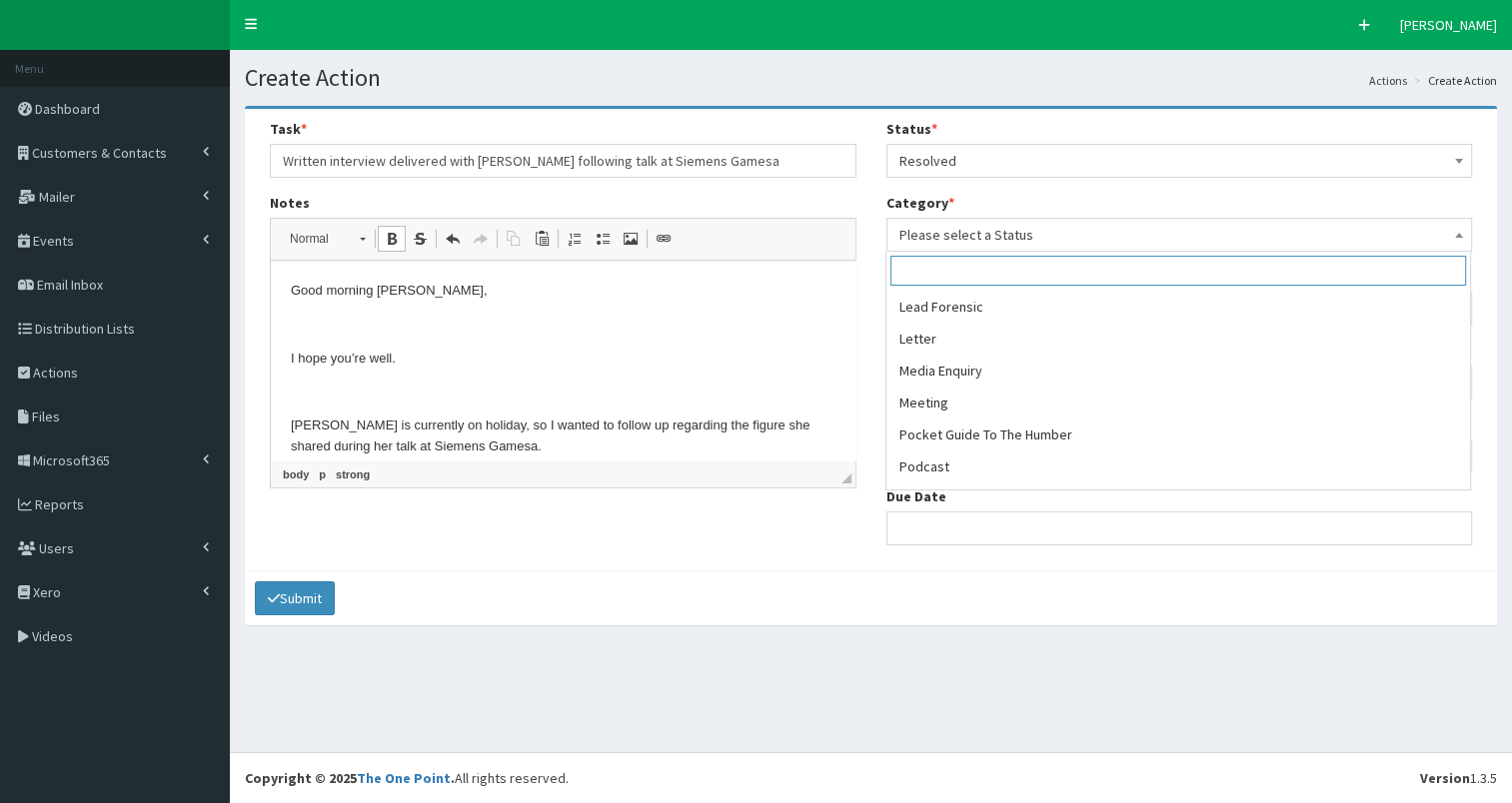 scroll, scrollTop: 983, scrollLeft: 0, axis: vertical 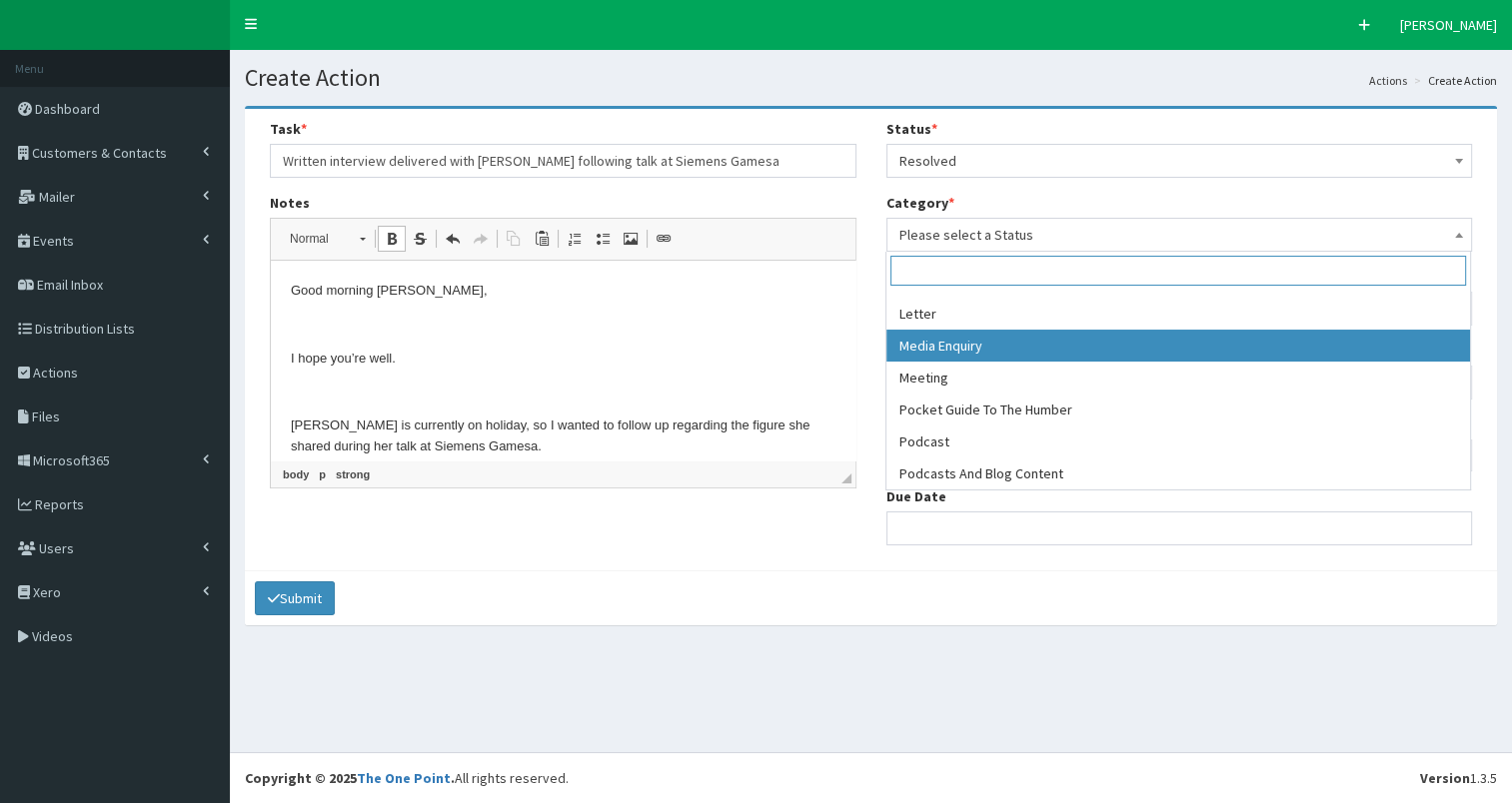 select on "24" 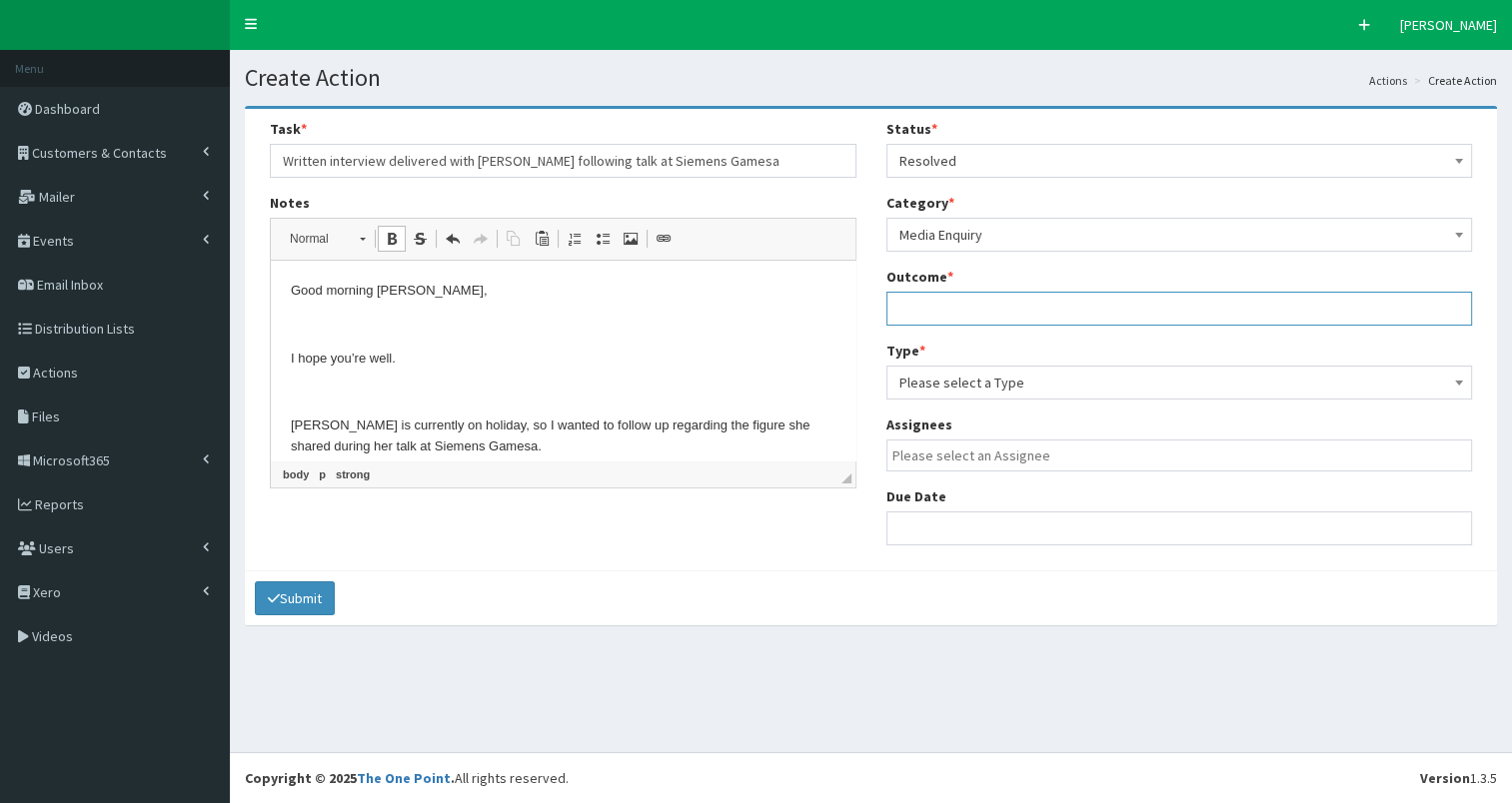 click at bounding box center [1179, 309] 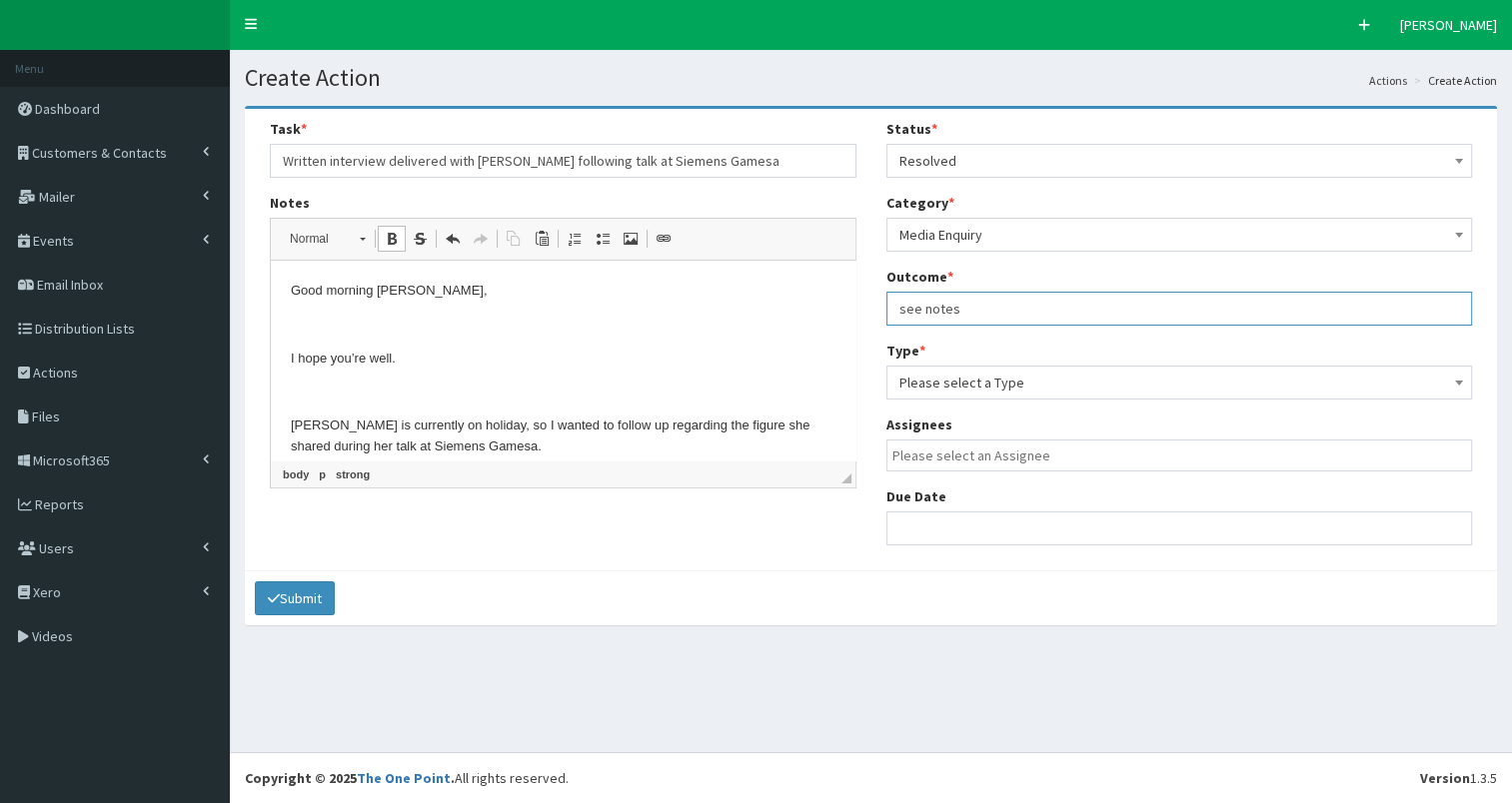 type on "see notes" 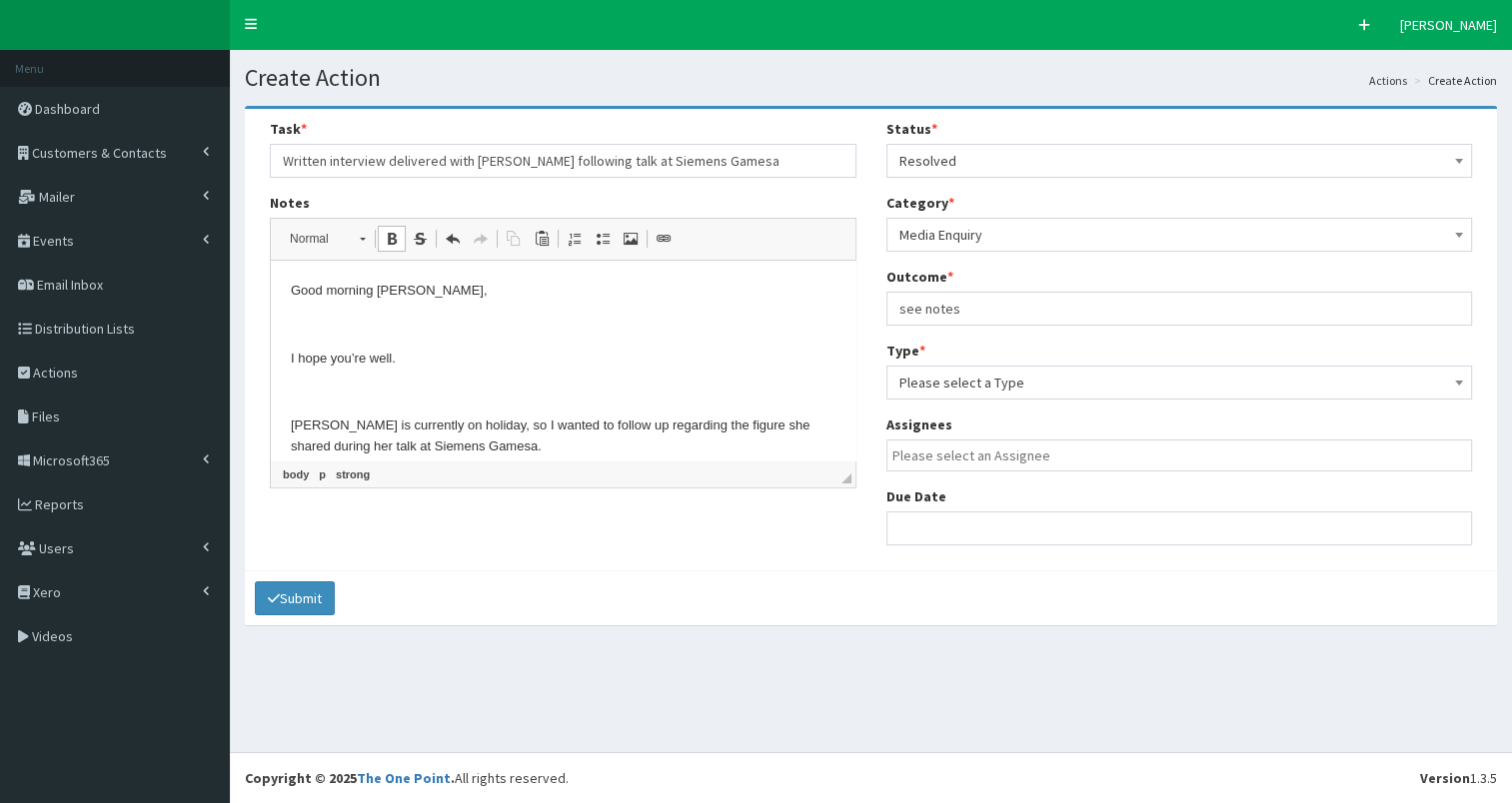 click on "Please select a Type" at bounding box center [1179, 383] 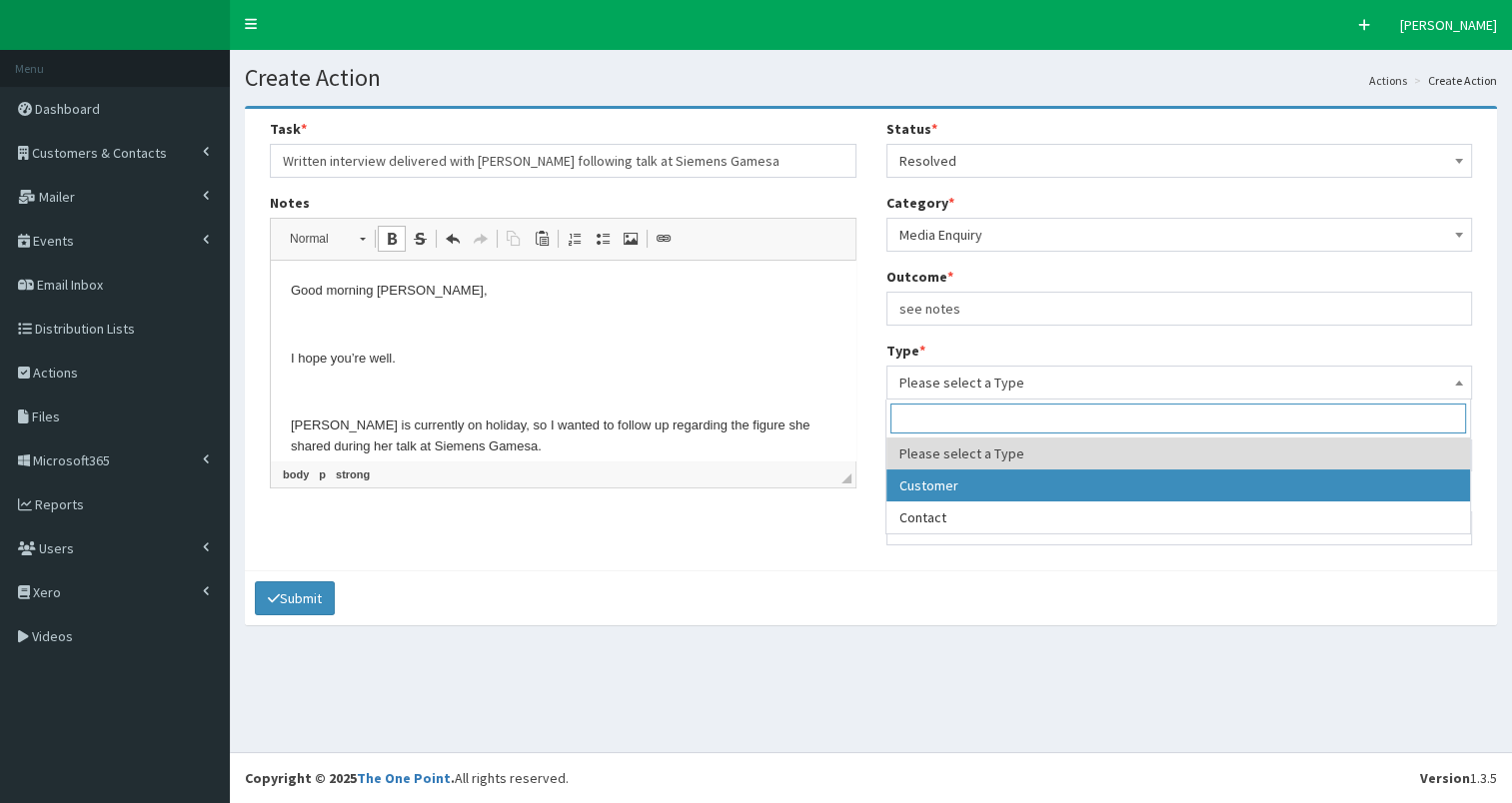 select on "customer" 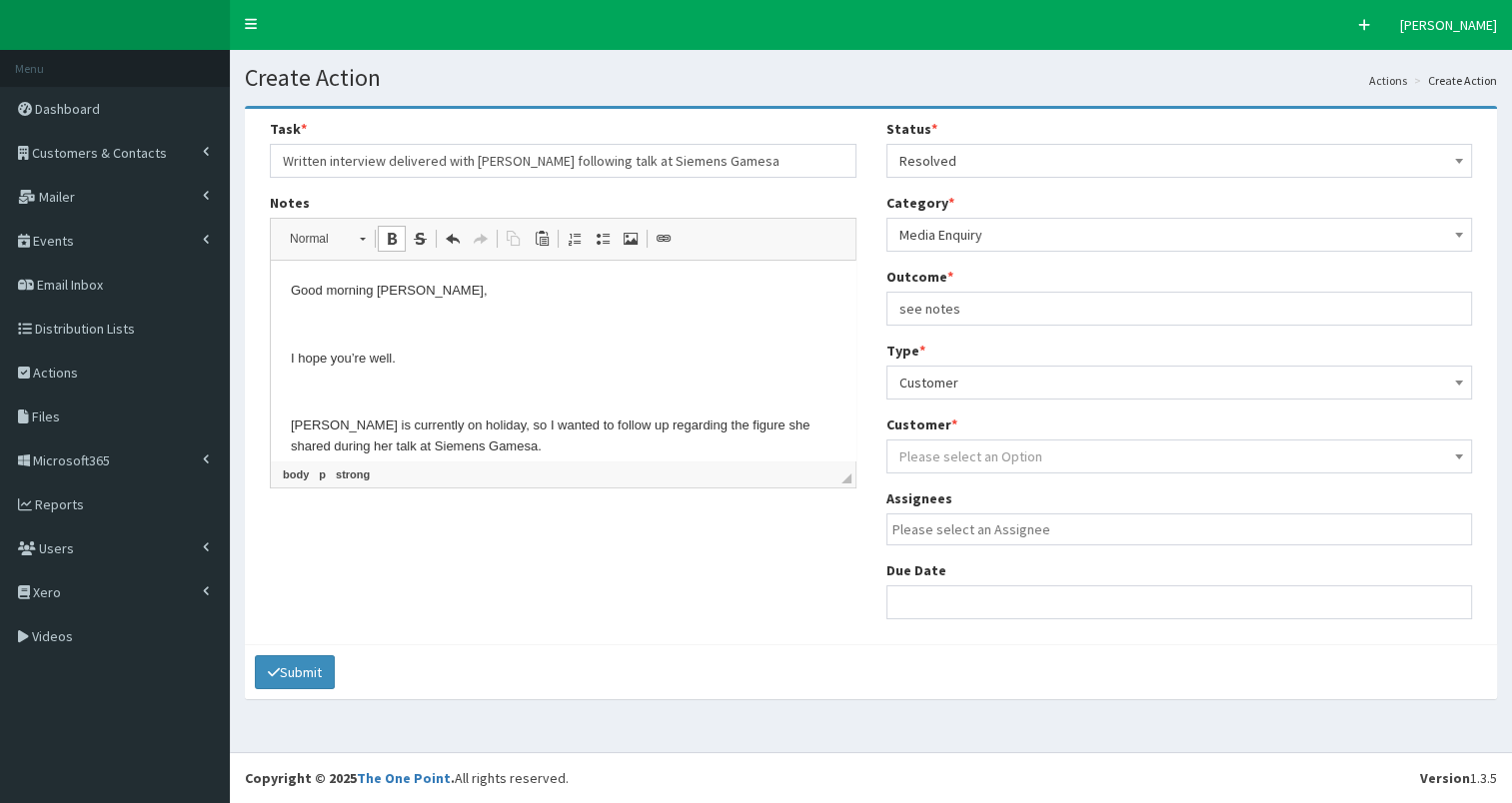click on "Please select an Option" at bounding box center (970, 456) 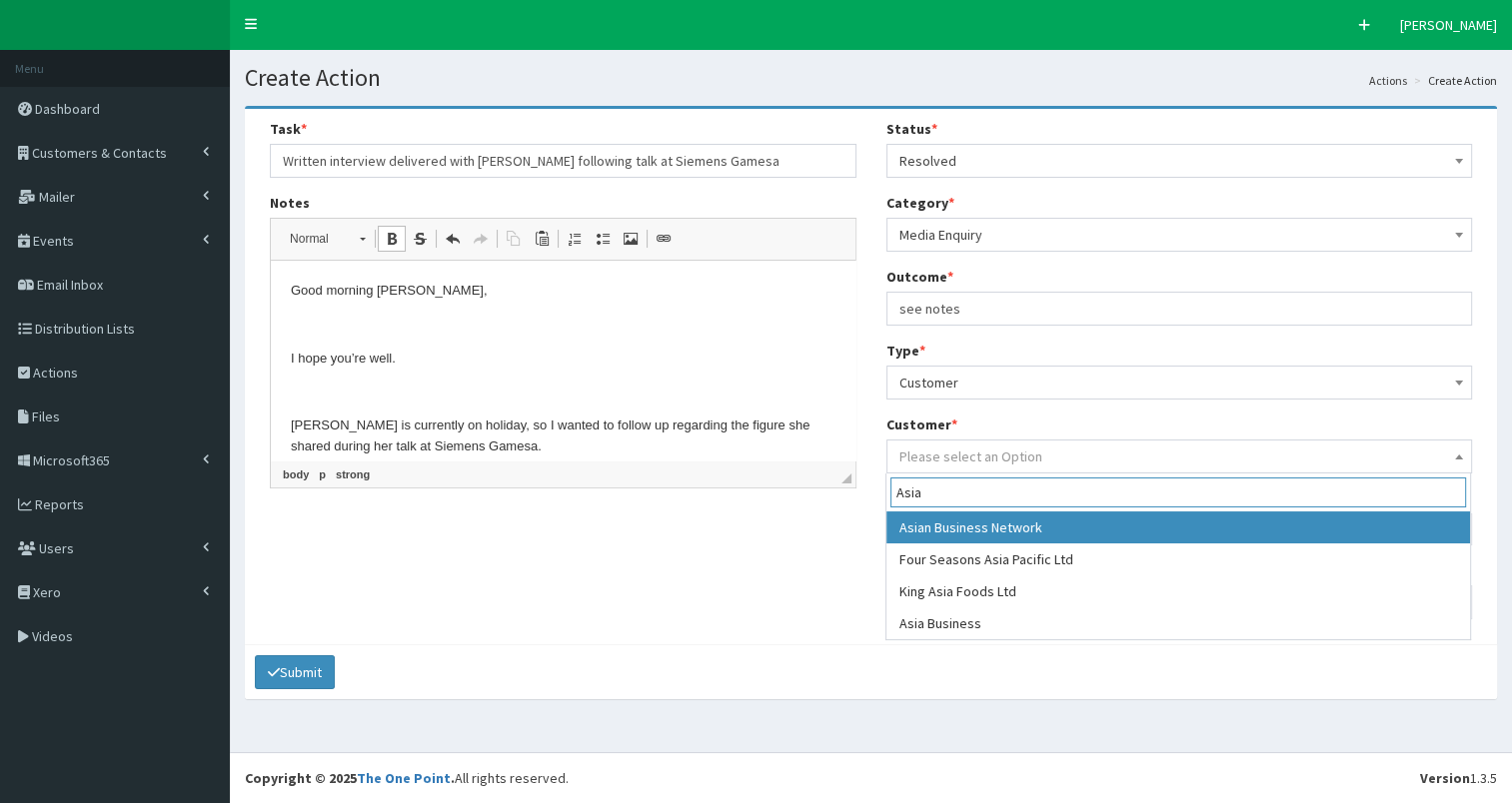 type on "Asia" 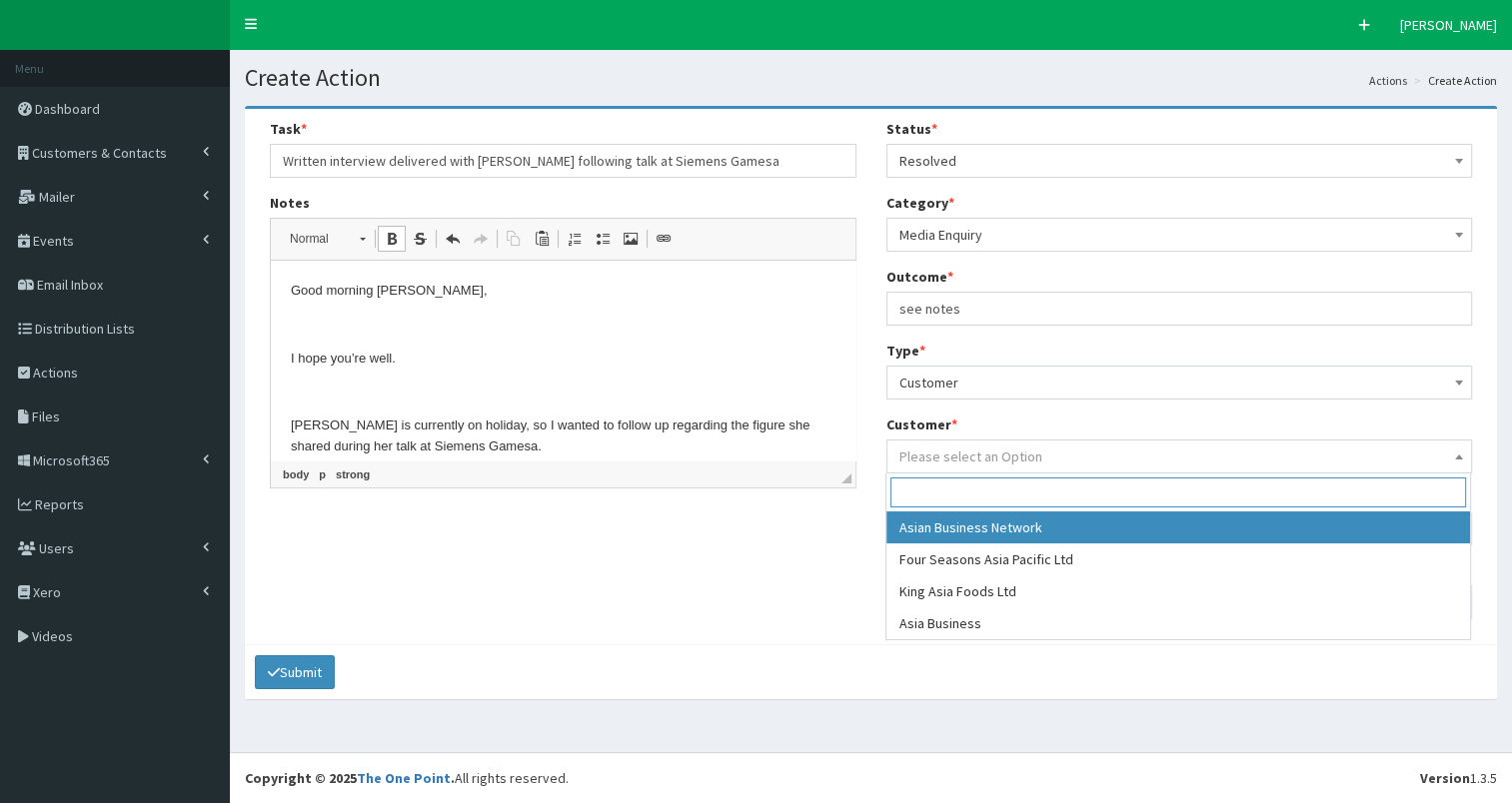 select on "4480" 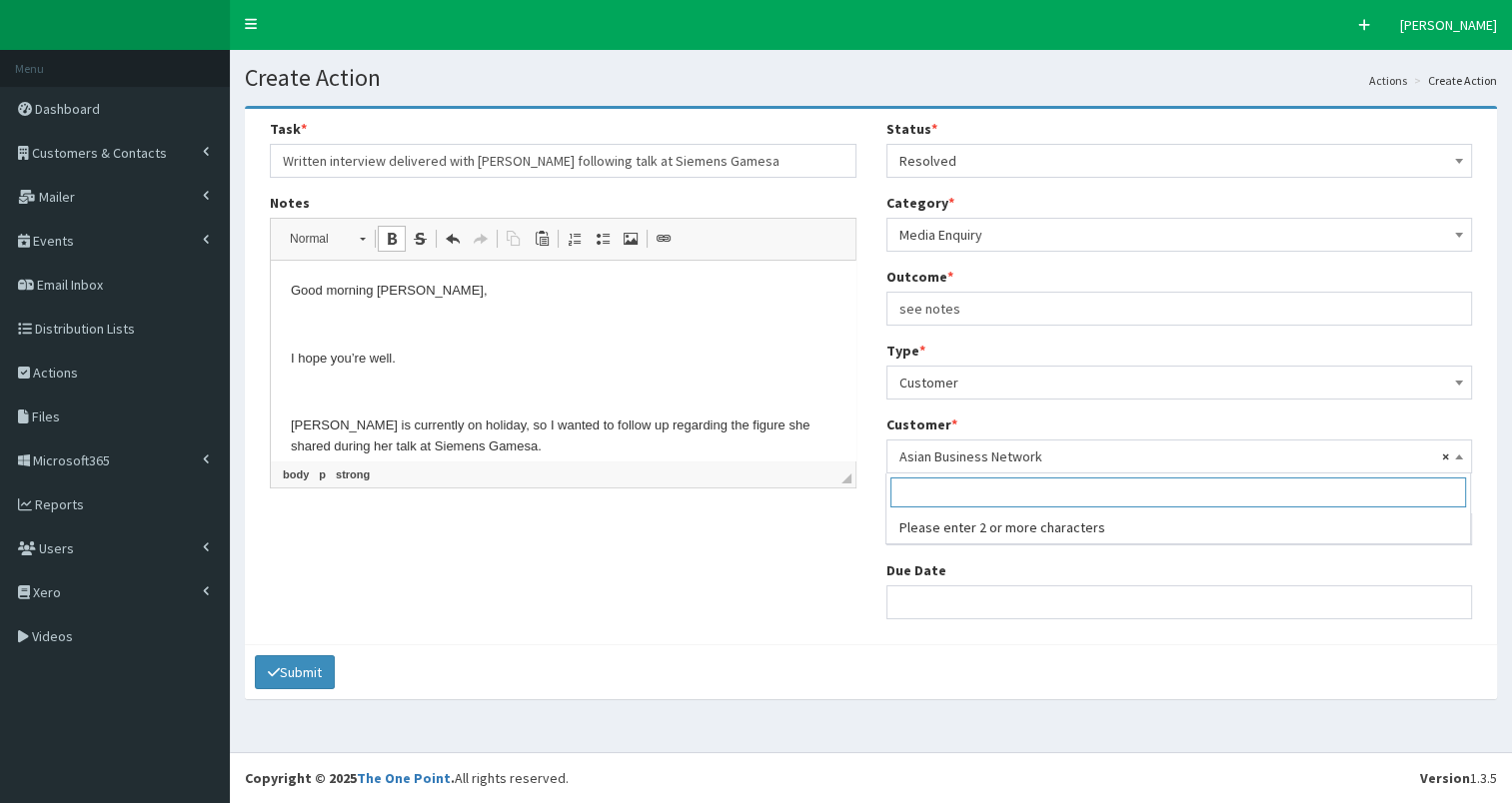 click on "× Asian Business Network" at bounding box center [1179, 456] 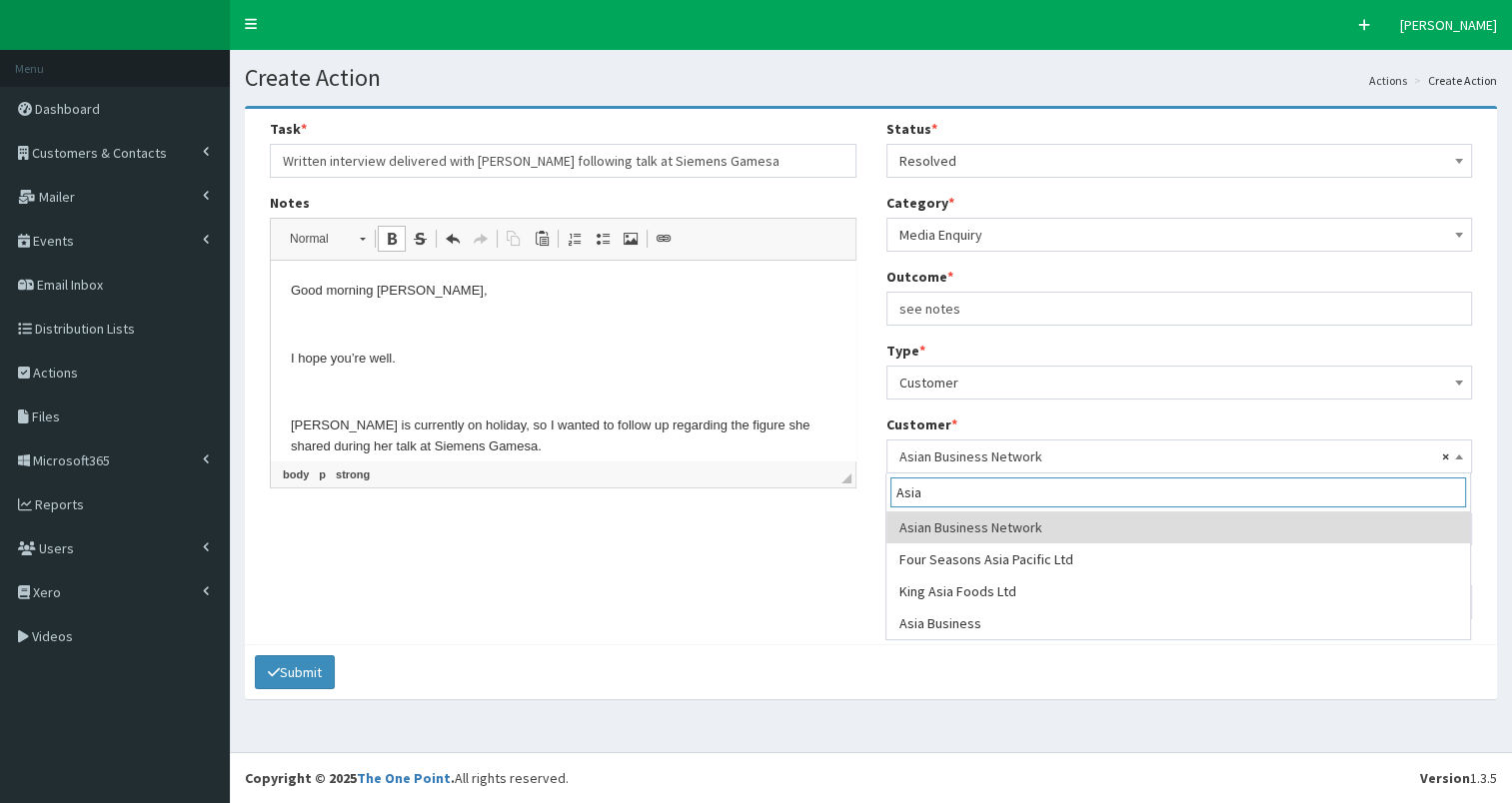 type on "Asia" 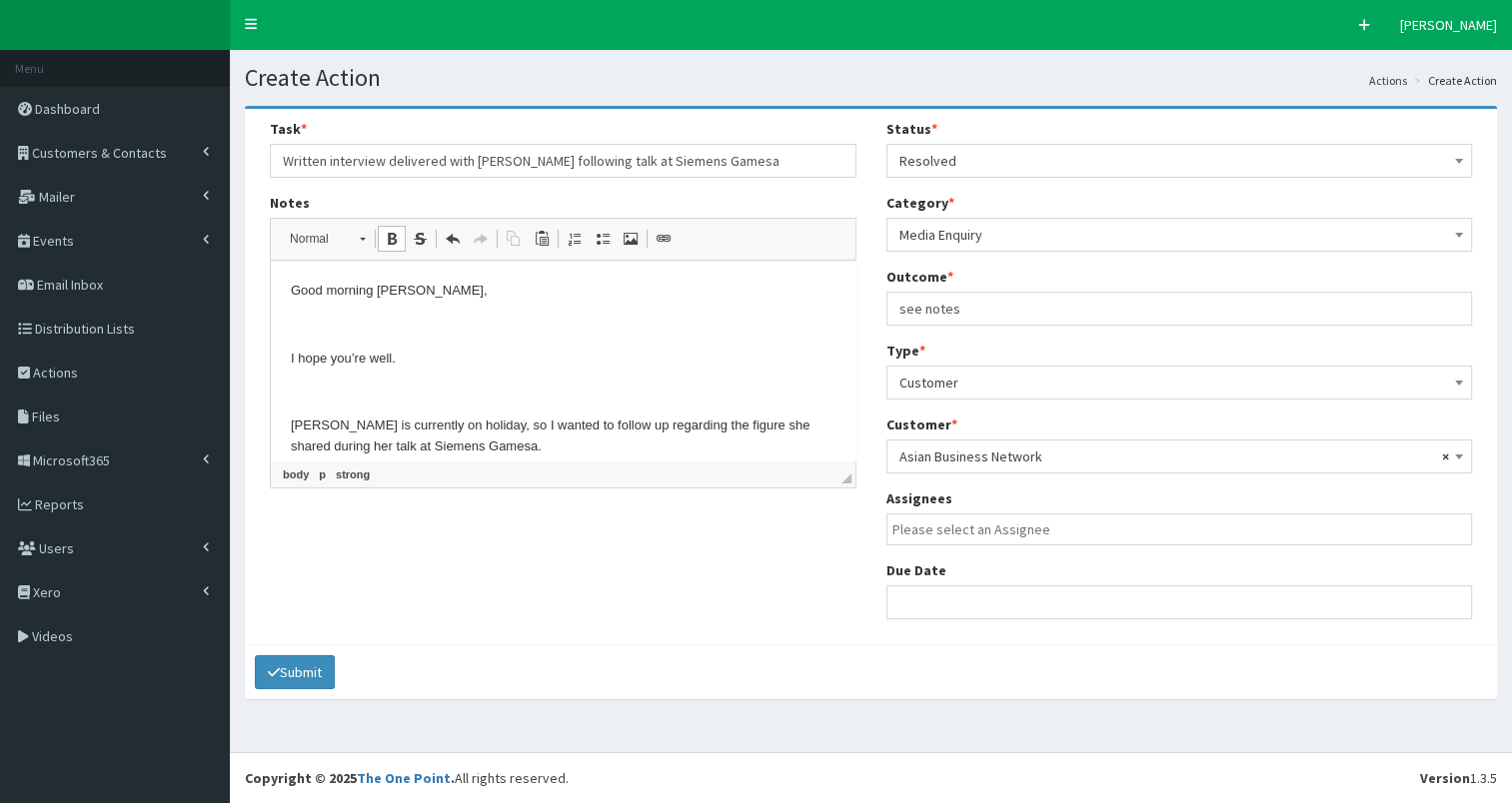 click on "× Asian Business Network" at bounding box center (1179, 456) 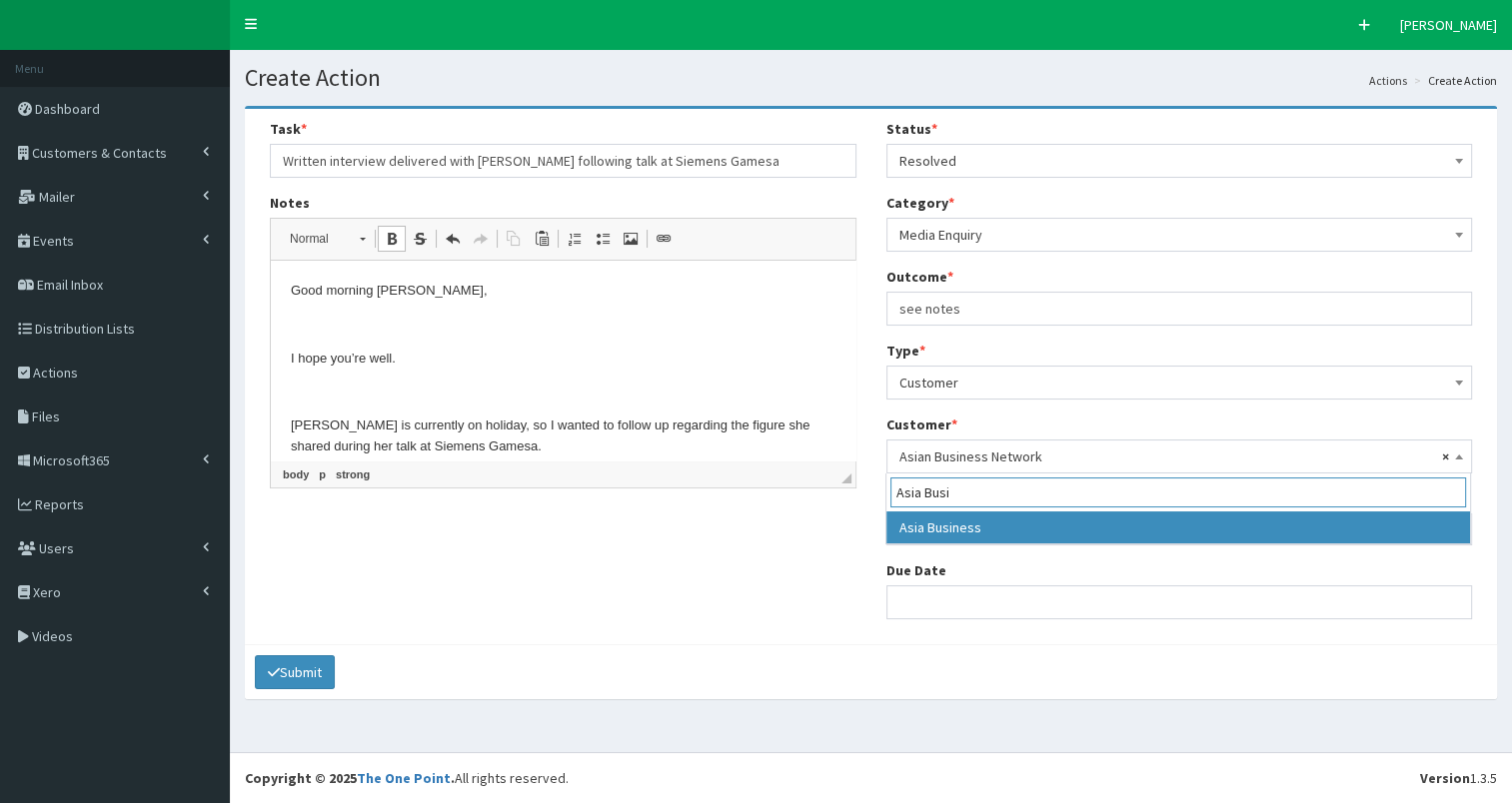 type on "Asia Busi" 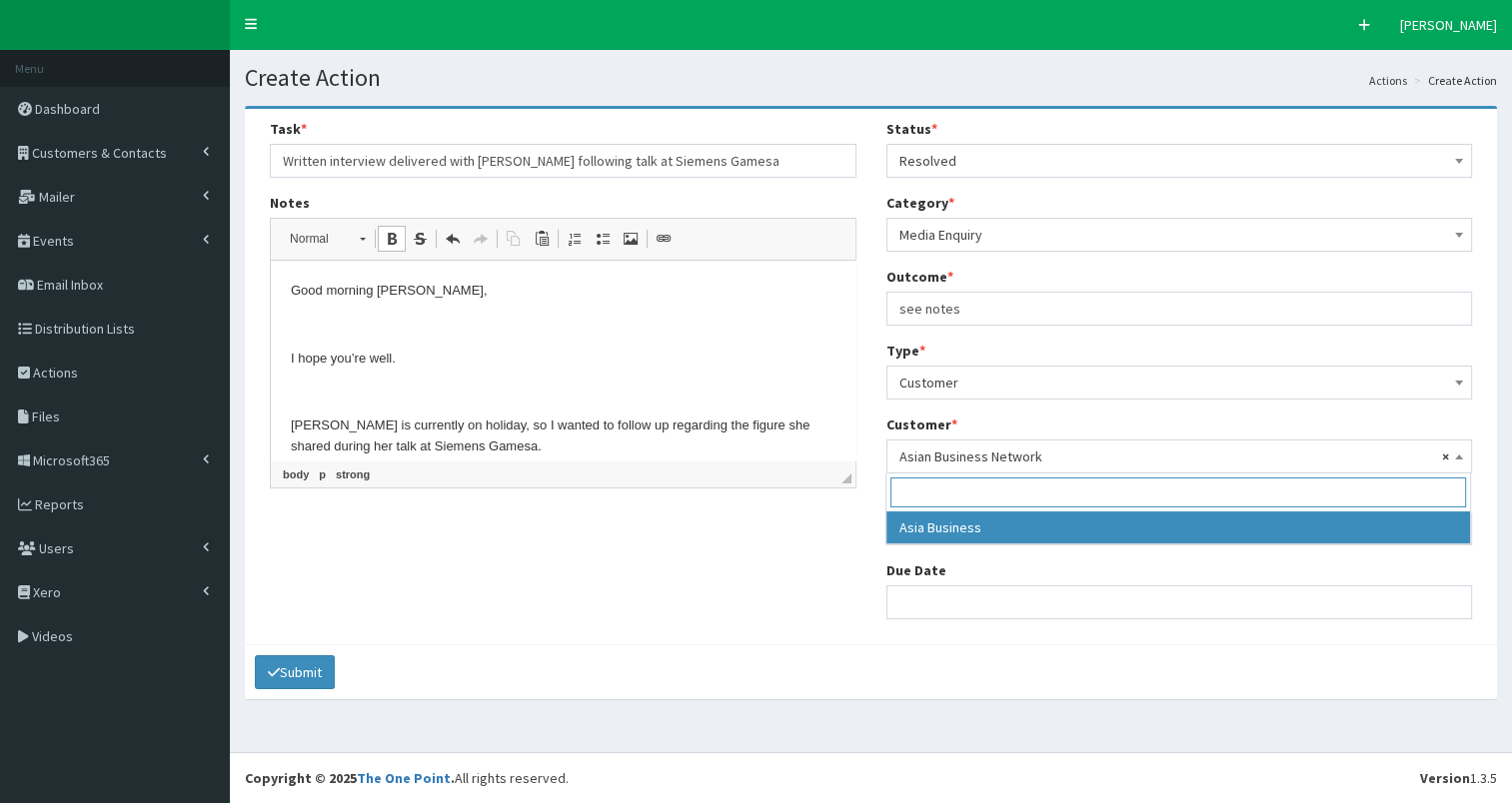 select on "49243" 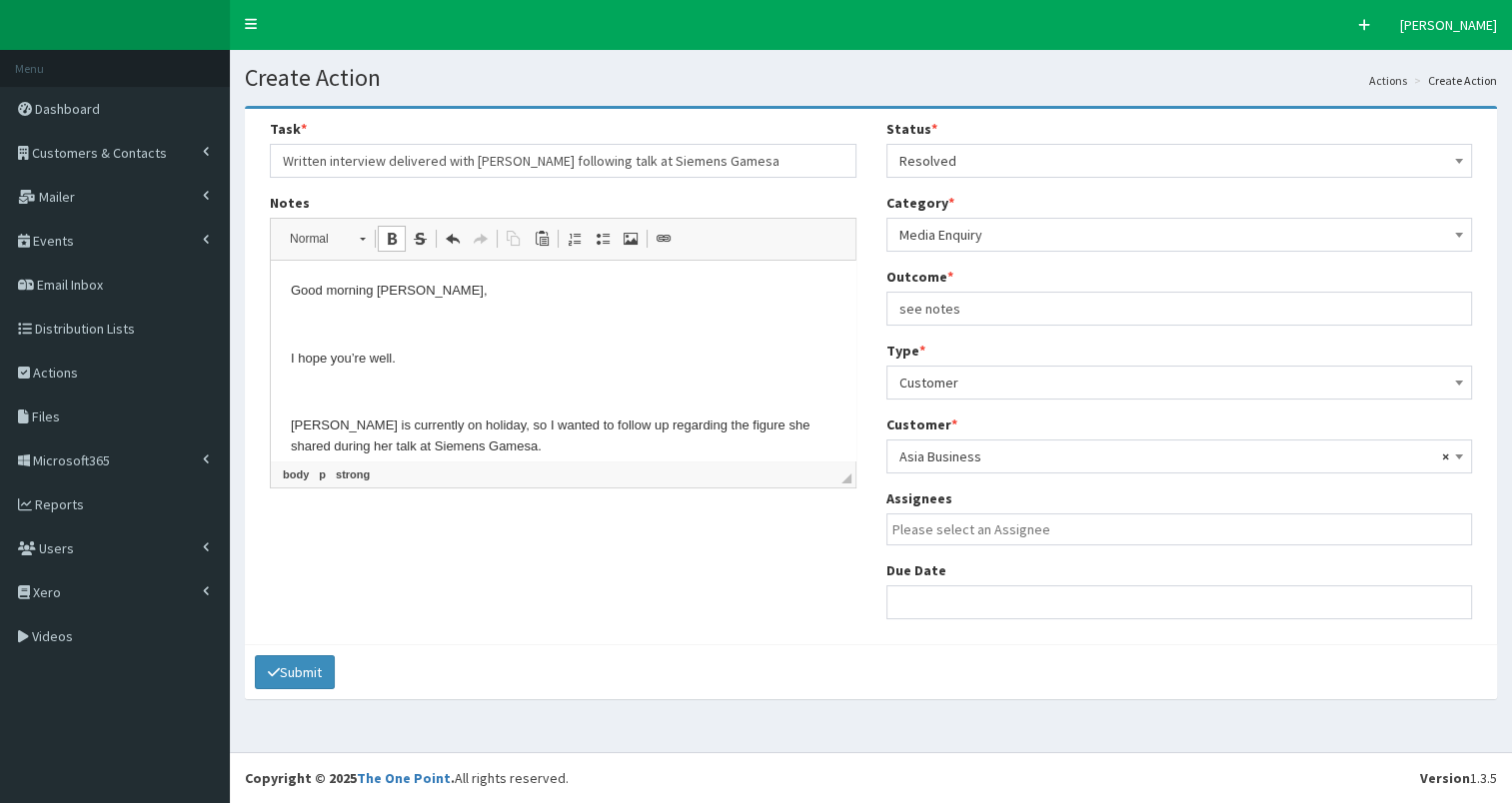 click at bounding box center (1184, 529) 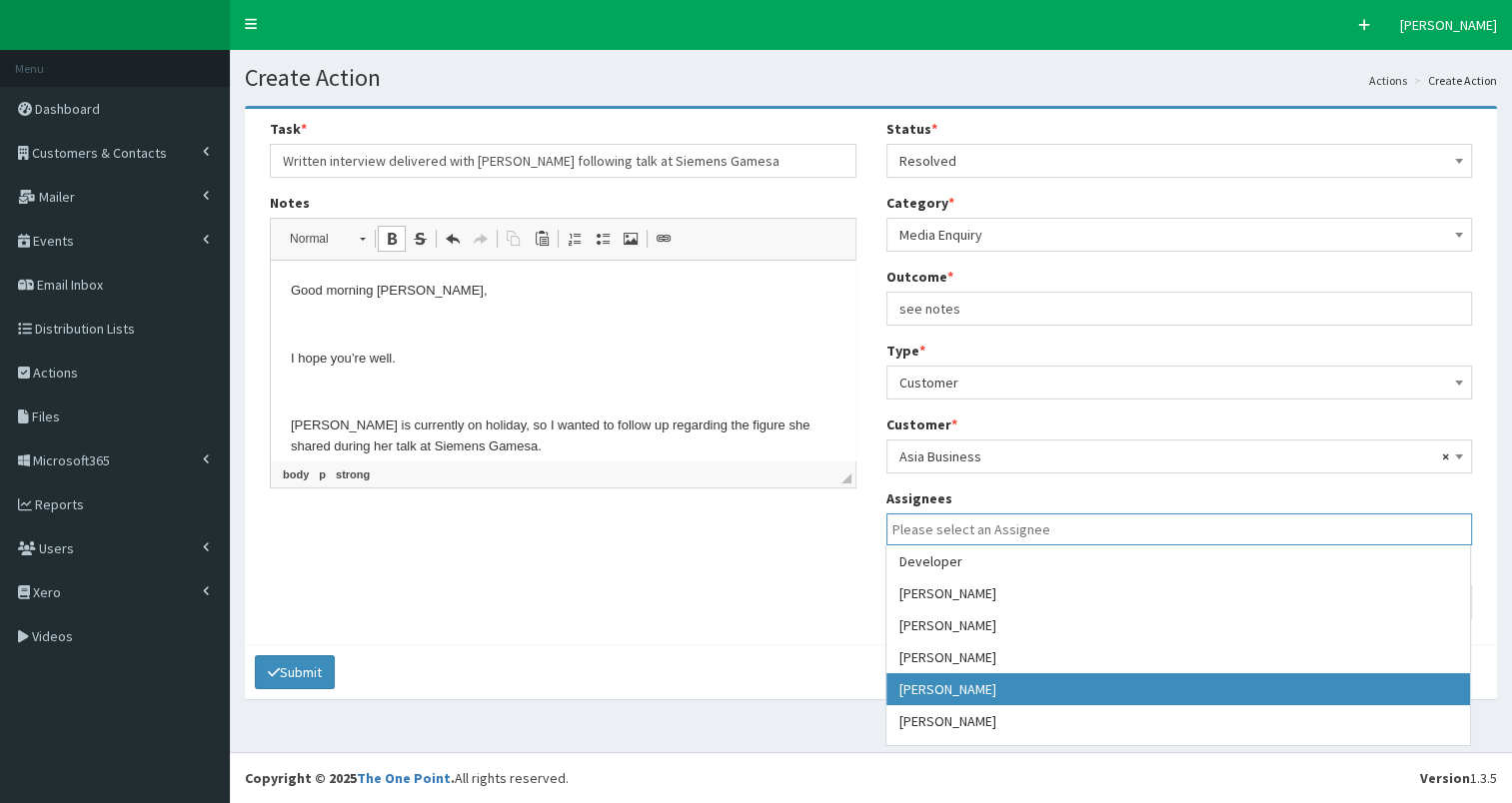 select on "7" 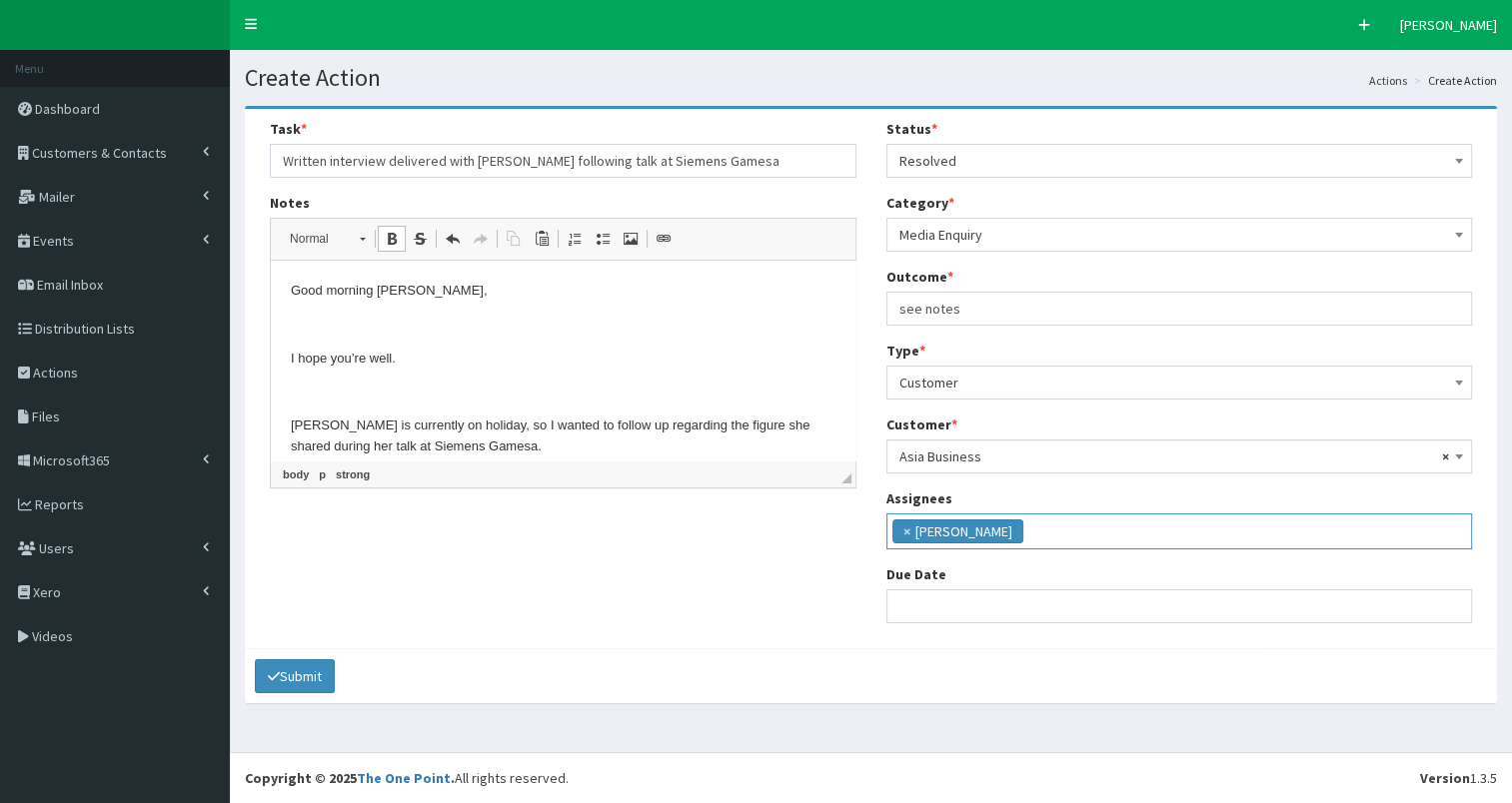 scroll, scrollTop: 74, scrollLeft: 0, axis: vertical 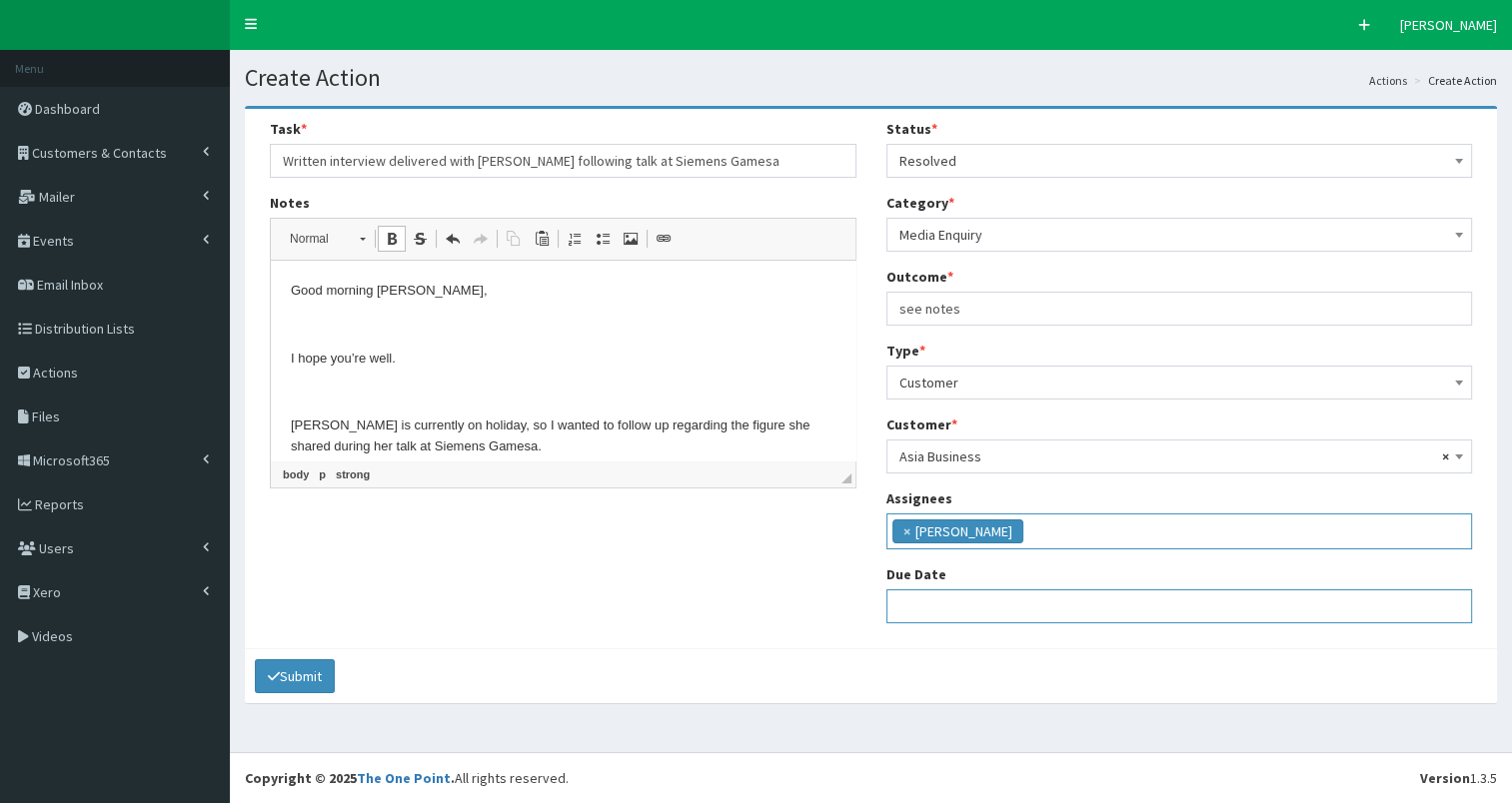 click at bounding box center (1179, 606) 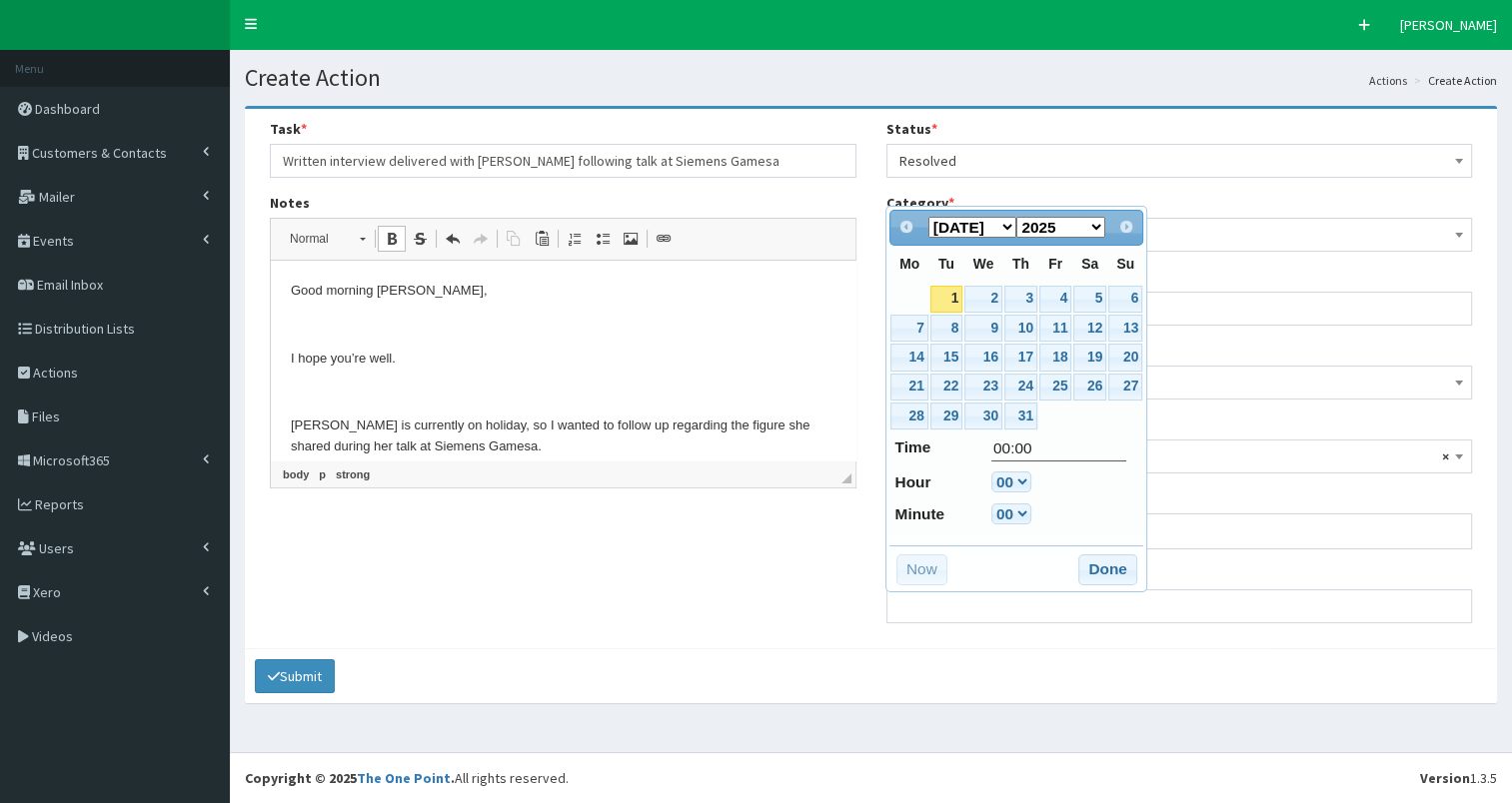 click on "1" at bounding box center [946, 299] 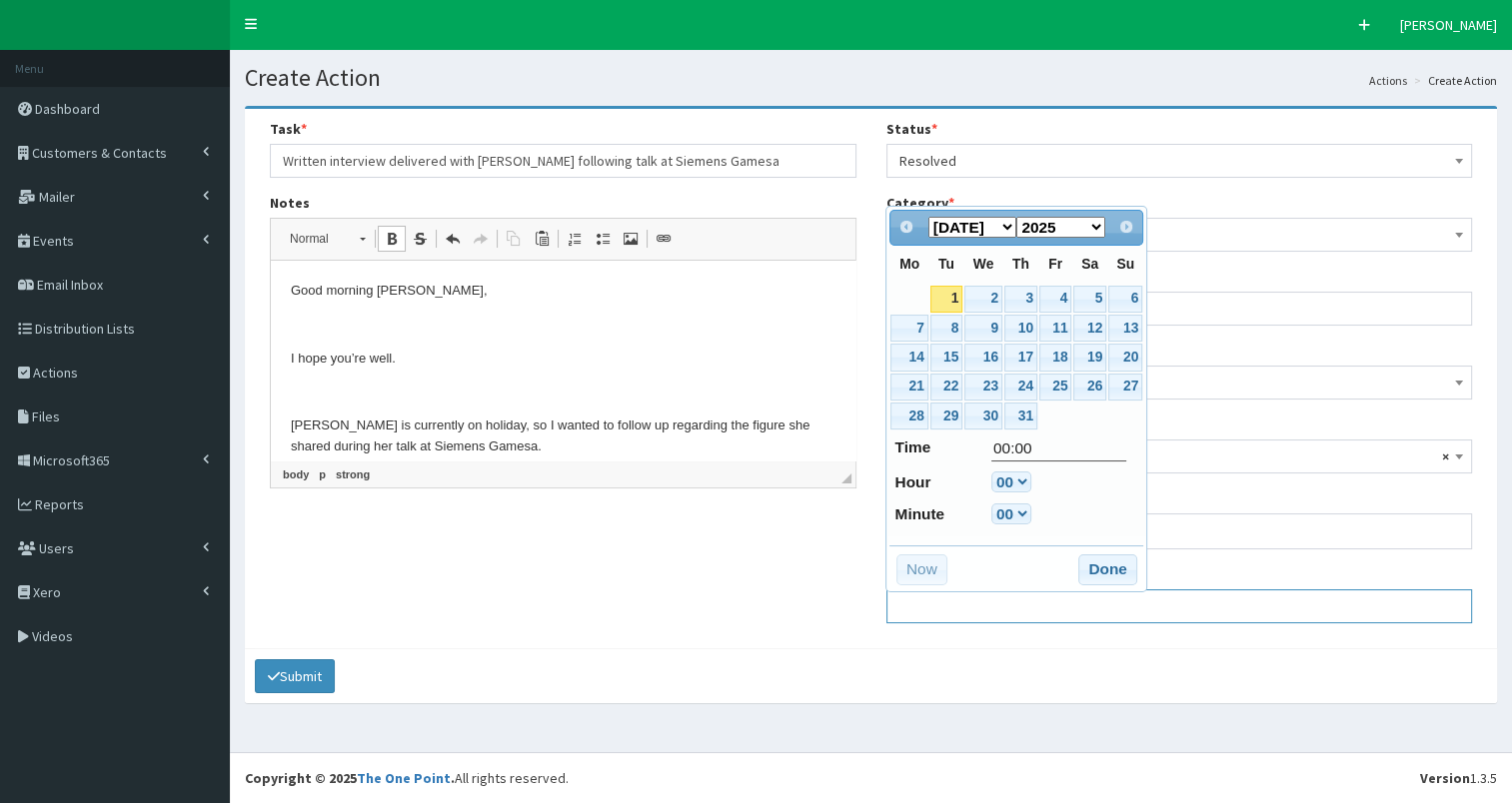 type on "01-07-2025 00:00" 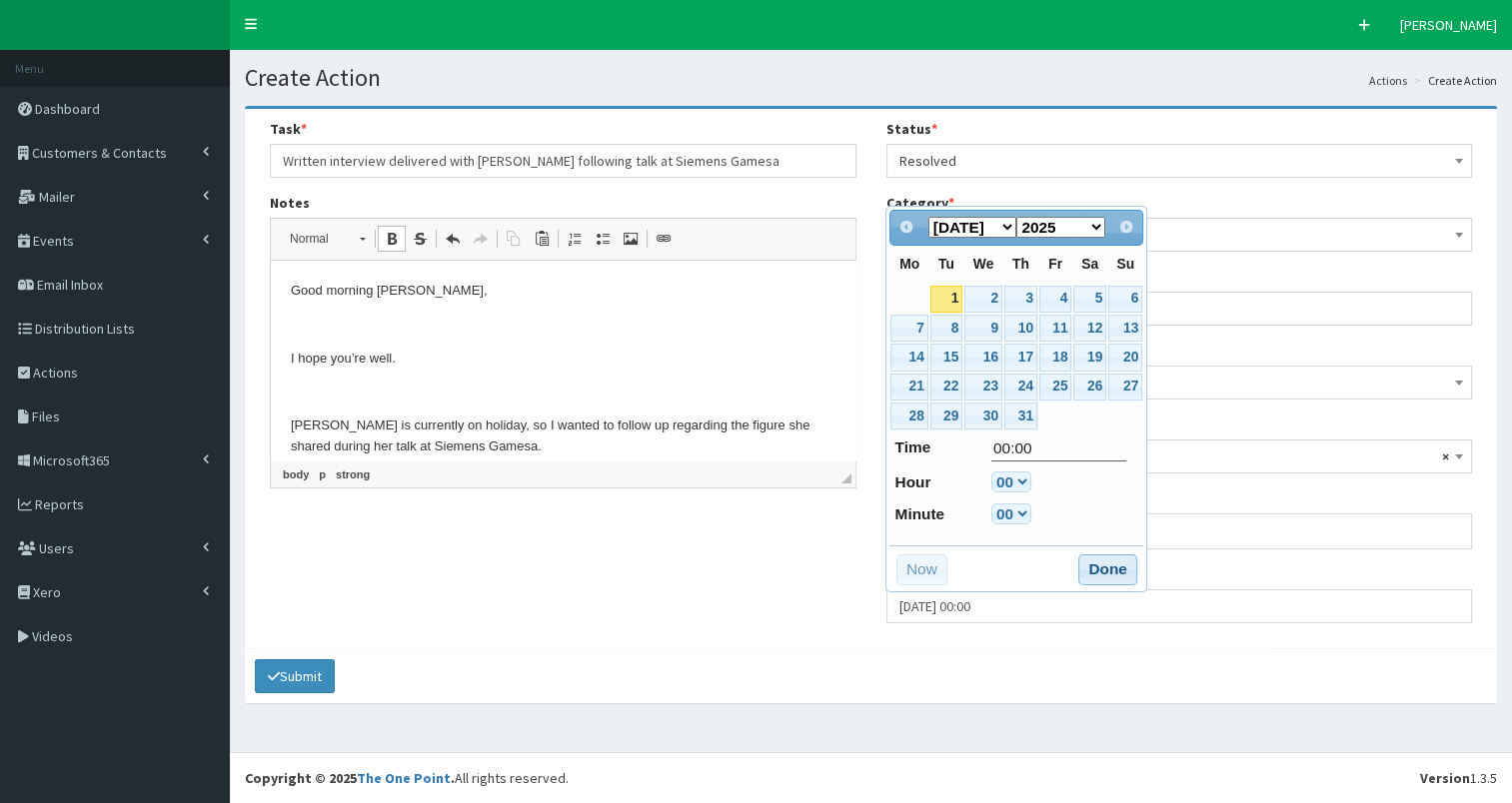 click on "Done" at bounding box center (1107, 570) 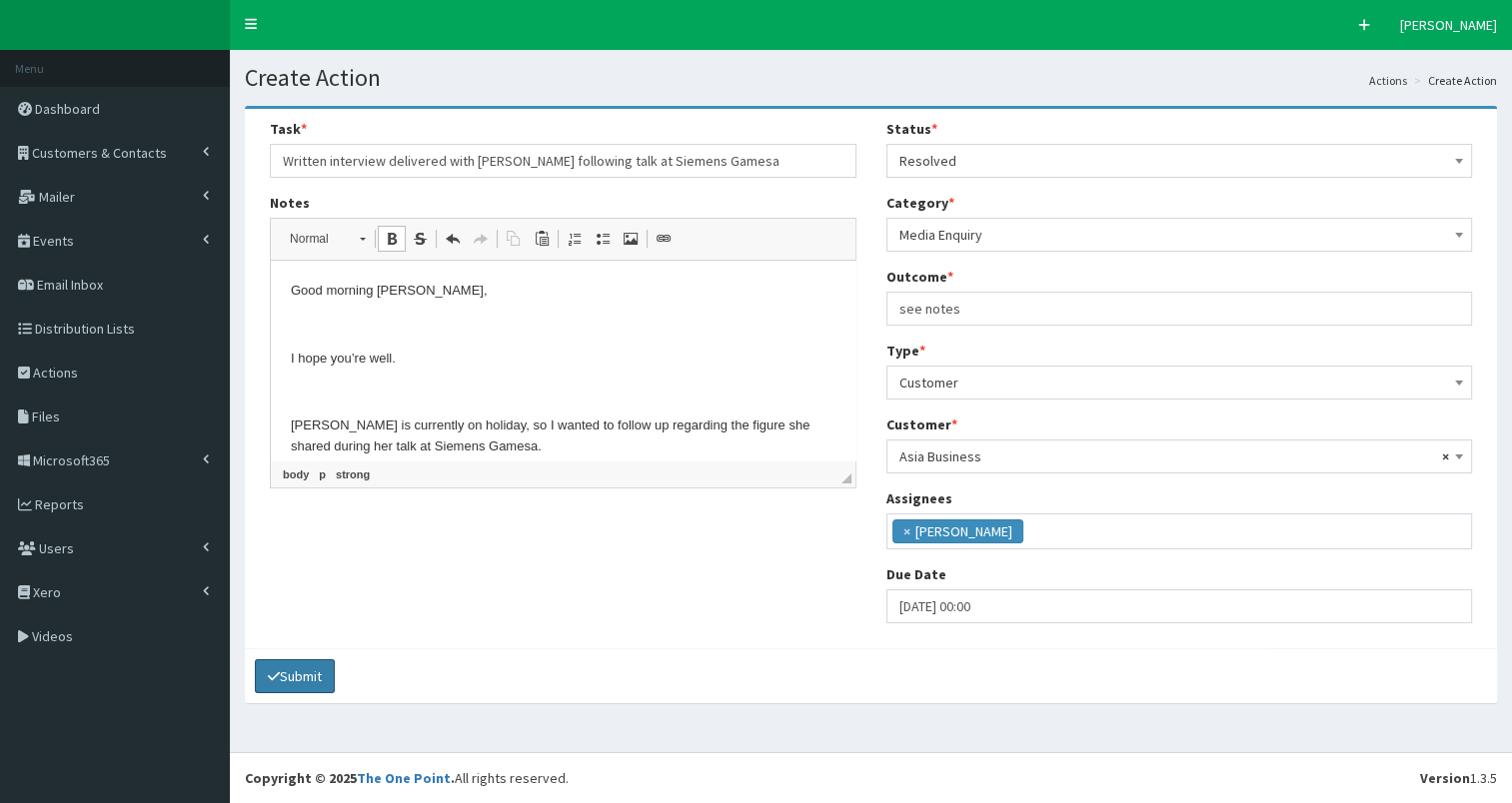 click on "Submit" at bounding box center [295, 676] 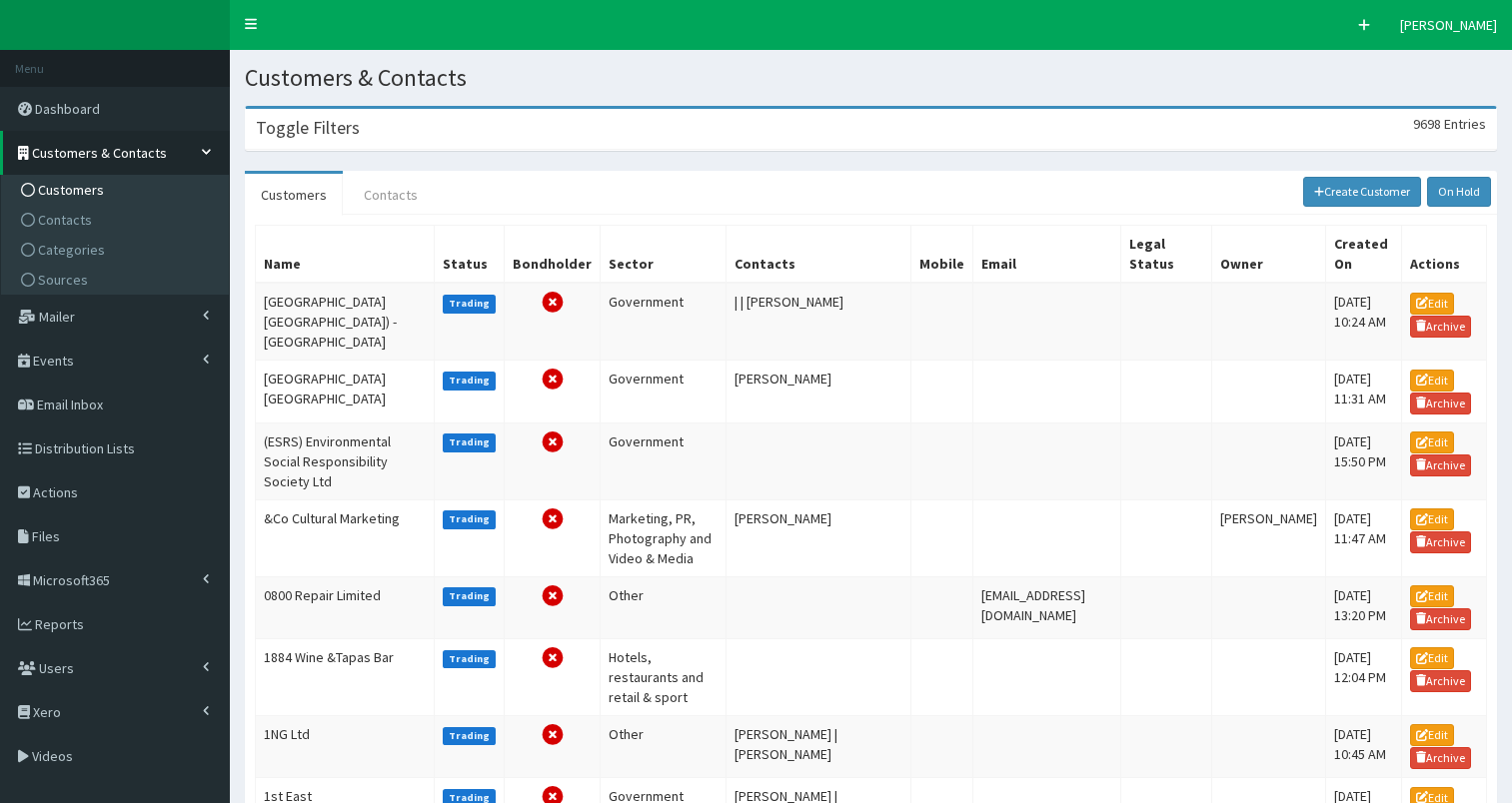 scroll, scrollTop: 0, scrollLeft: 0, axis: both 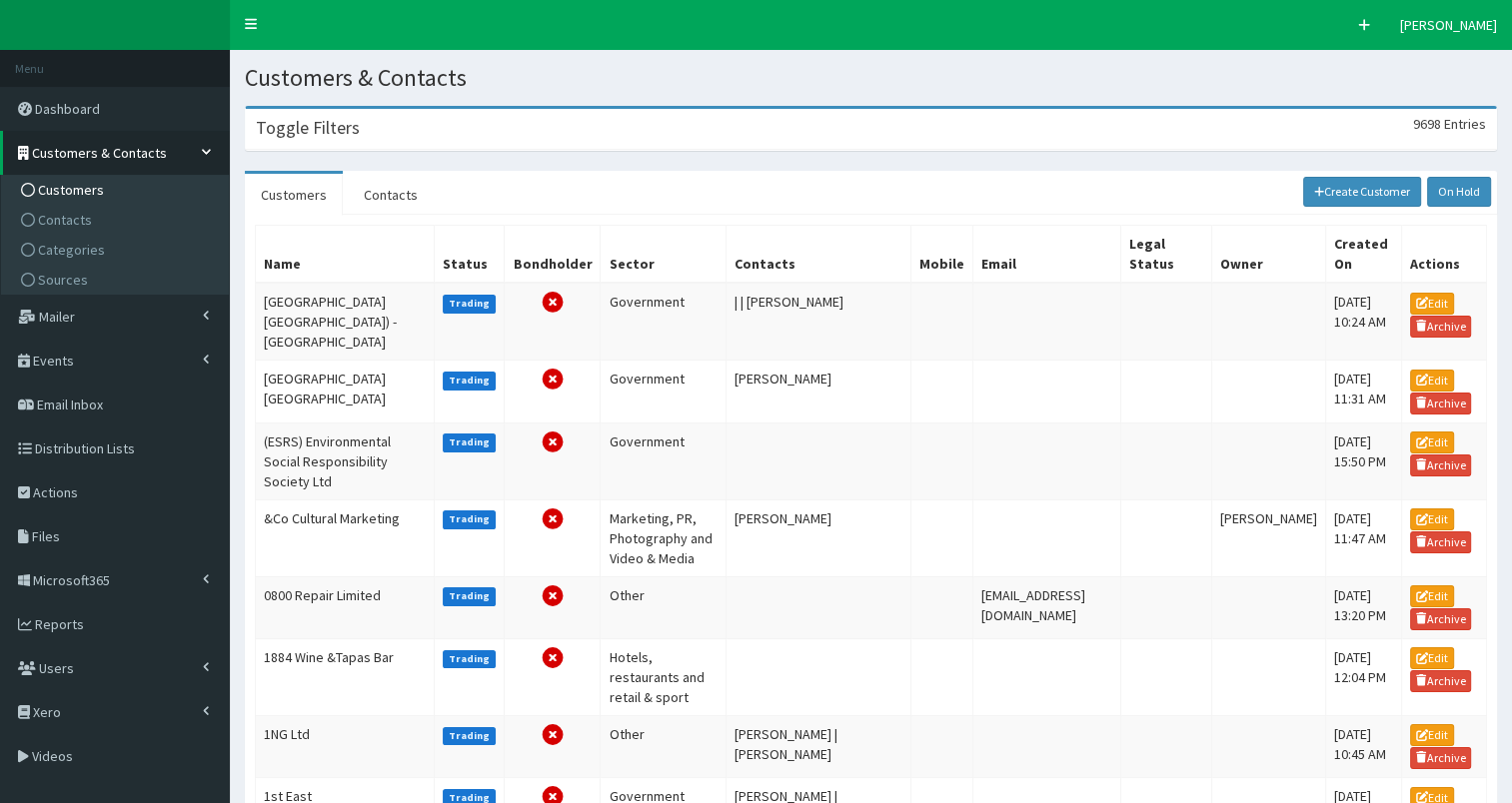 click on "Toggle Filters" at bounding box center [308, 128] 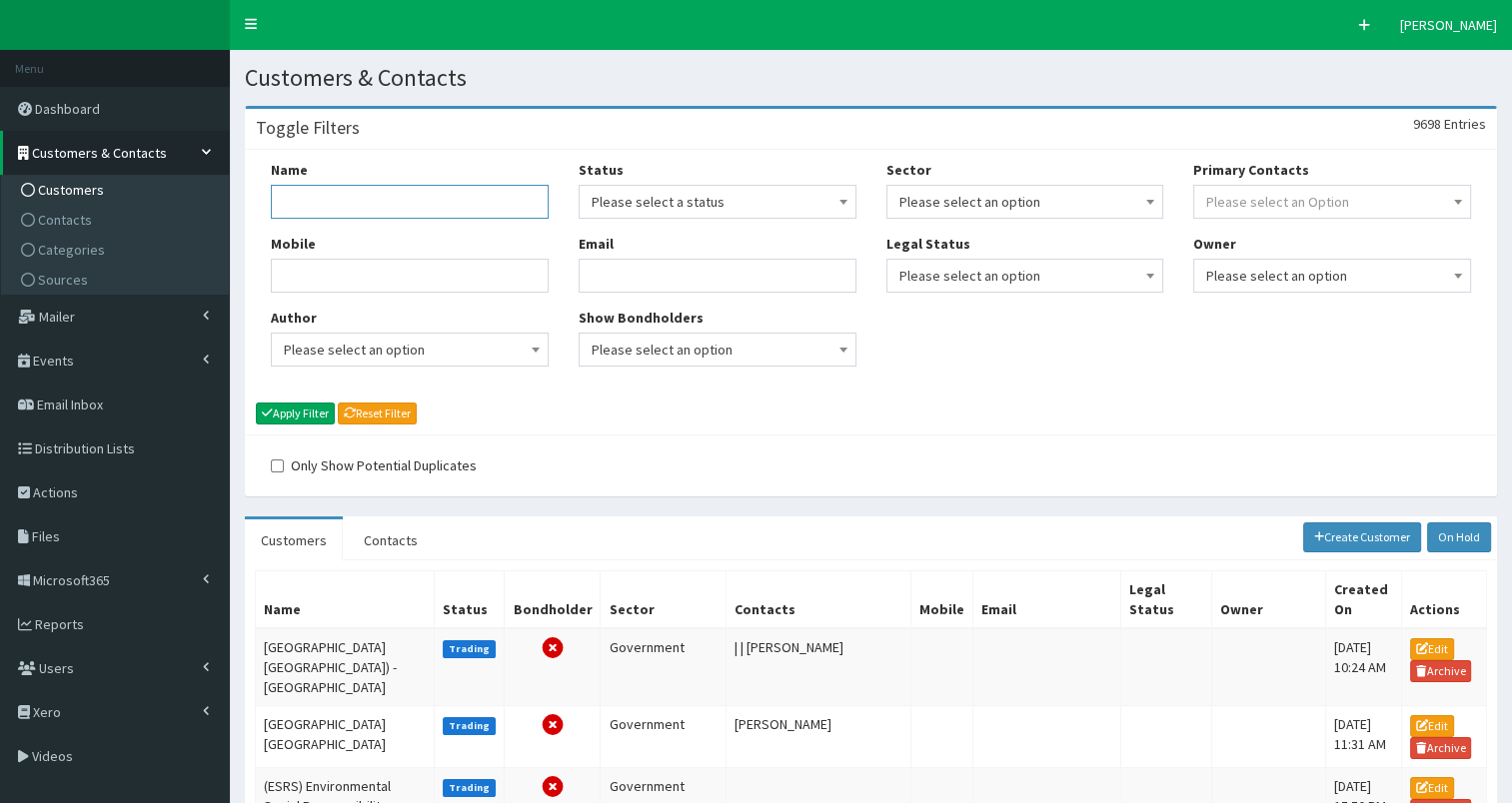 click on "Name" at bounding box center (410, 202) 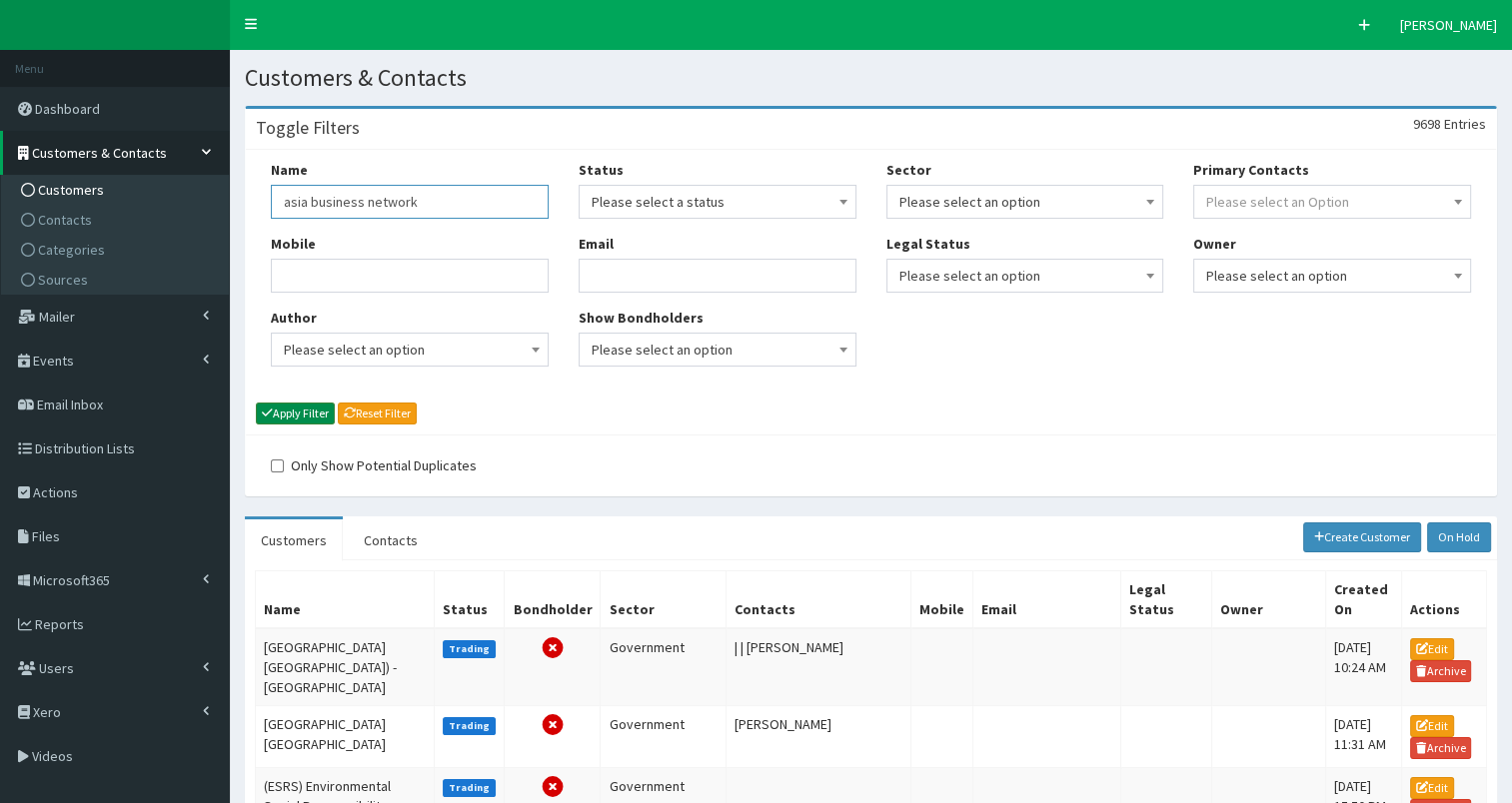 type on "asia business network" 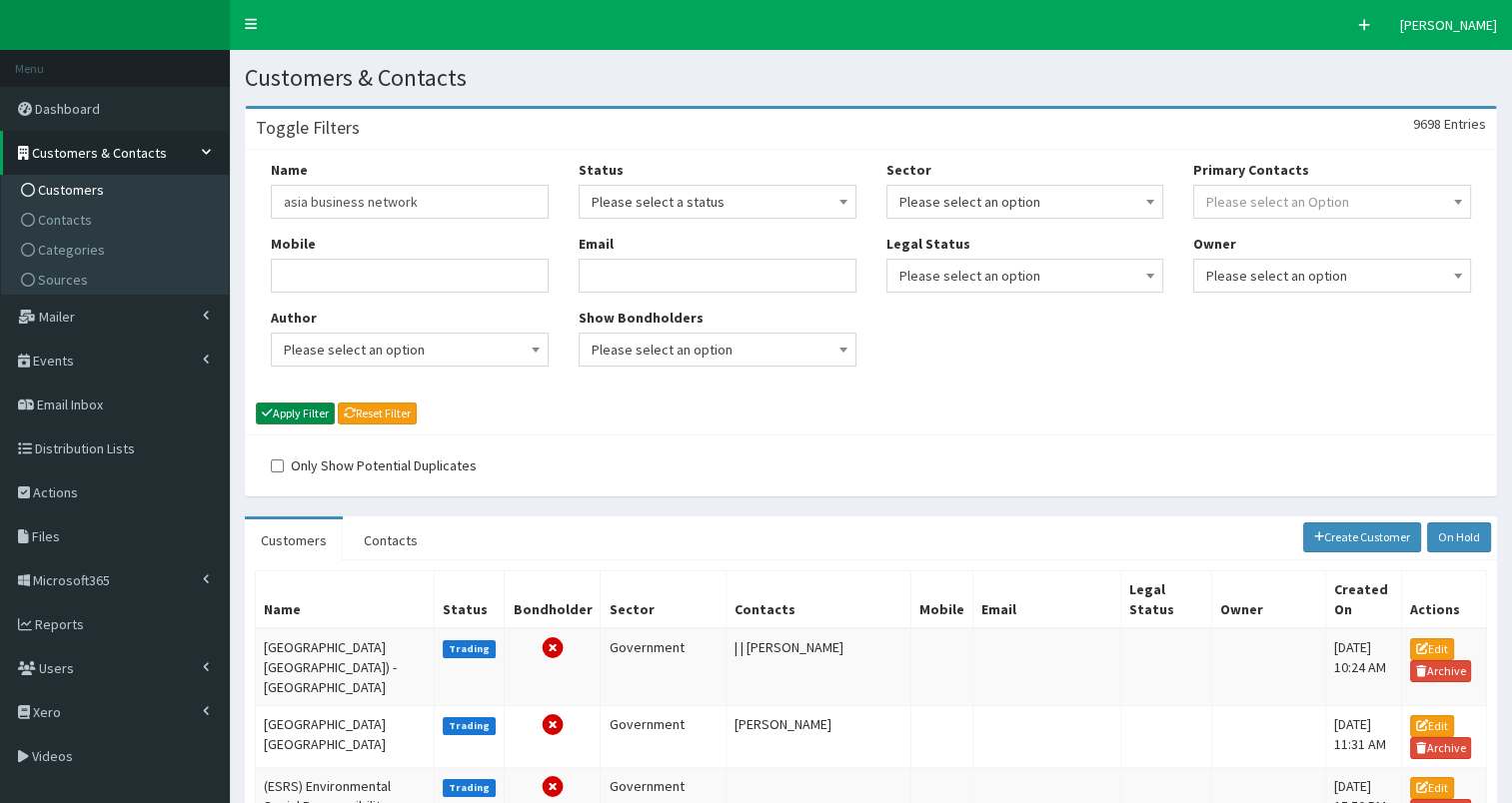 click on "Apply Filter" at bounding box center [295, 413] 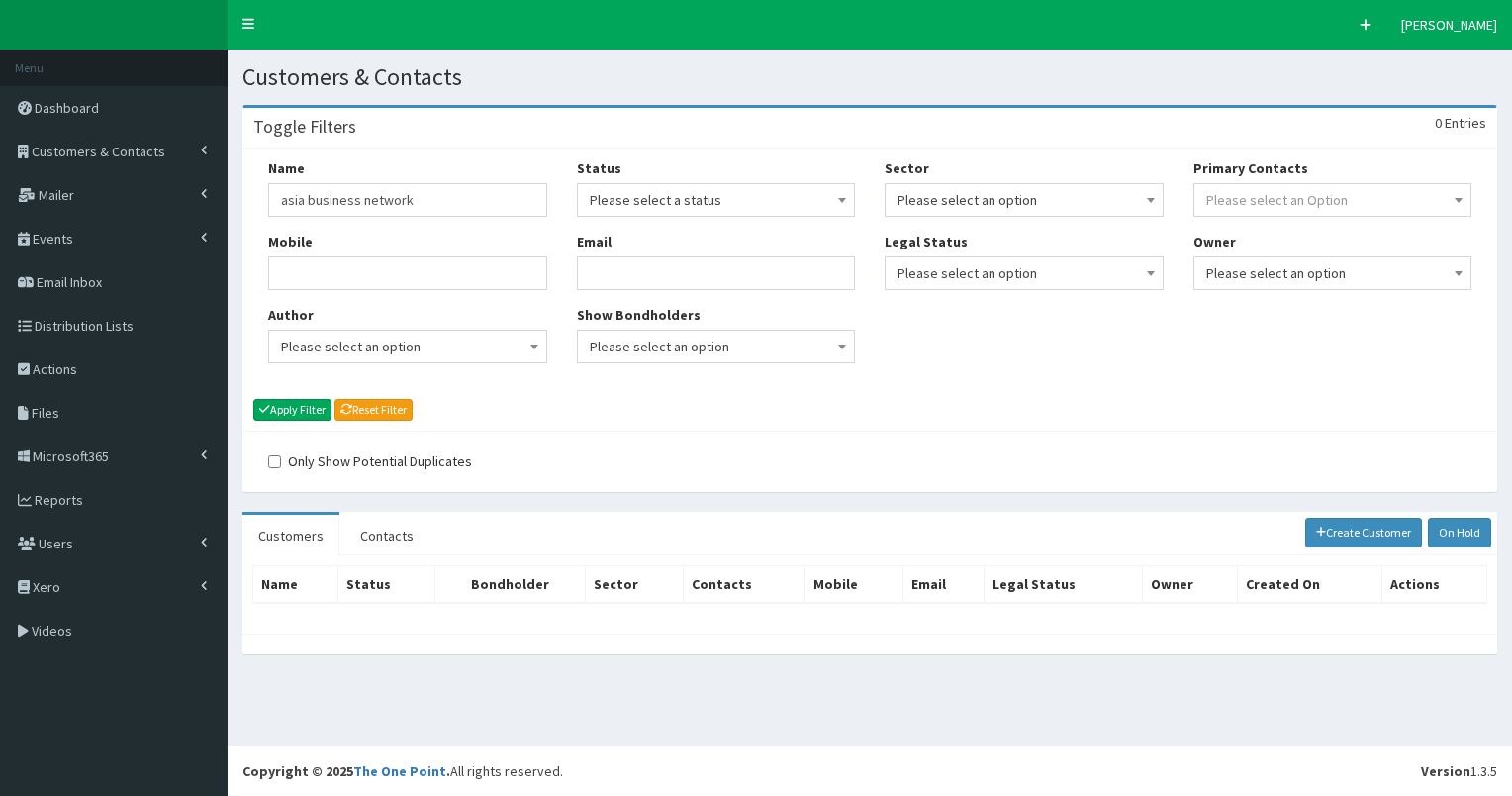 scroll, scrollTop: 0, scrollLeft: 0, axis: both 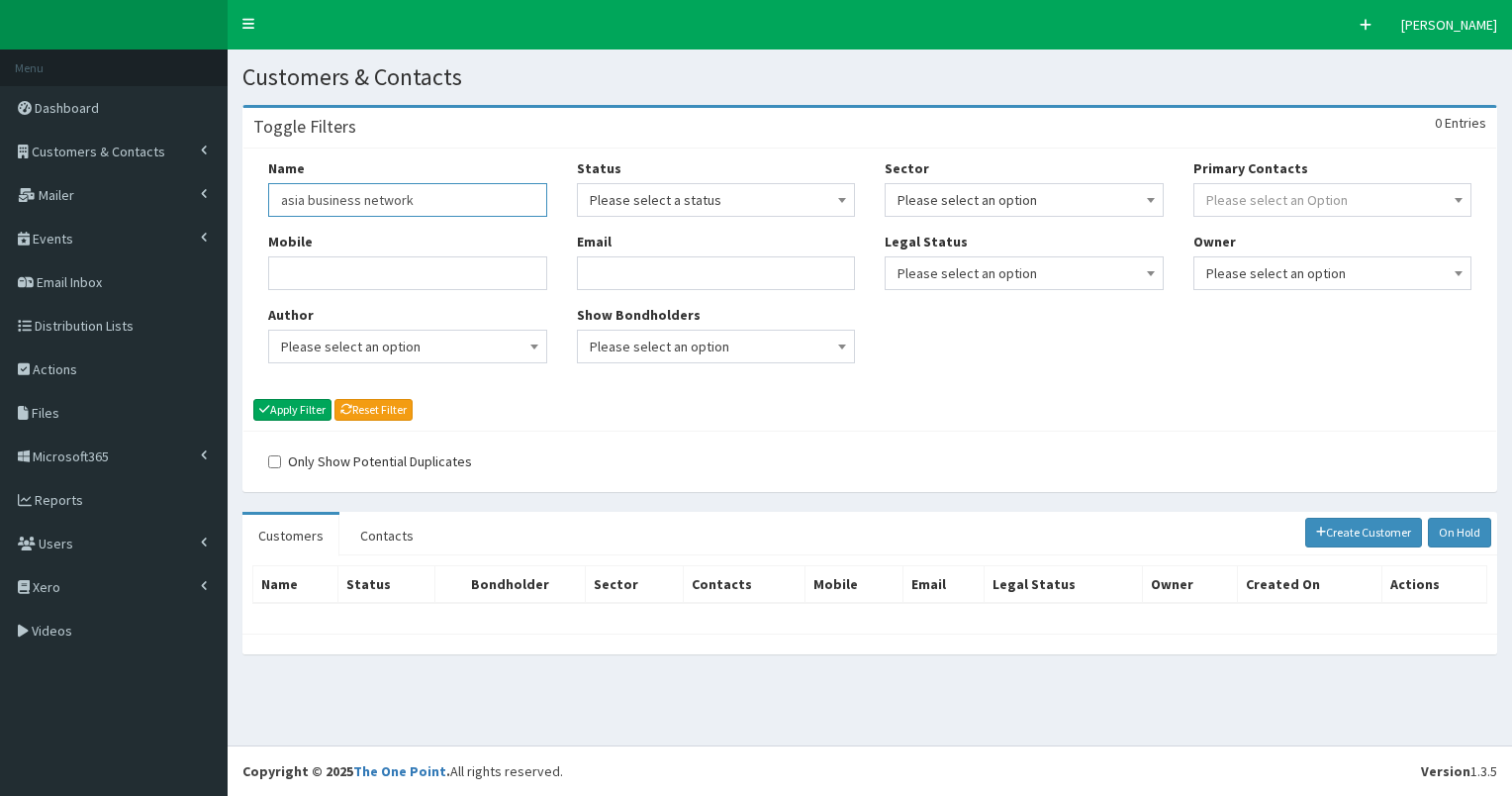 click on "asia business network" at bounding box center [408, 200] 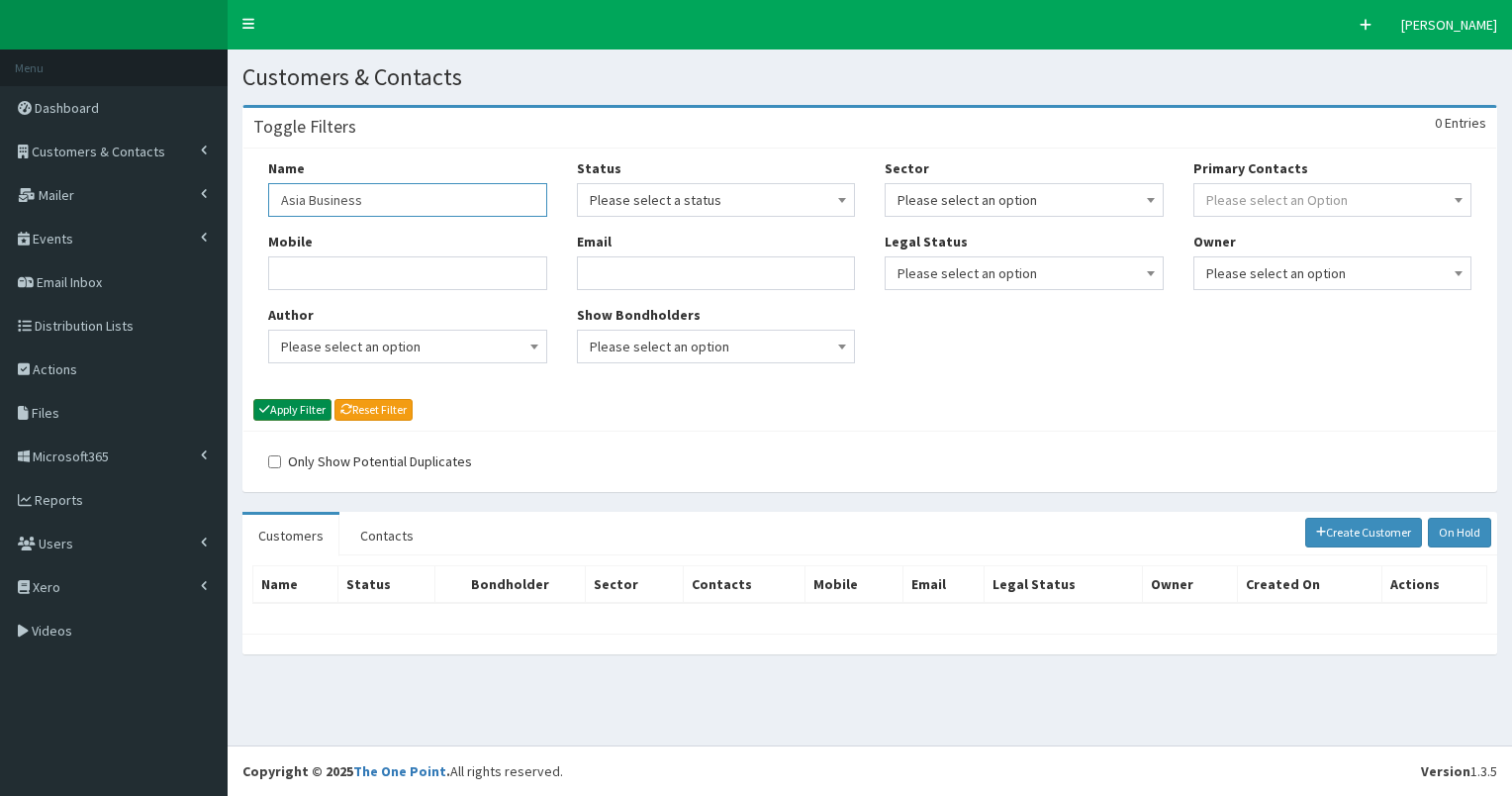 type on "Asia Business" 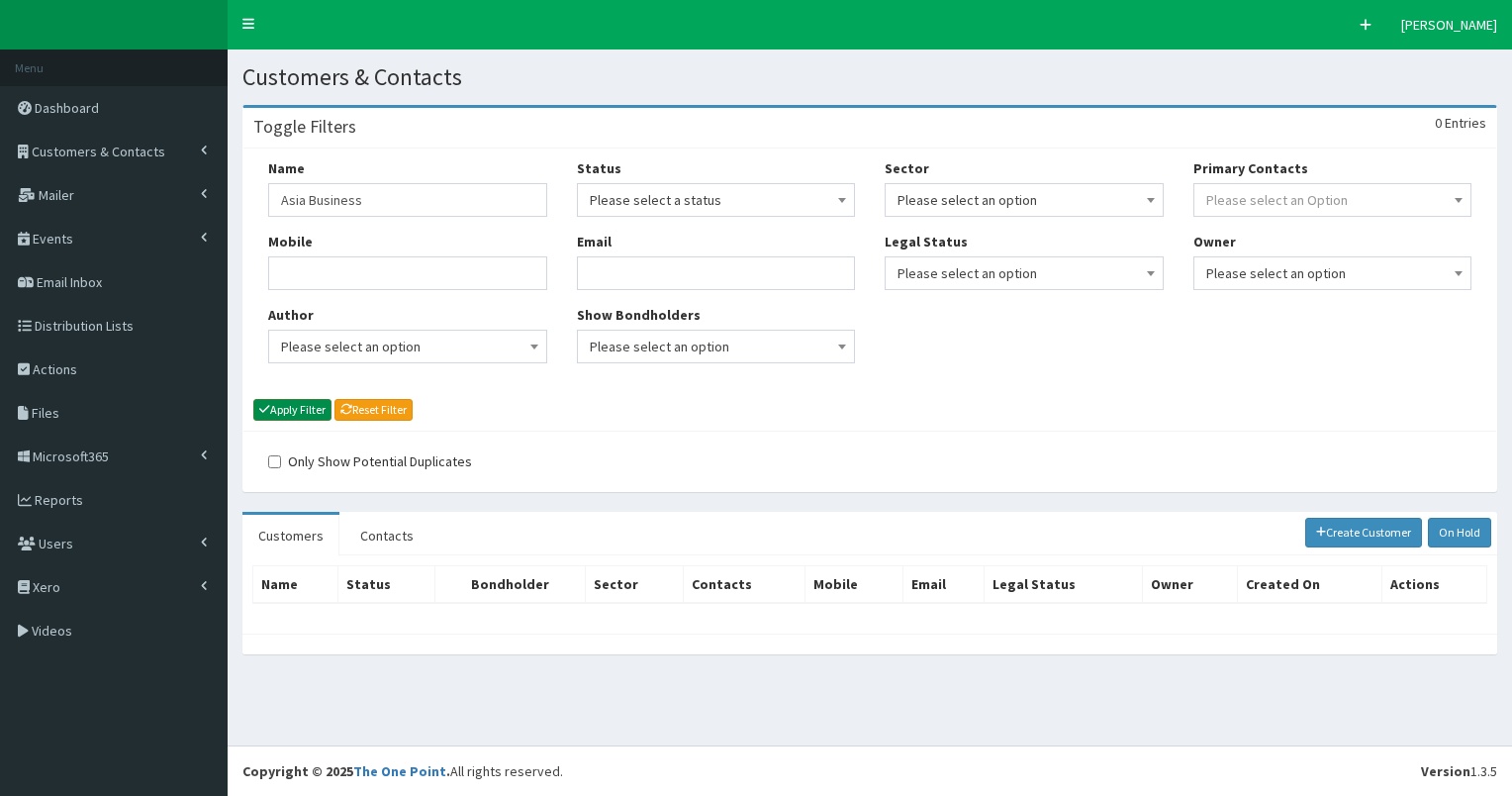 click on "Apply Filter" at bounding box center (292, 410) 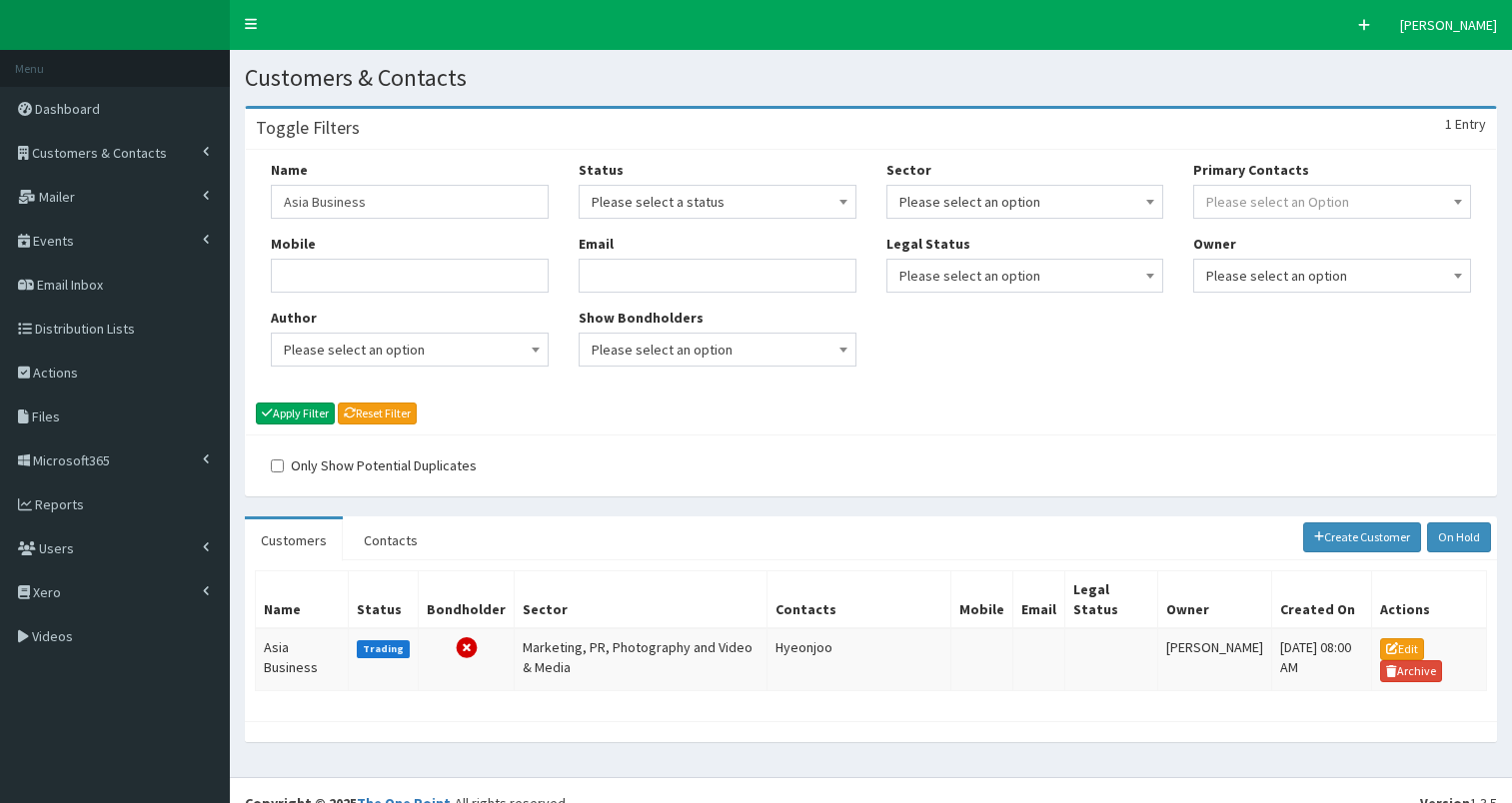 scroll, scrollTop: 0, scrollLeft: 0, axis: both 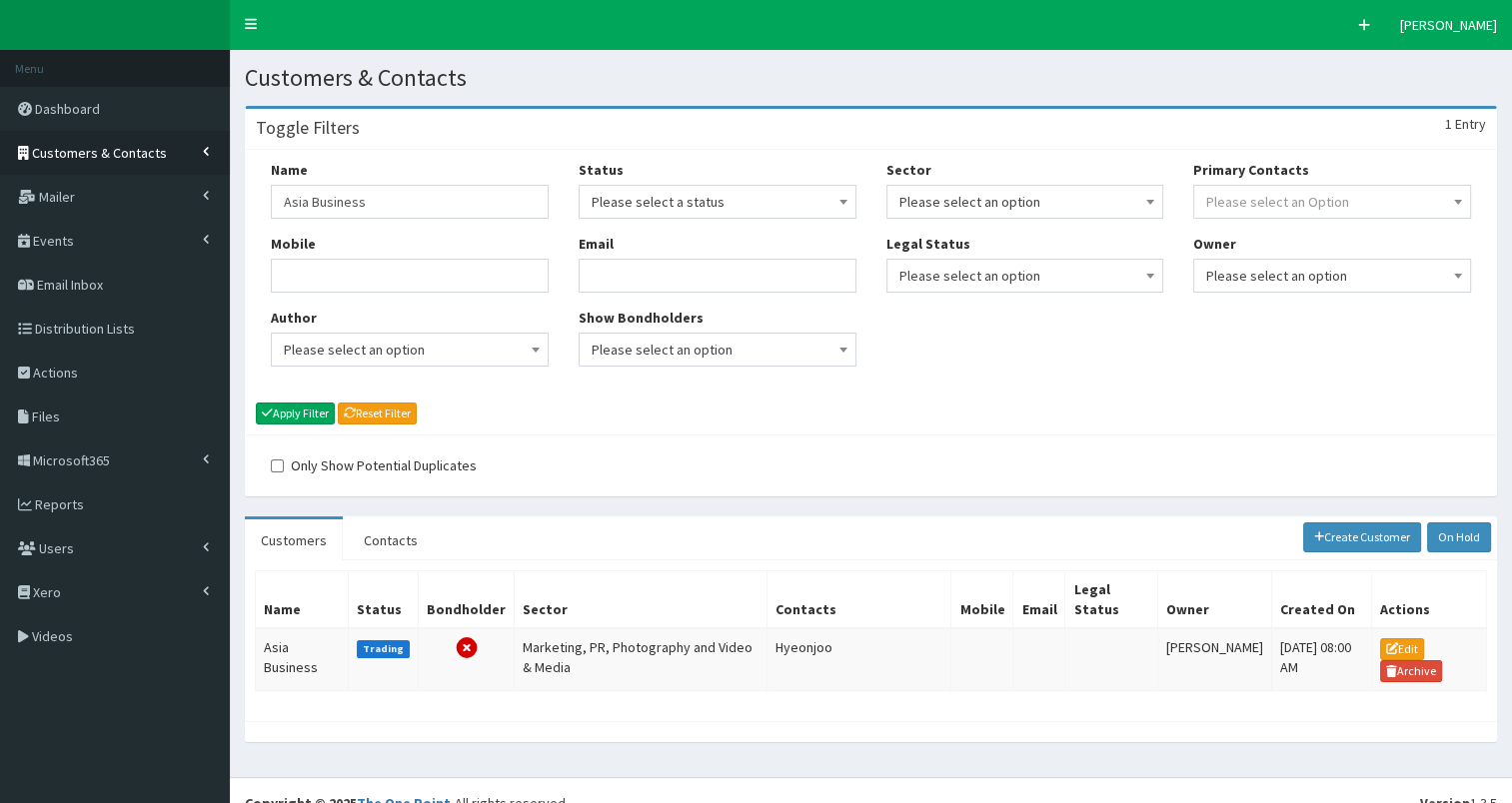 click on "Customers & Contacts" at bounding box center (99, 153) 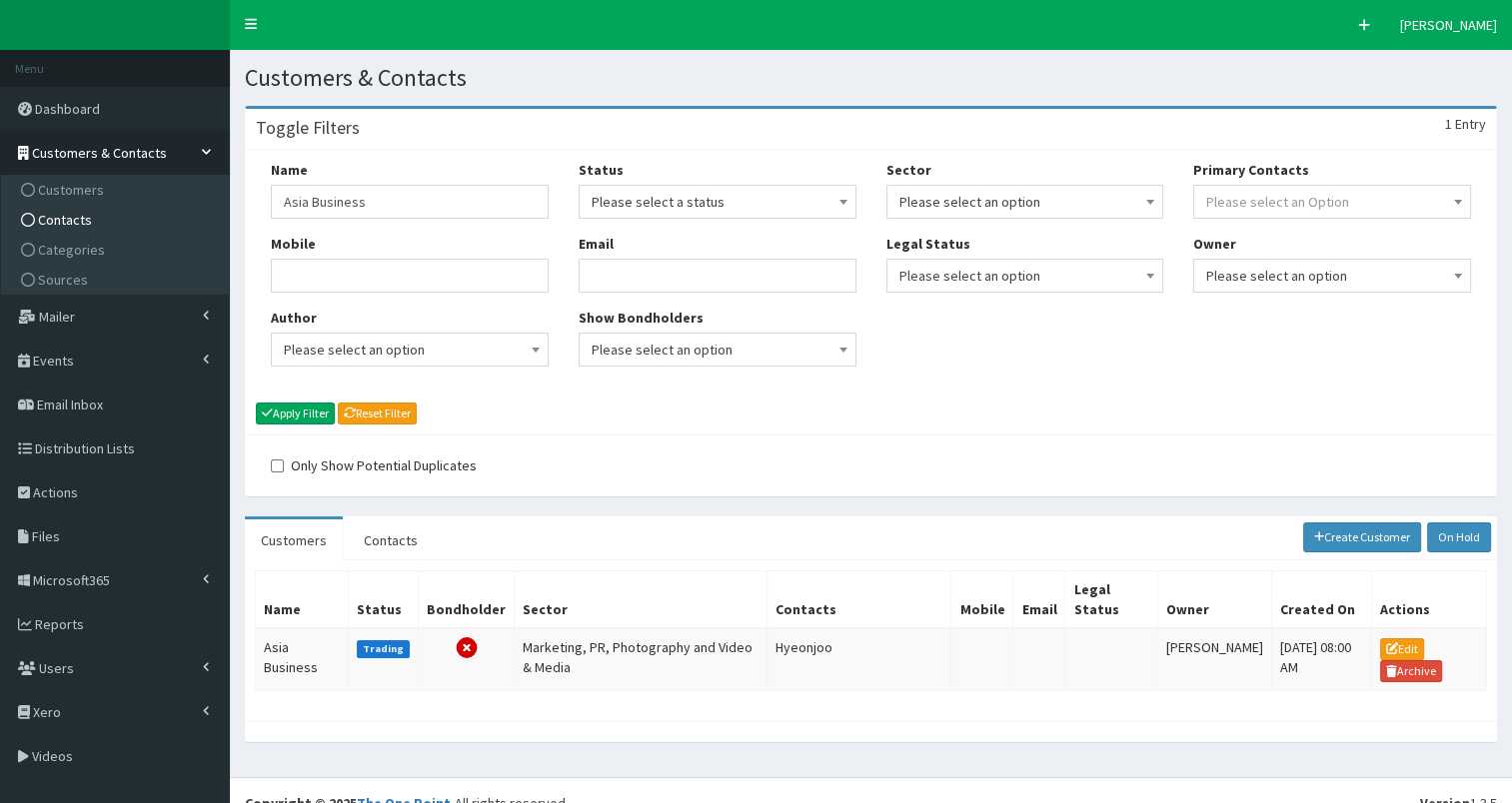 click on "Contacts" at bounding box center [117, 220] 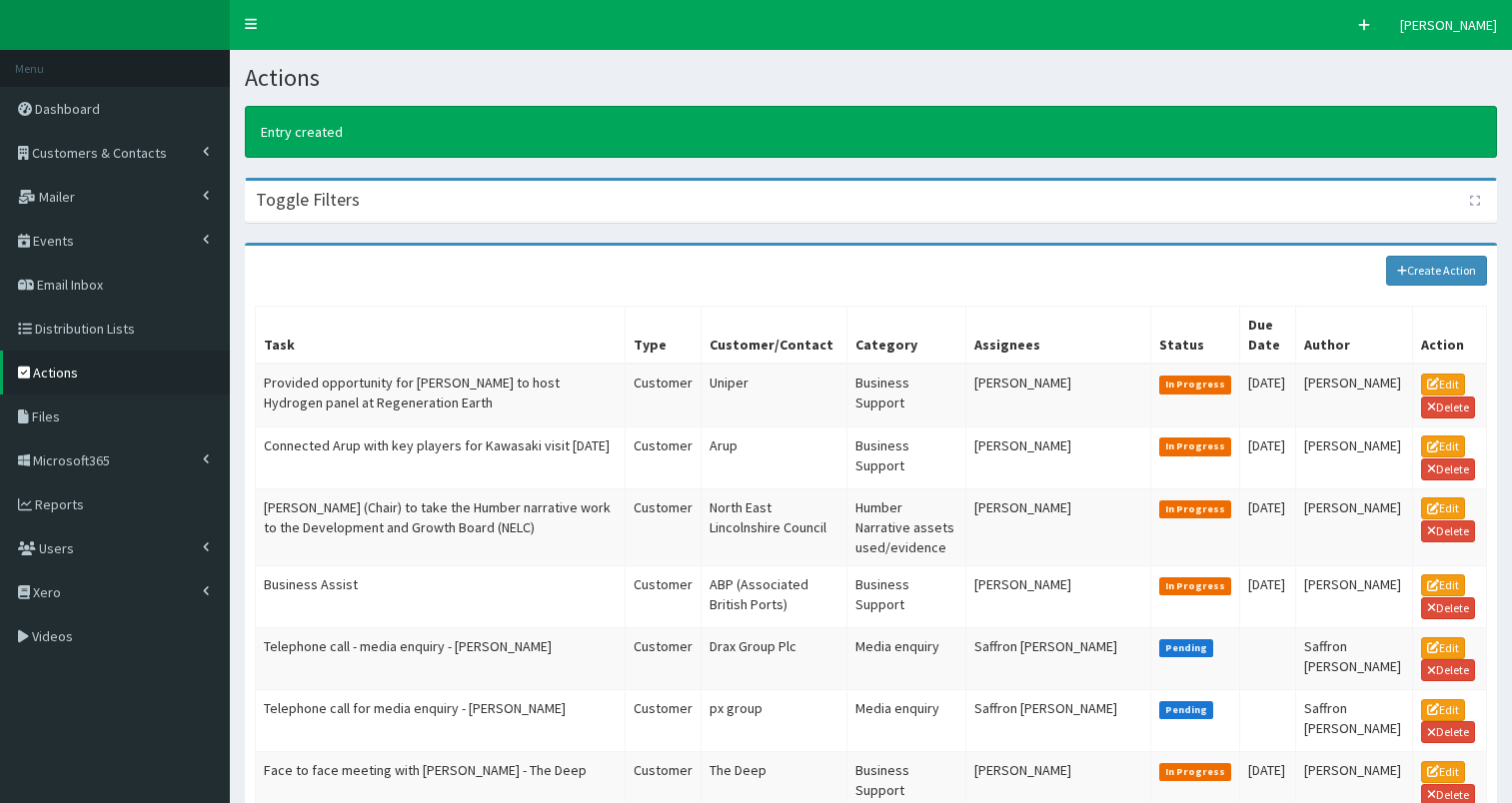 scroll, scrollTop: 0, scrollLeft: 0, axis: both 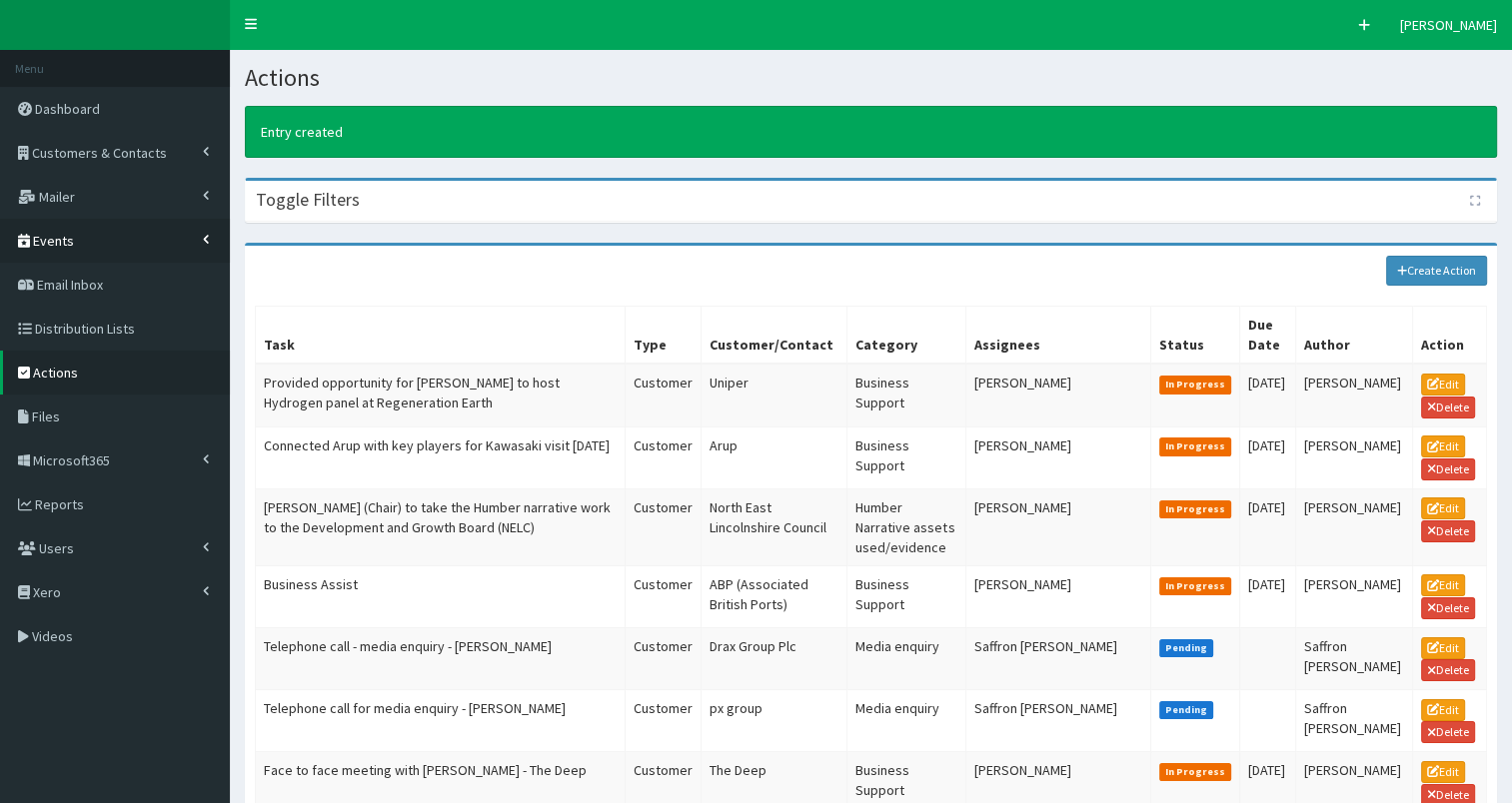 click on "Events" at bounding box center [53, 241] 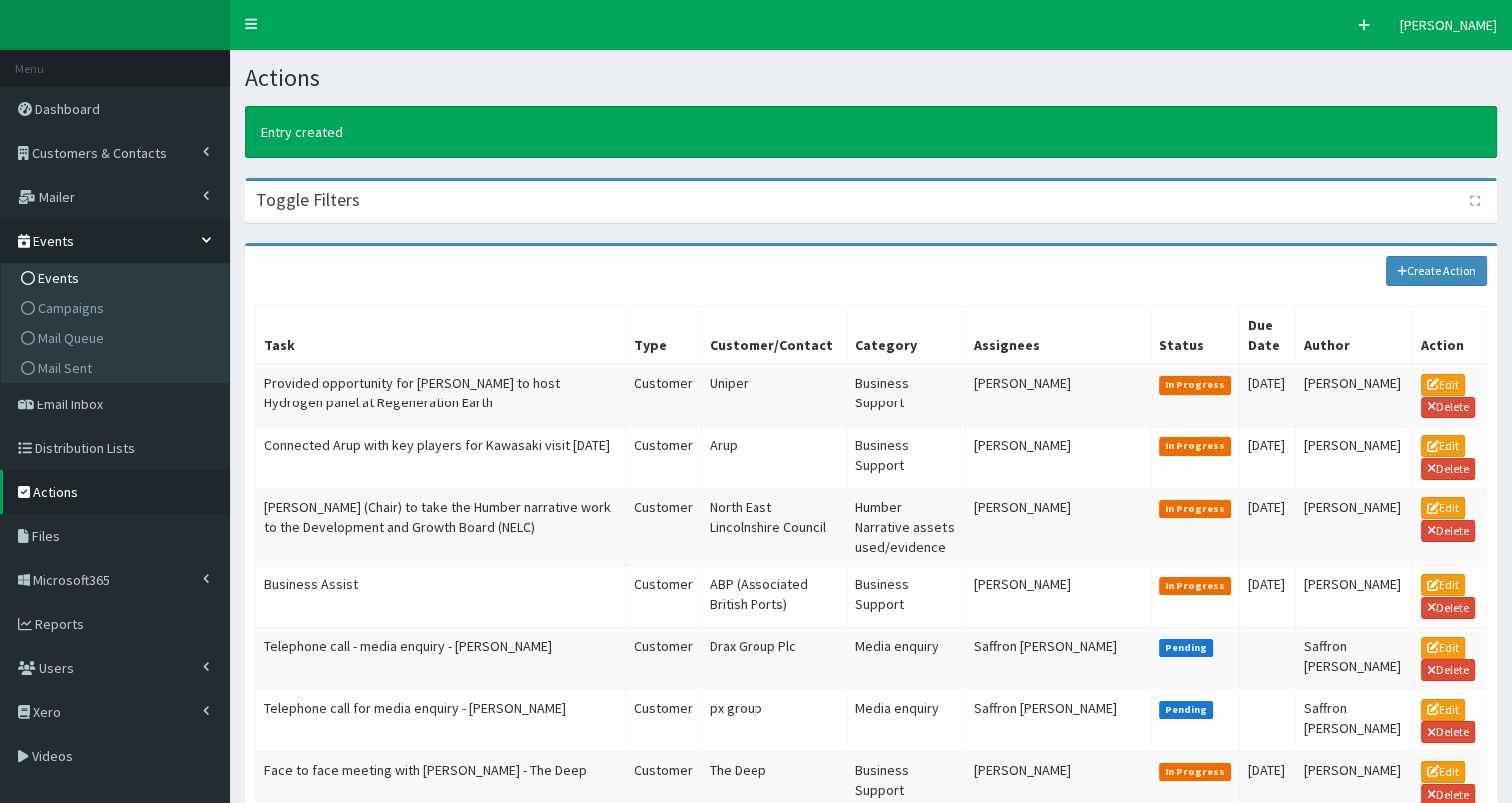 click on "Events" at bounding box center [58, 278] 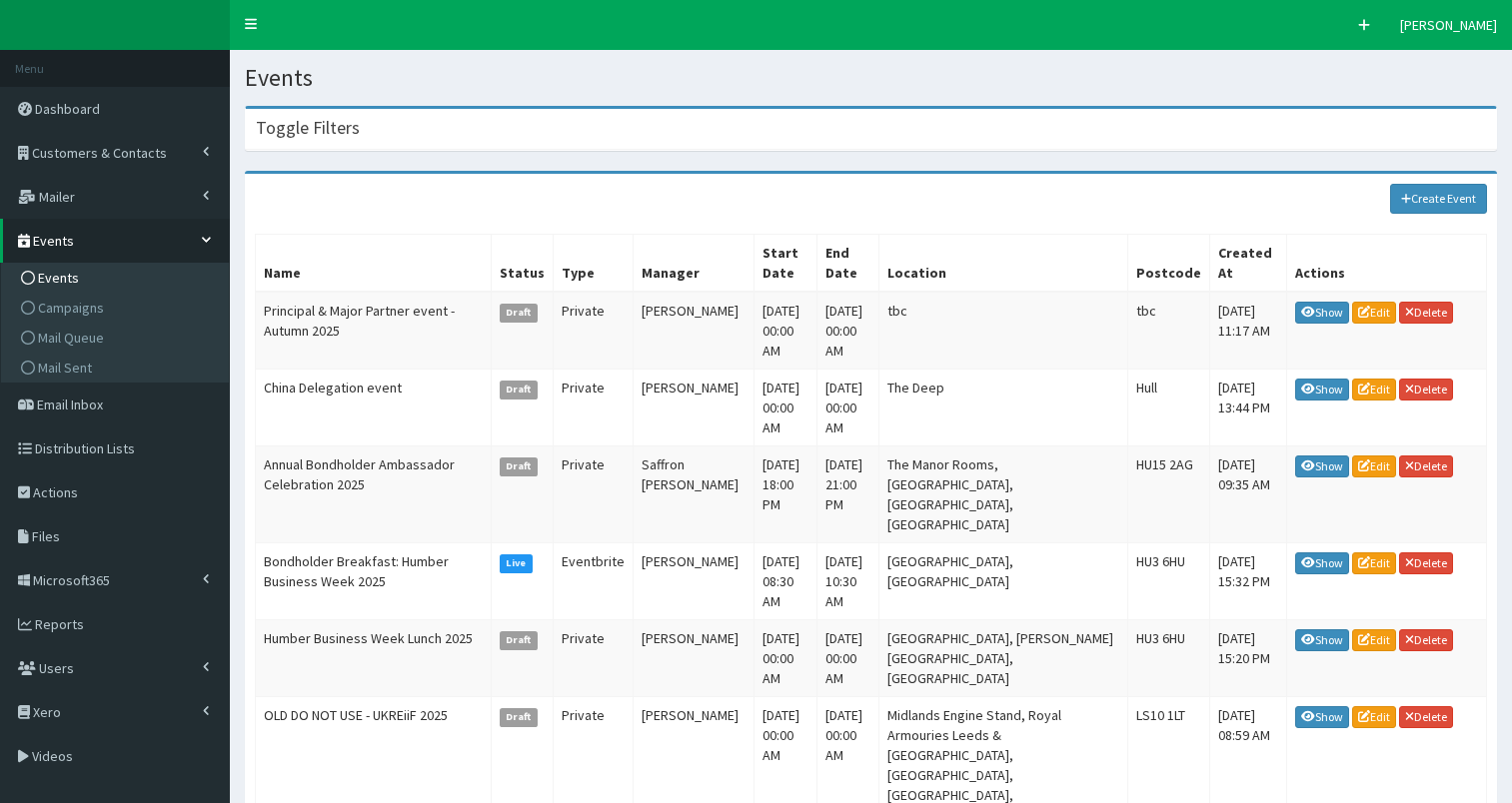 scroll, scrollTop: 0, scrollLeft: 0, axis: both 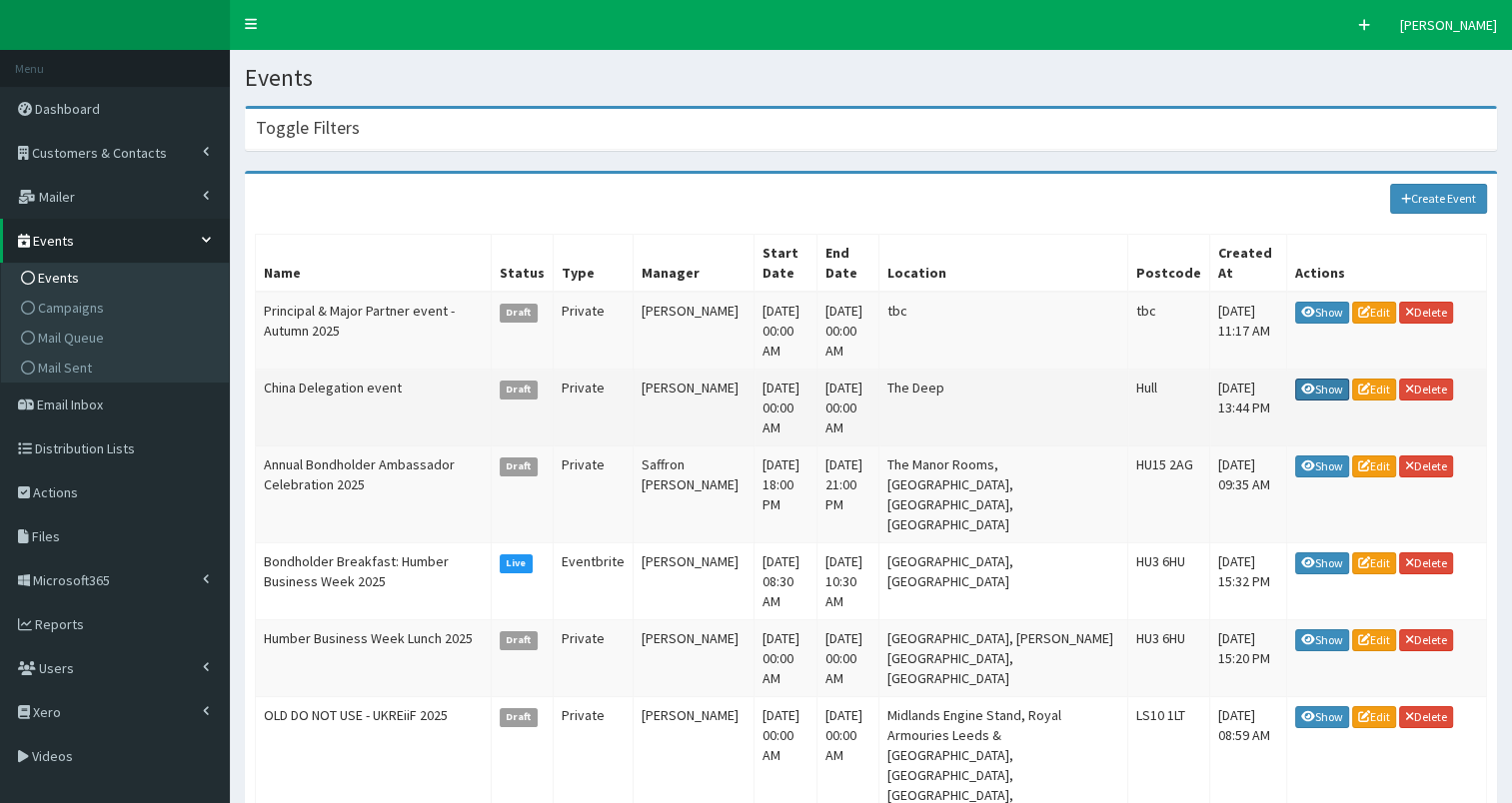 click on "Show" at bounding box center [1322, 390] 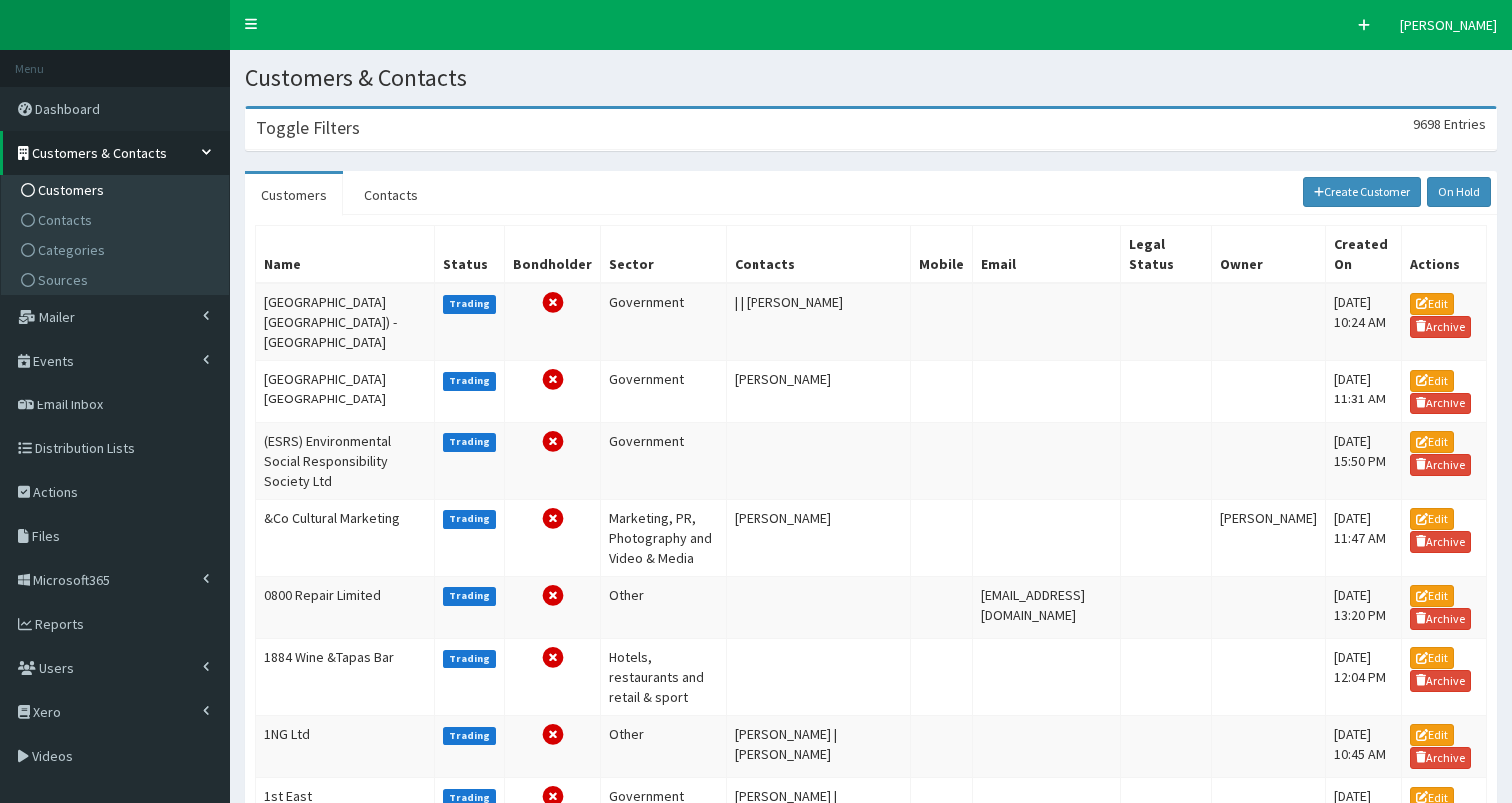 scroll, scrollTop: 0, scrollLeft: 0, axis: both 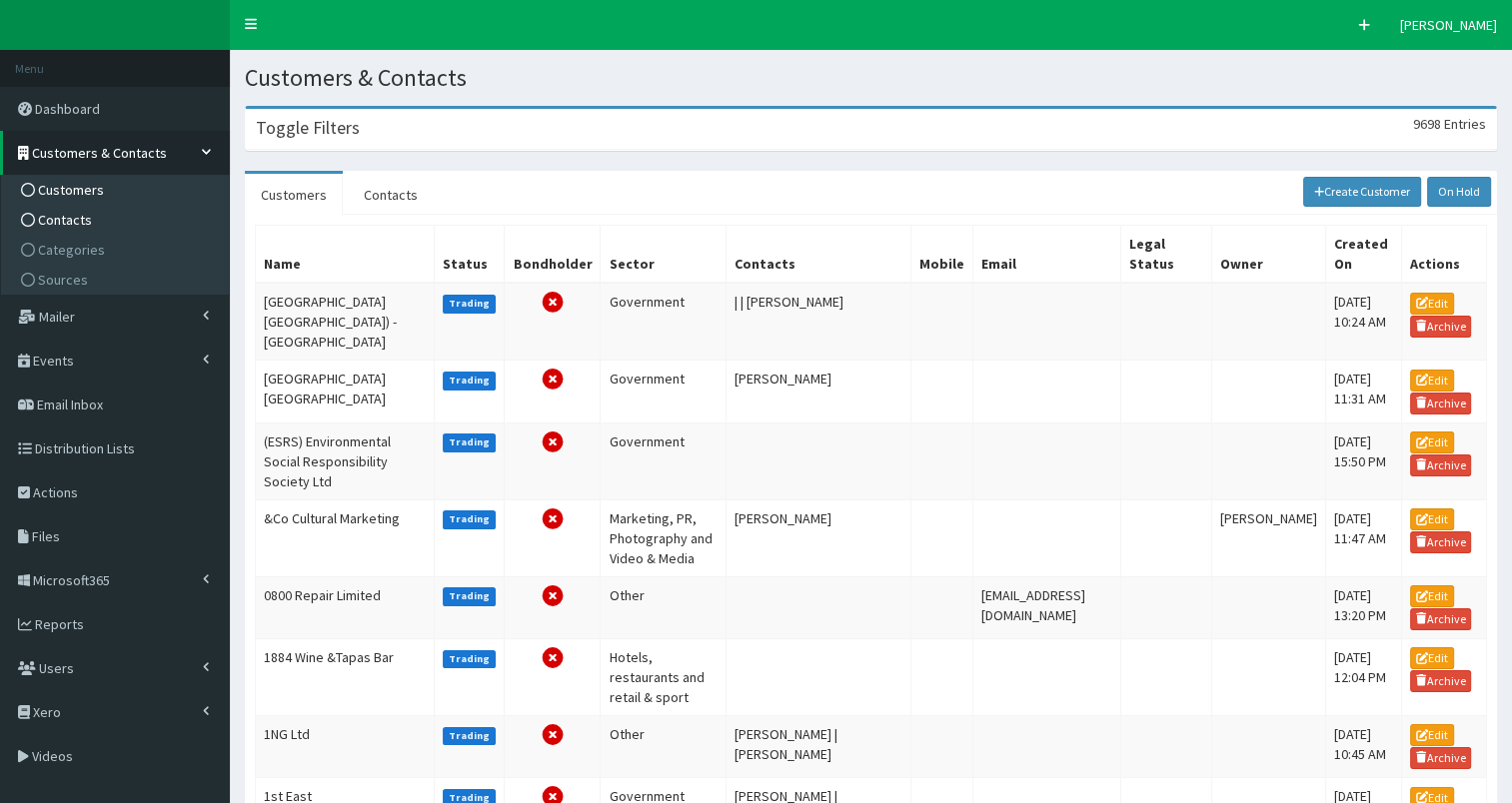 click on "Contacts" at bounding box center [65, 220] 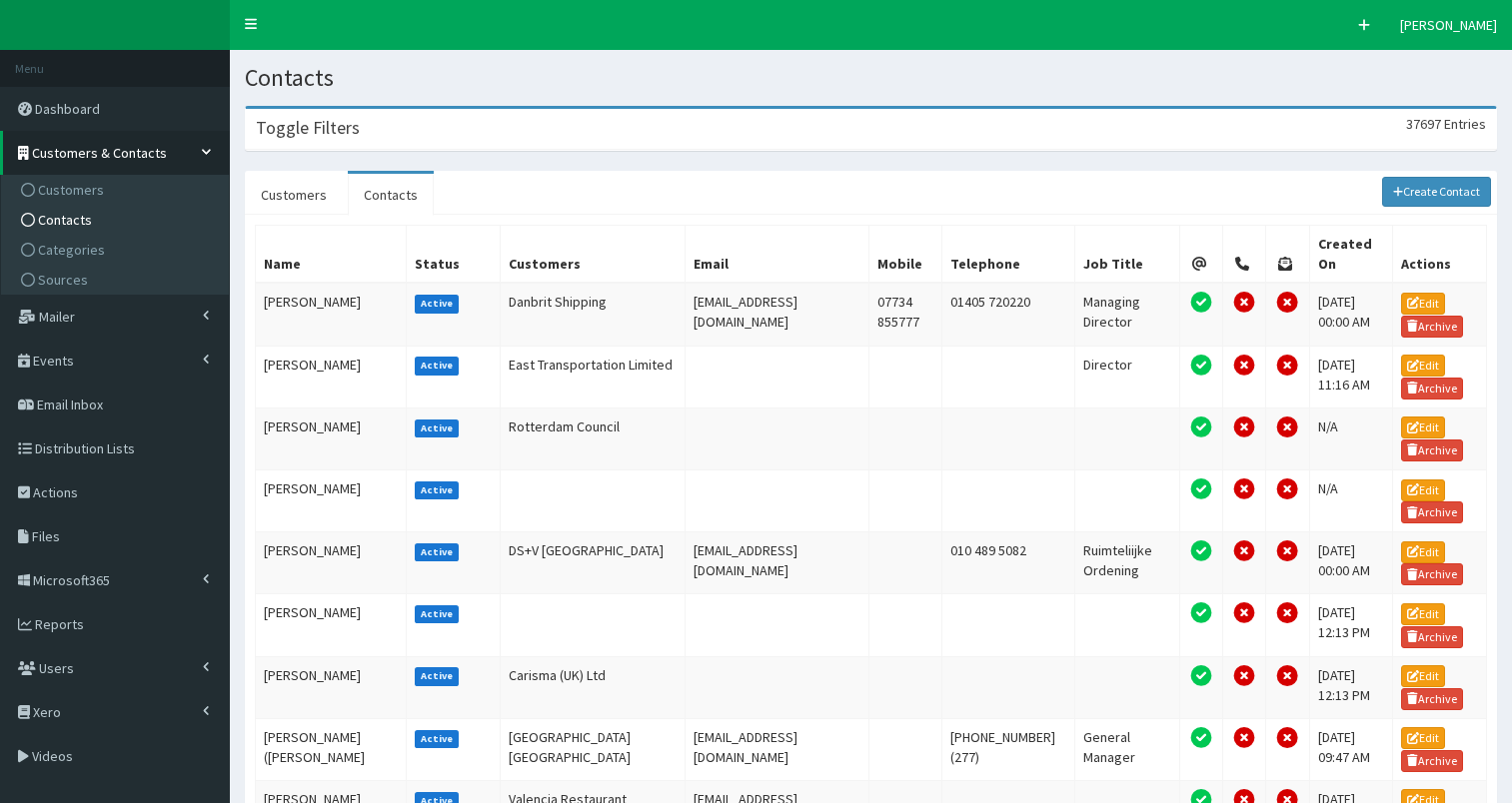 scroll, scrollTop: 0, scrollLeft: 0, axis: both 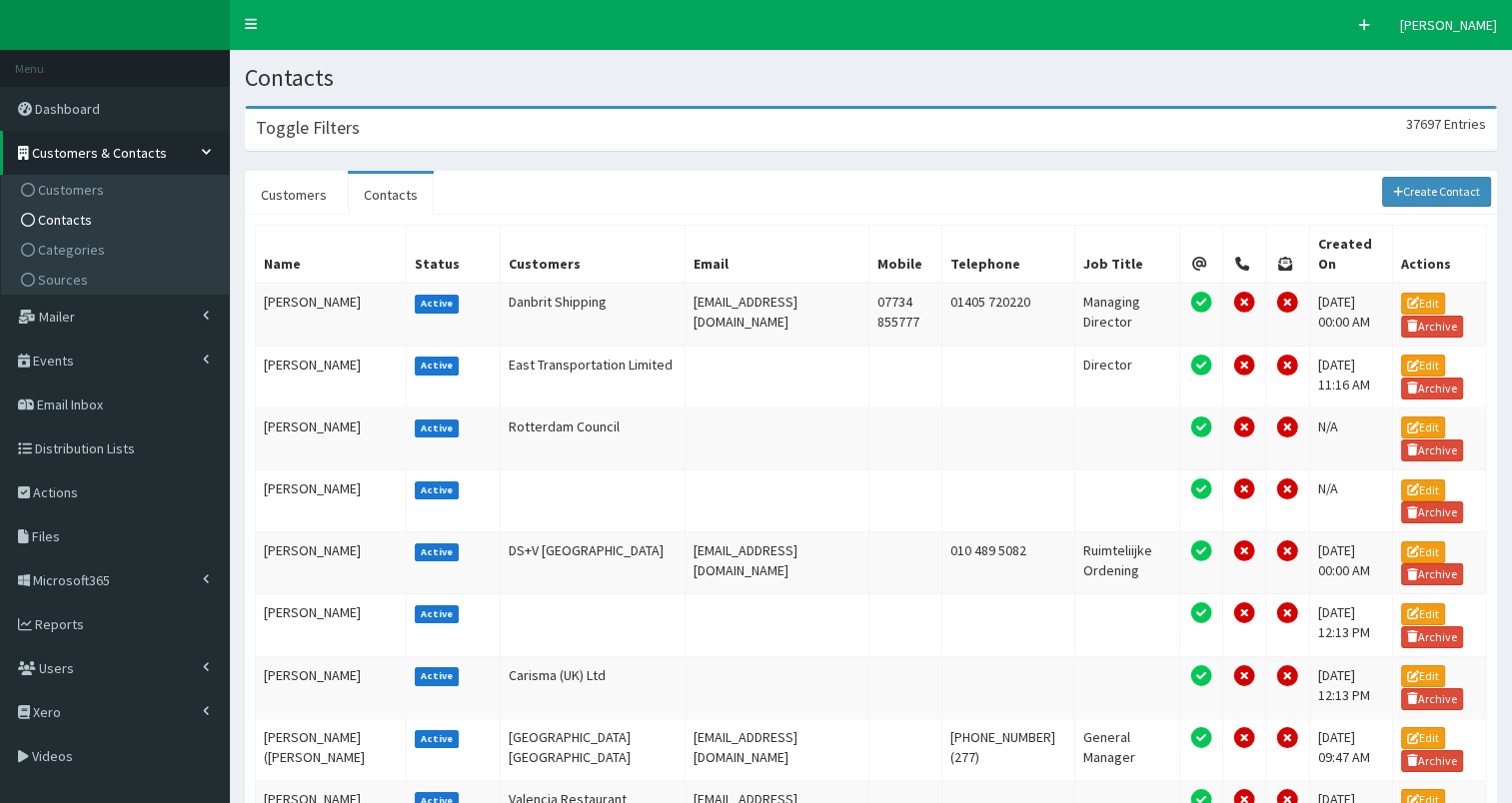 click on "Toggle Filters
37697   Entries" at bounding box center (870, 129) 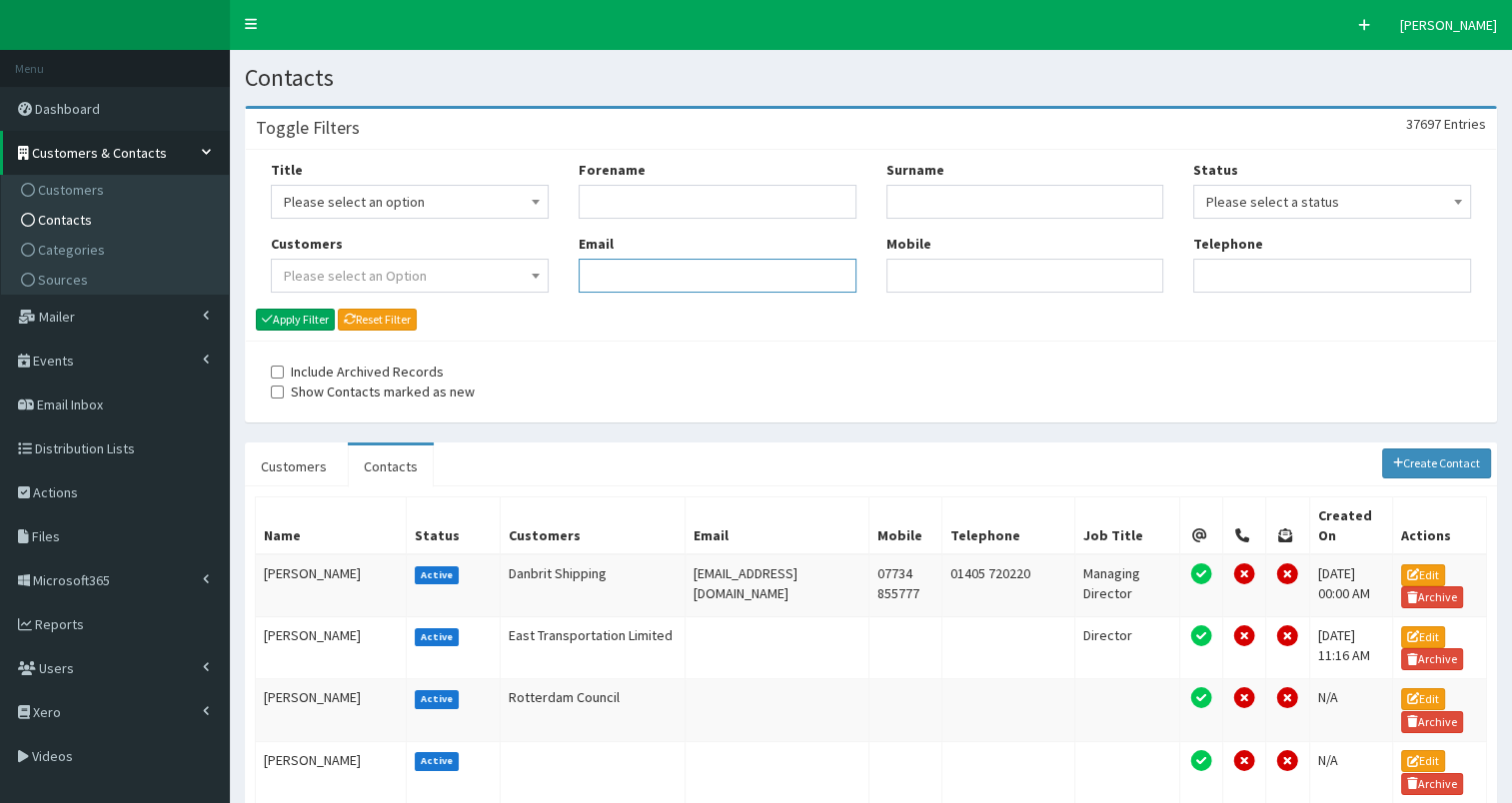 click on "Email" at bounding box center (718, 276) 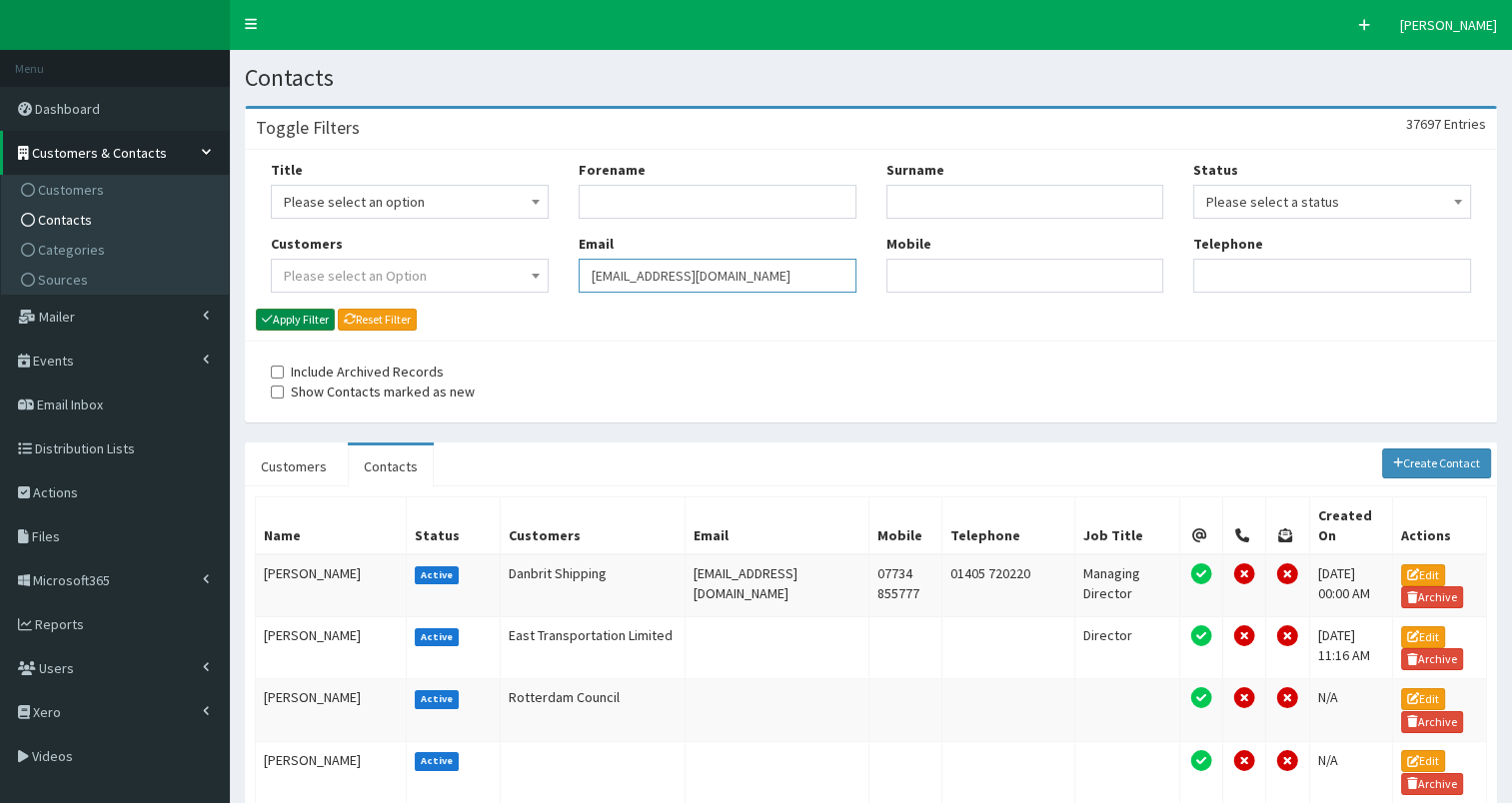 type on "[EMAIL_ADDRESS][DOMAIN_NAME]" 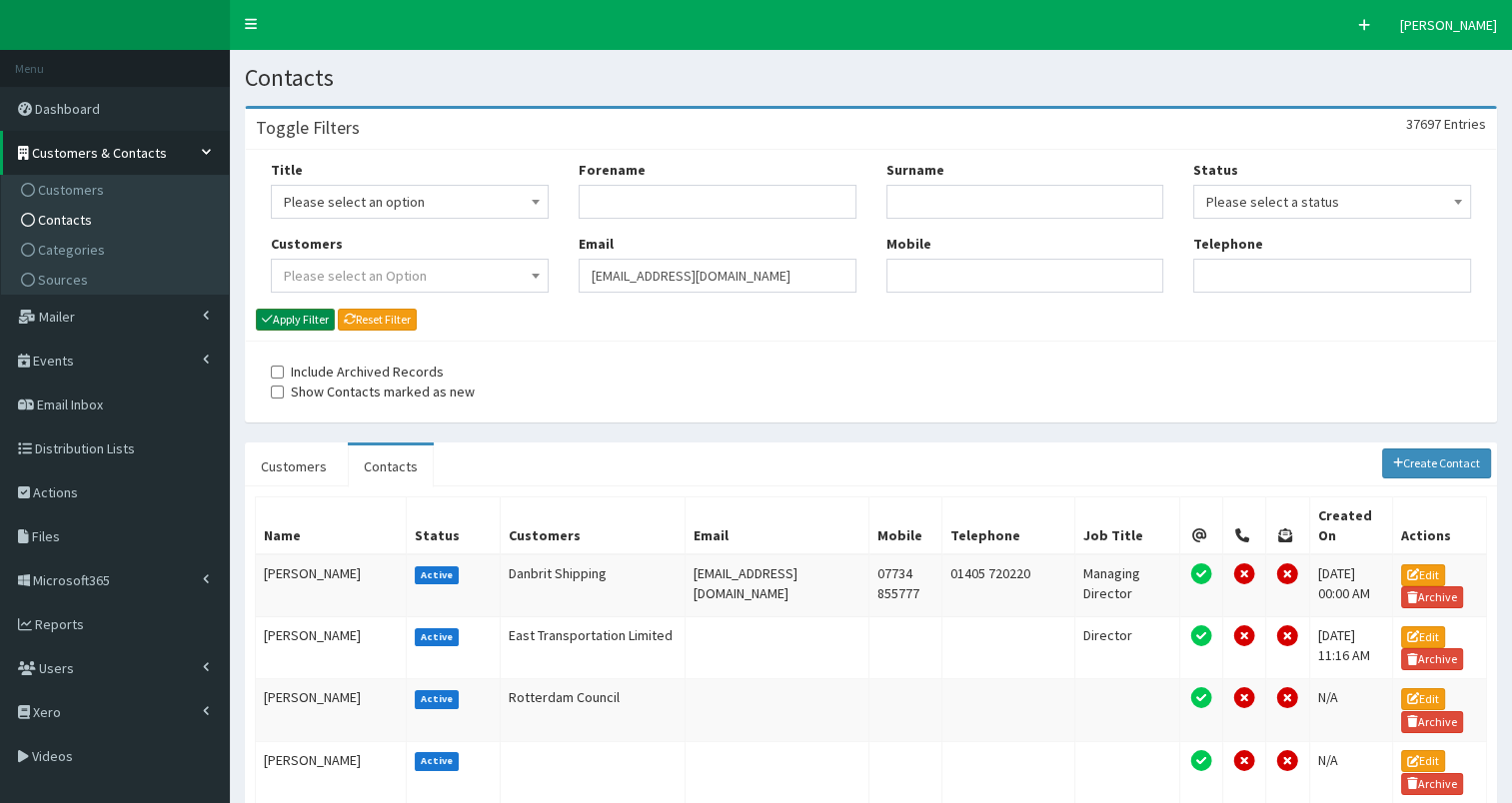 click on "Apply Filter" at bounding box center [295, 320] 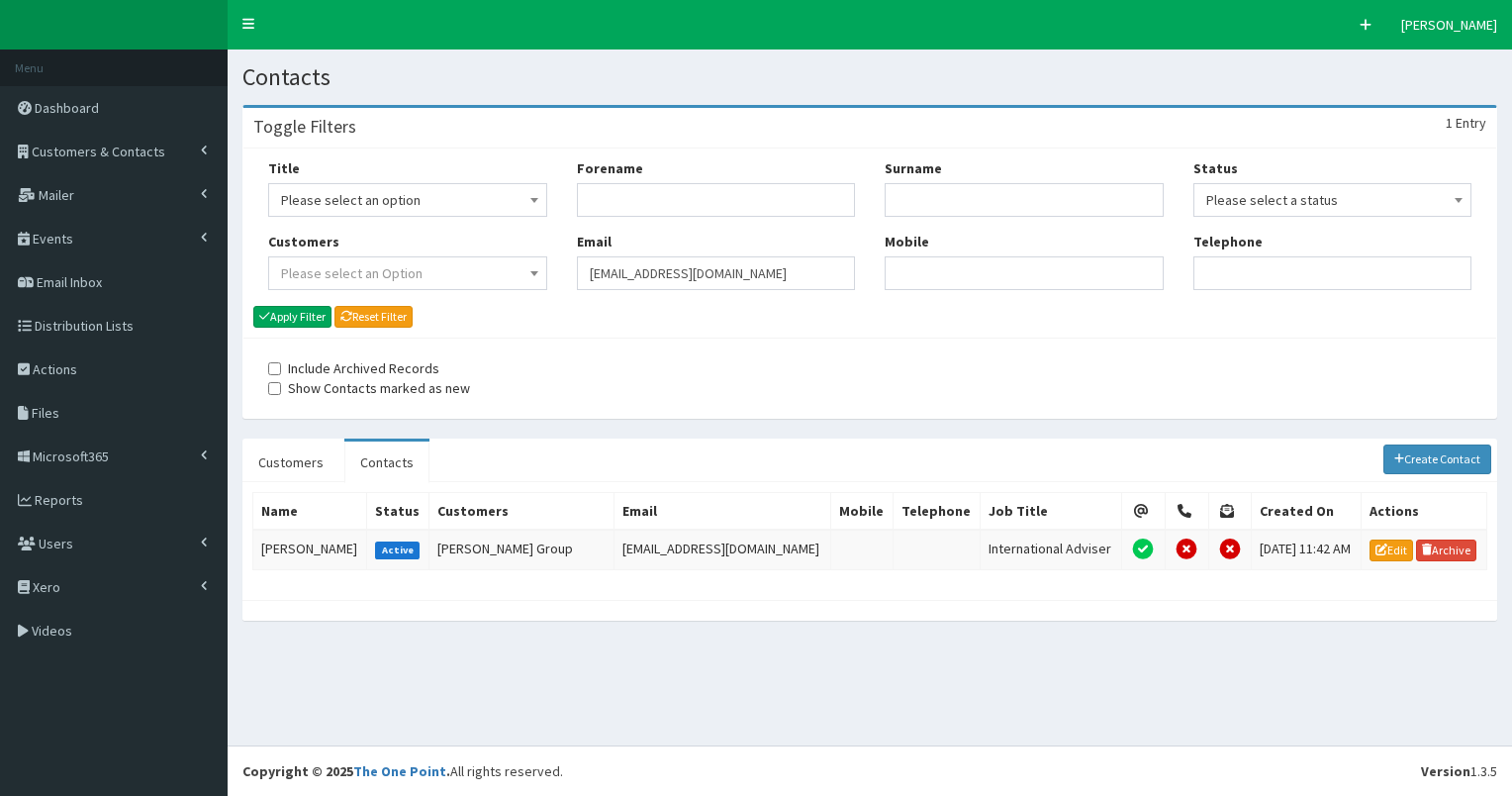 scroll, scrollTop: 0, scrollLeft: 0, axis: both 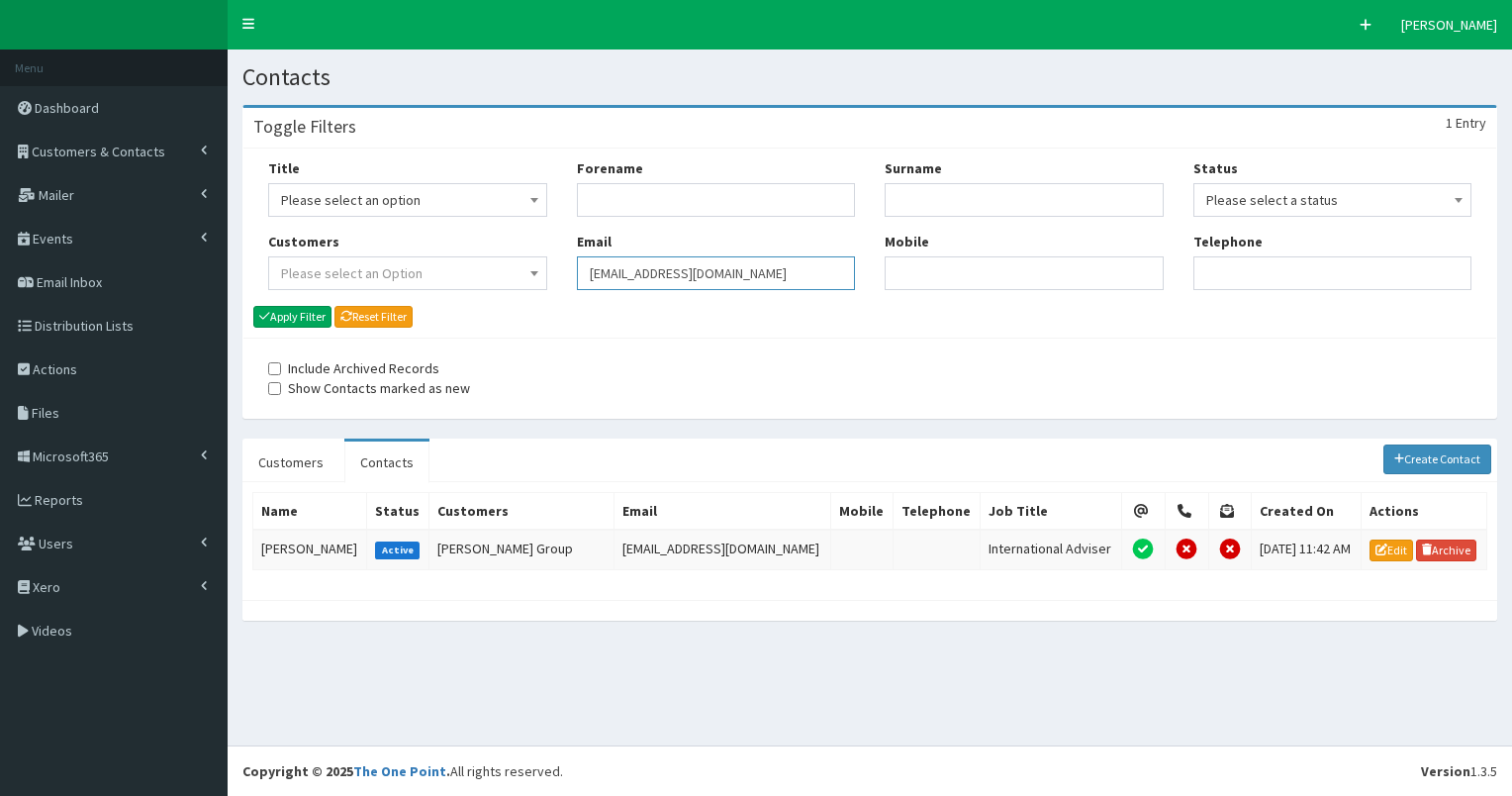 drag, startPoint x: 590, startPoint y: 266, endPoint x: 842, endPoint y: 277, distance: 252.23997 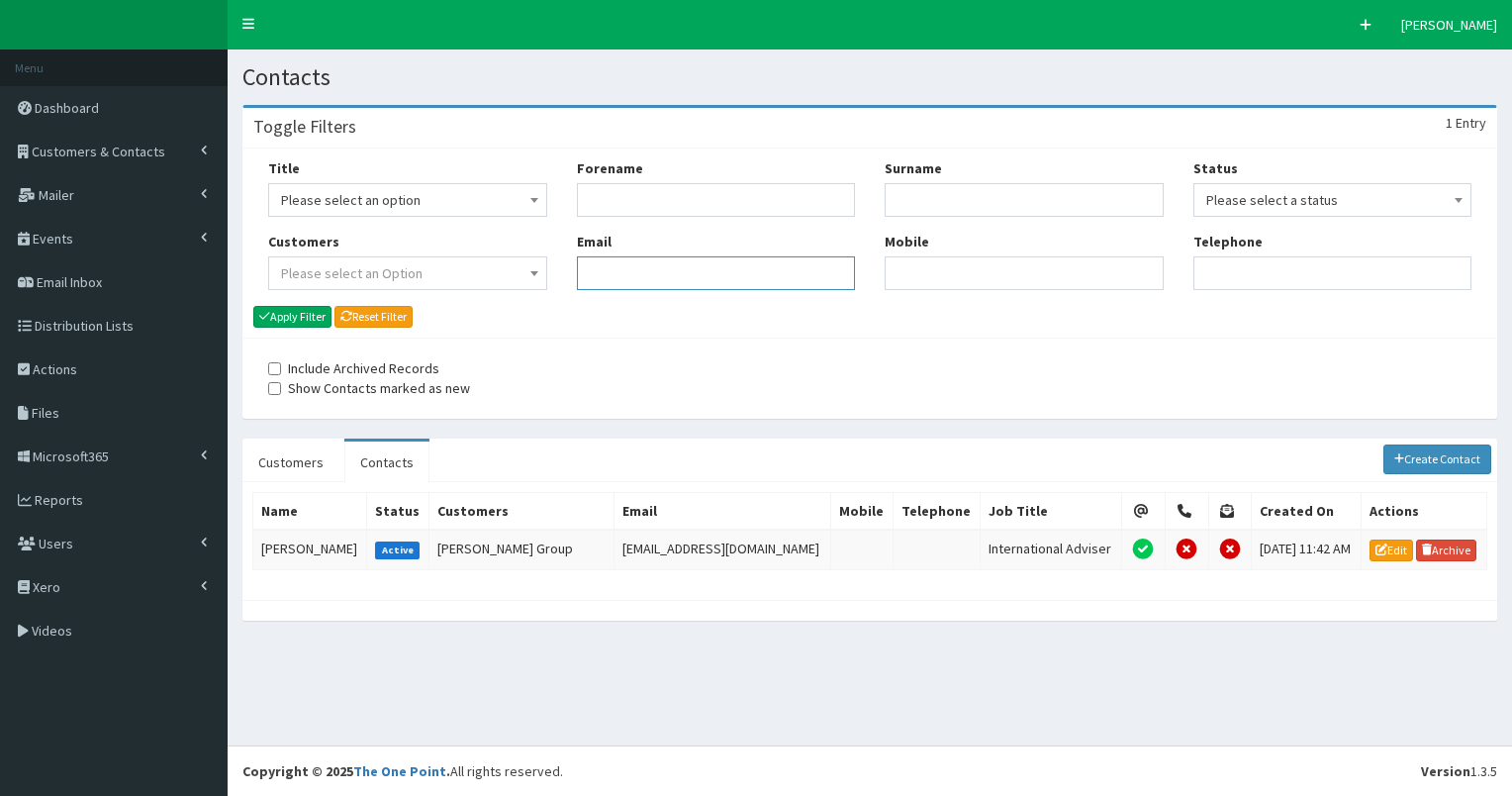type 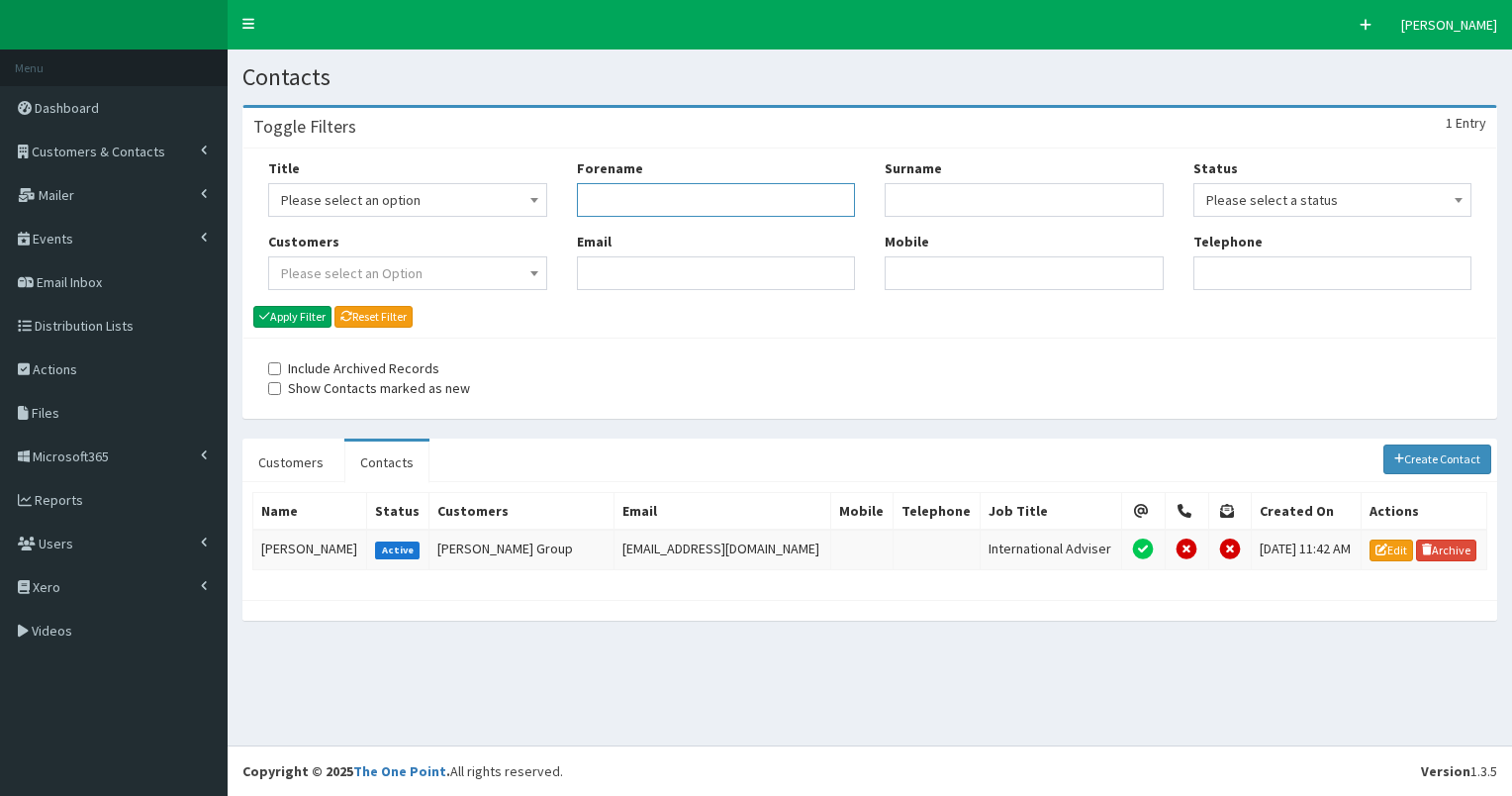click on "Forename" at bounding box center [716, 200] 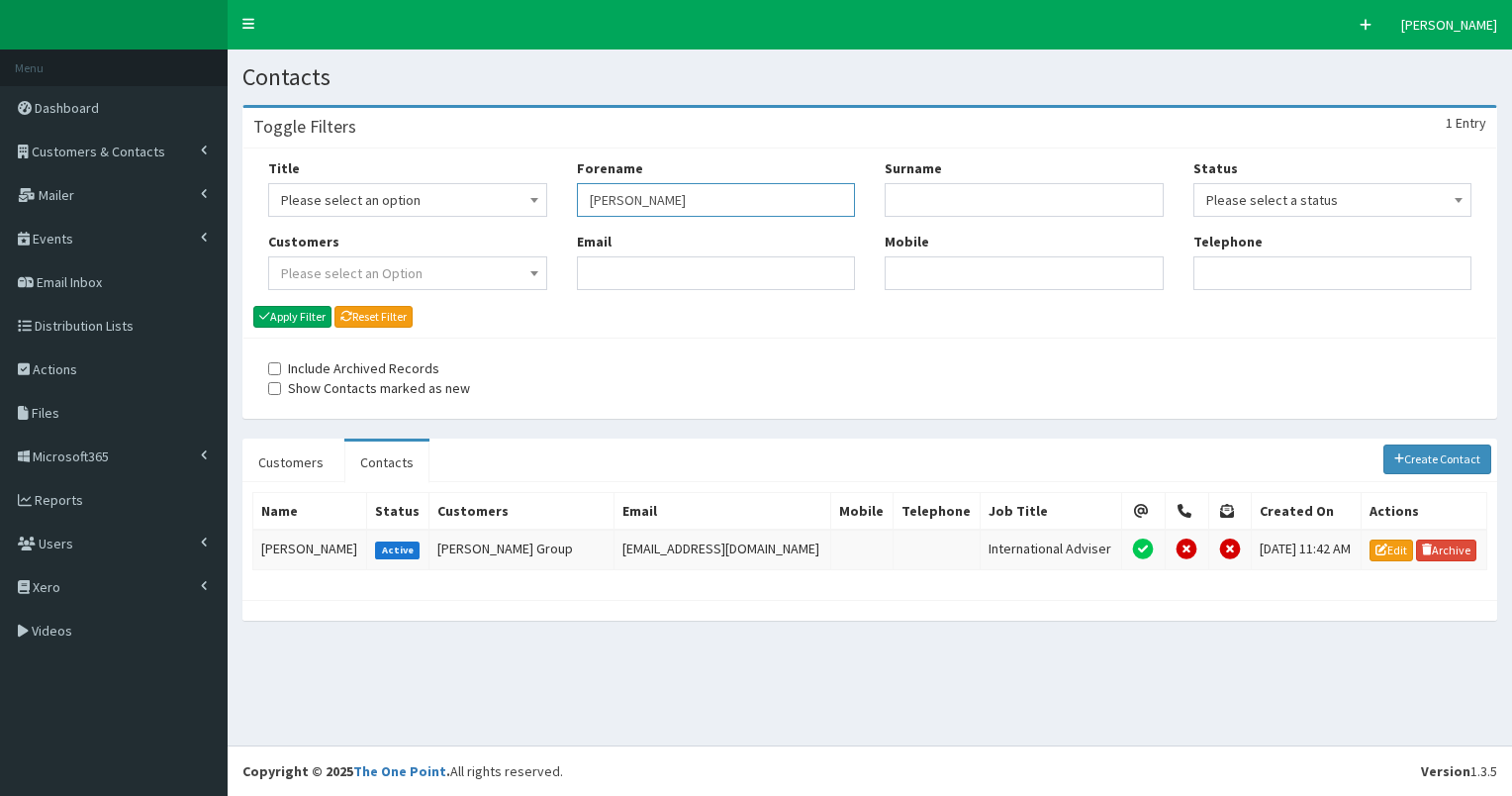 type on "[PERSON_NAME]" 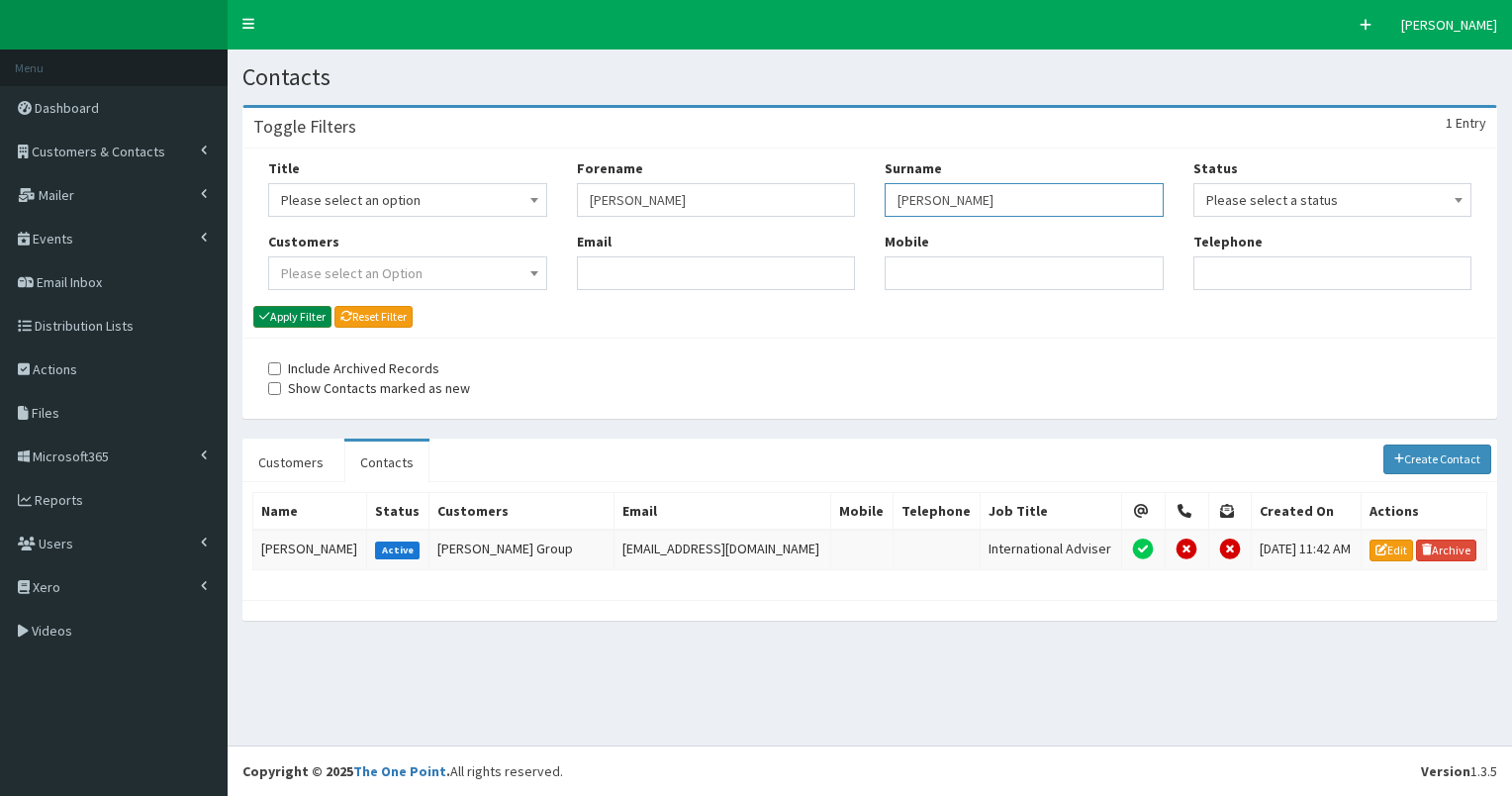 type on "[PERSON_NAME]" 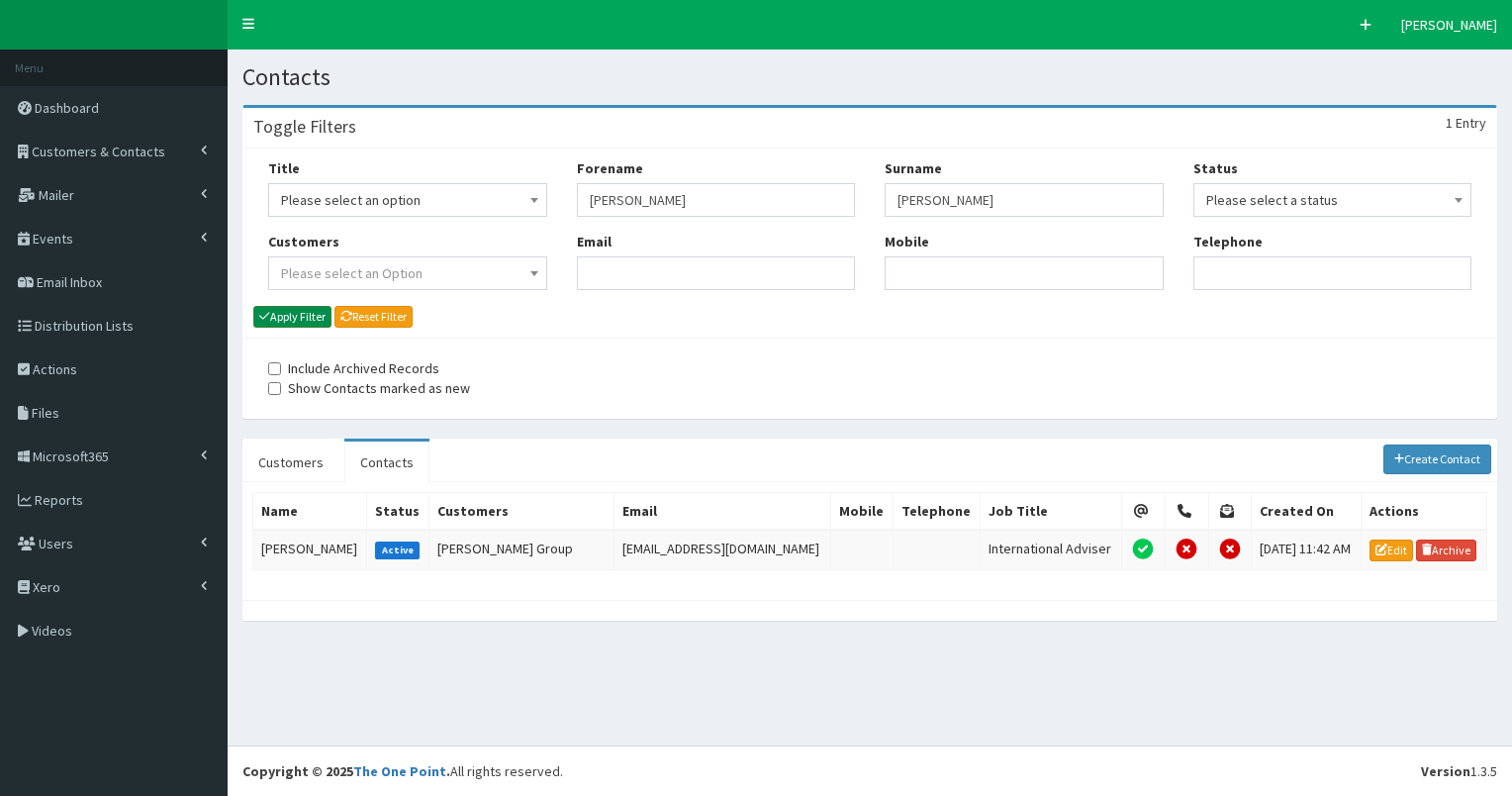 click on "Apply Filter" at bounding box center (292, 317) 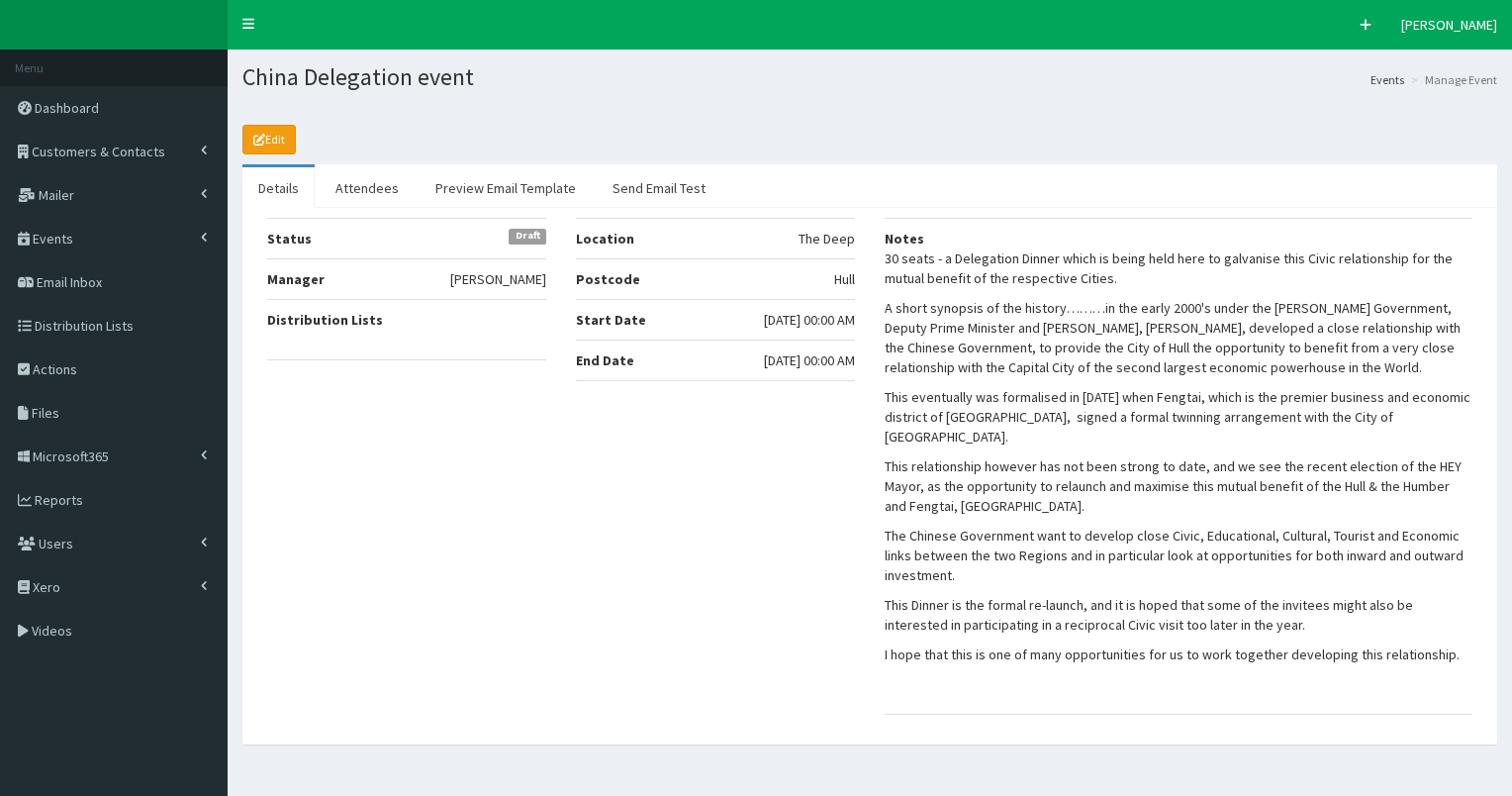 select on "50" 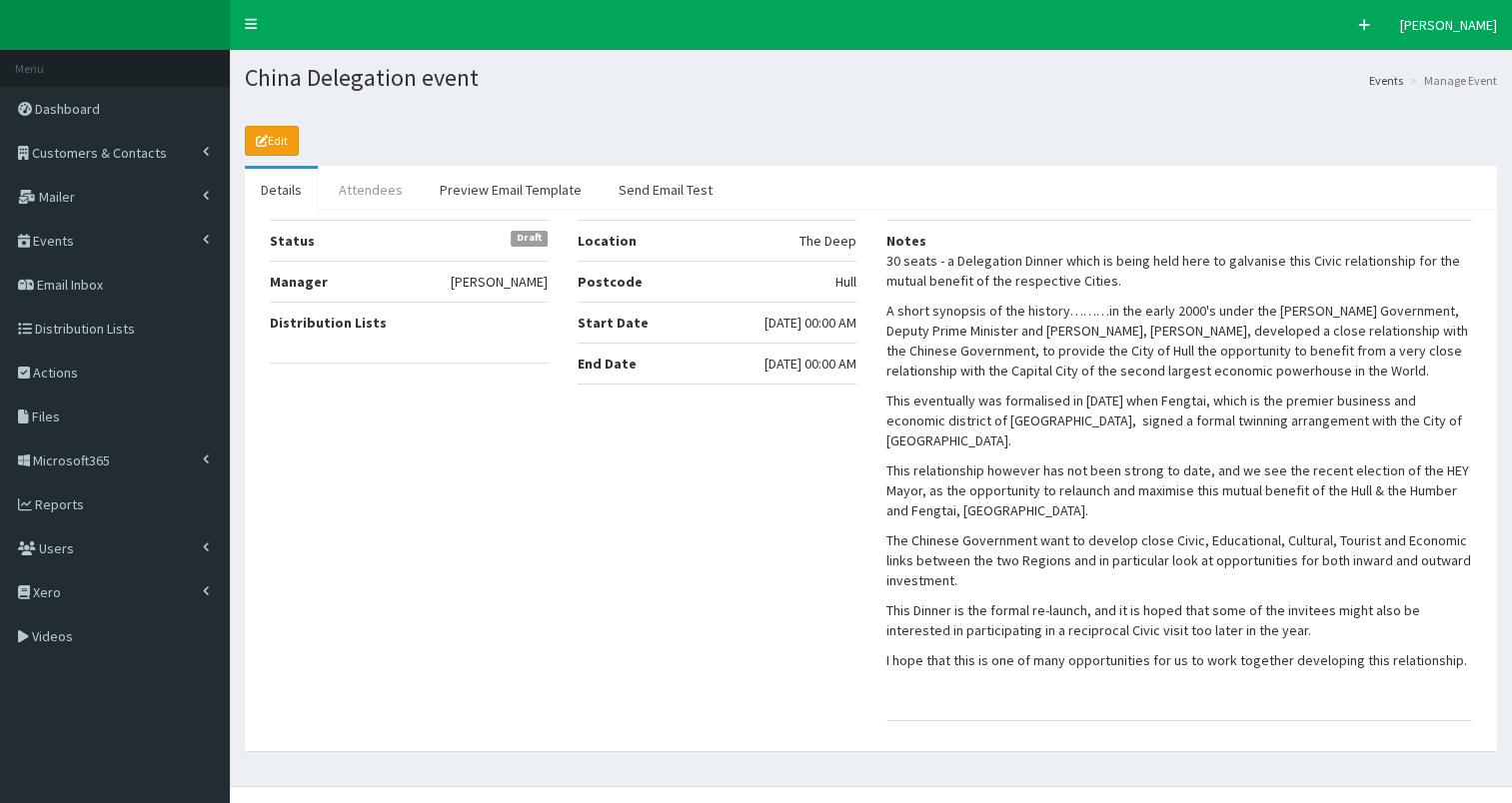 click on "Attendees" at bounding box center (371, 190) 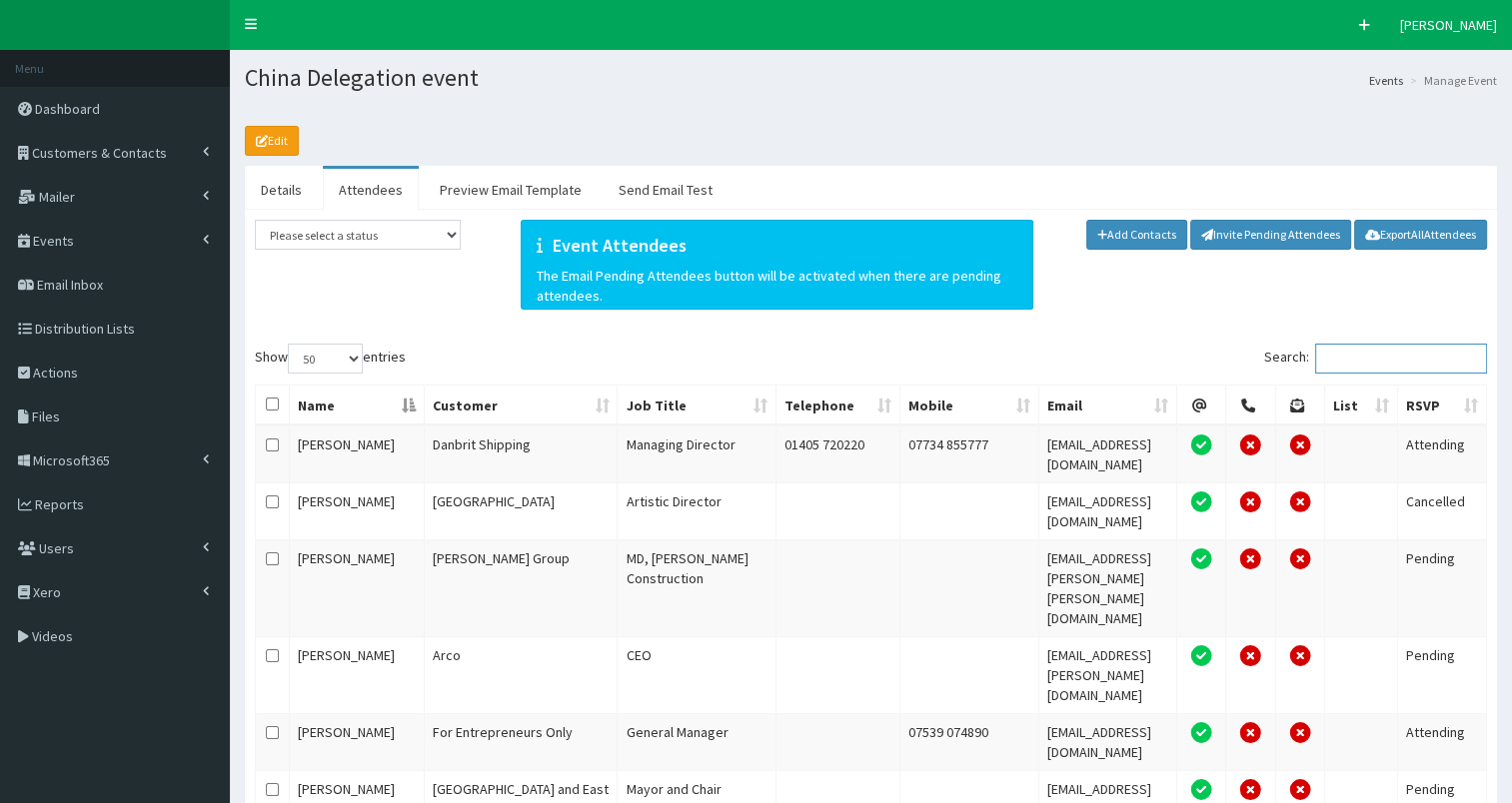 click on "Search:" at bounding box center [1401, 359] 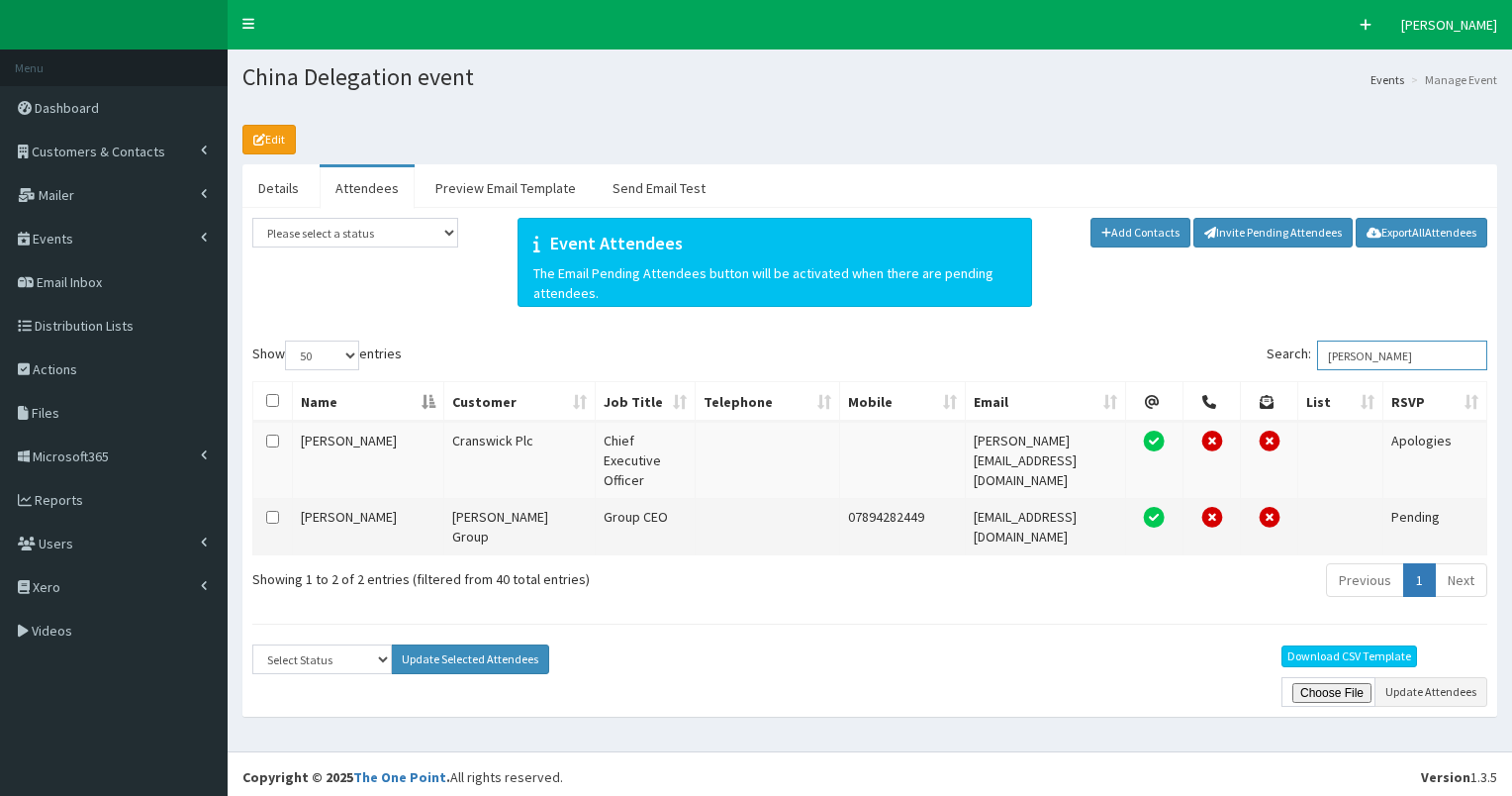 type on "[PERSON_NAME]" 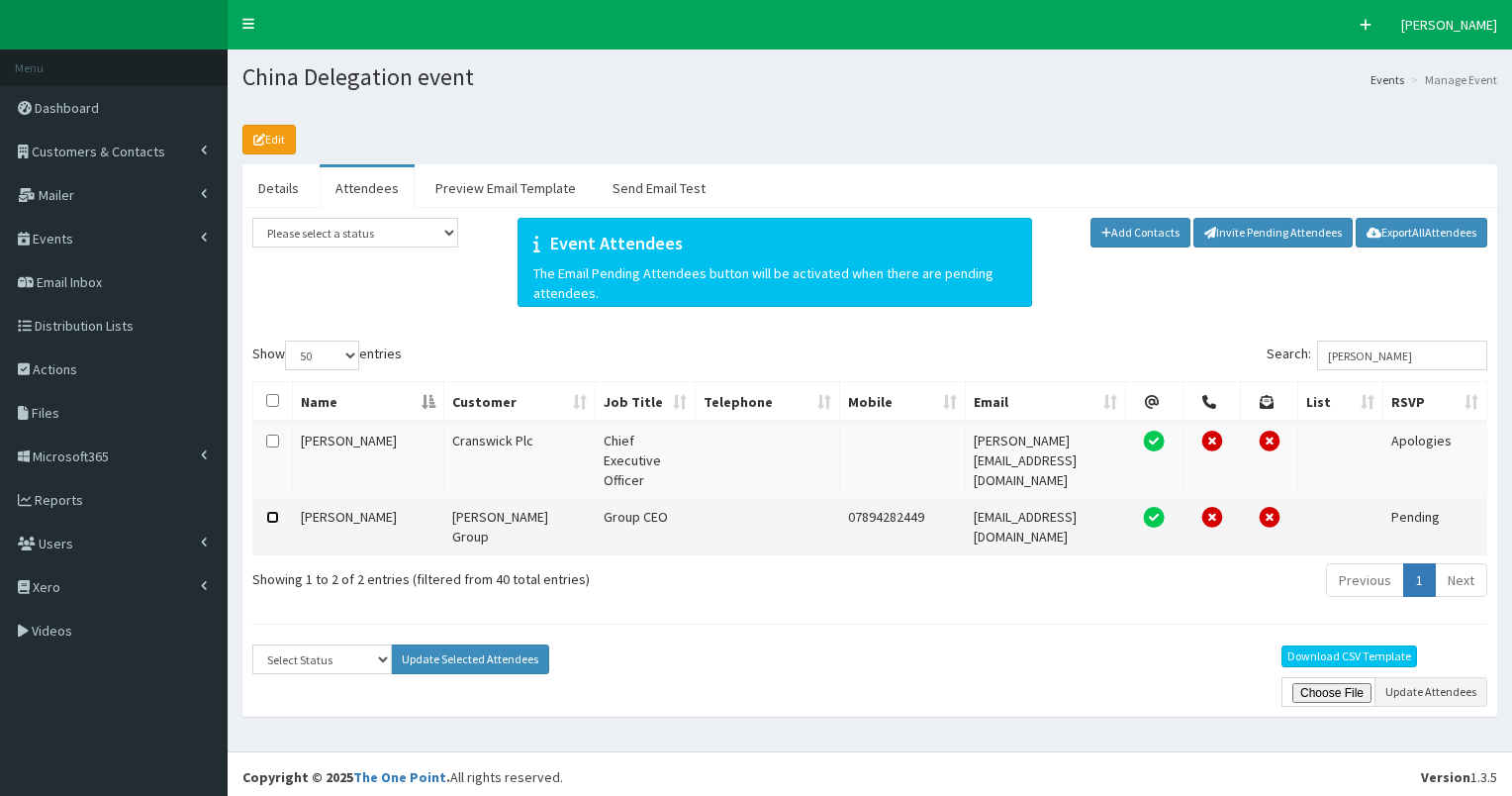 click at bounding box center (272, 517) 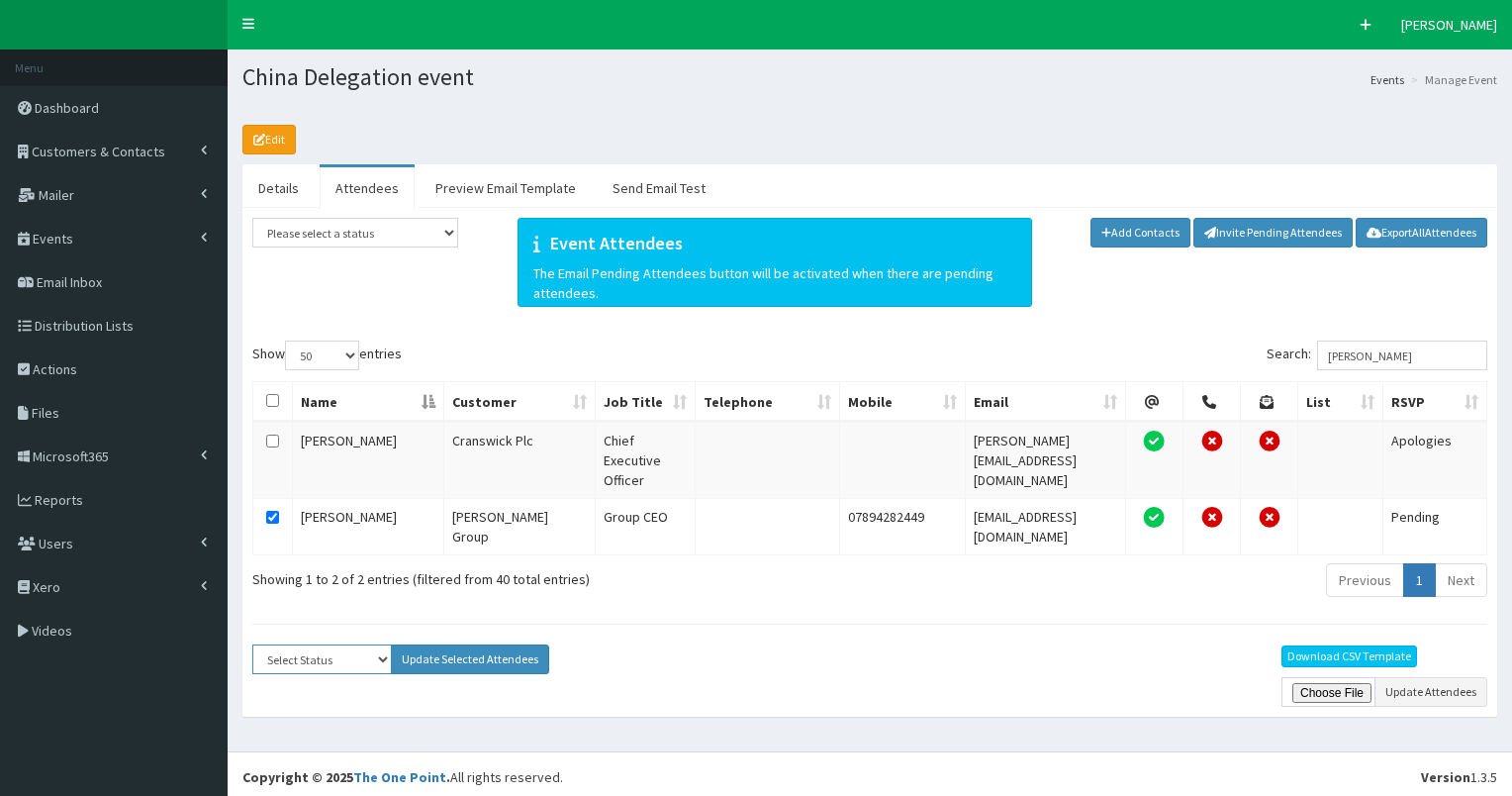 click on "Select Status
Apologies
Attended
Attending
Cancelled
Declined
Did Not Attend
Invited
Pending" at bounding box center [322, 659] 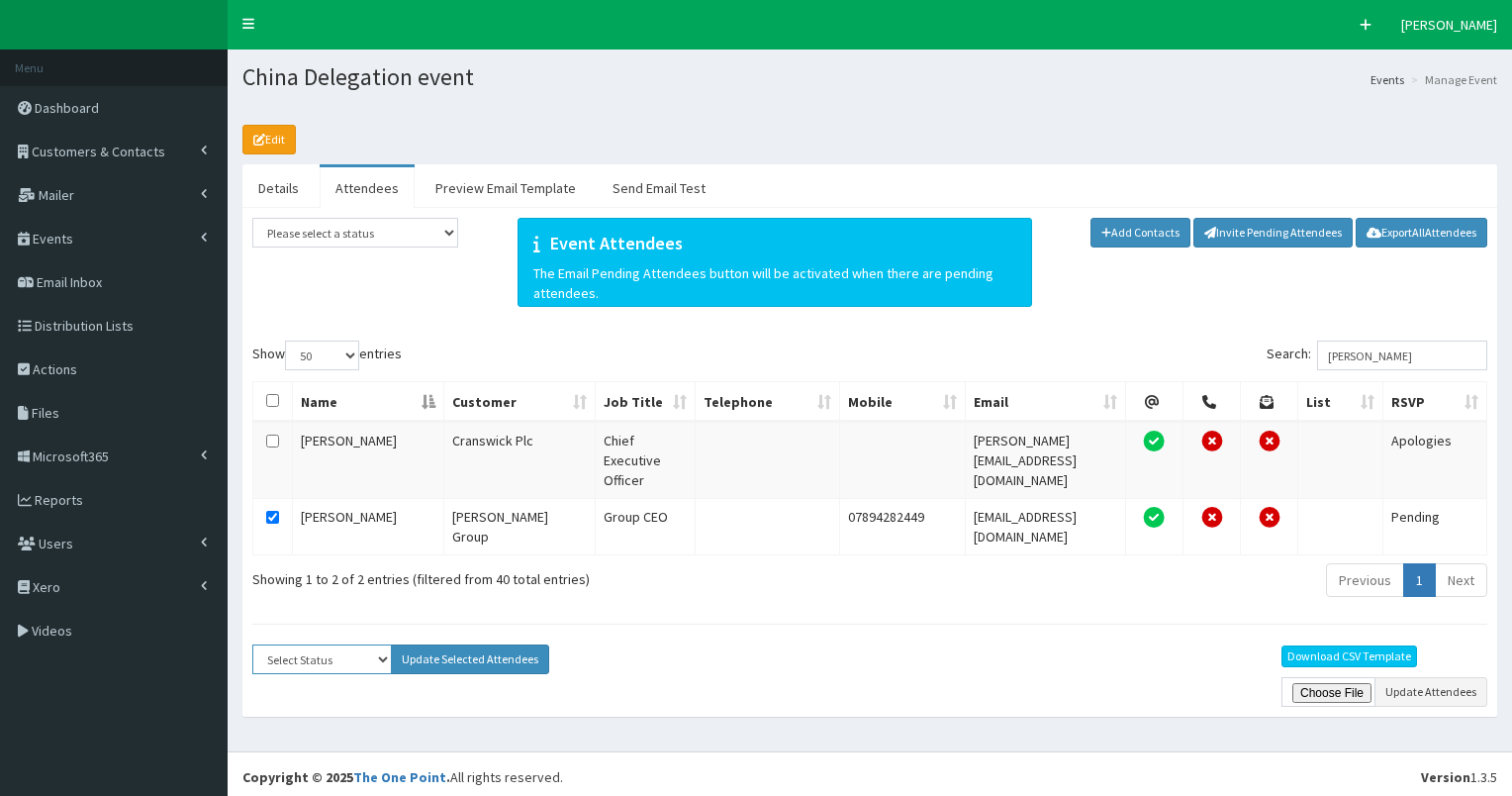 select on "Apologies" 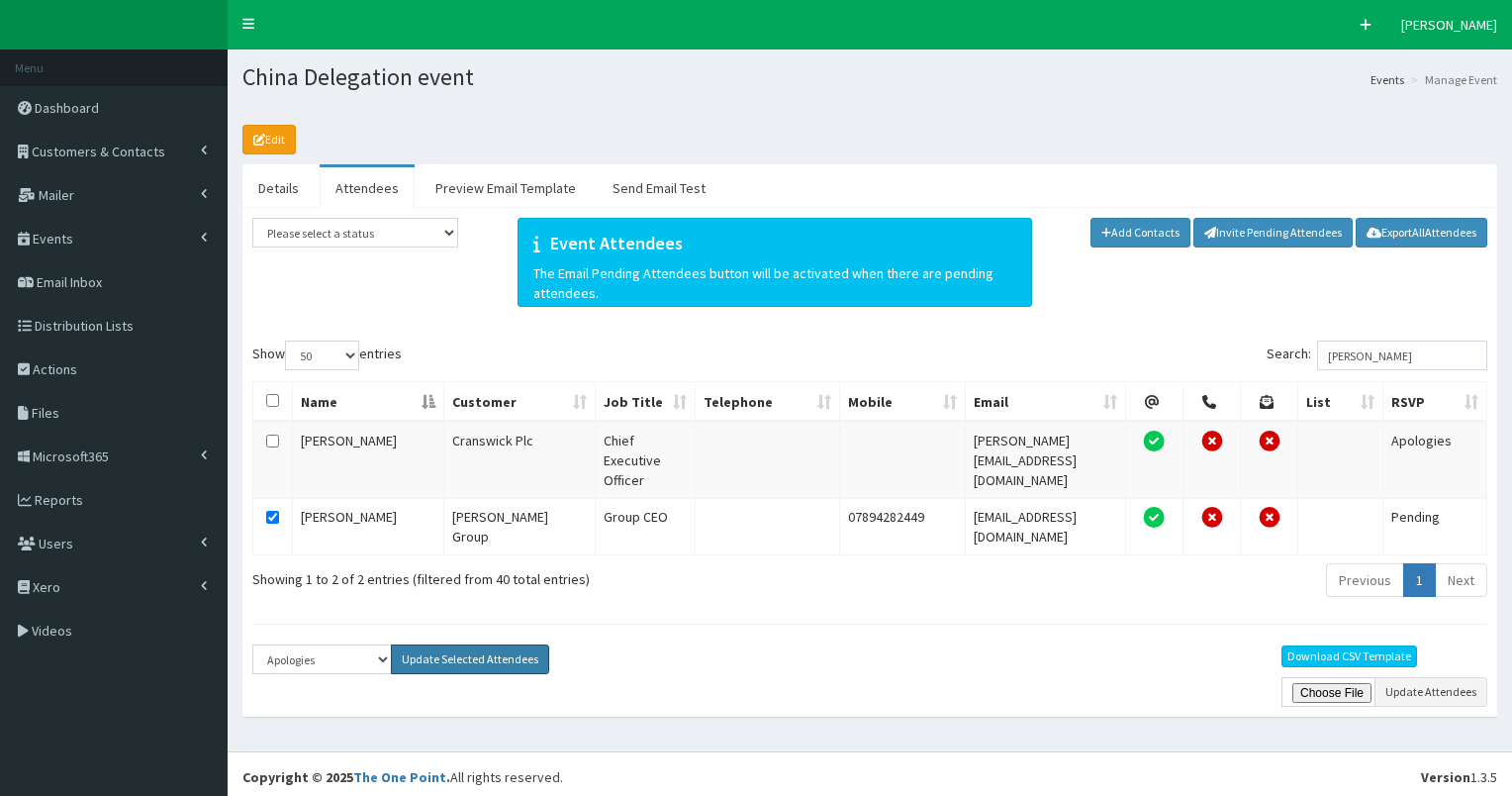 click on "Update Selected Attendees" at bounding box center [470, 659] 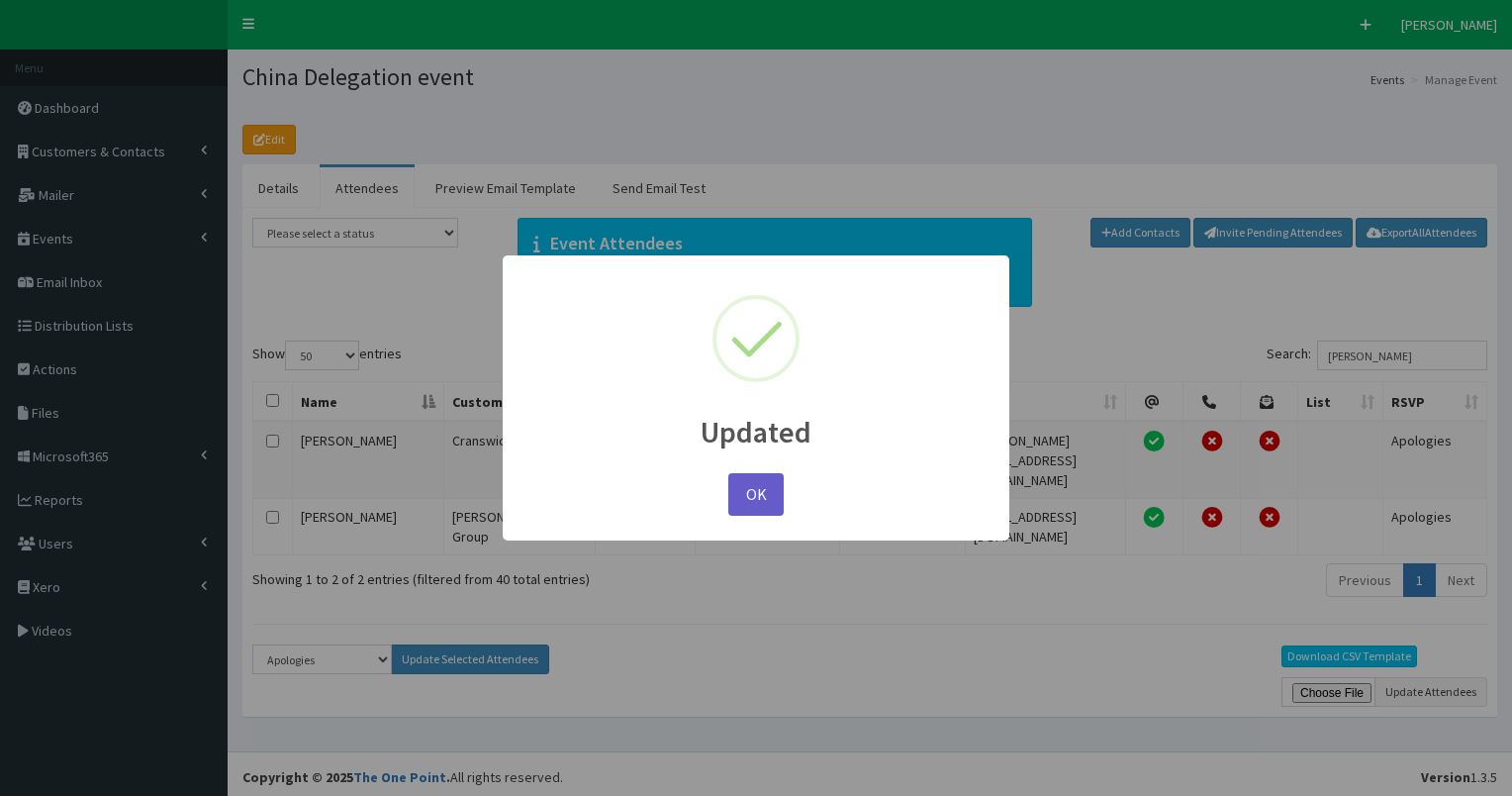 click on "OK" at bounding box center (756, 494) 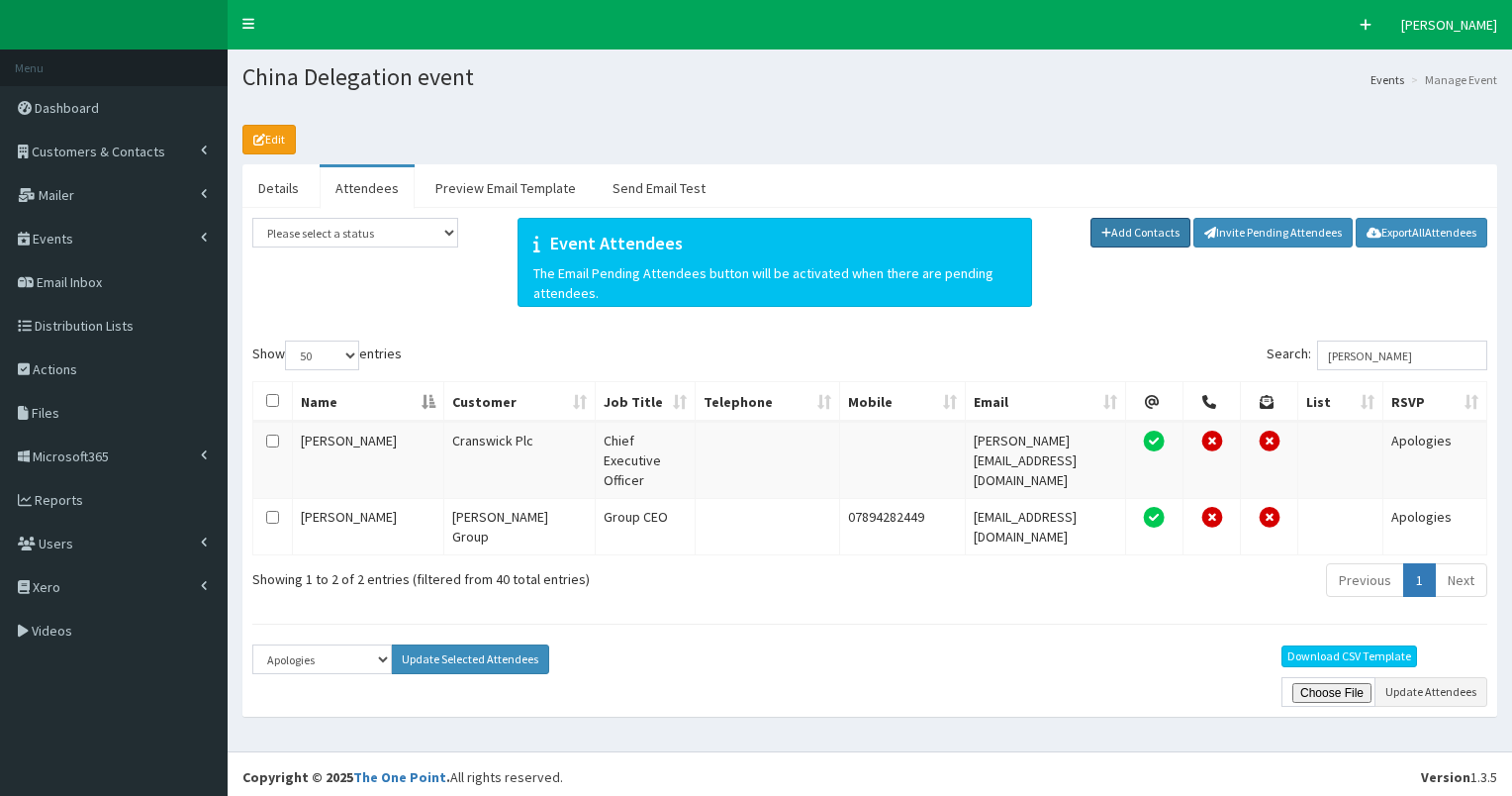 click on "Add Contacts" at bounding box center [1141, 233] 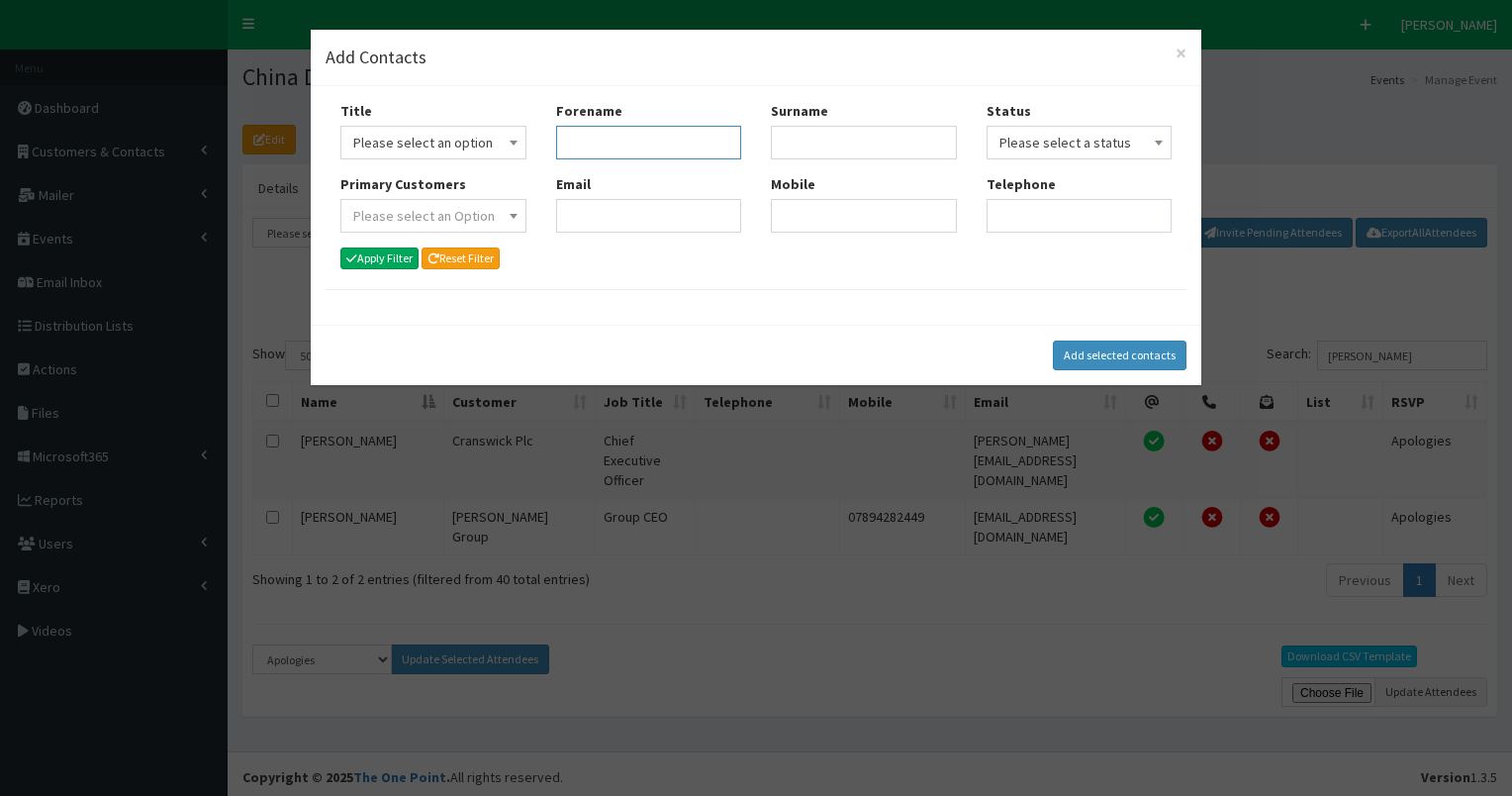 click on "Forename" at bounding box center (649, 143) 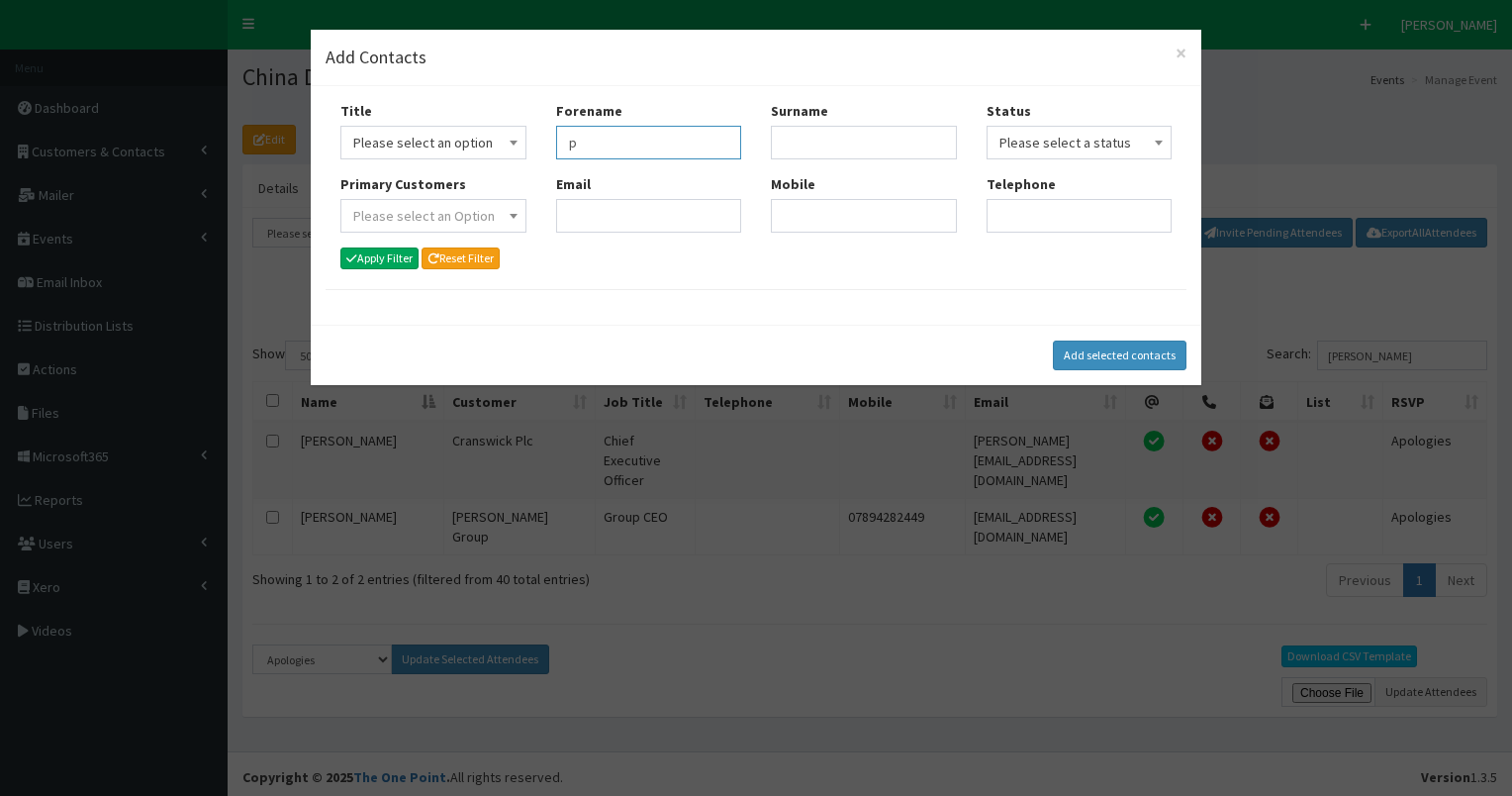 type on "p" 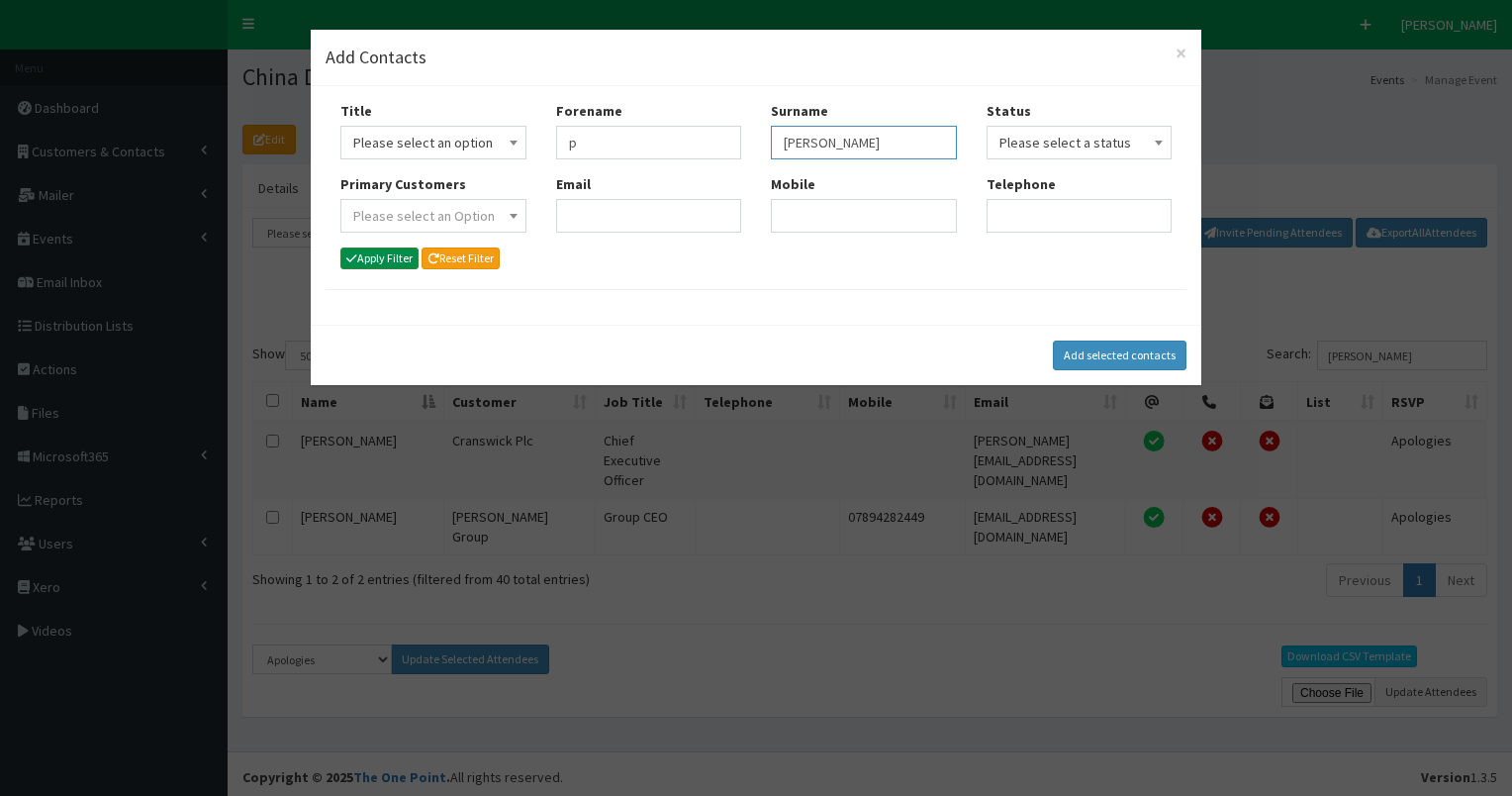 type on "[PERSON_NAME]" 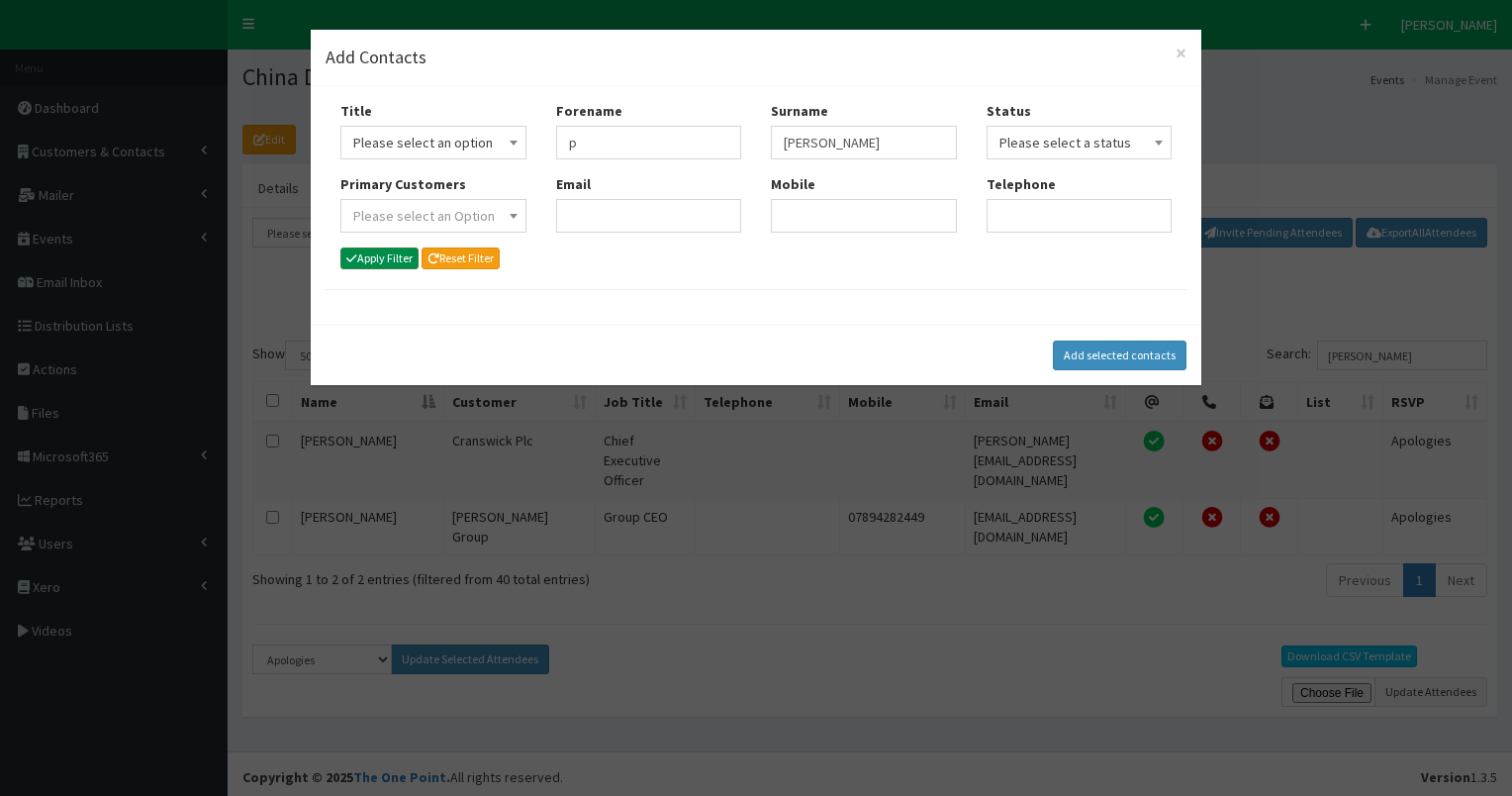 click on "Apply Filter" at bounding box center (379, 258) 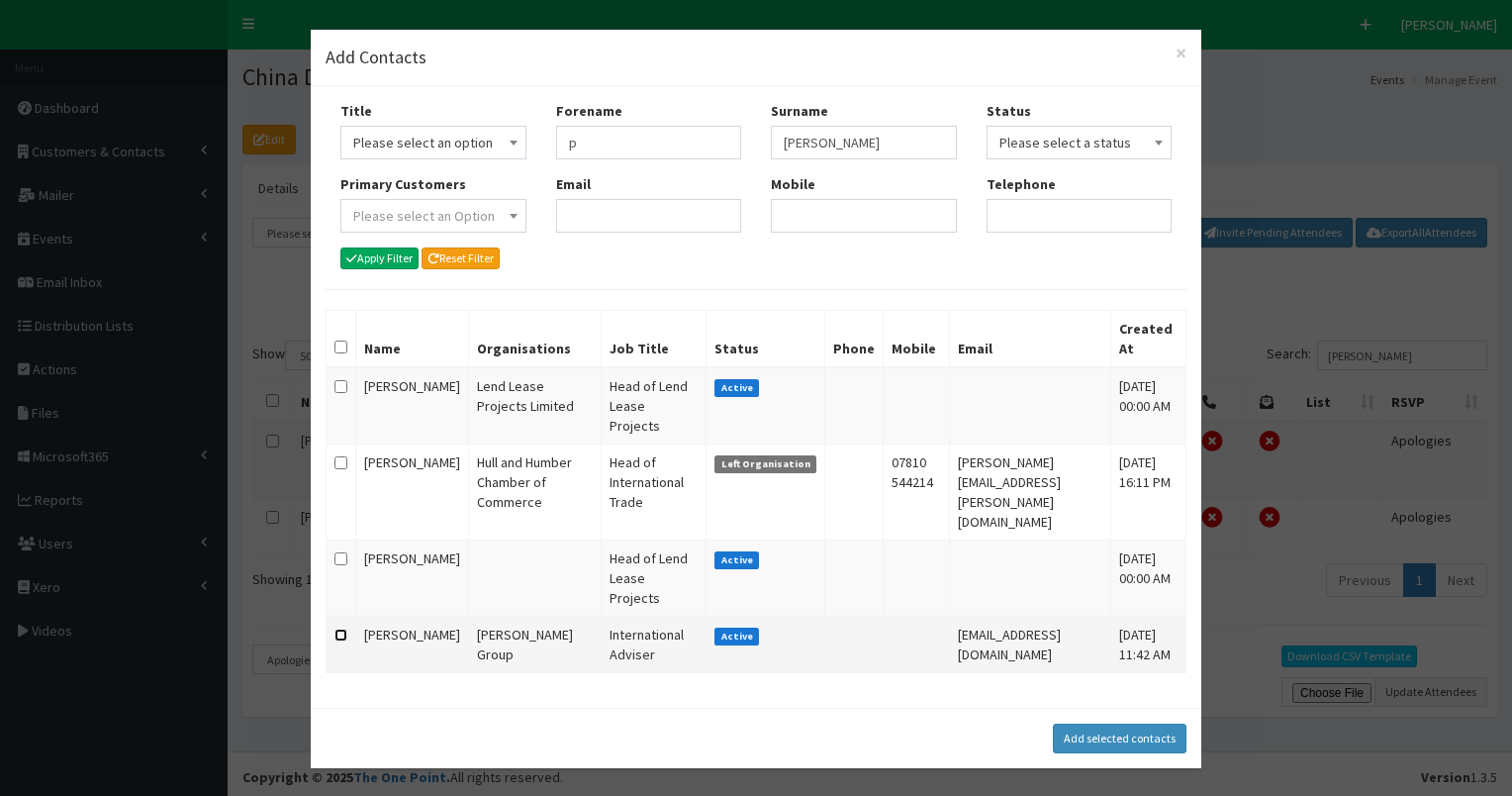 click at bounding box center (340, 635) 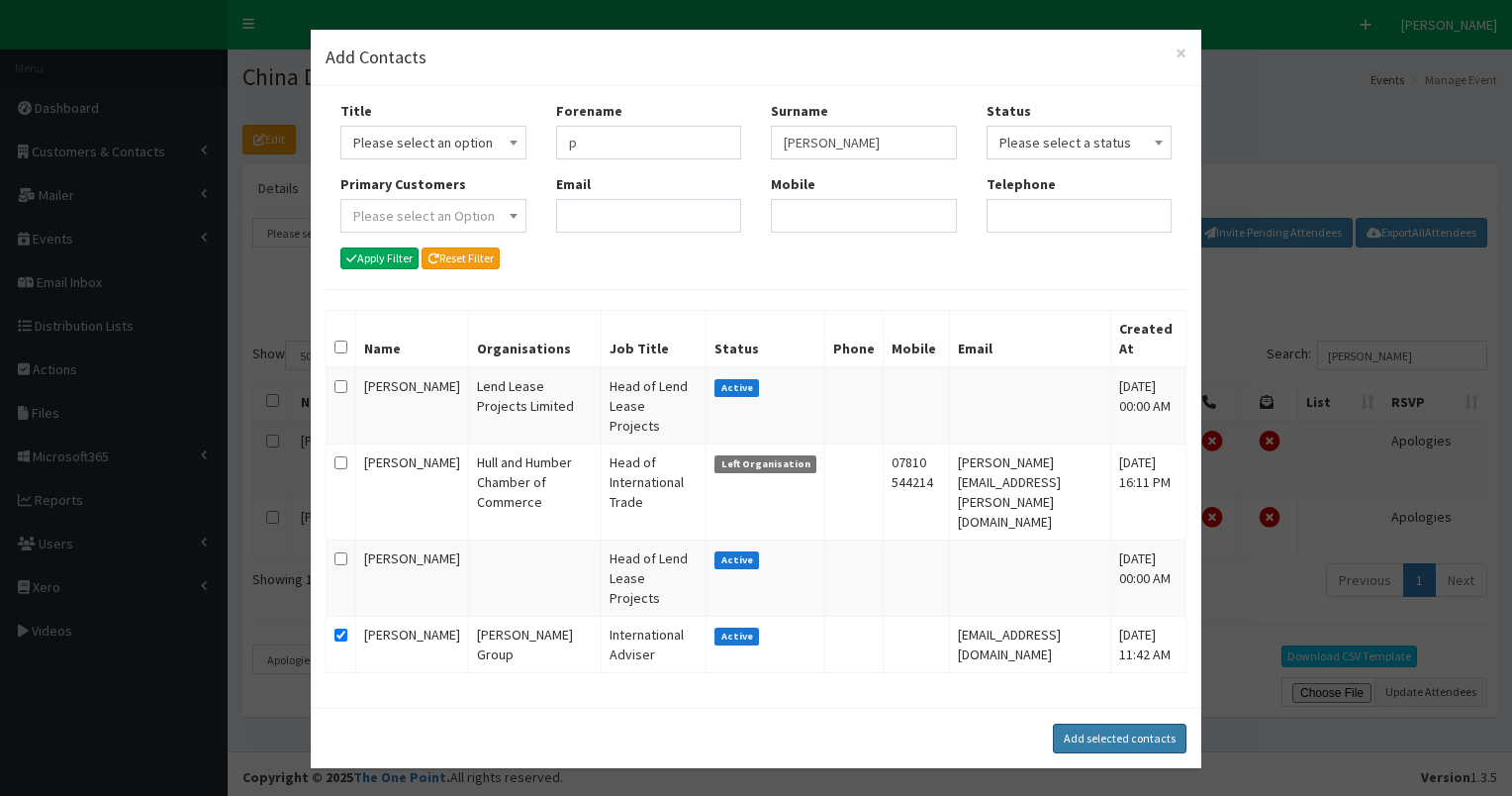 click on "Add selected contacts" at bounding box center [1119, 739] 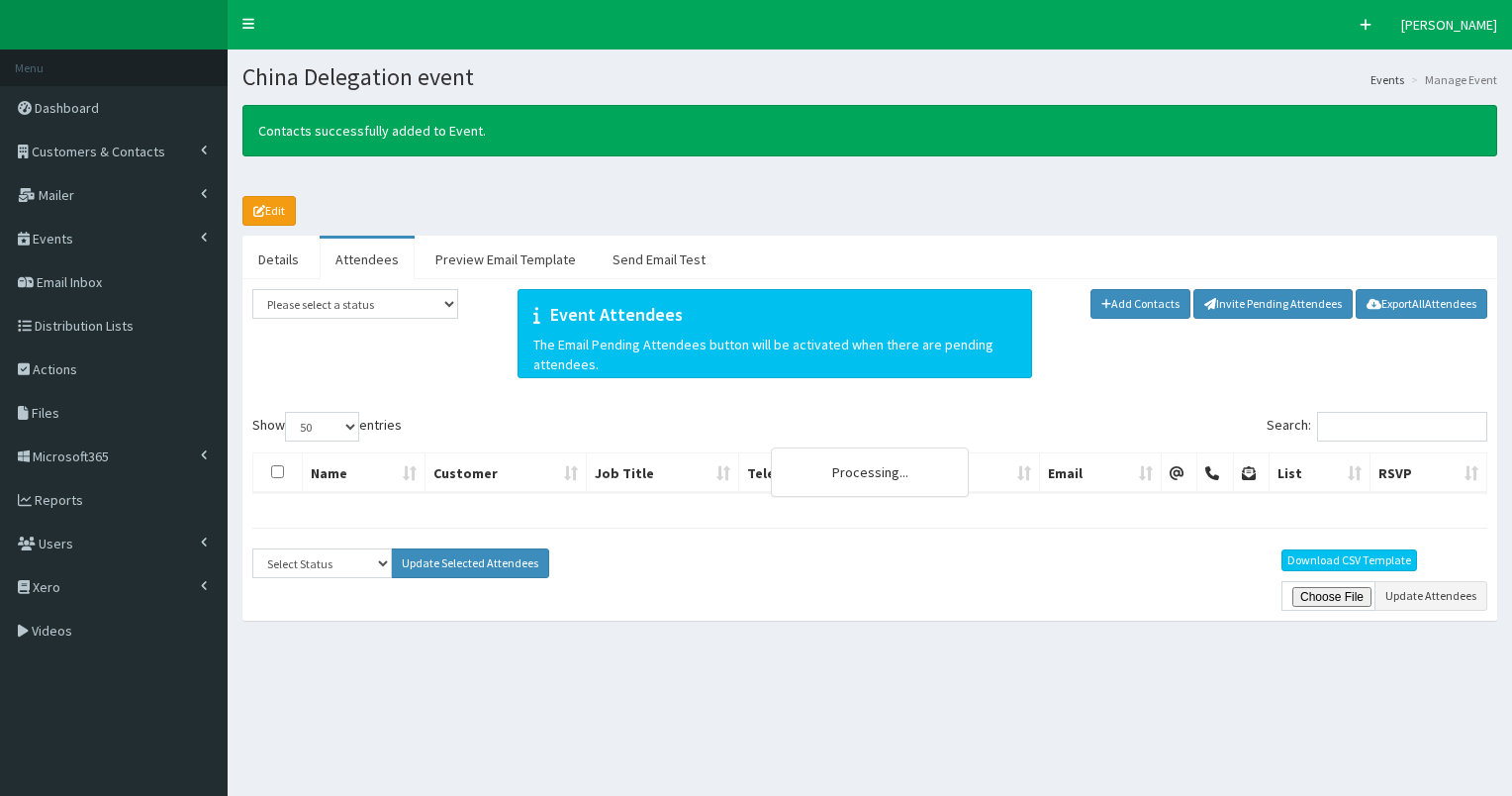 select on "50" 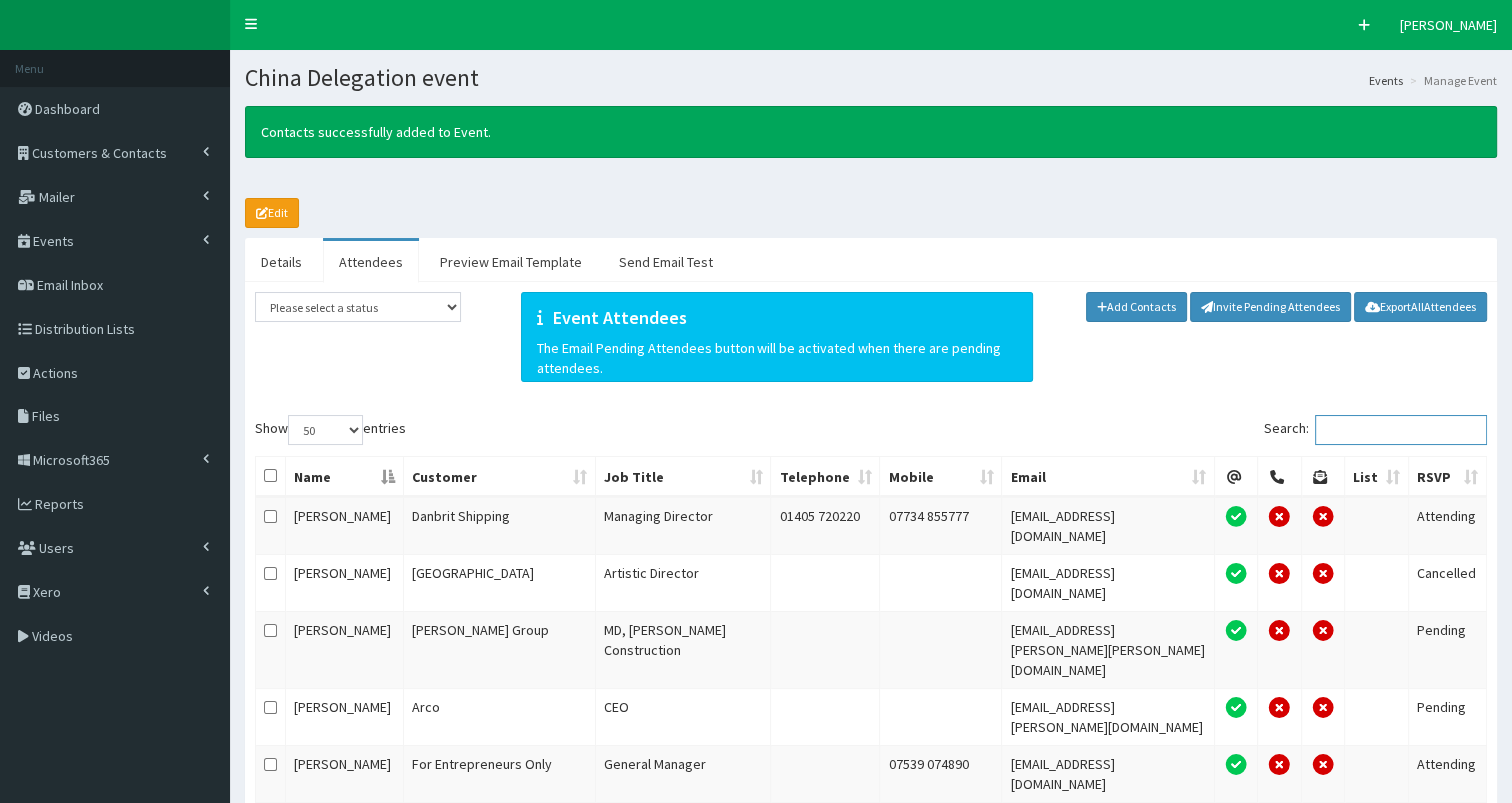 click on "Search:" at bounding box center (1401, 430) 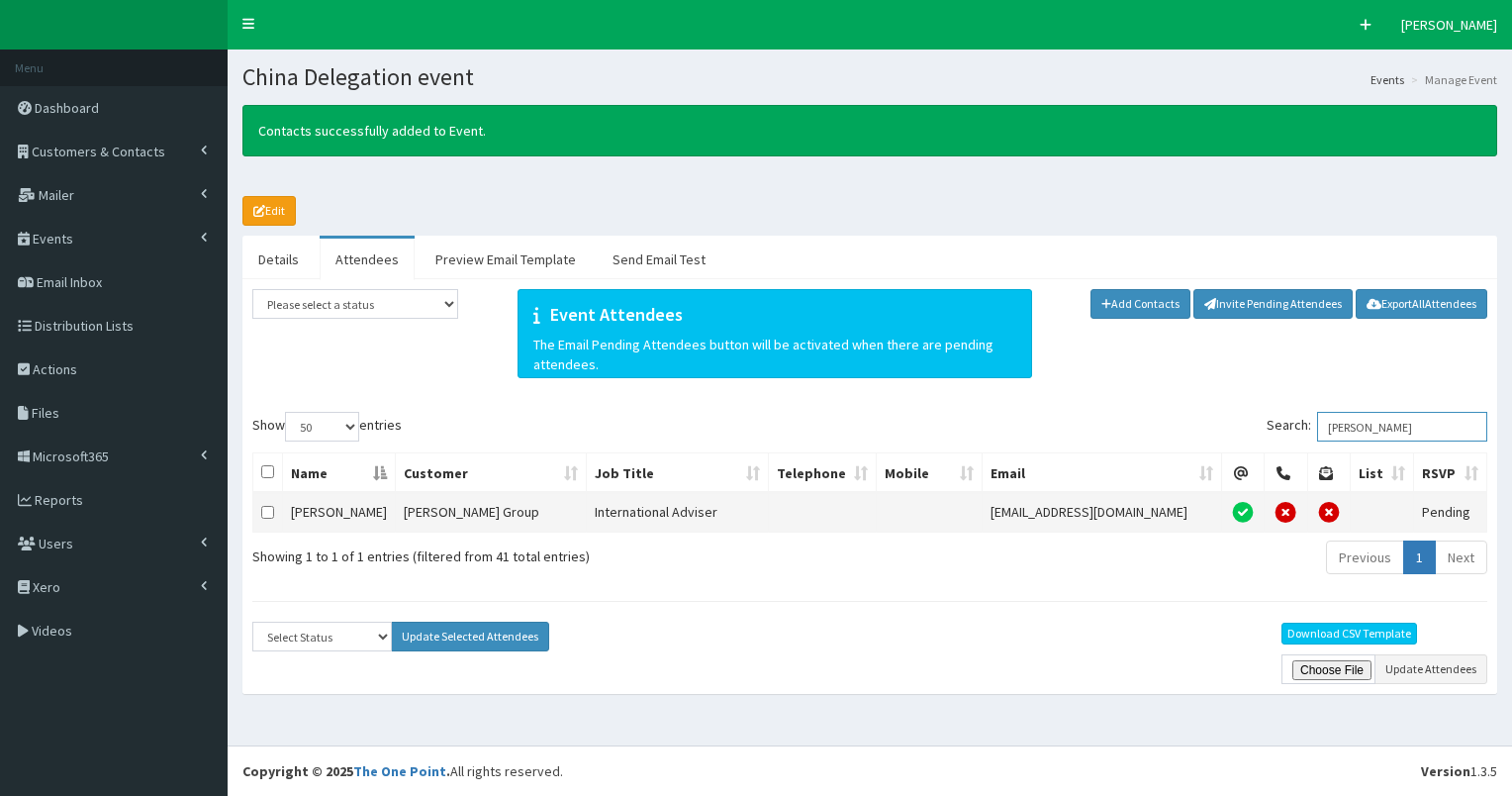 type on "[PERSON_NAME]" 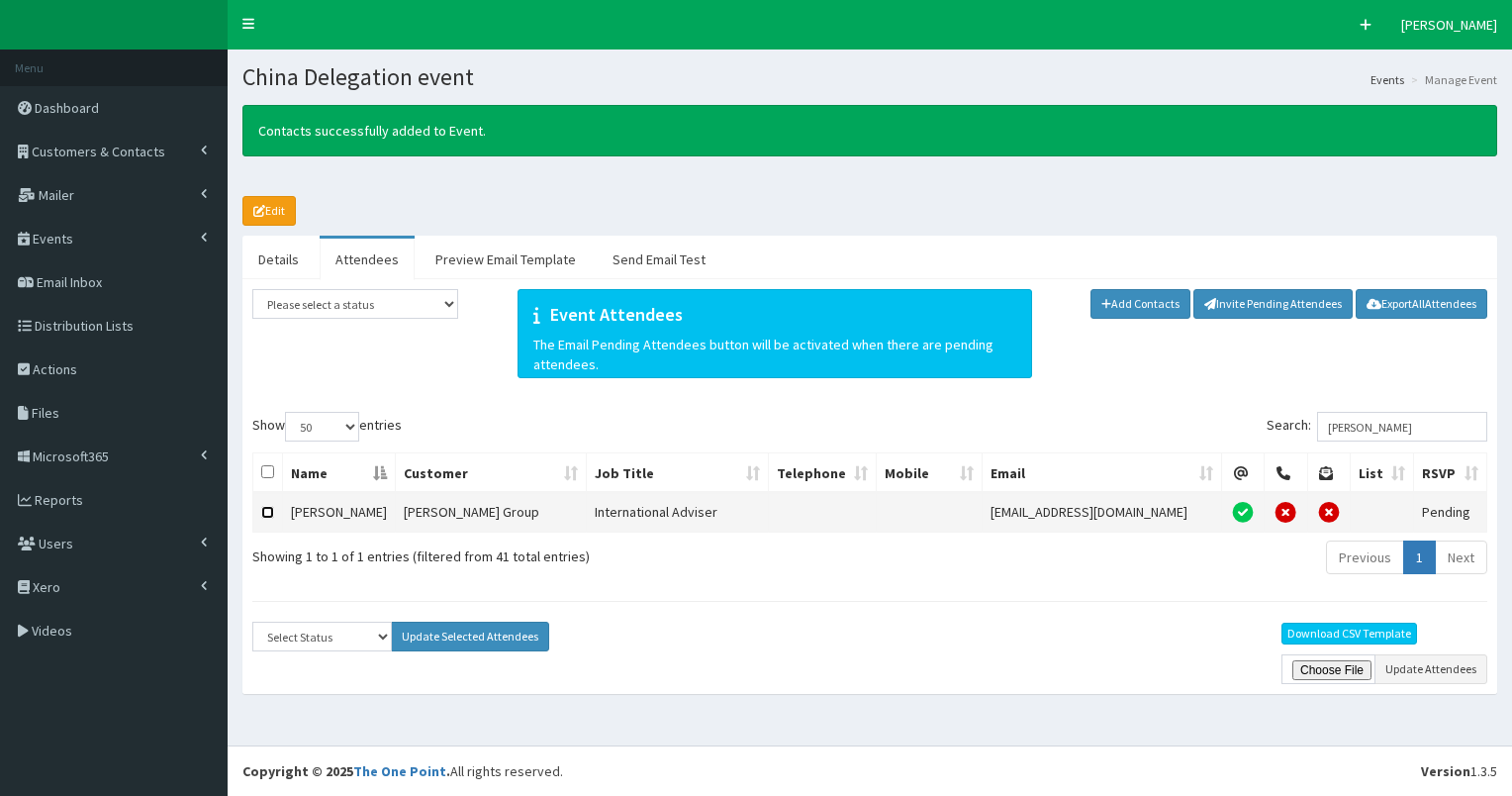 click at bounding box center (267, 512) 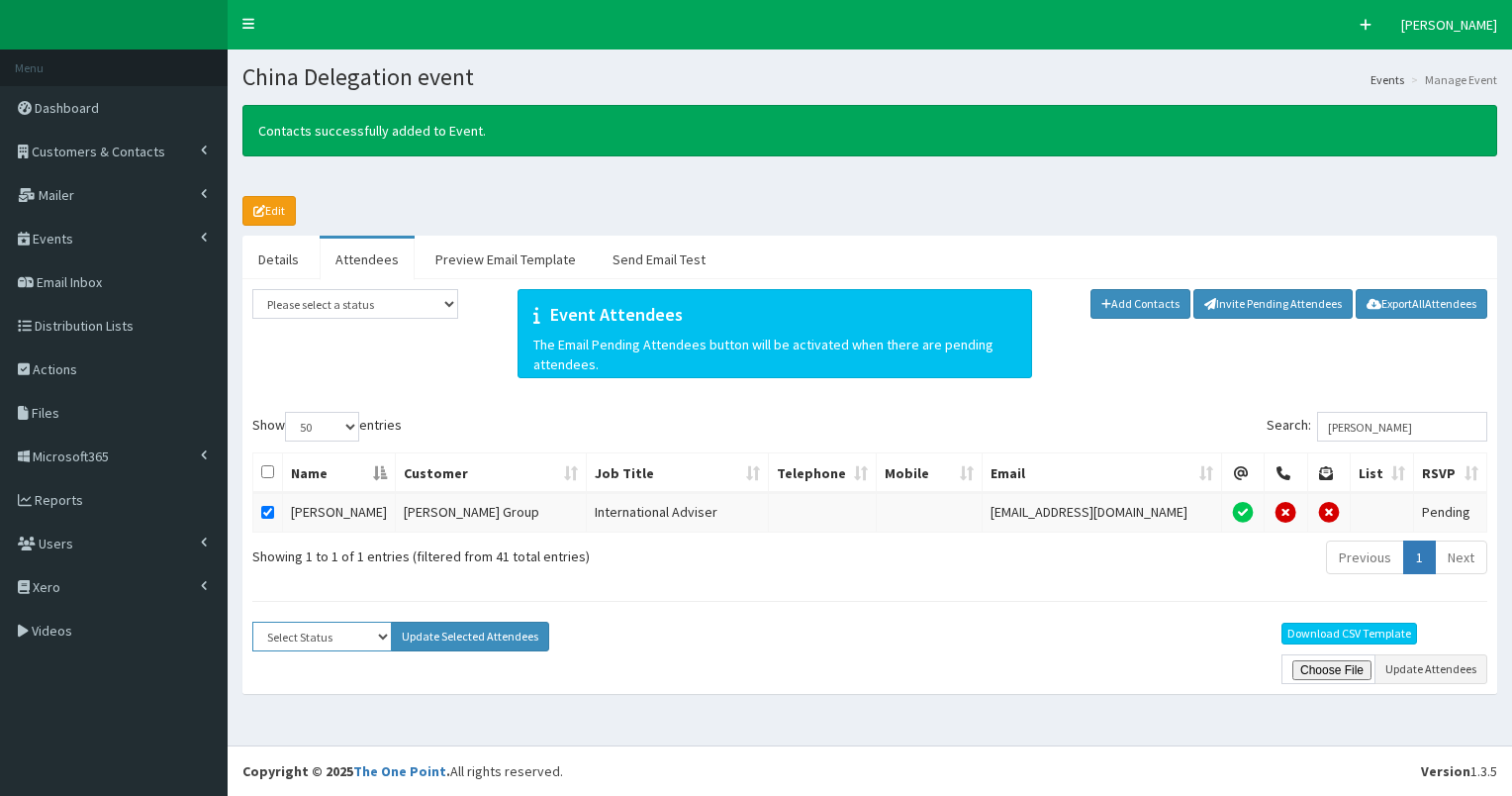 click on "Select Status
Apologies
Attended
Attending
Cancelled
Declined
Did Not Attend
Invited
Pending" at bounding box center [322, 637] 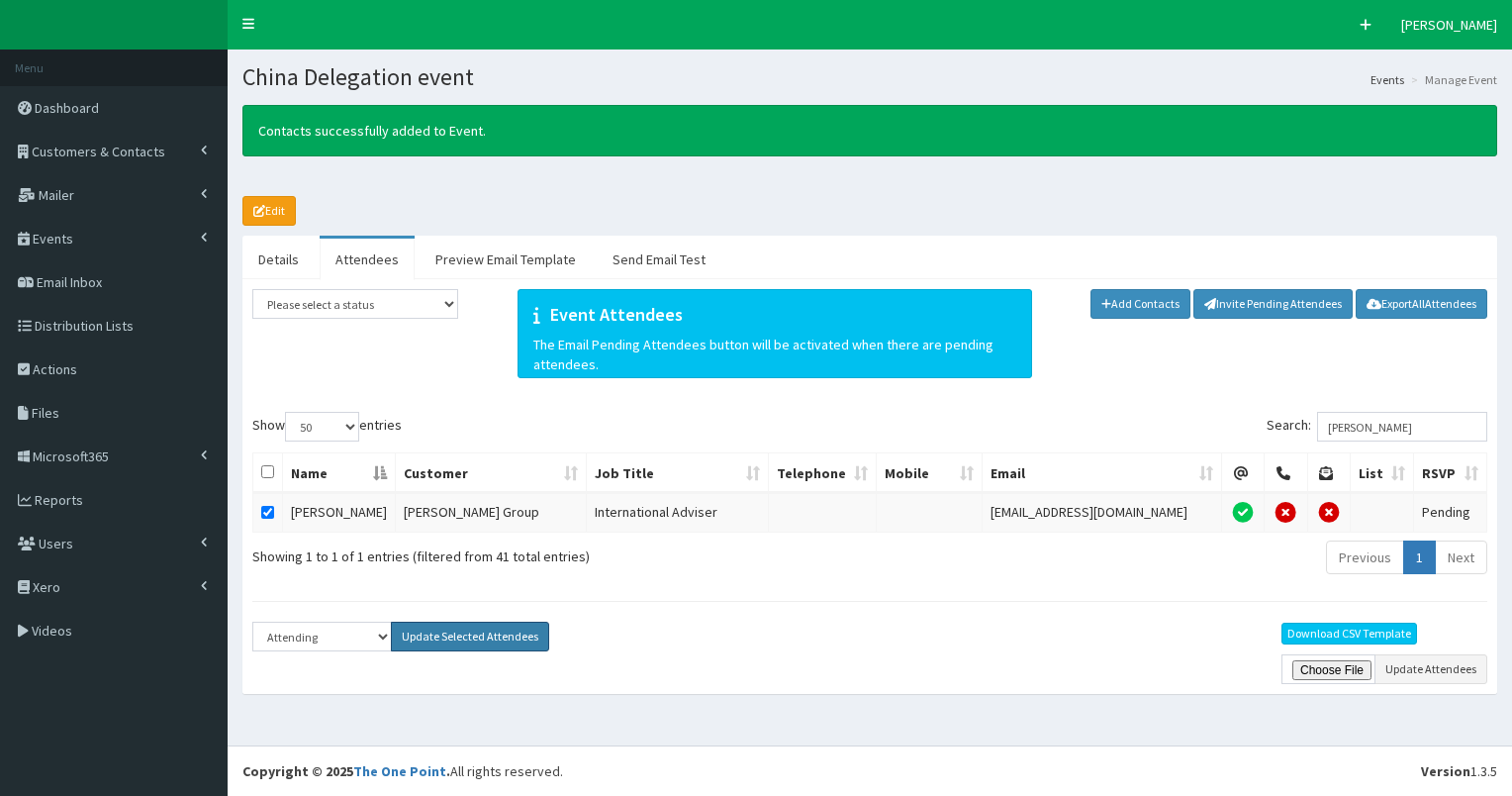 click on "Update Selected Attendees" at bounding box center [470, 637] 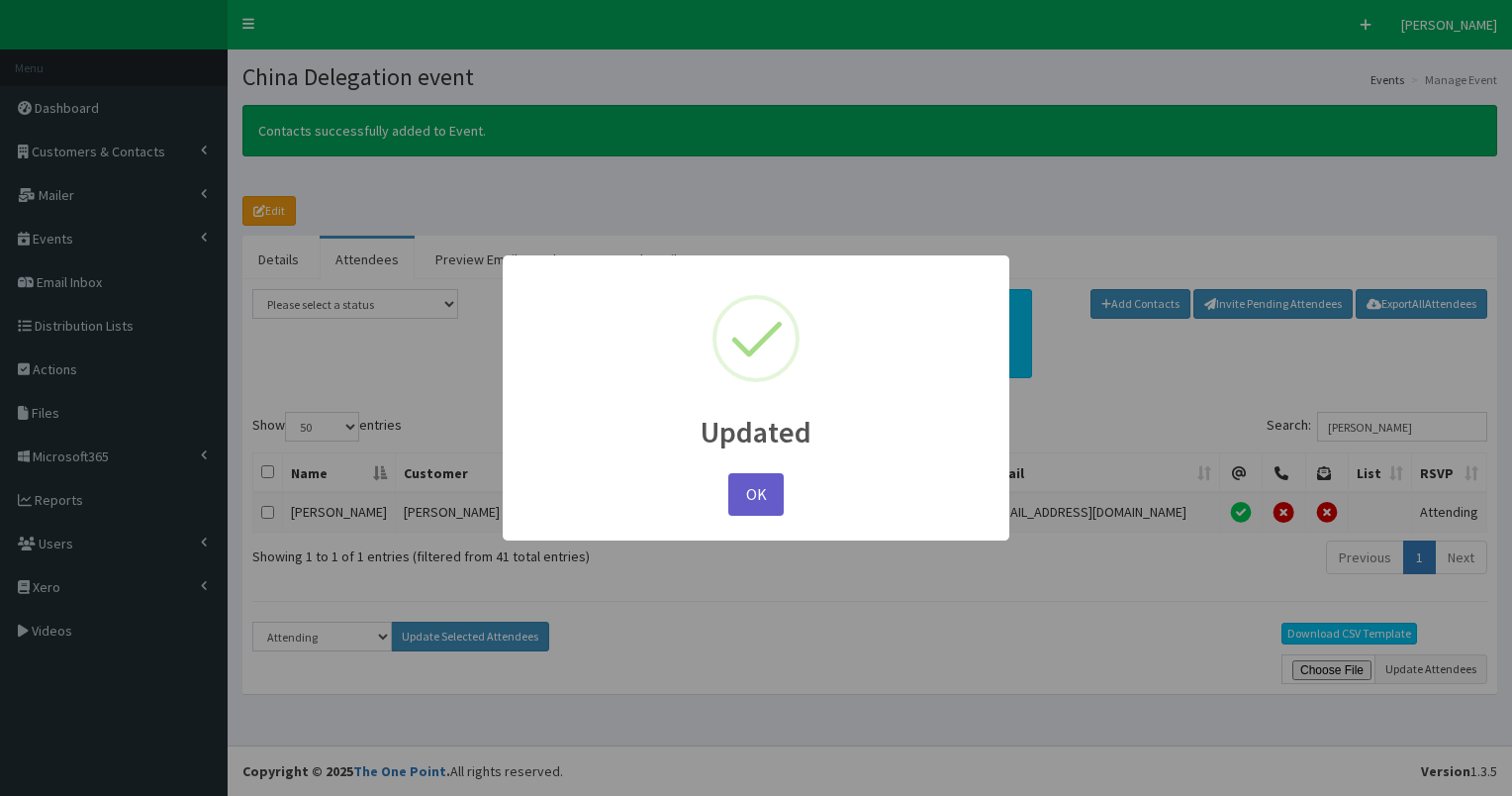 click on "OK" at bounding box center (756, 494) 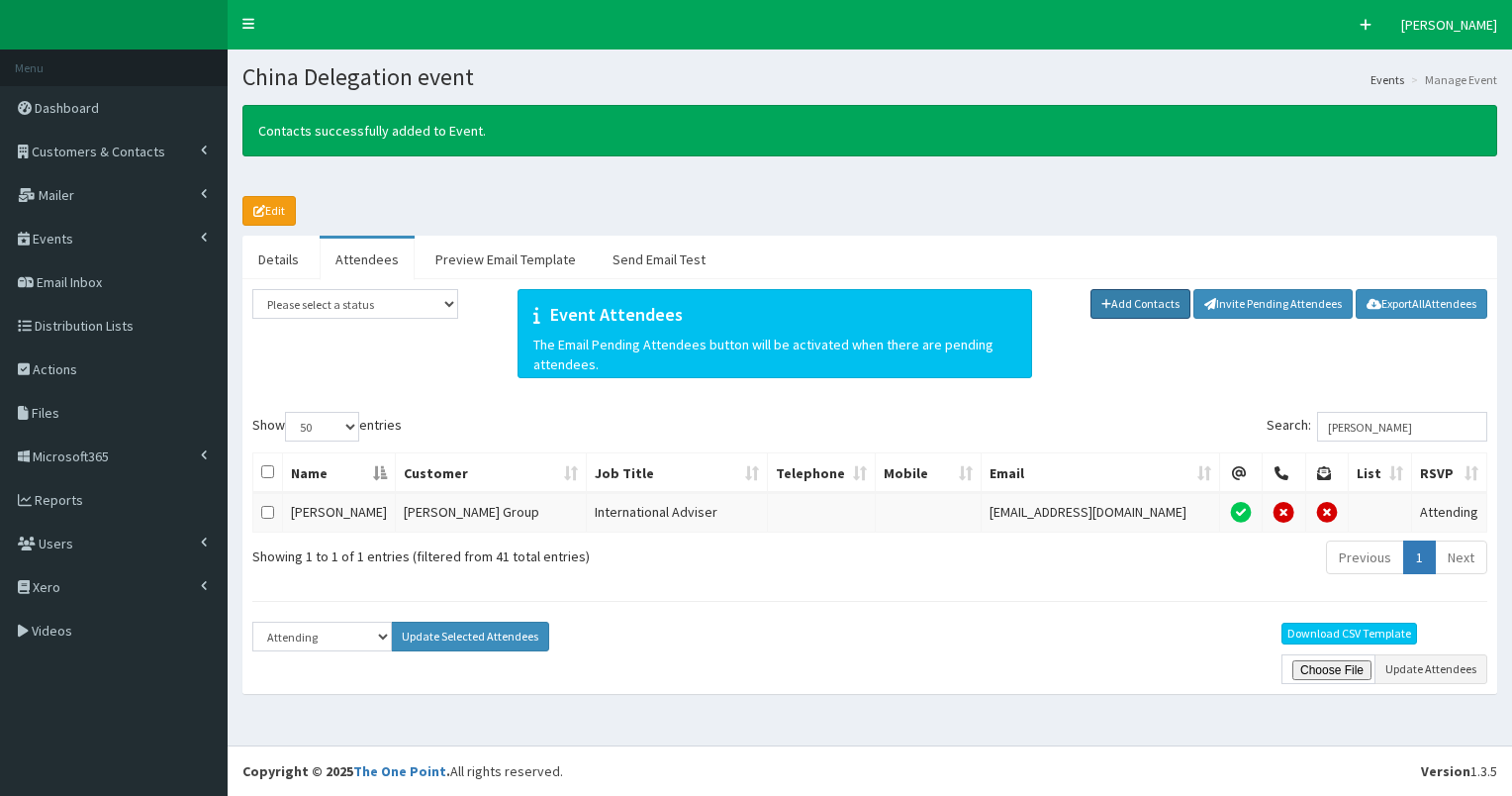 click on "Add Contacts" at bounding box center (1141, 304) 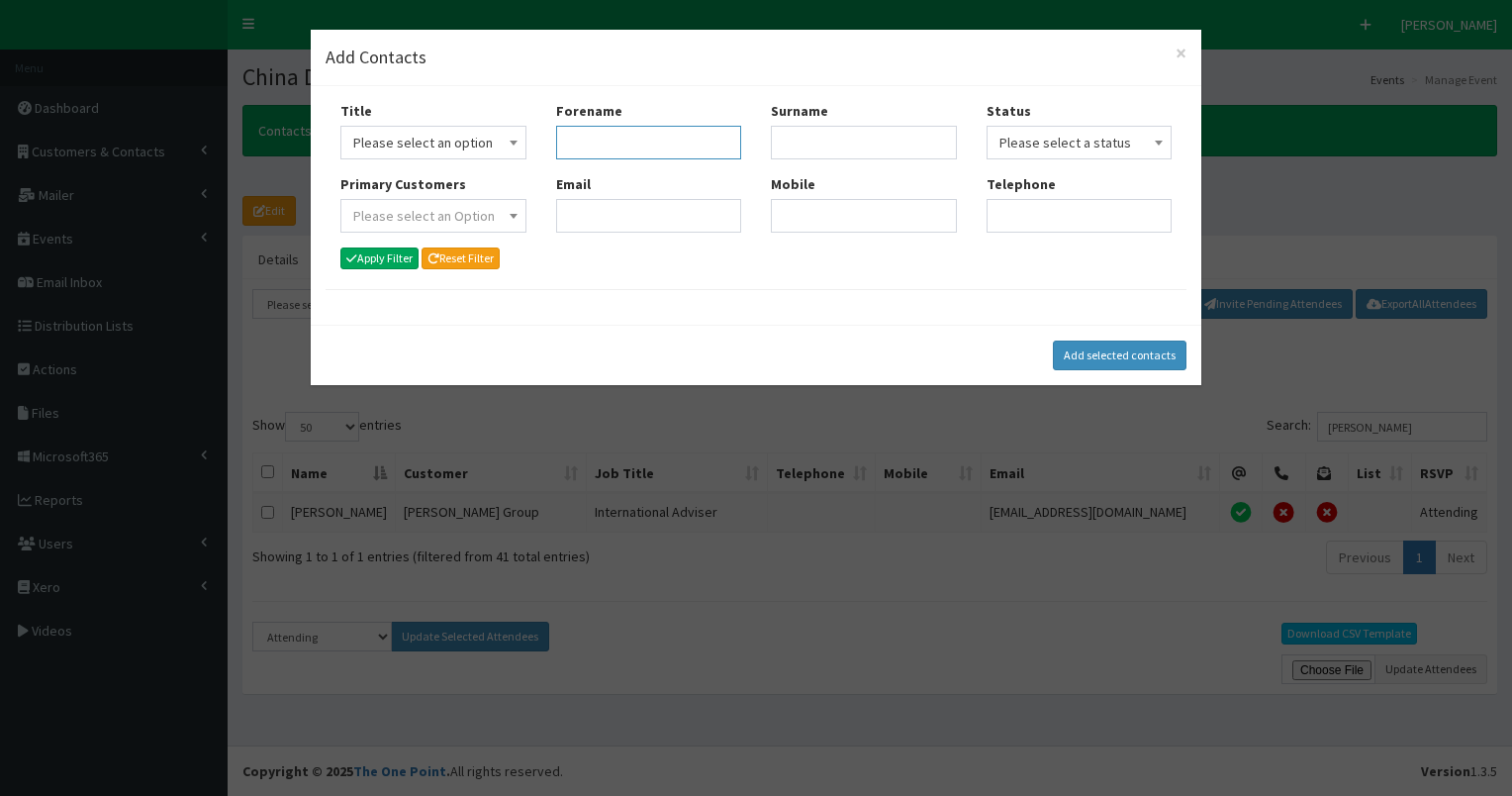 click on "Forename" at bounding box center (649, 143) 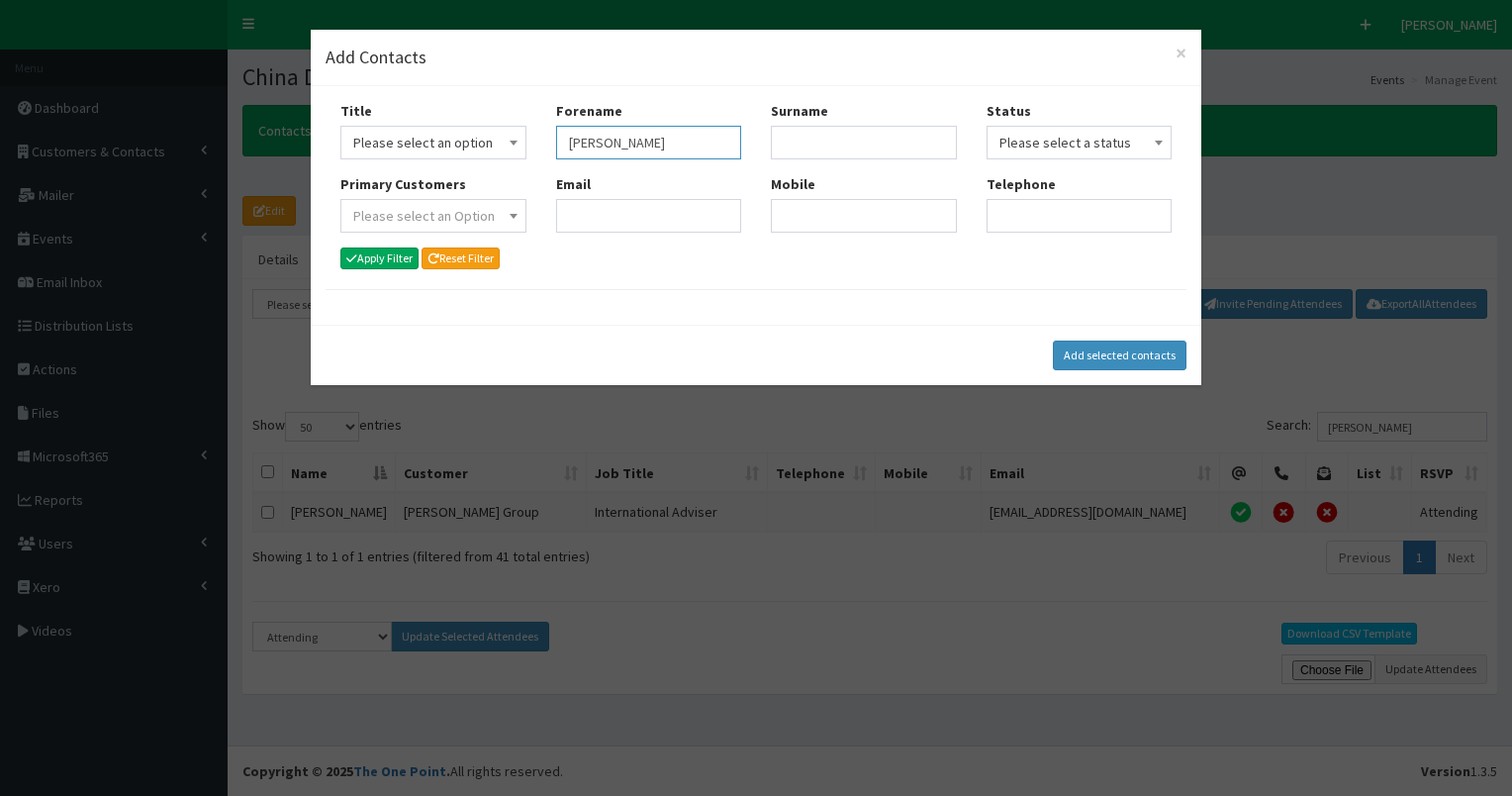 type on "cheryl" 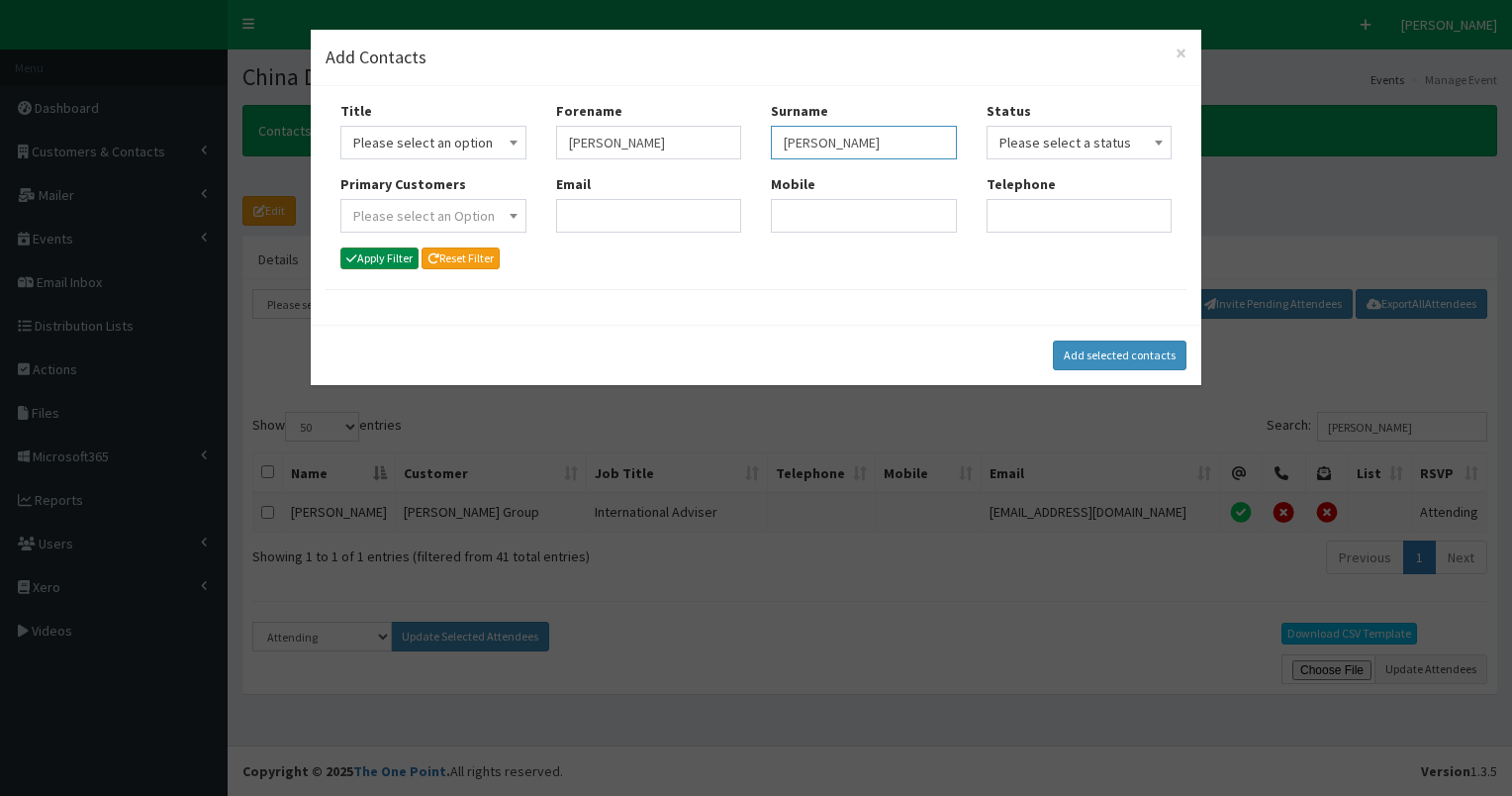 type on "payne" 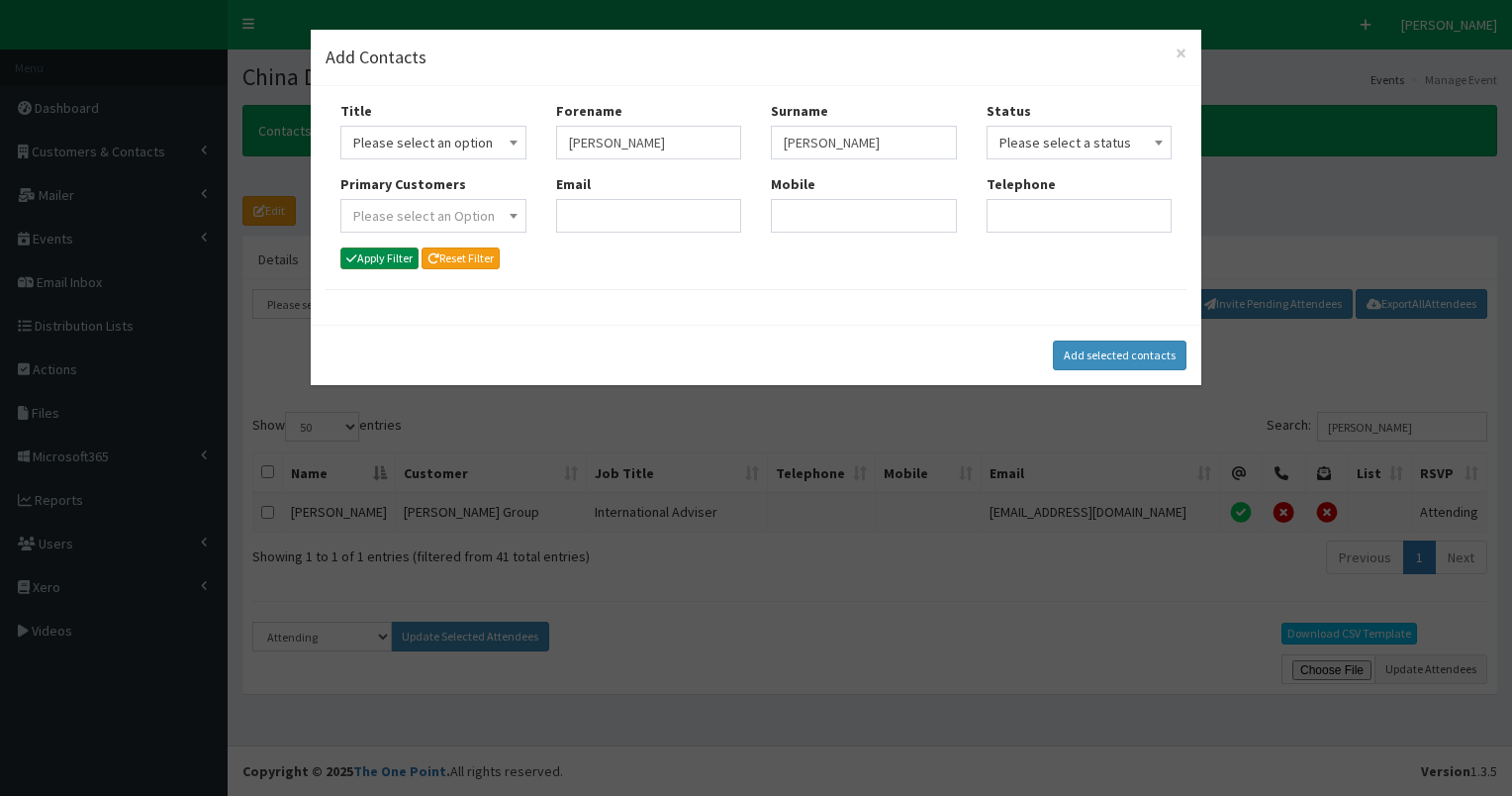 click on "Apply Filter" at bounding box center [379, 258] 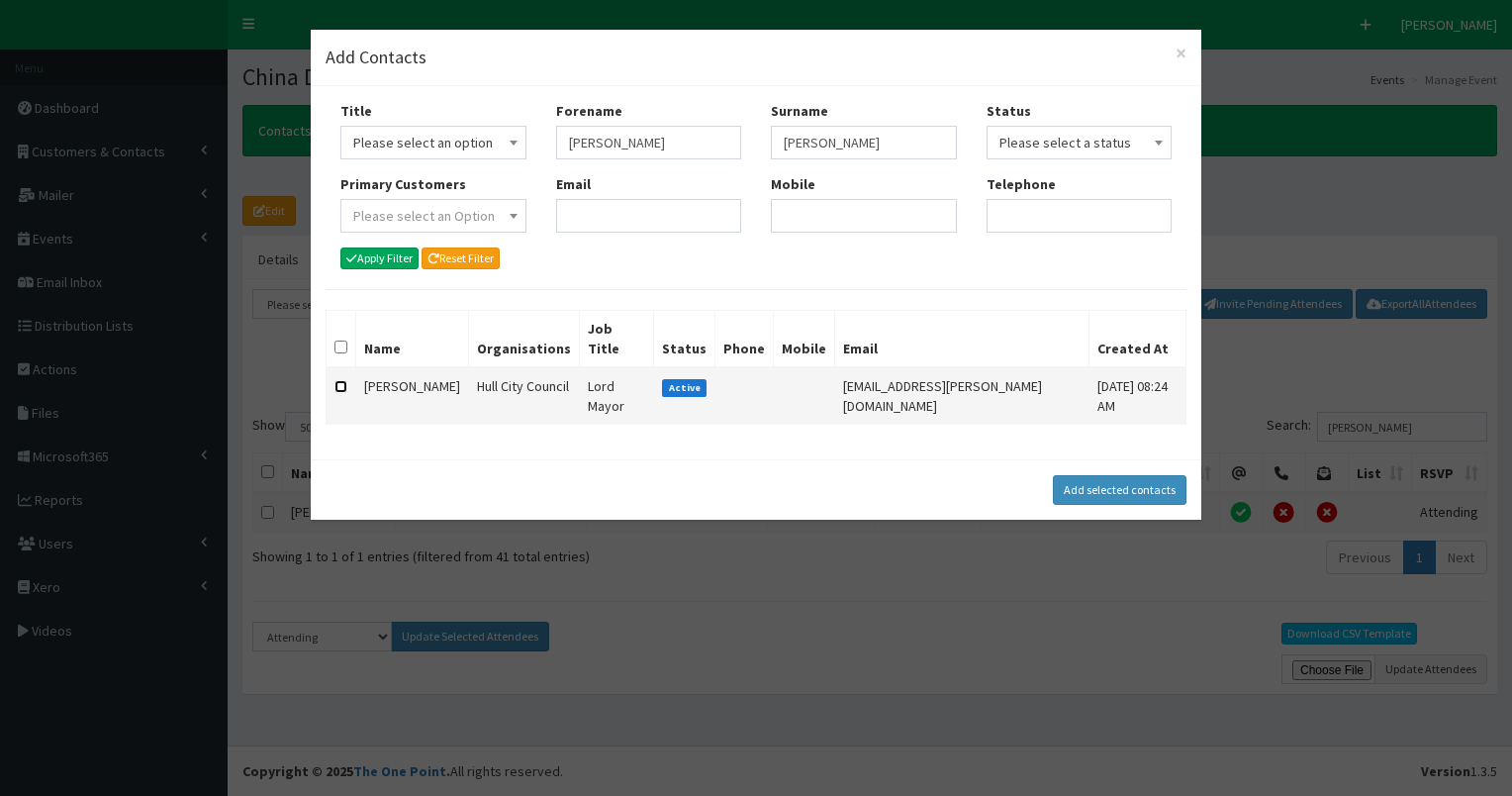 click at bounding box center (340, 386) 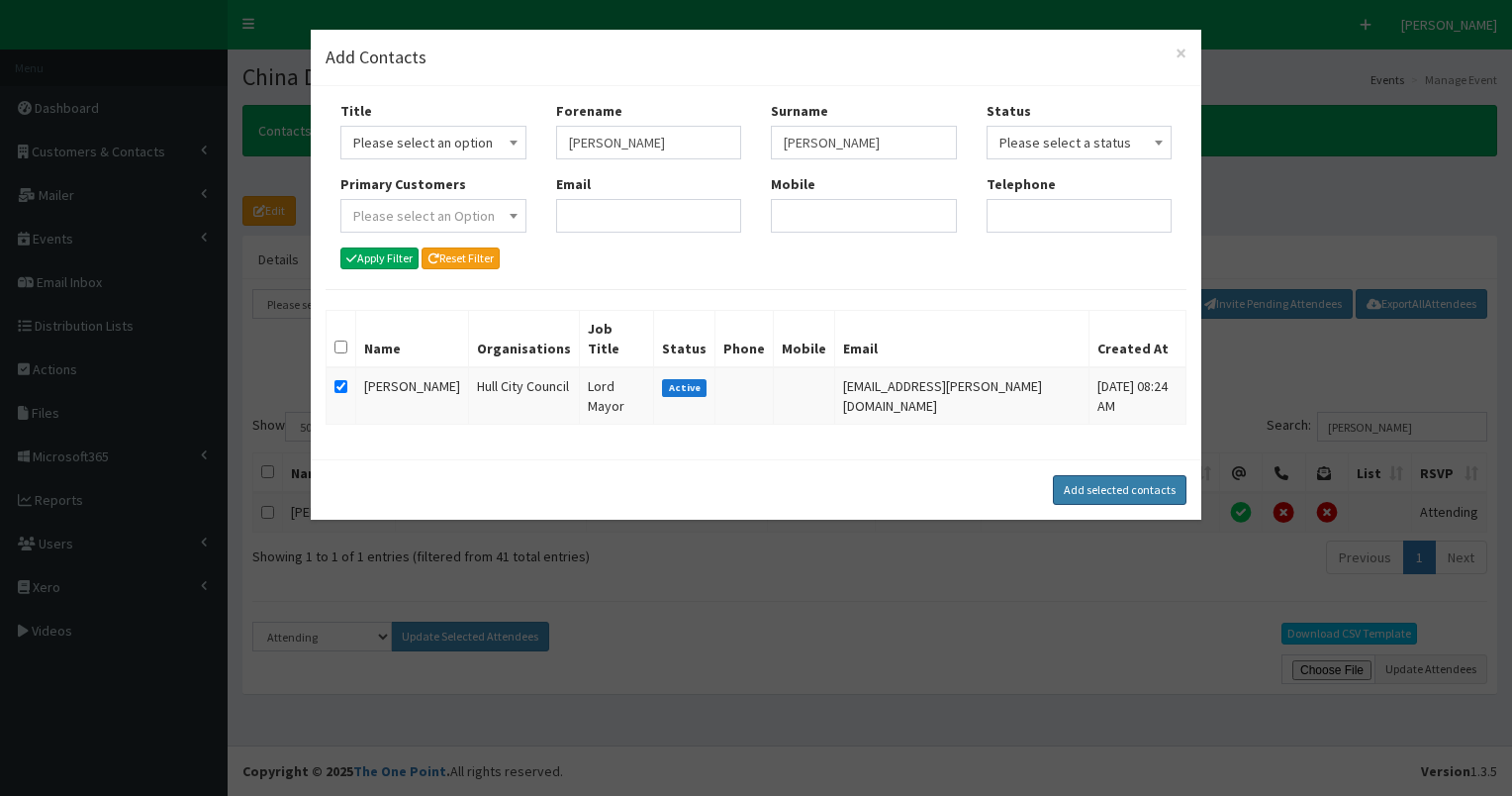click on "Add selected contacts" at bounding box center [1119, 490] 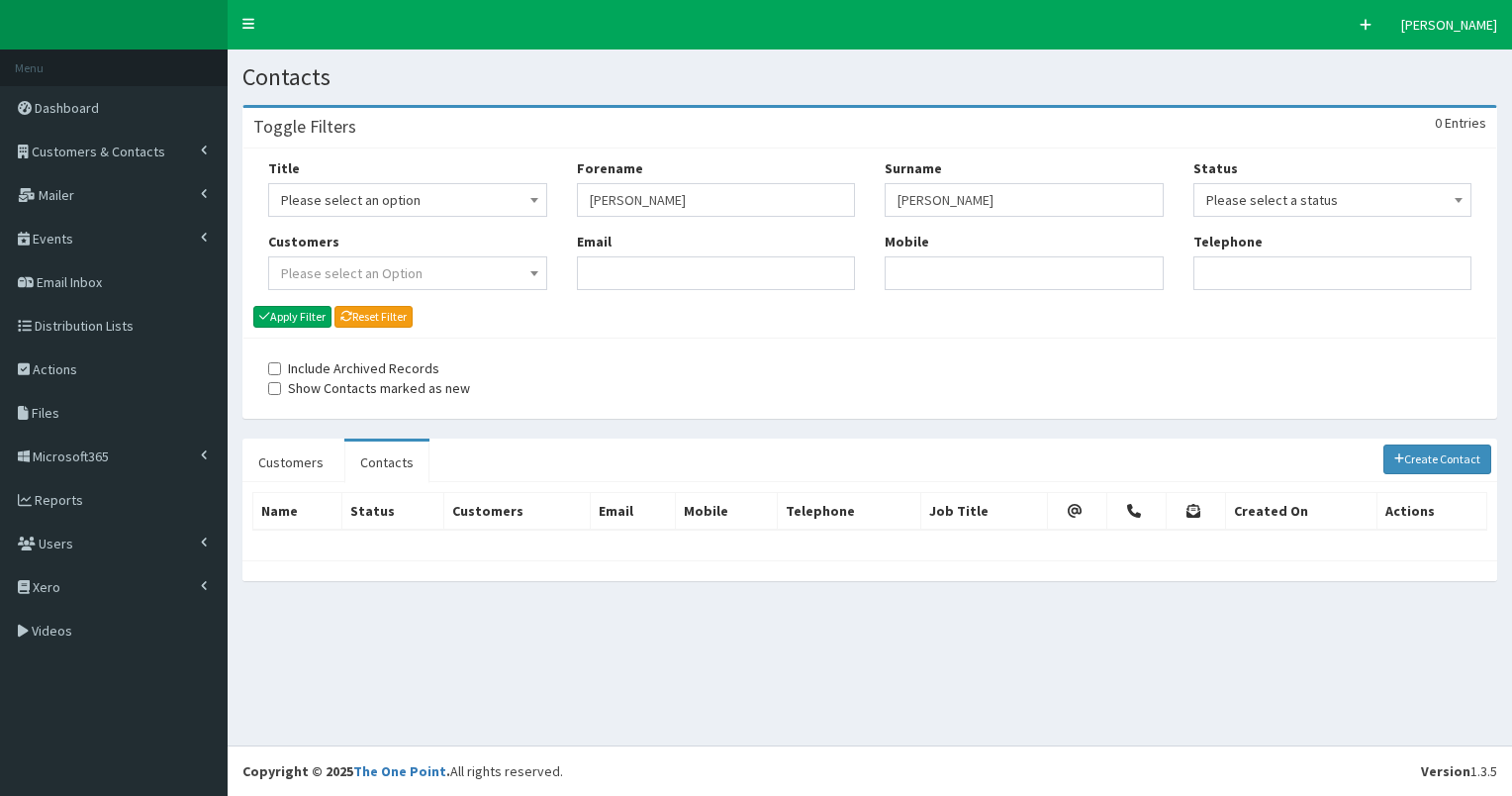 scroll, scrollTop: 0, scrollLeft: 0, axis: both 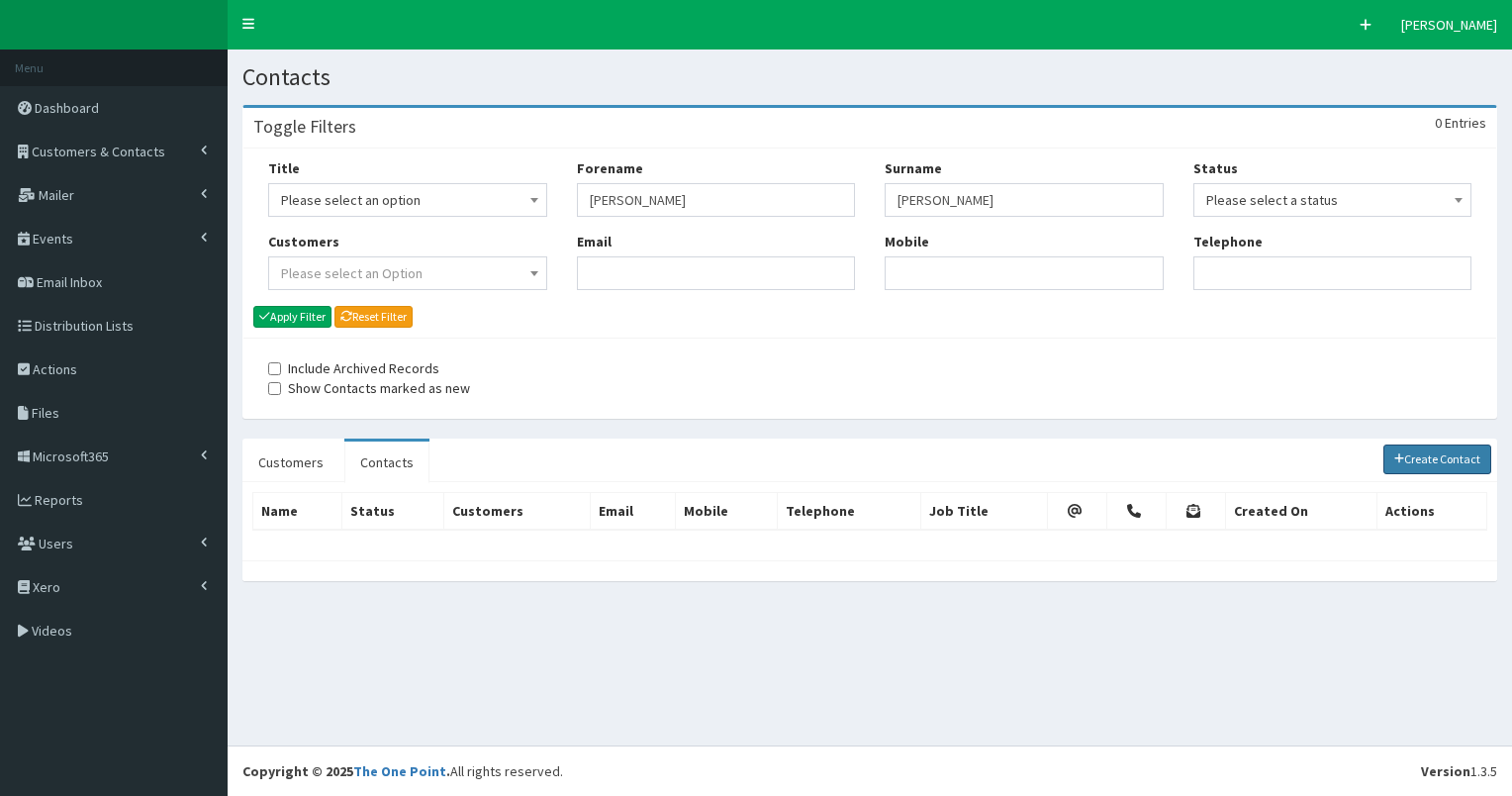 click on "Create Contact" at bounding box center [1438, 459] 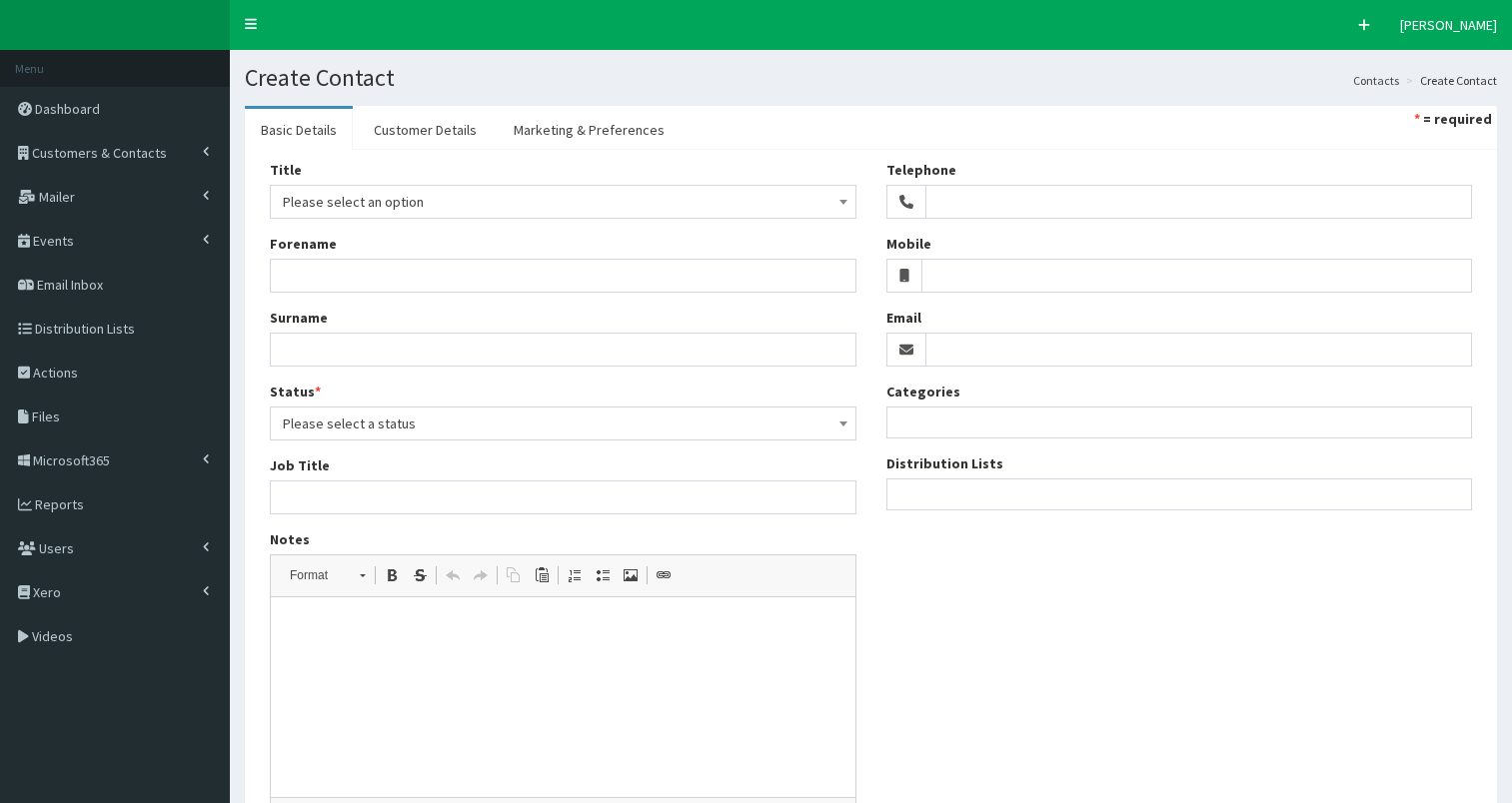 select 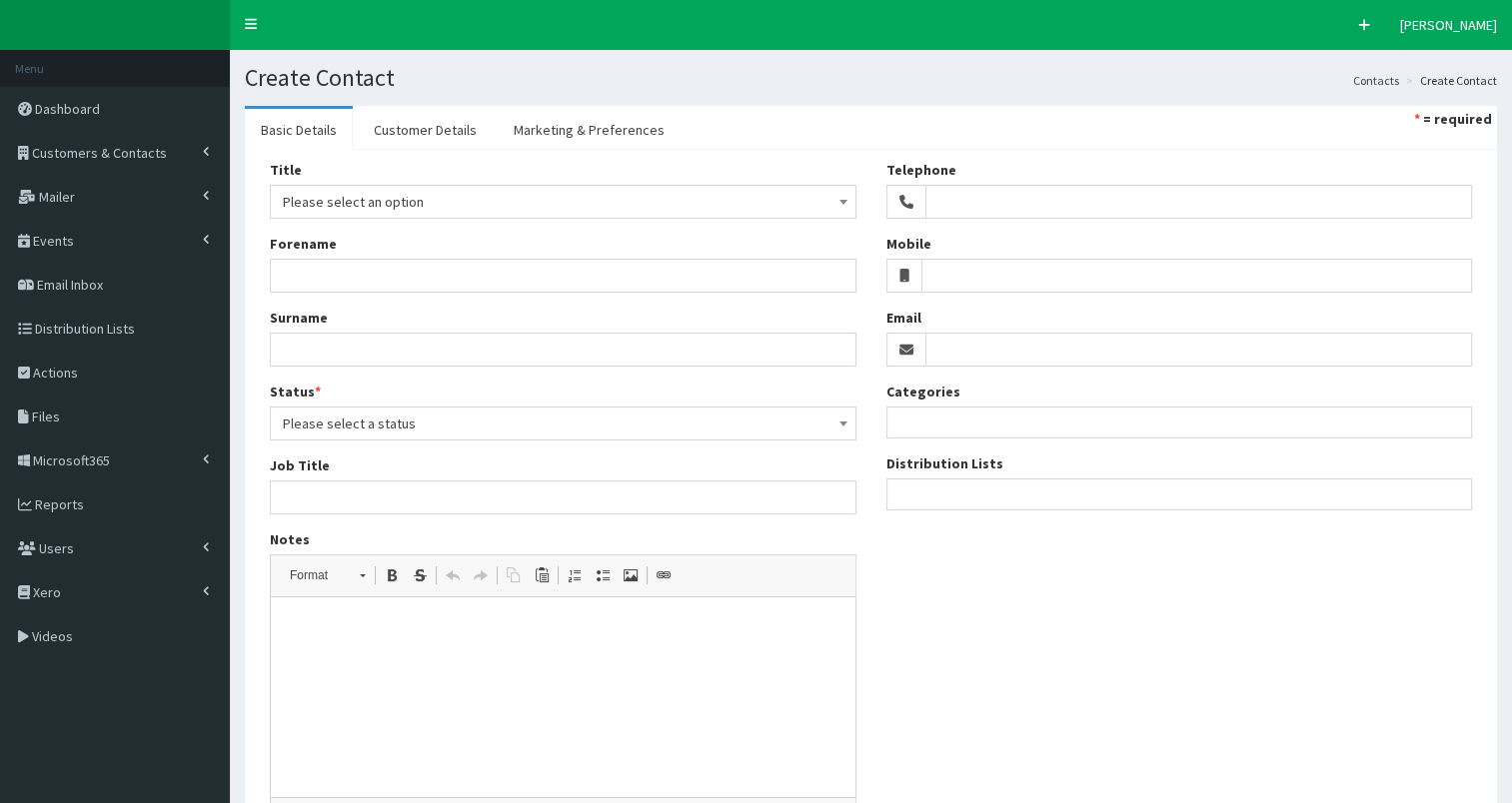 scroll, scrollTop: 0, scrollLeft: 0, axis: both 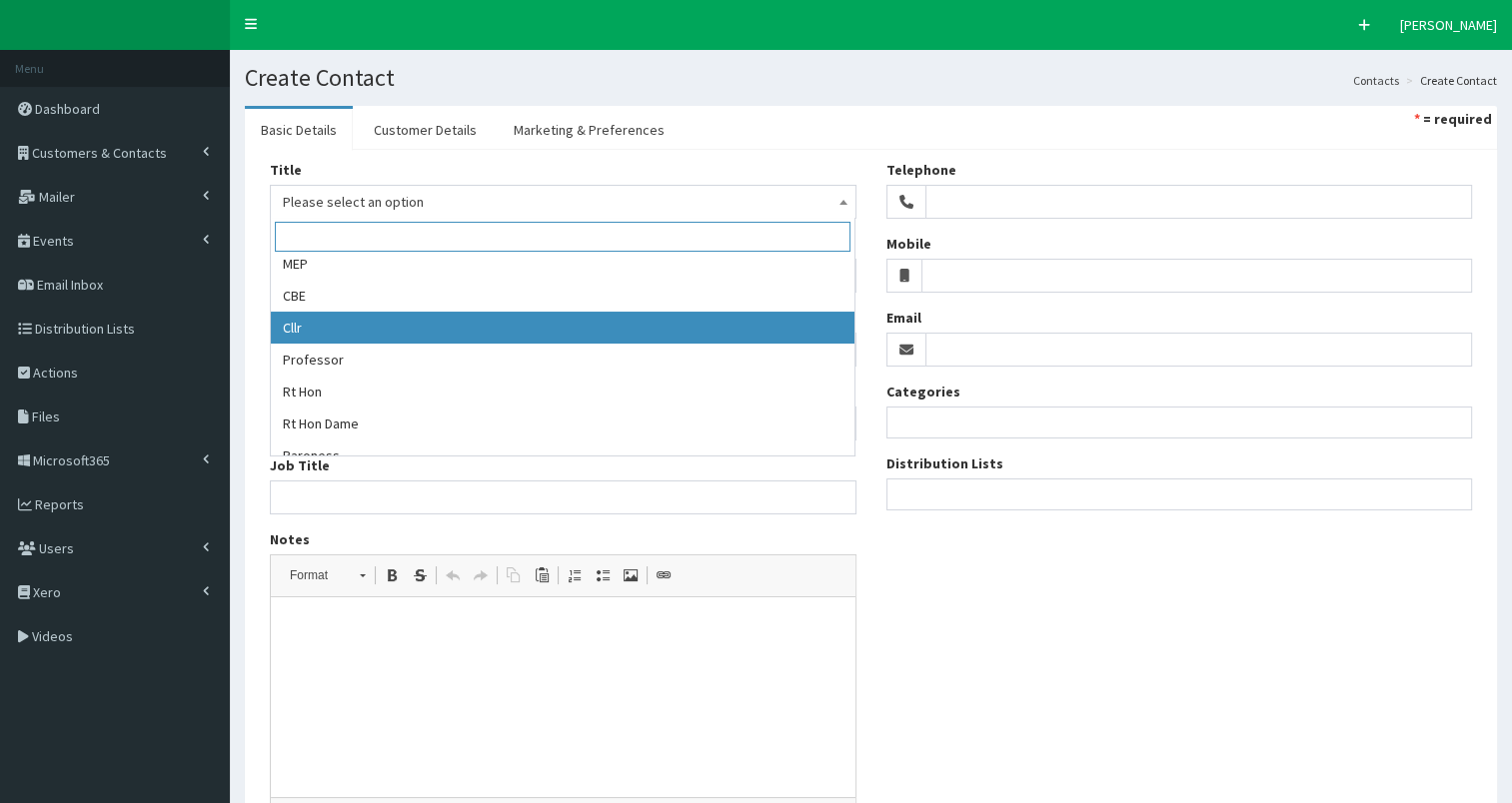 select on "11" 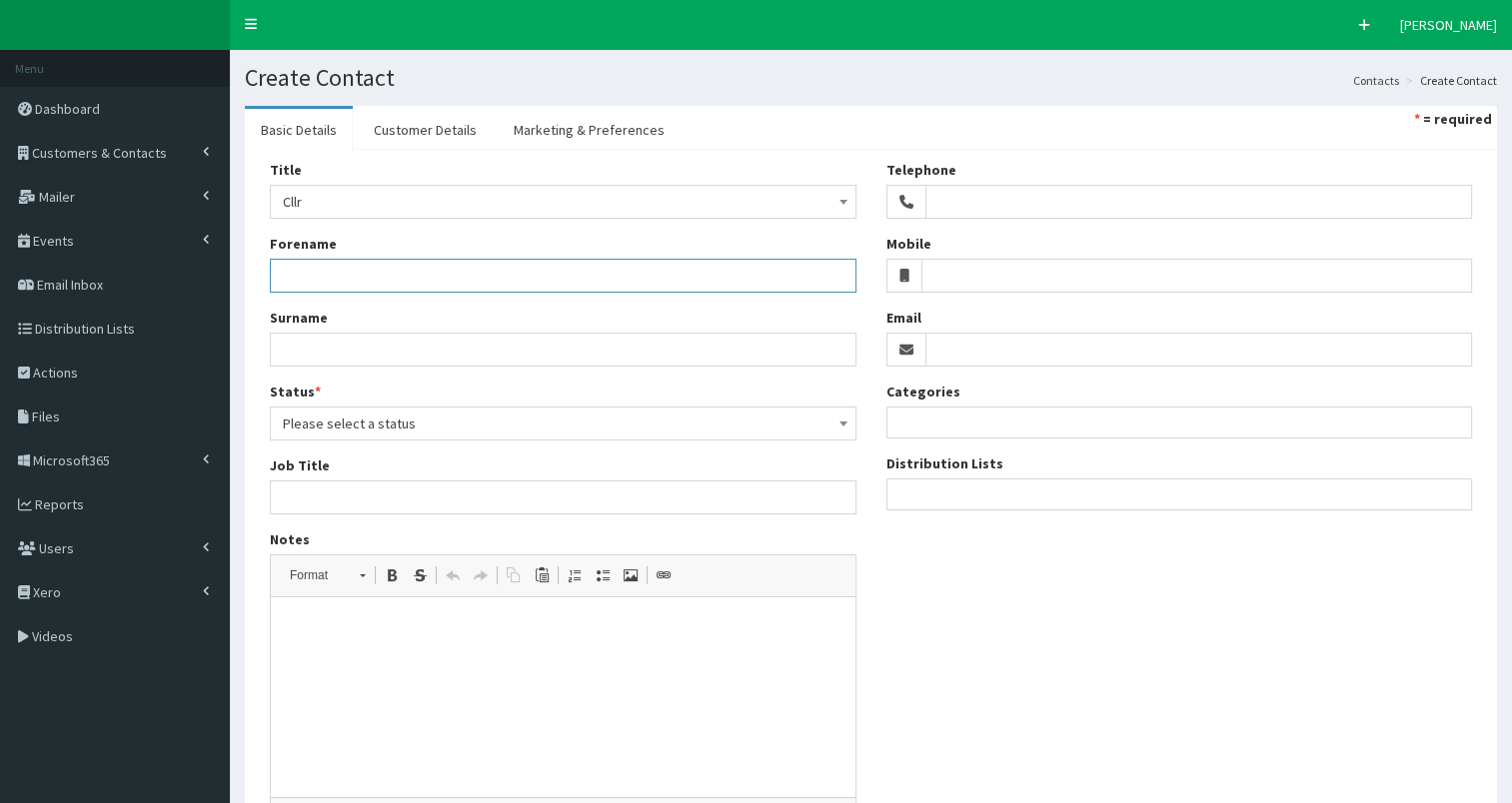 click on "Forename" at bounding box center (563, 276) 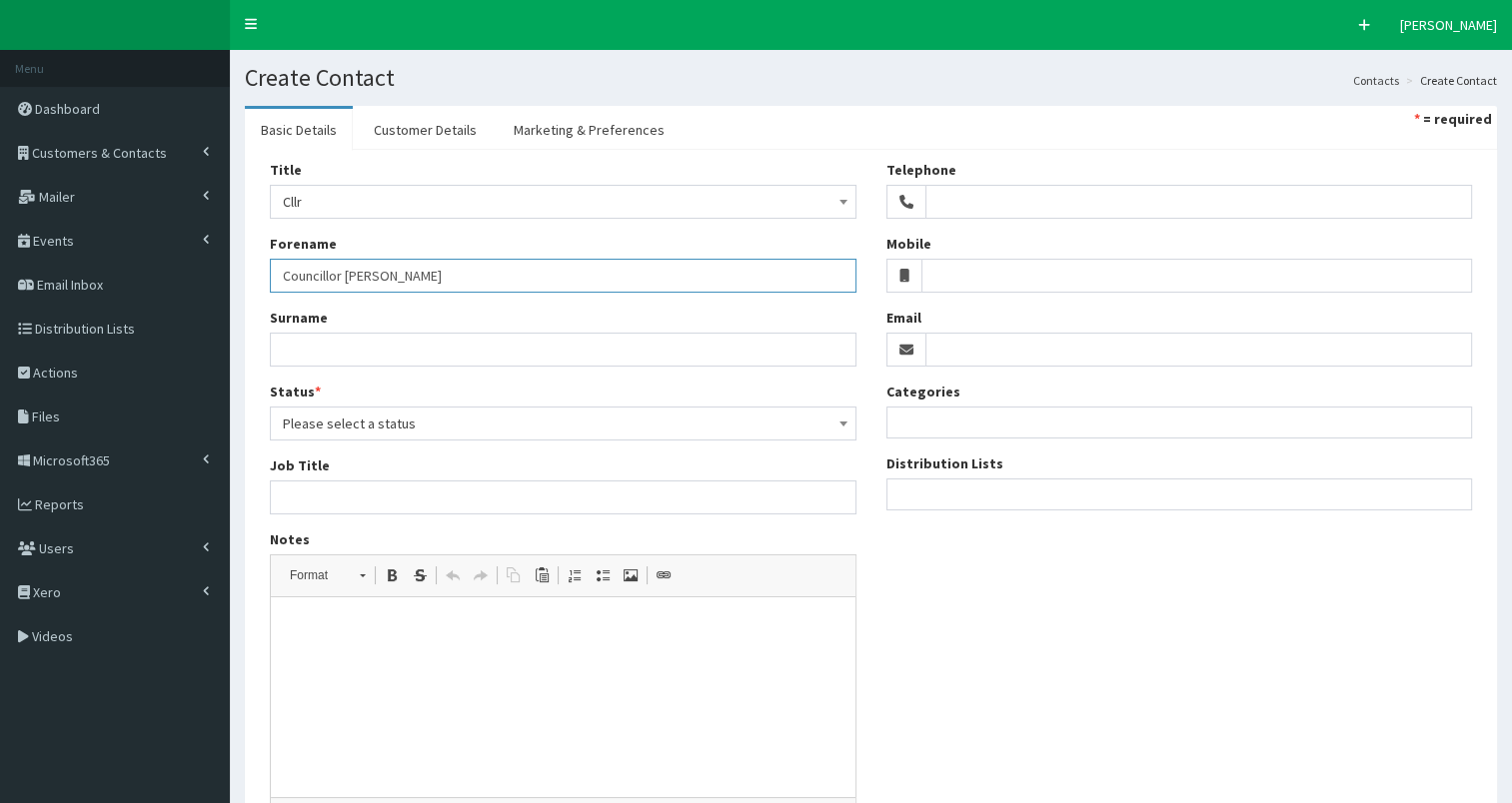 drag, startPoint x: 280, startPoint y: 271, endPoint x: 345, endPoint y: 272, distance: 65.00769 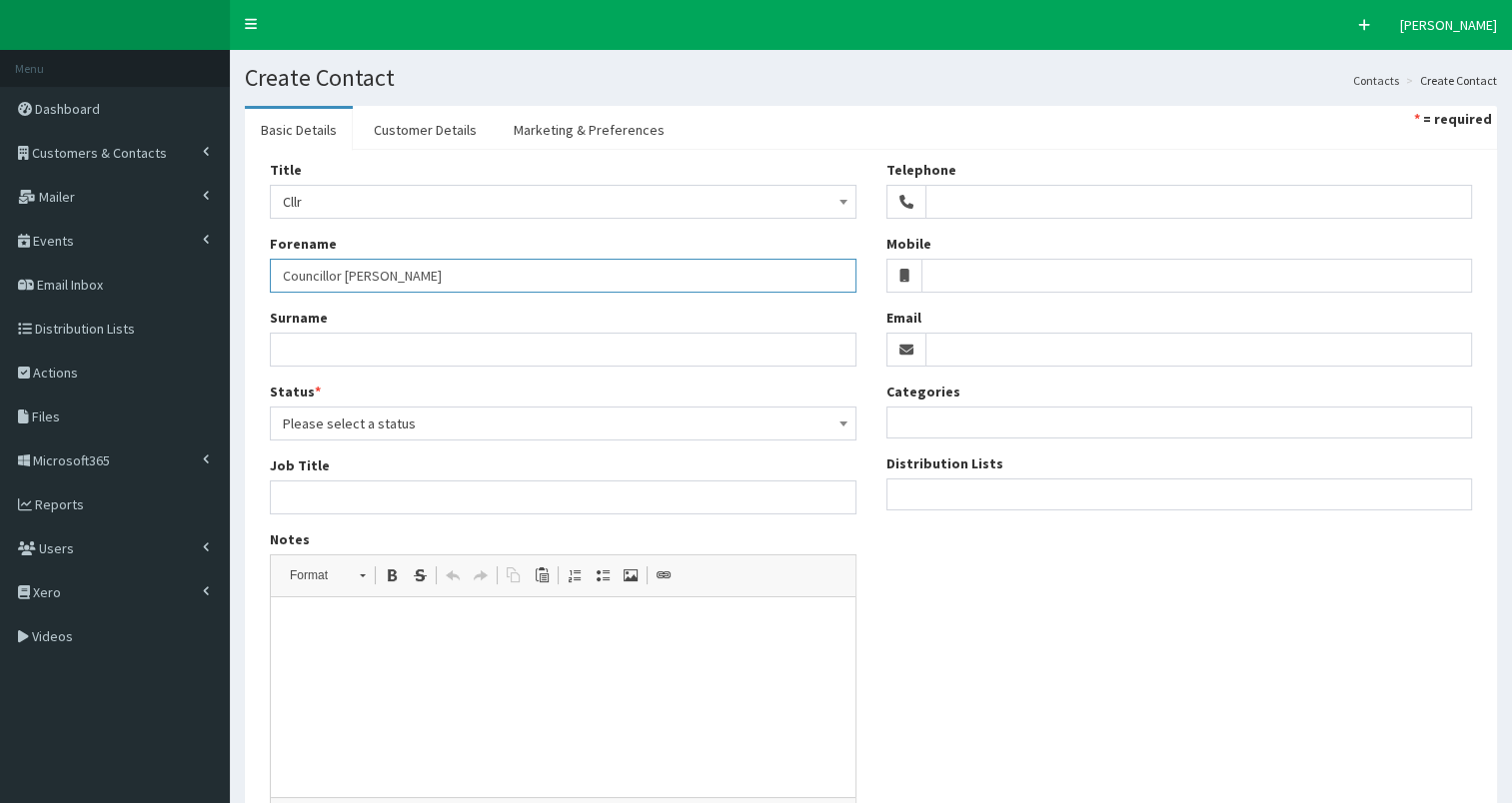 click on "Councillor Cheryl Payne" at bounding box center (563, 276) 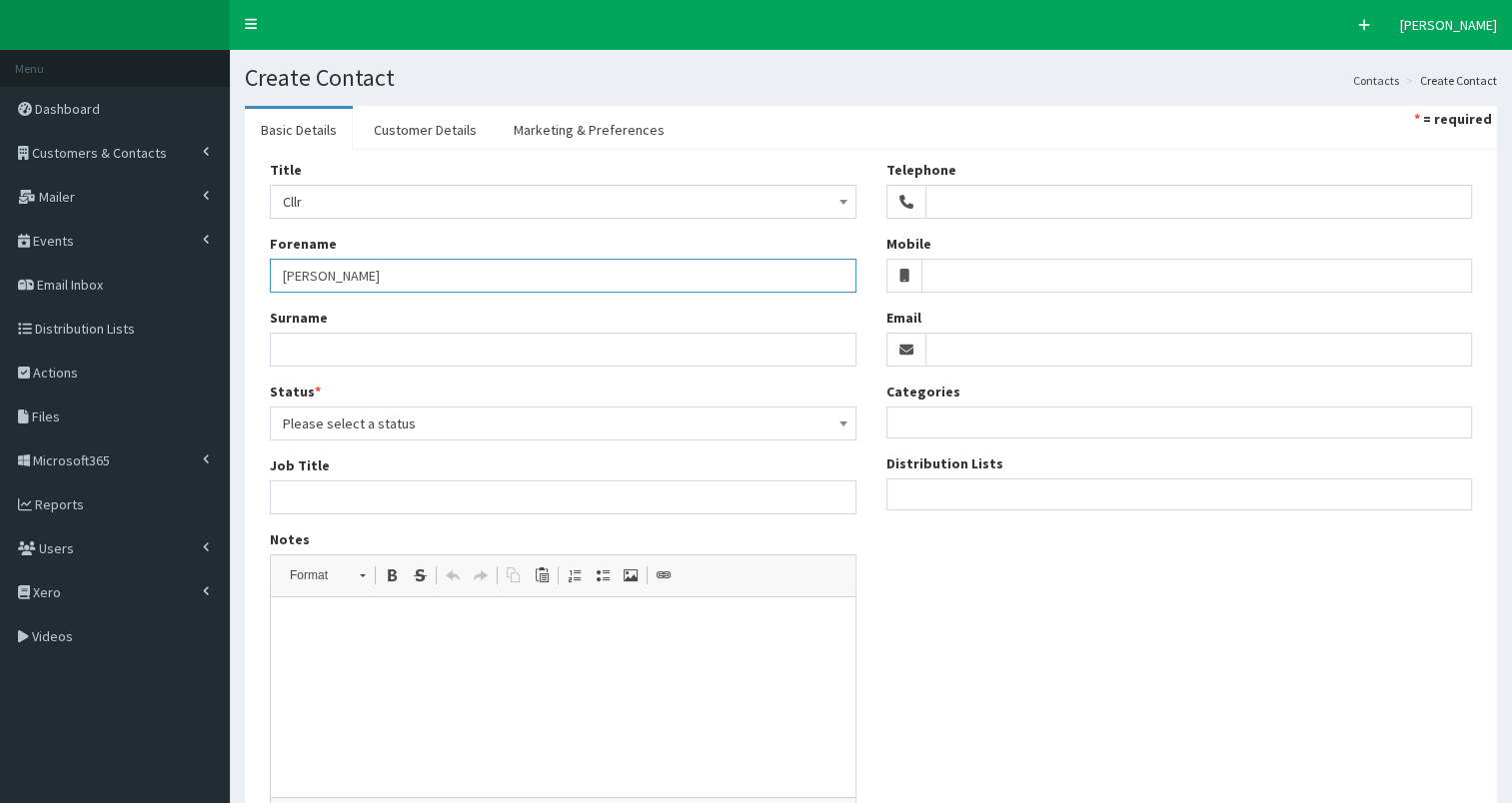 drag, startPoint x: 326, startPoint y: 276, endPoint x: 454, endPoint y: 276, distance: 128 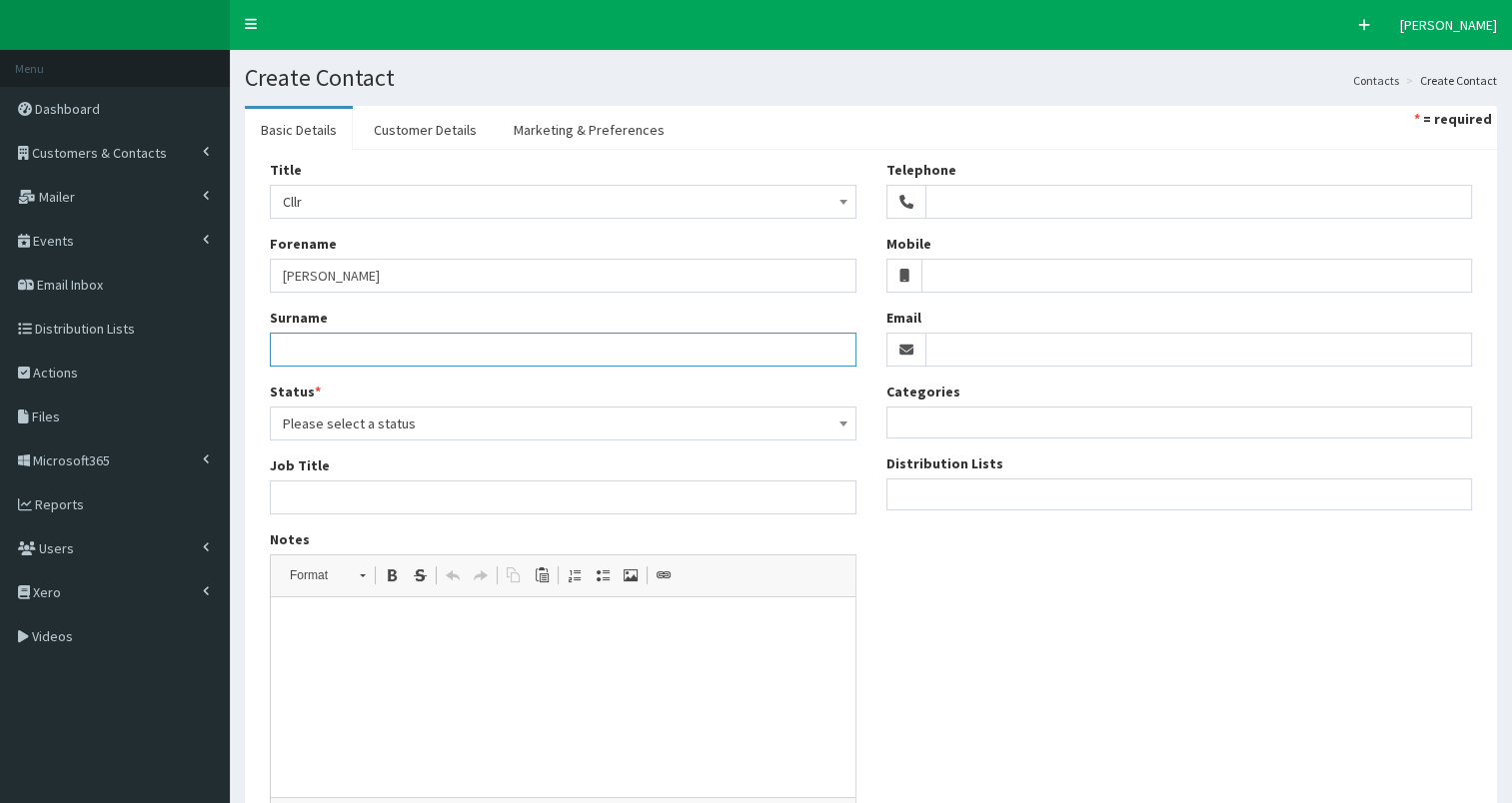 click on "Surname" at bounding box center (563, 350) 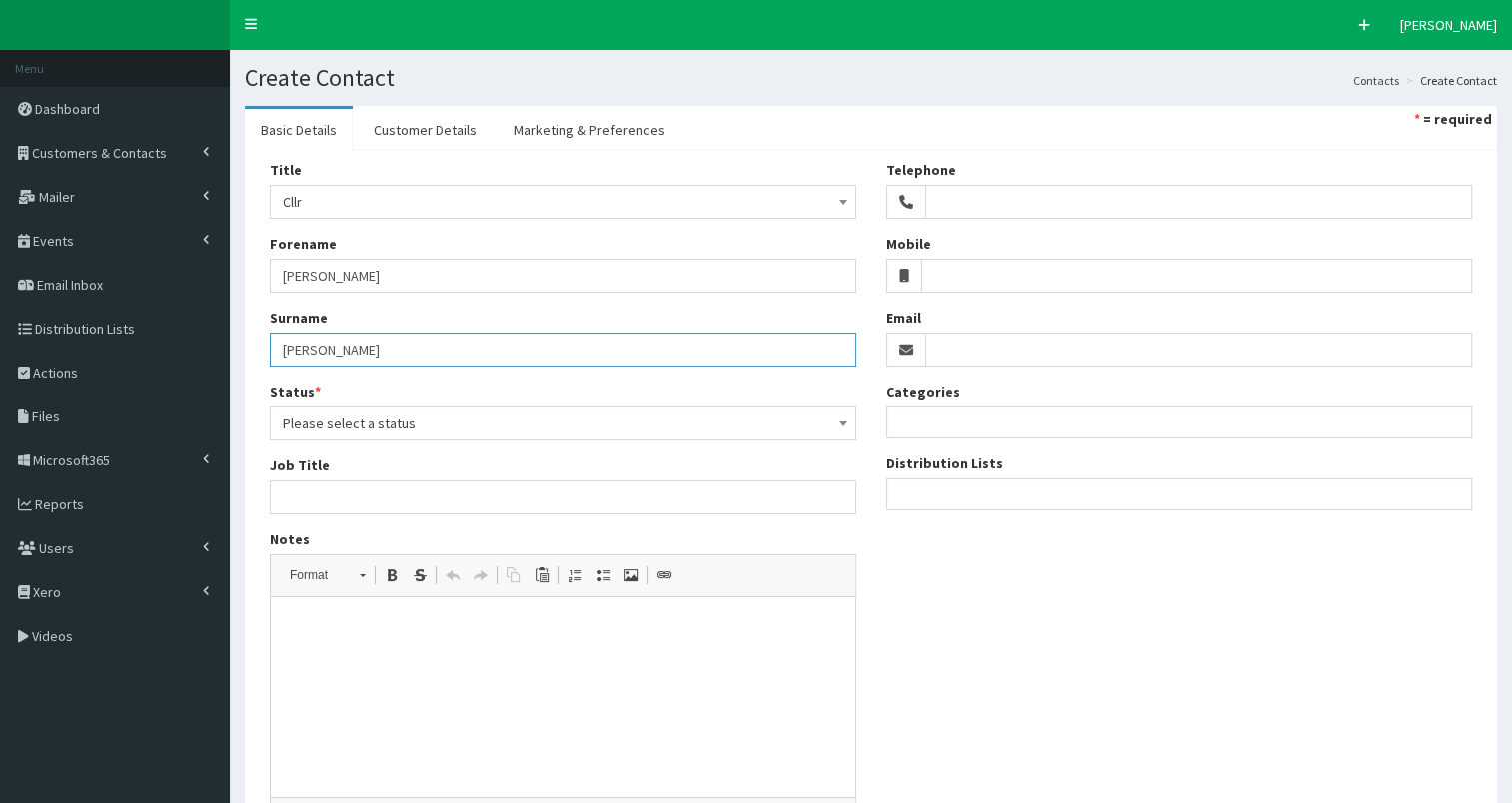 type on "Payne" 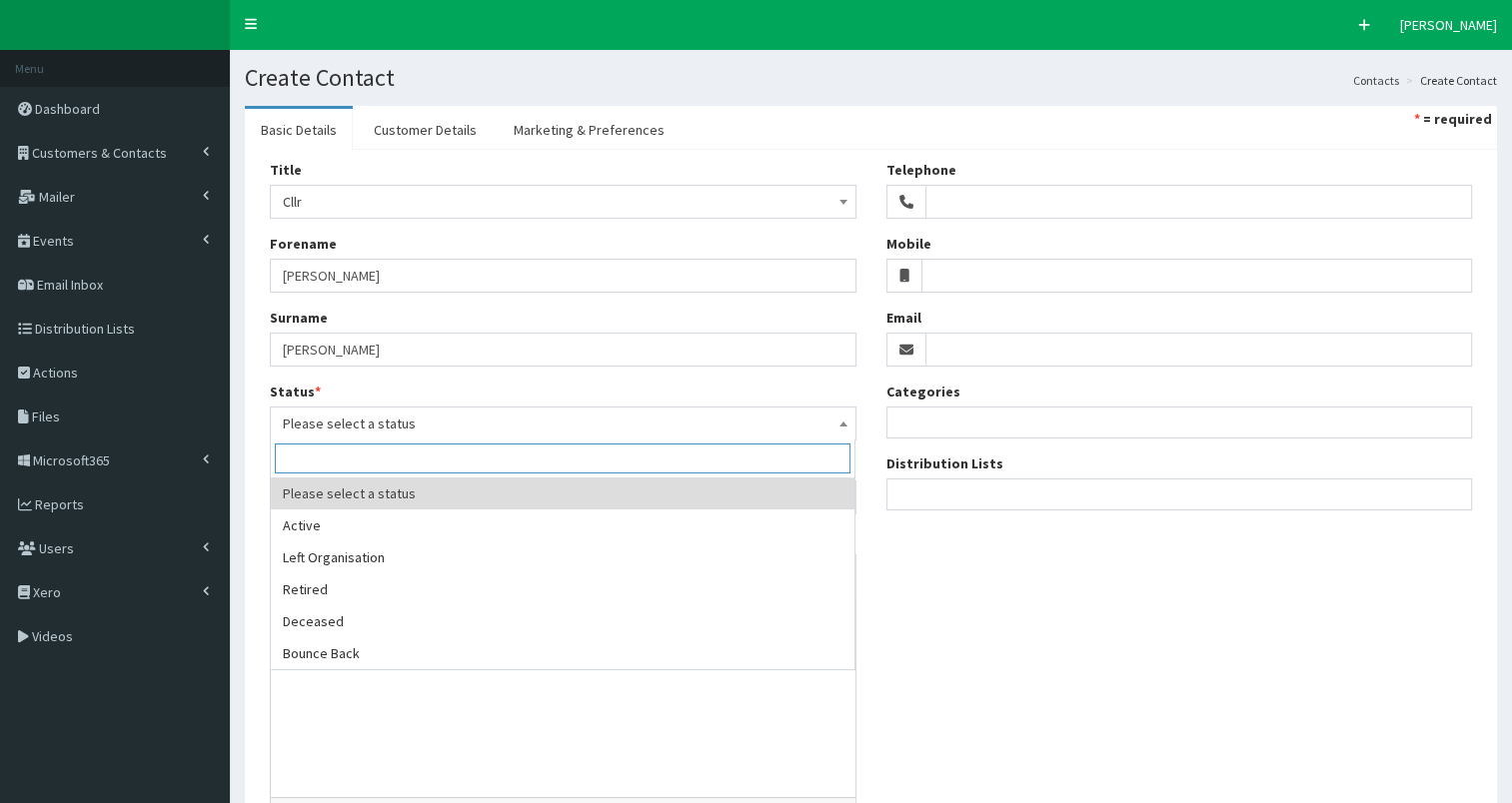 click on "Please select a status" at bounding box center (563, 423) 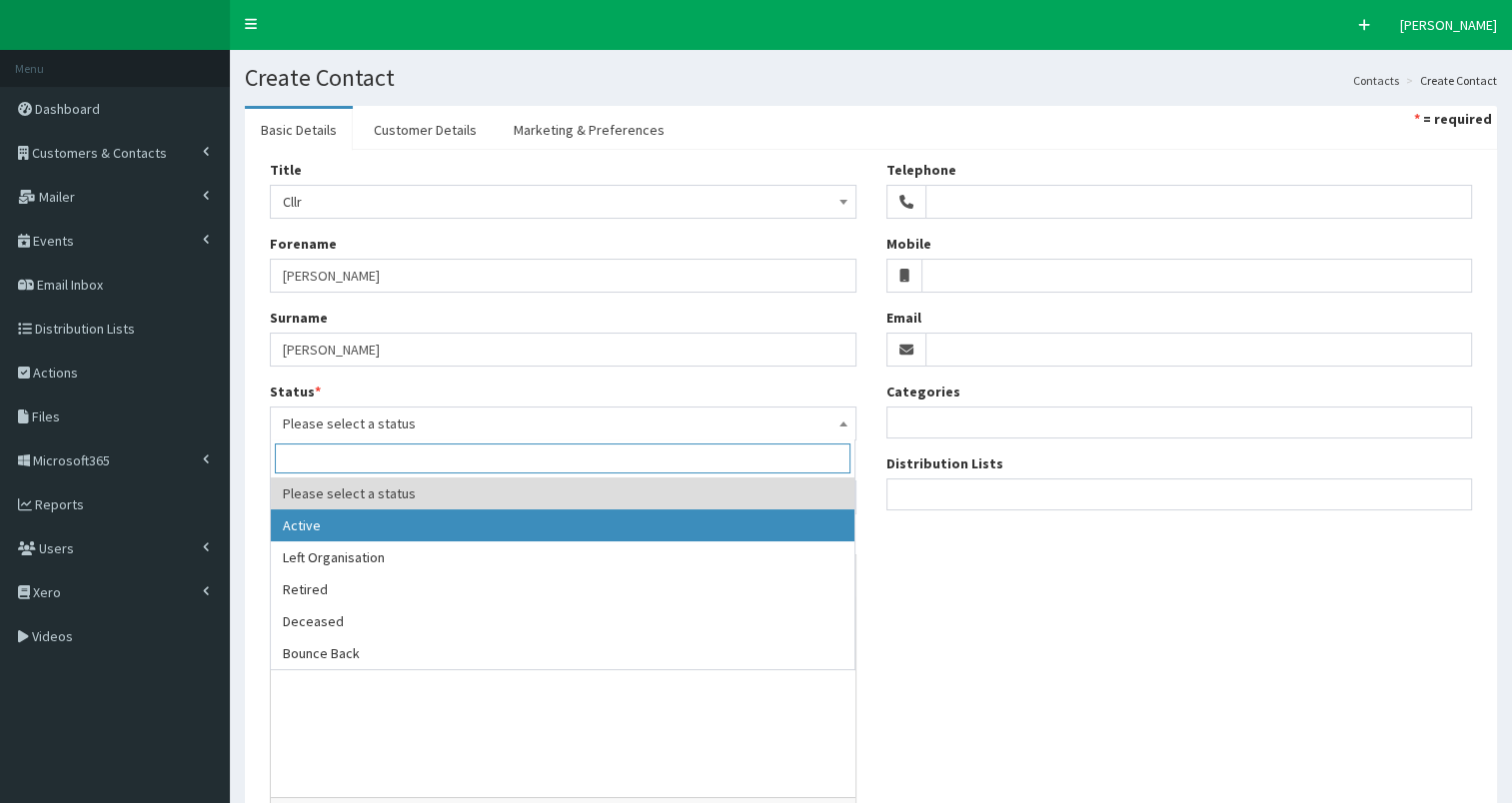 select on "1" 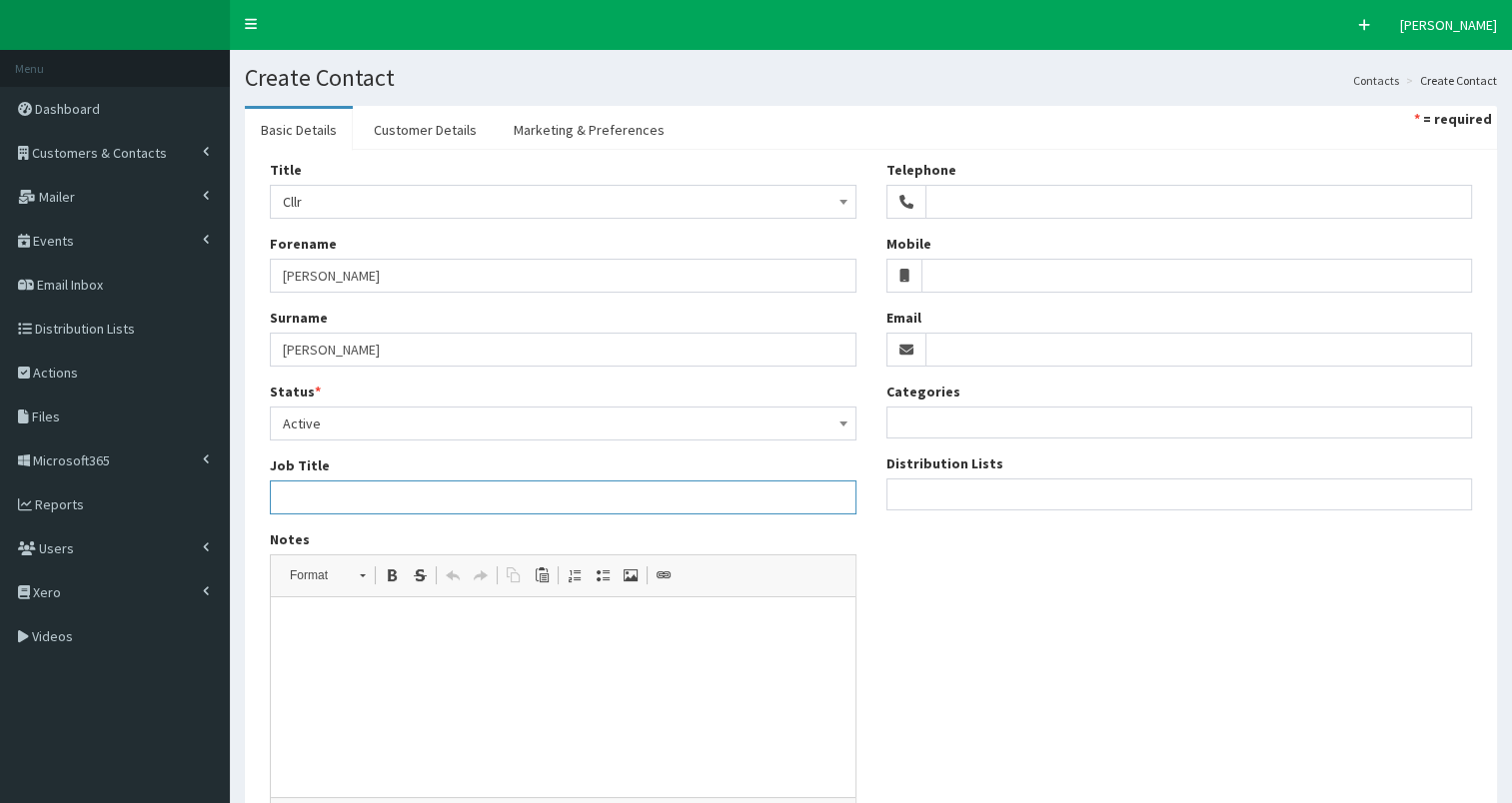 click on "Job Title" at bounding box center [563, 497] 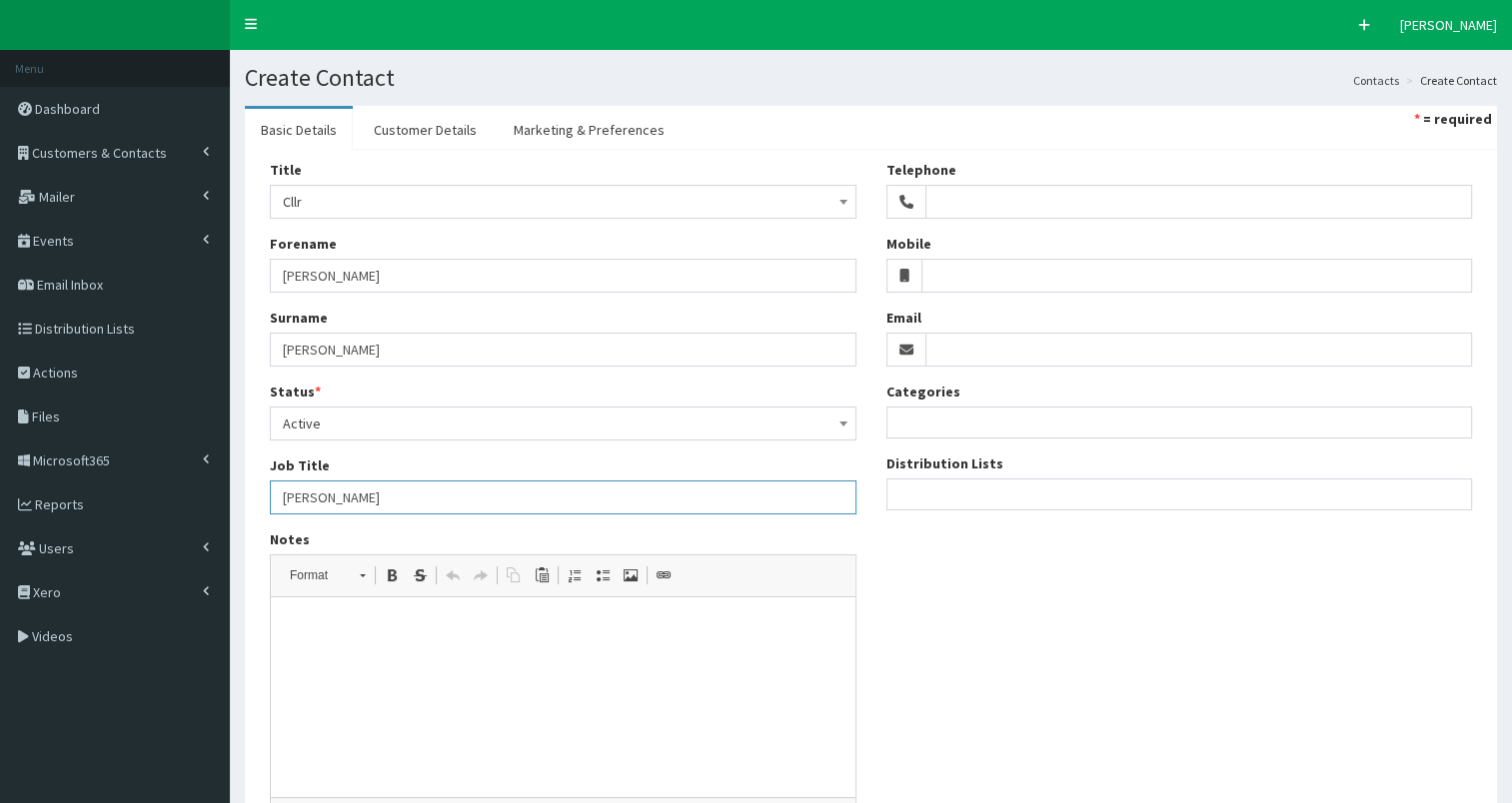 click on "Lord Nayor" at bounding box center (563, 497) 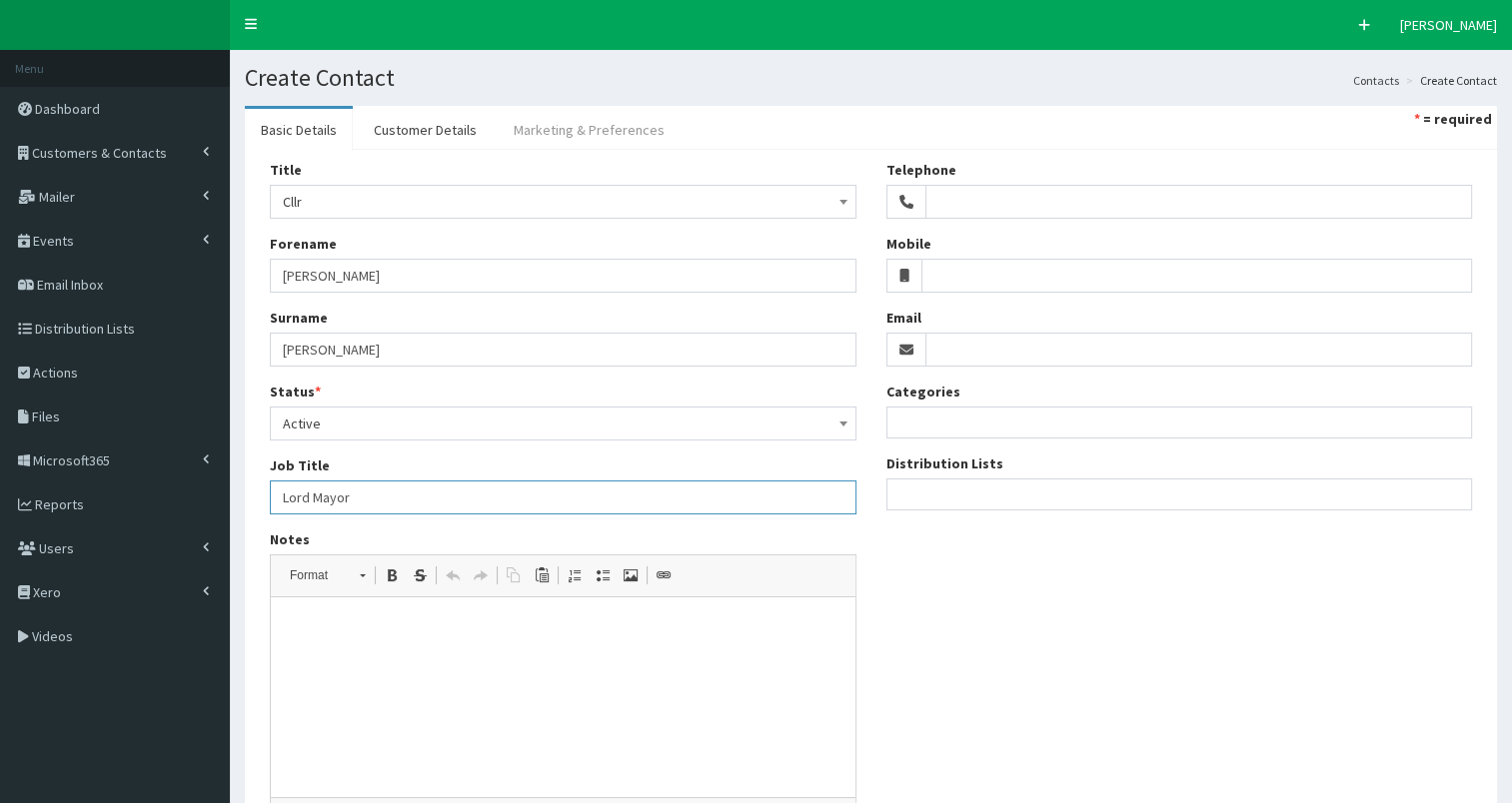 type on "Lord Mayor" 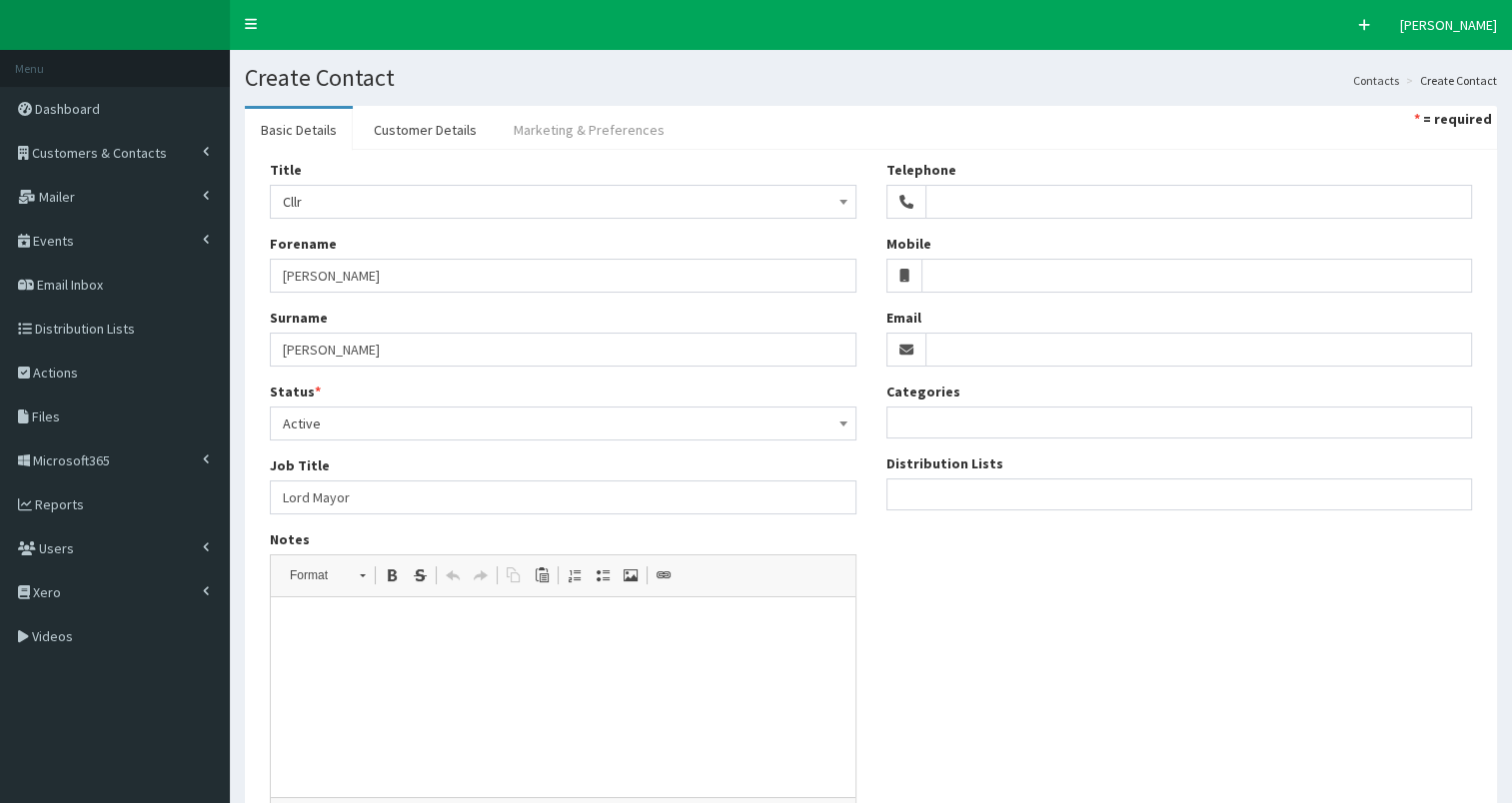 click on "Marketing & Preferences" at bounding box center (589, 130) 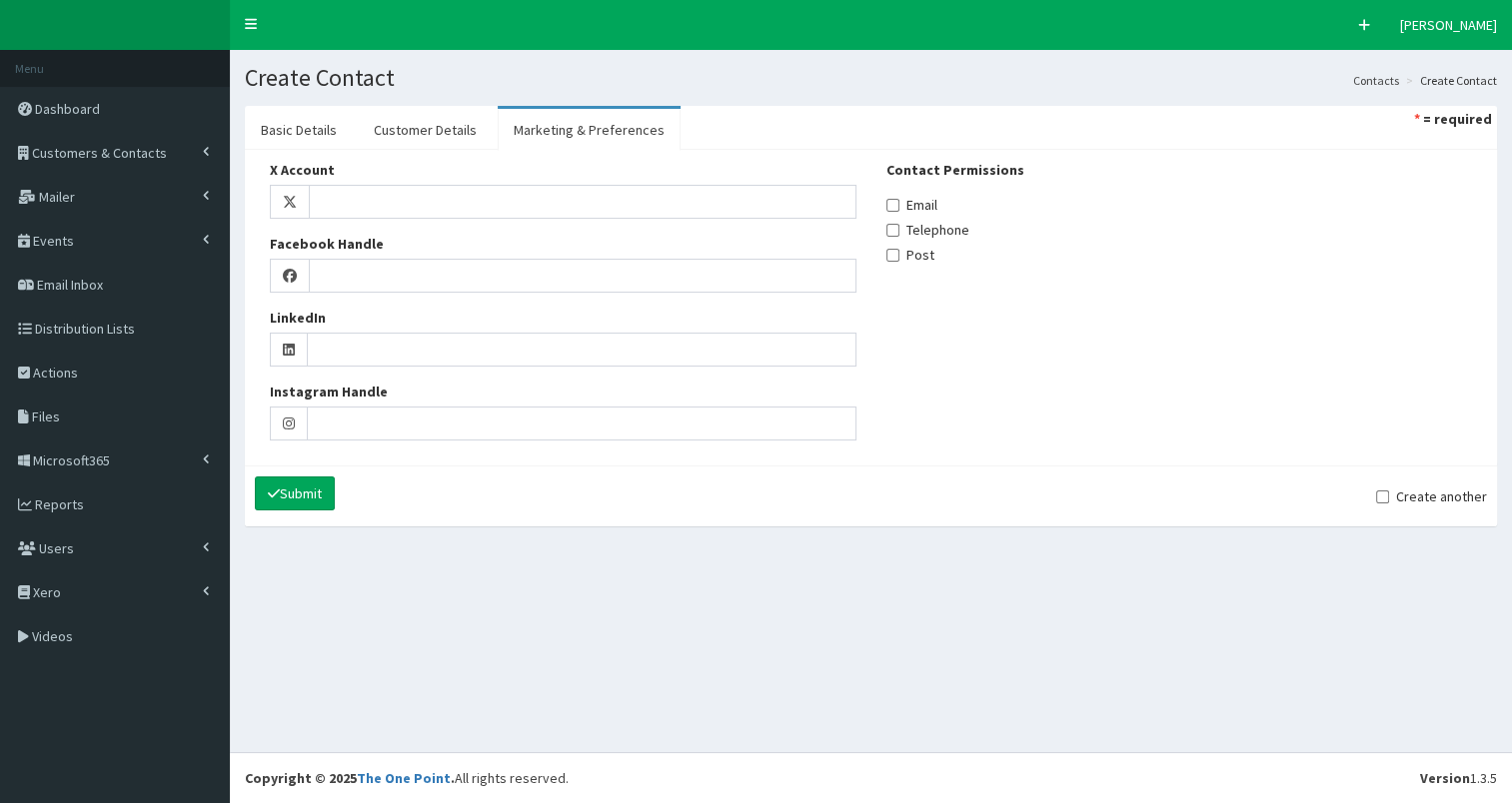 drag, startPoint x: 917, startPoint y: 205, endPoint x: 776, endPoint y: 198, distance: 141.17365 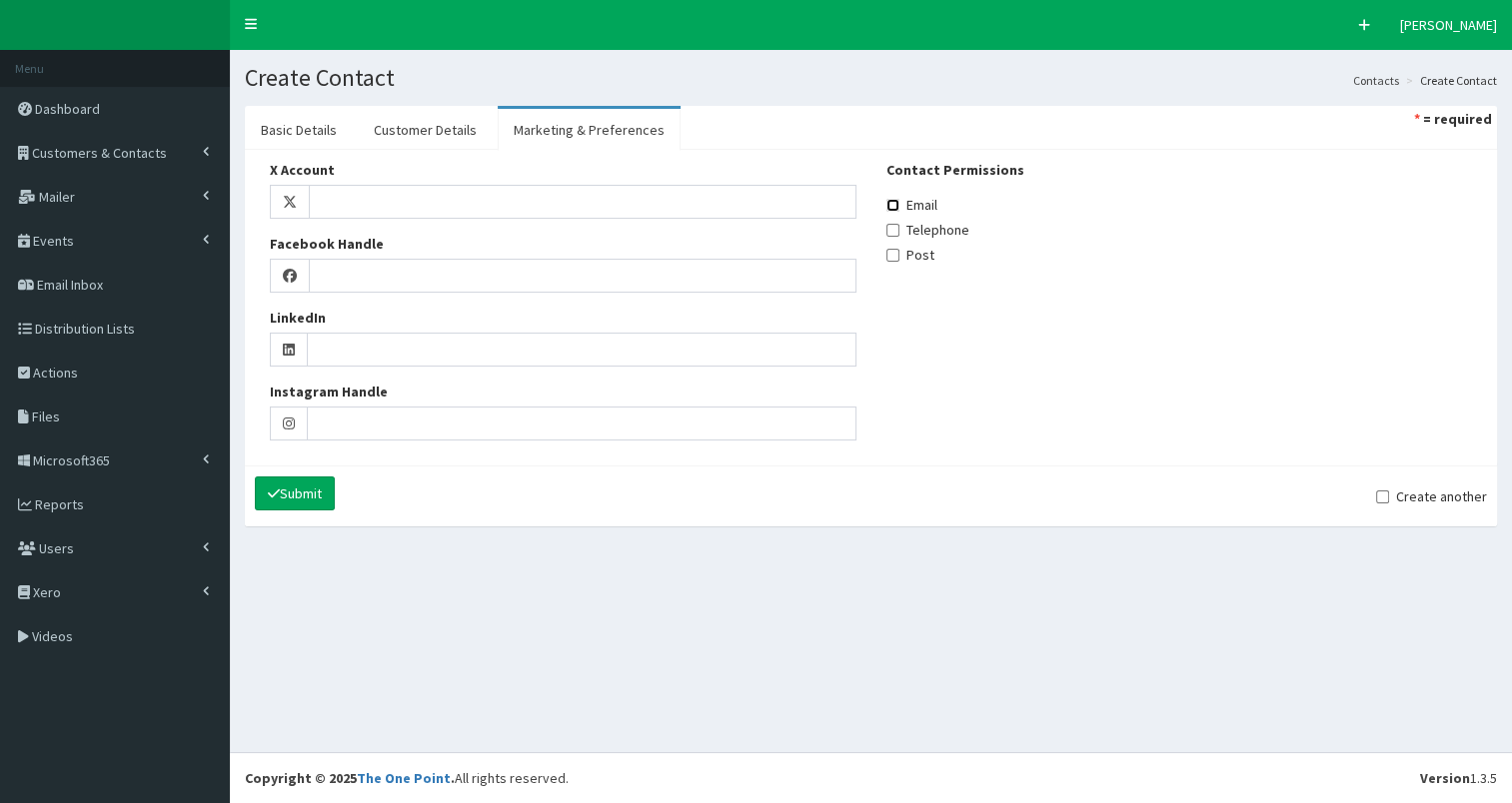 click on "Email" at bounding box center (892, 205) 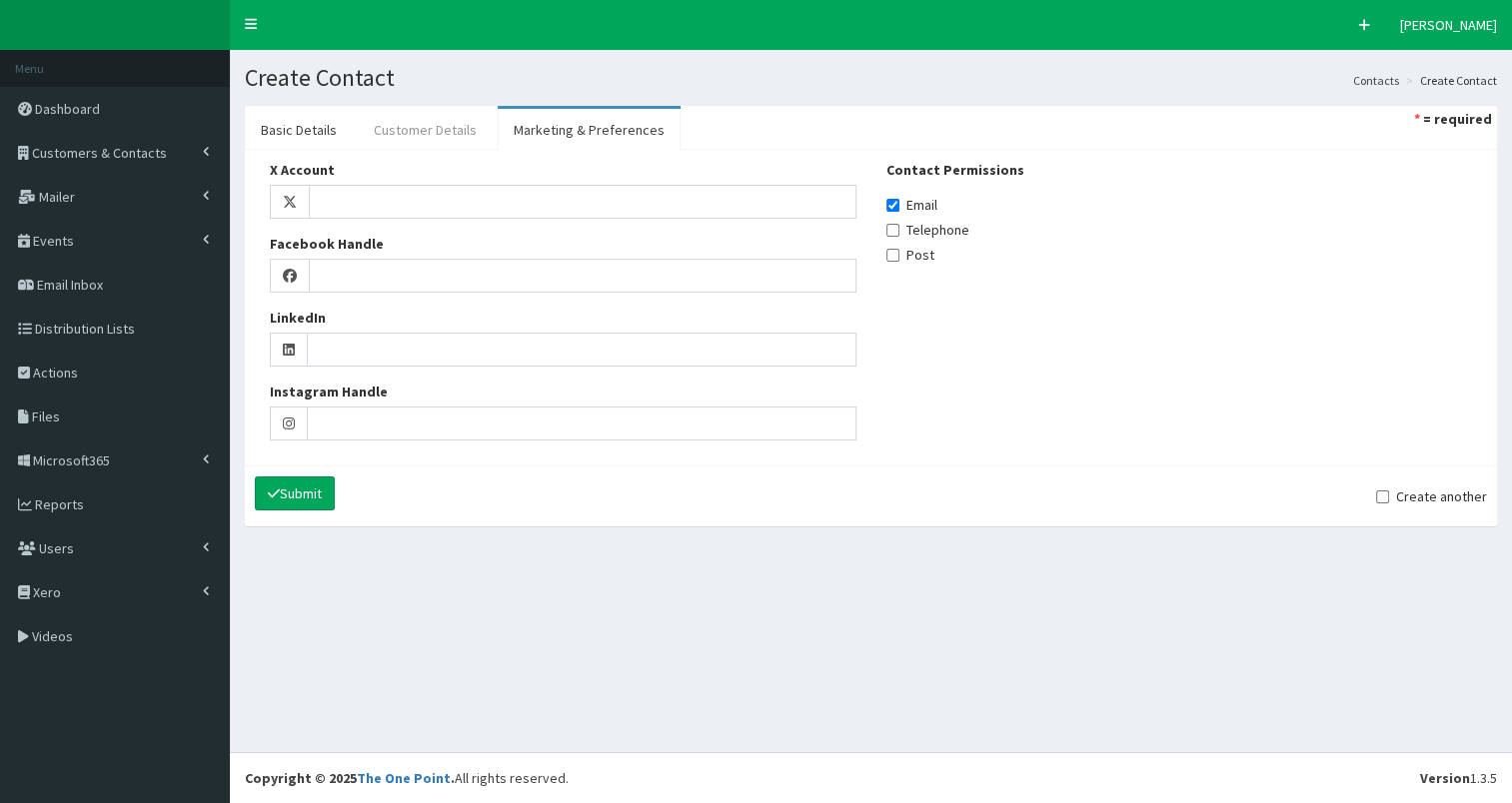 click on "Customer Details" at bounding box center [425, 130] 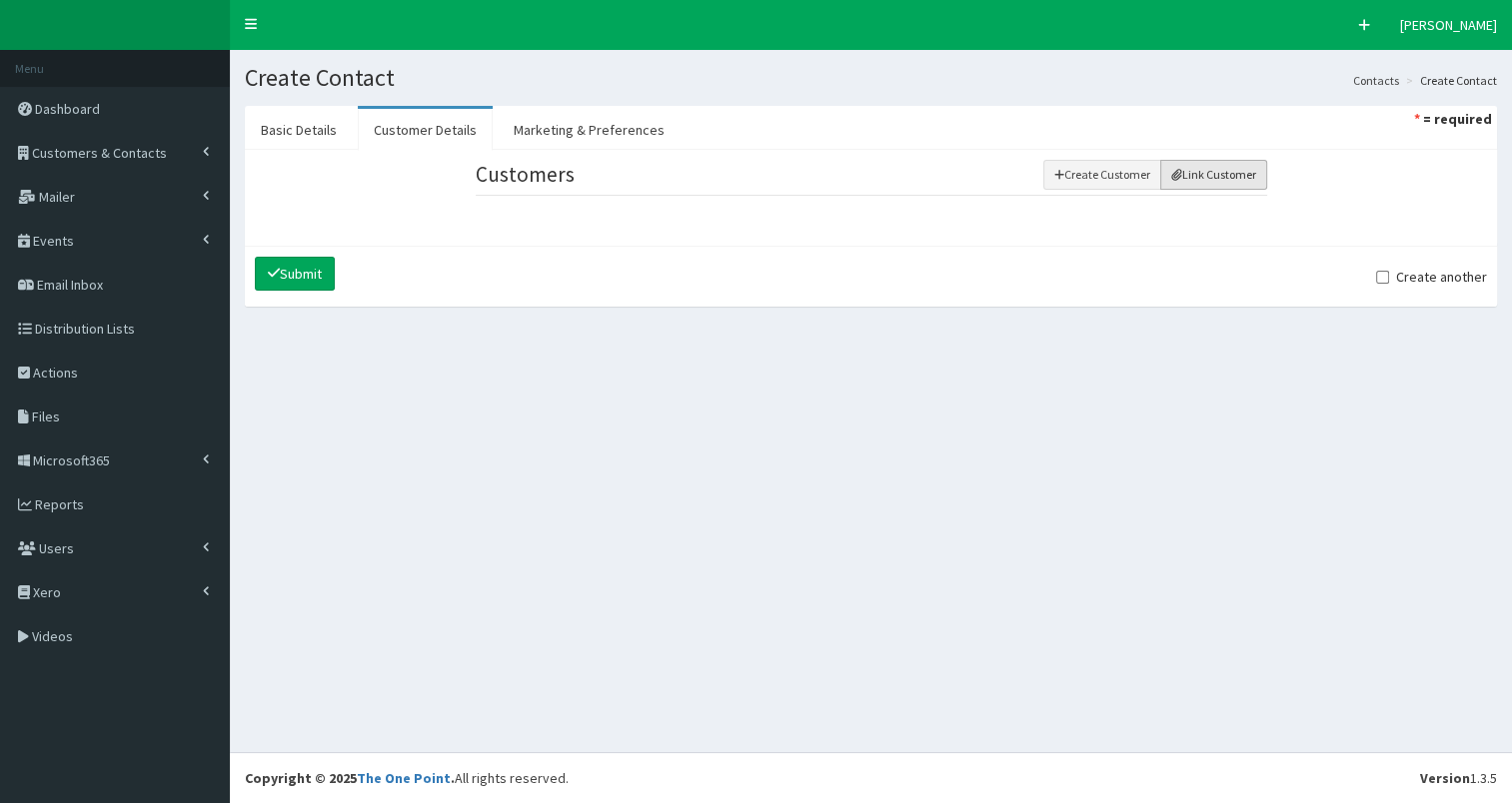 click on "Link Customer" at bounding box center [1213, 175] 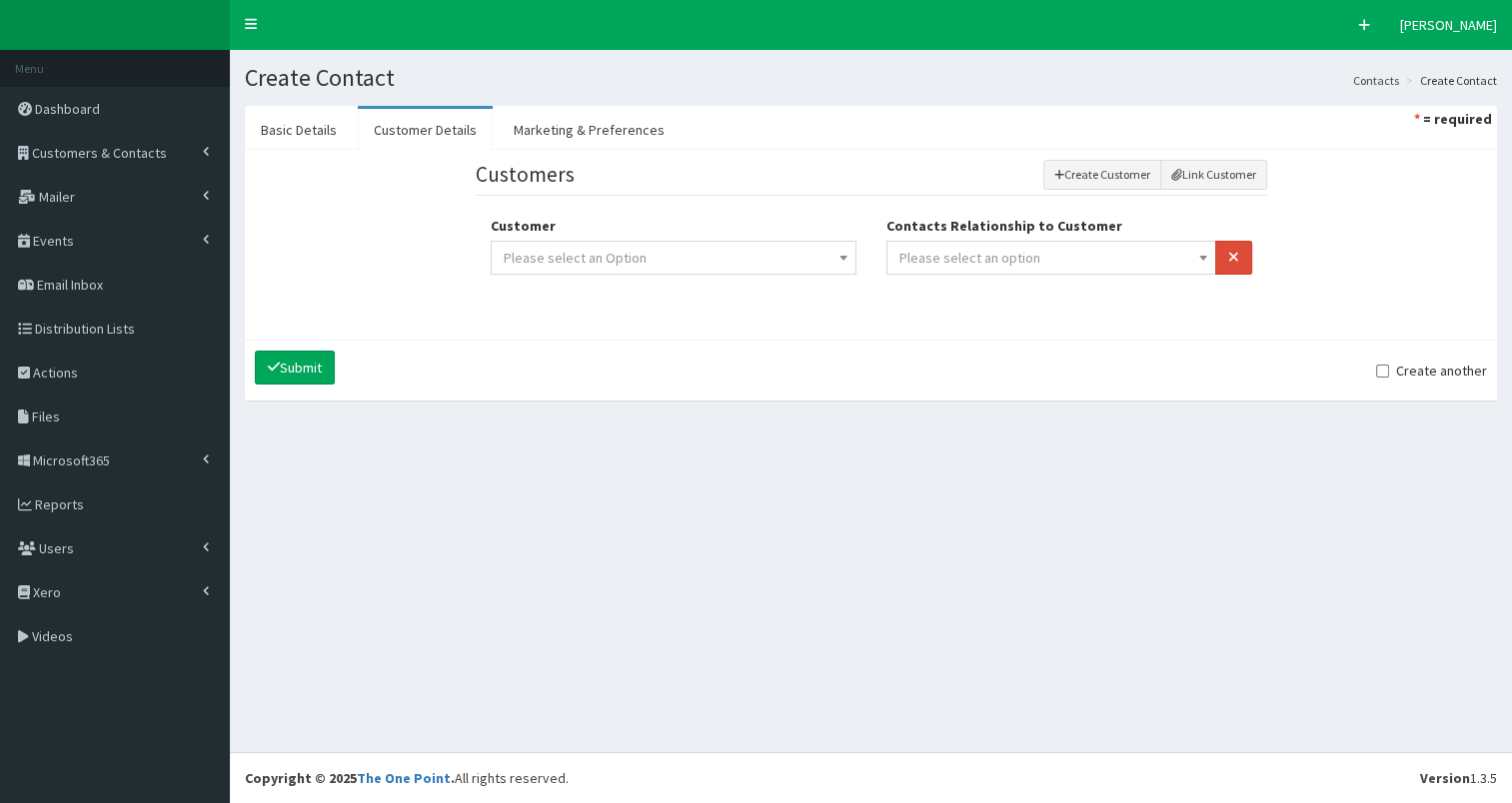 click on "Please select an option" at bounding box center [1051, 258] 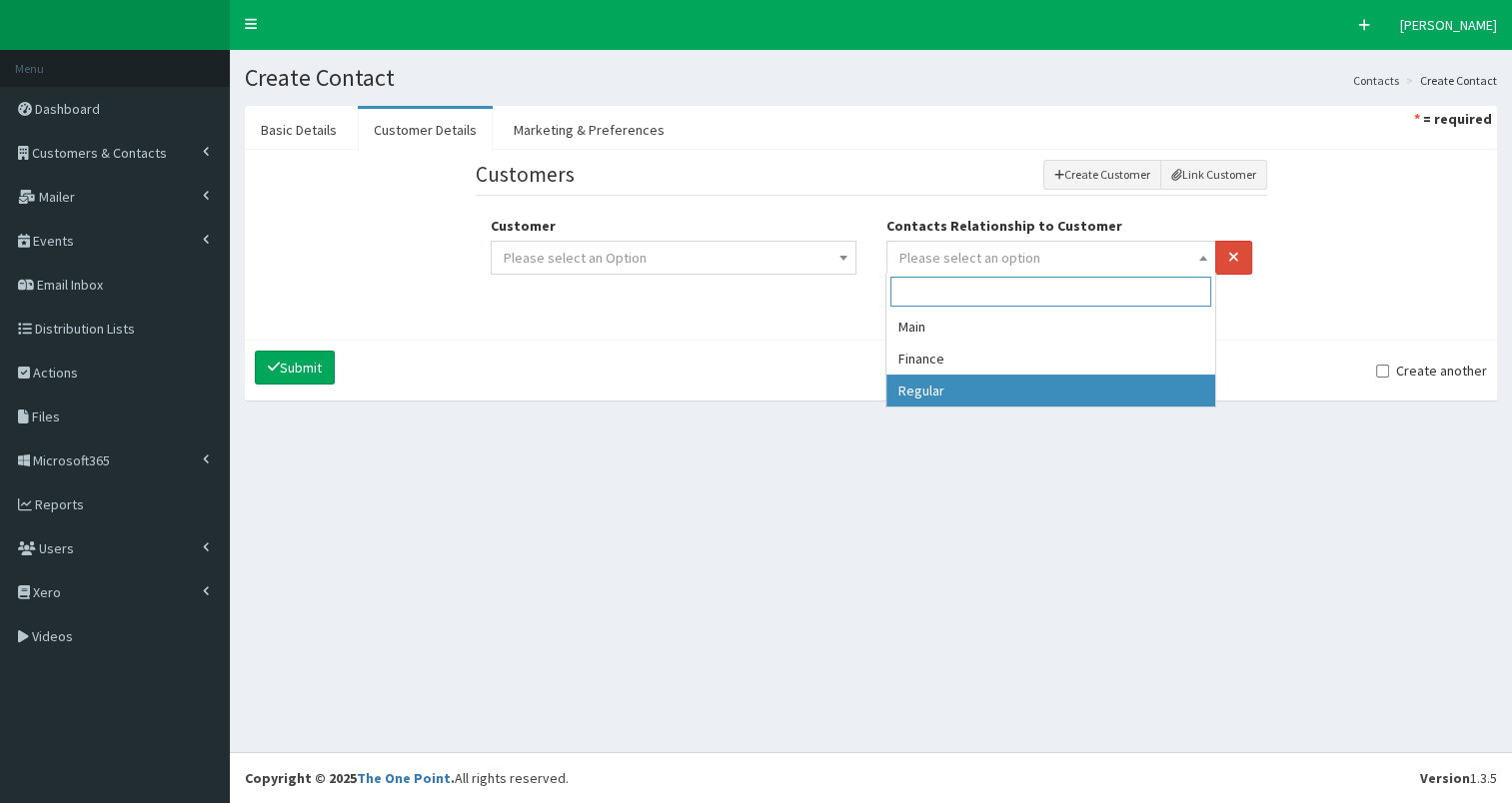 select on "3" 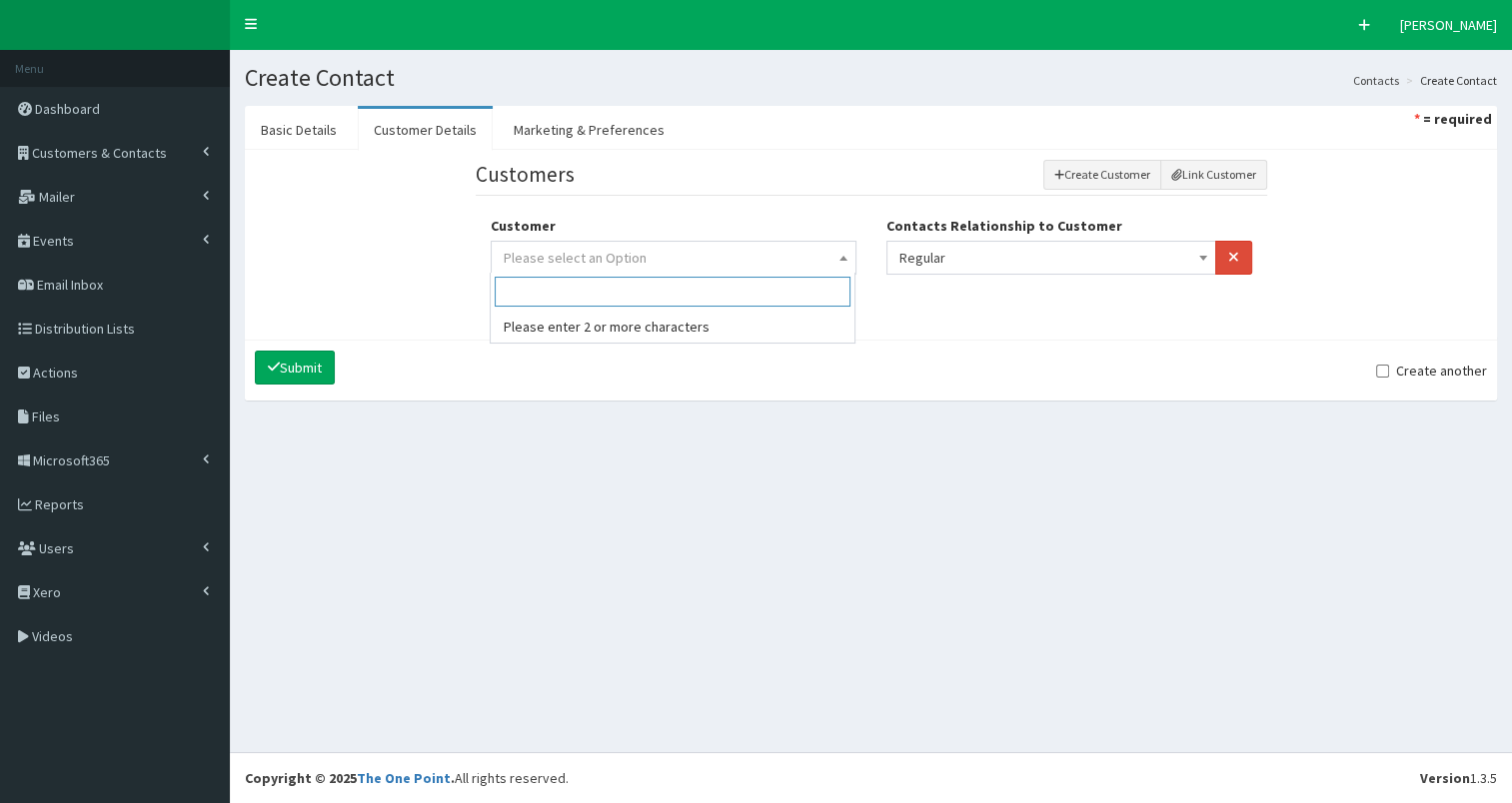 click on "Please select an Option" at bounding box center (674, 258) 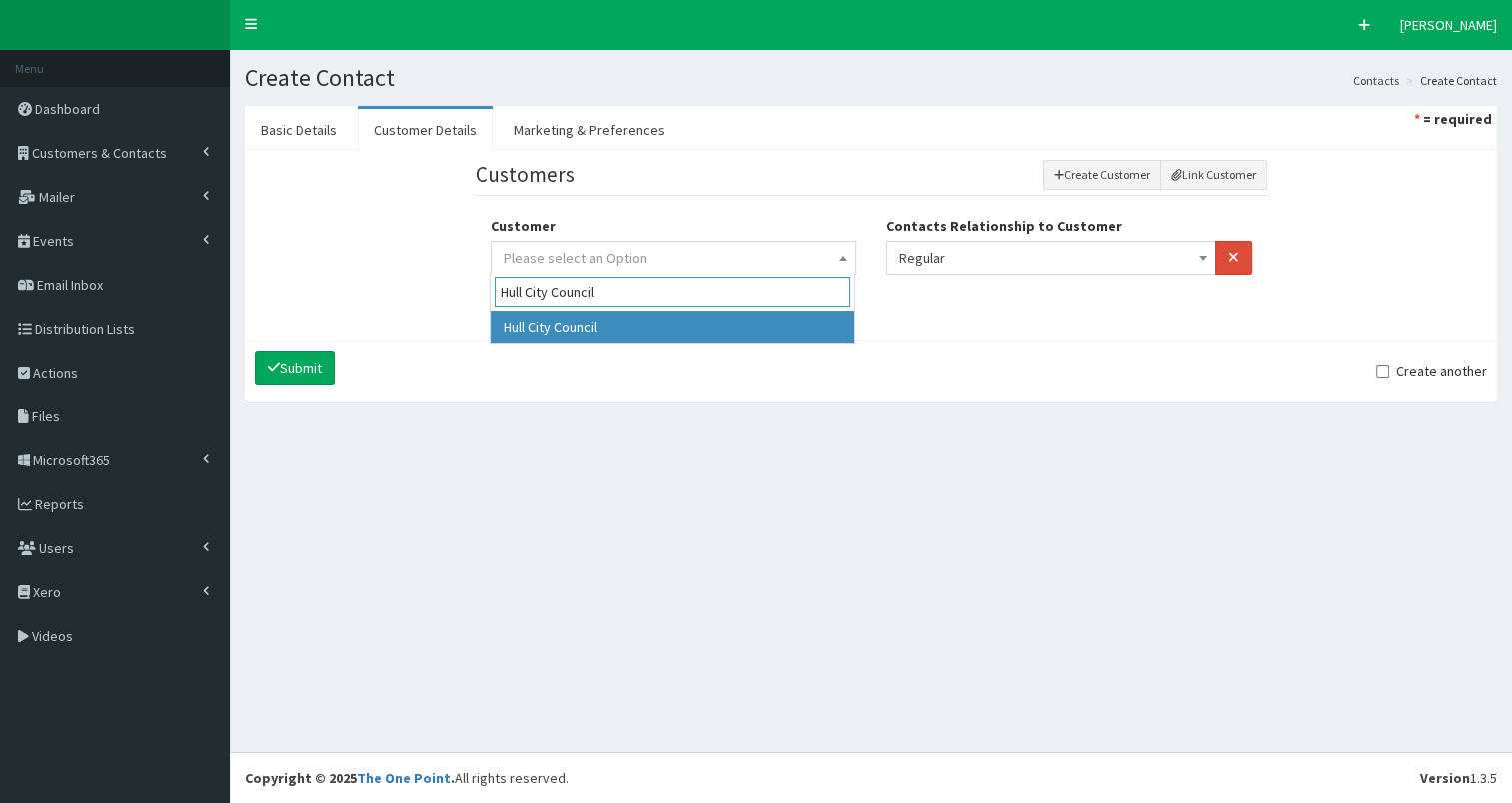 type on "Hull City Council" 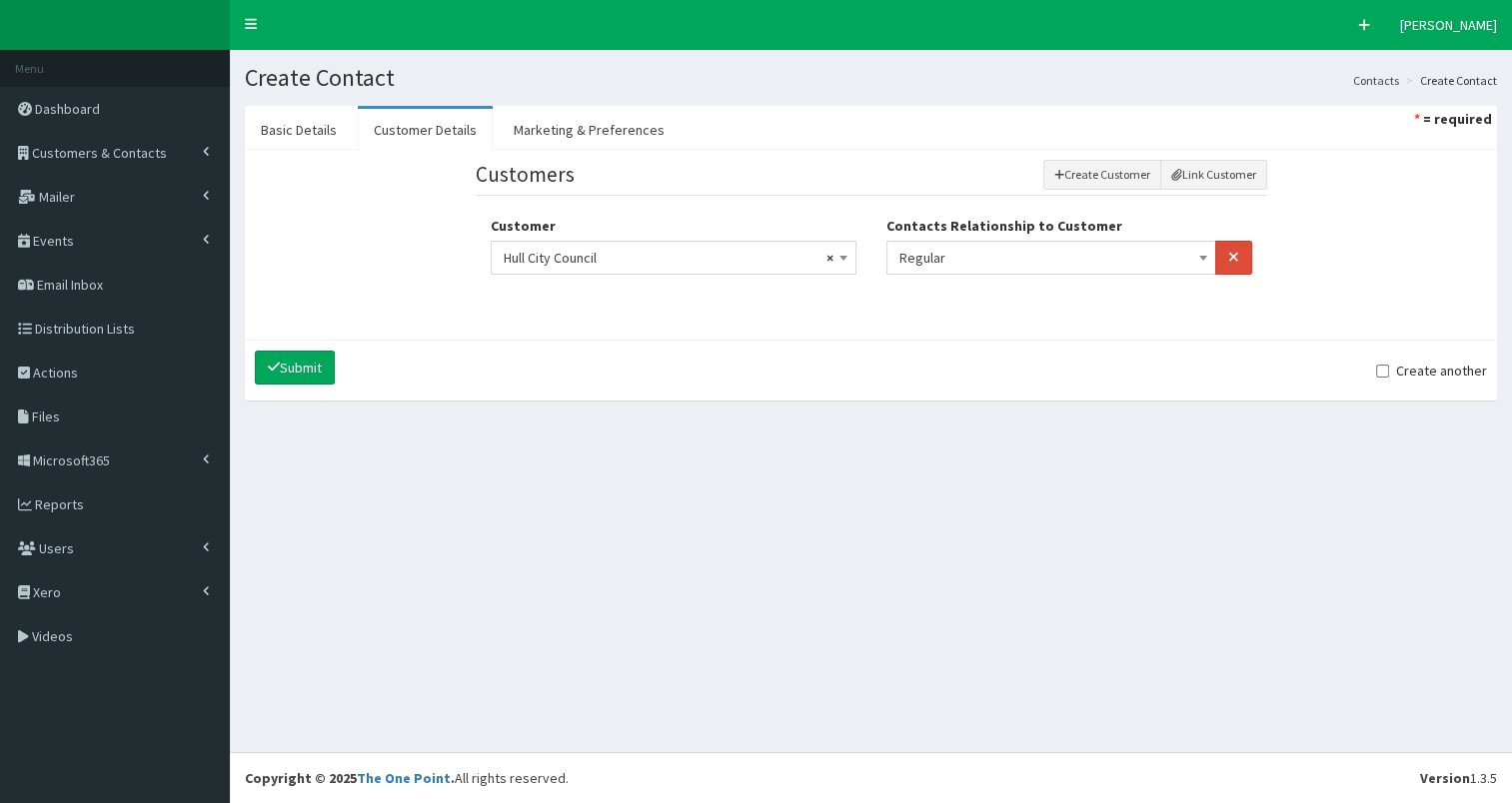 select on "324" 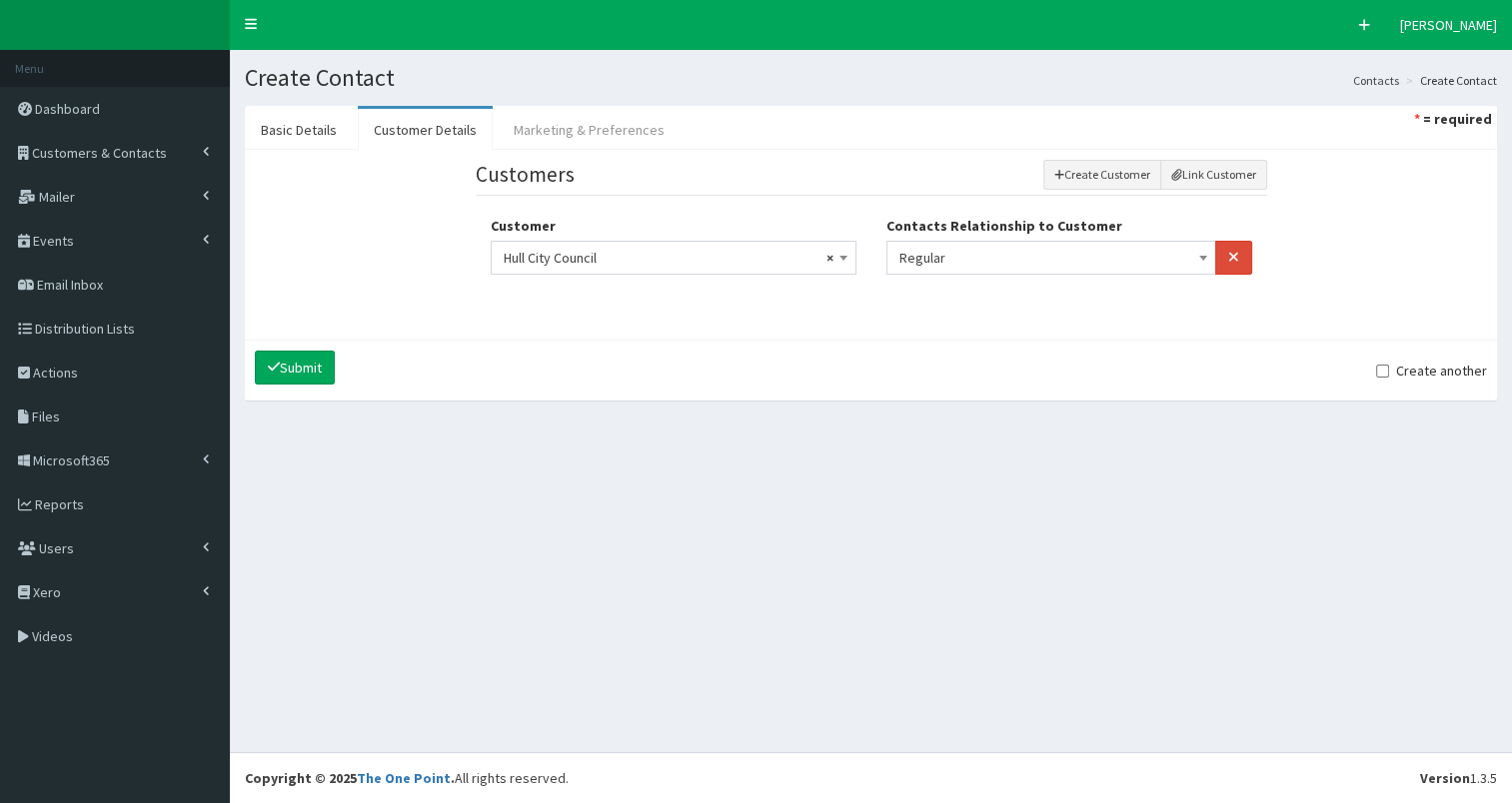 click on "Marketing & Preferences" at bounding box center [589, 130] 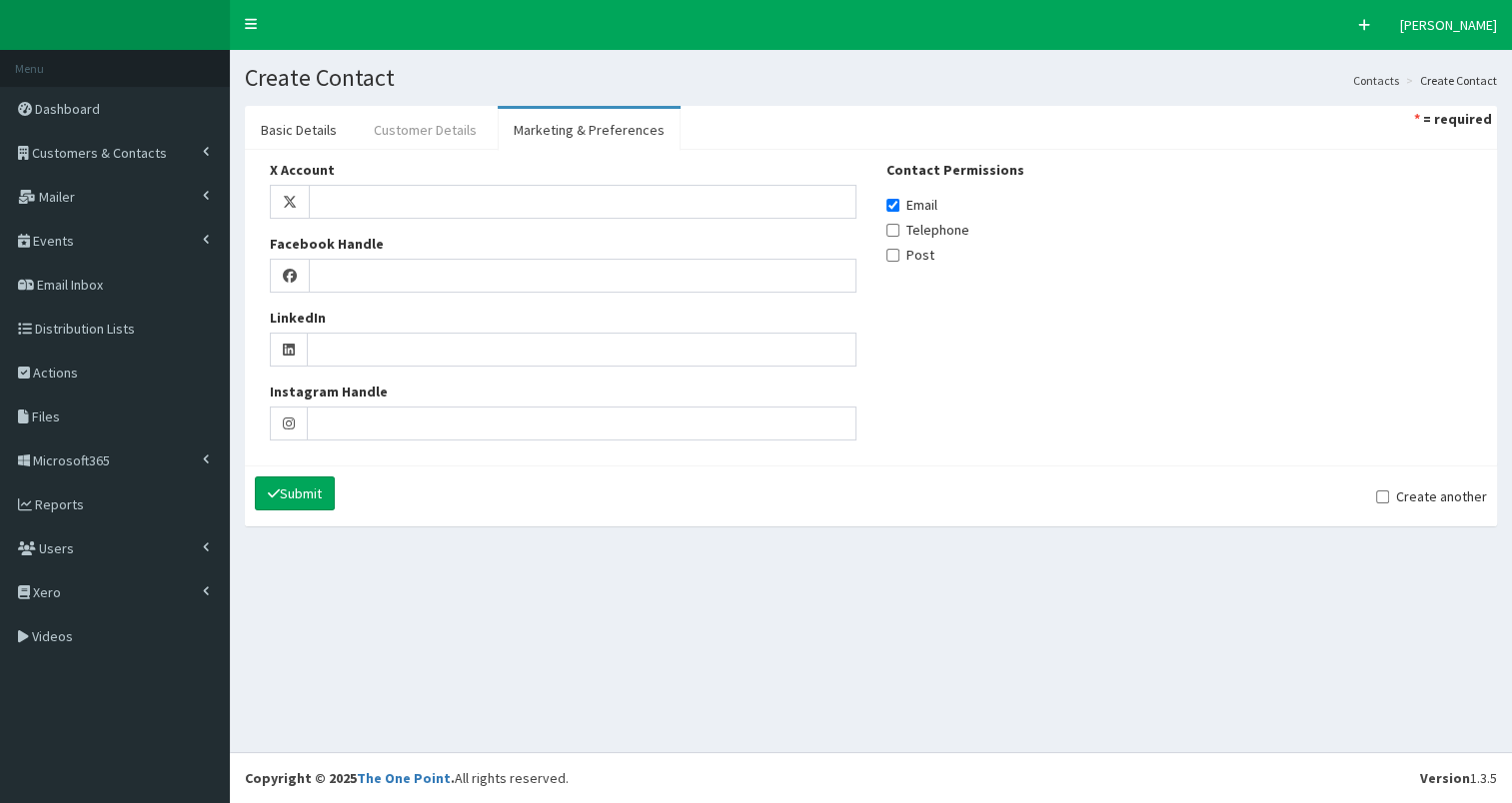 click on "Customer Details" at bounding box center [425, 130] 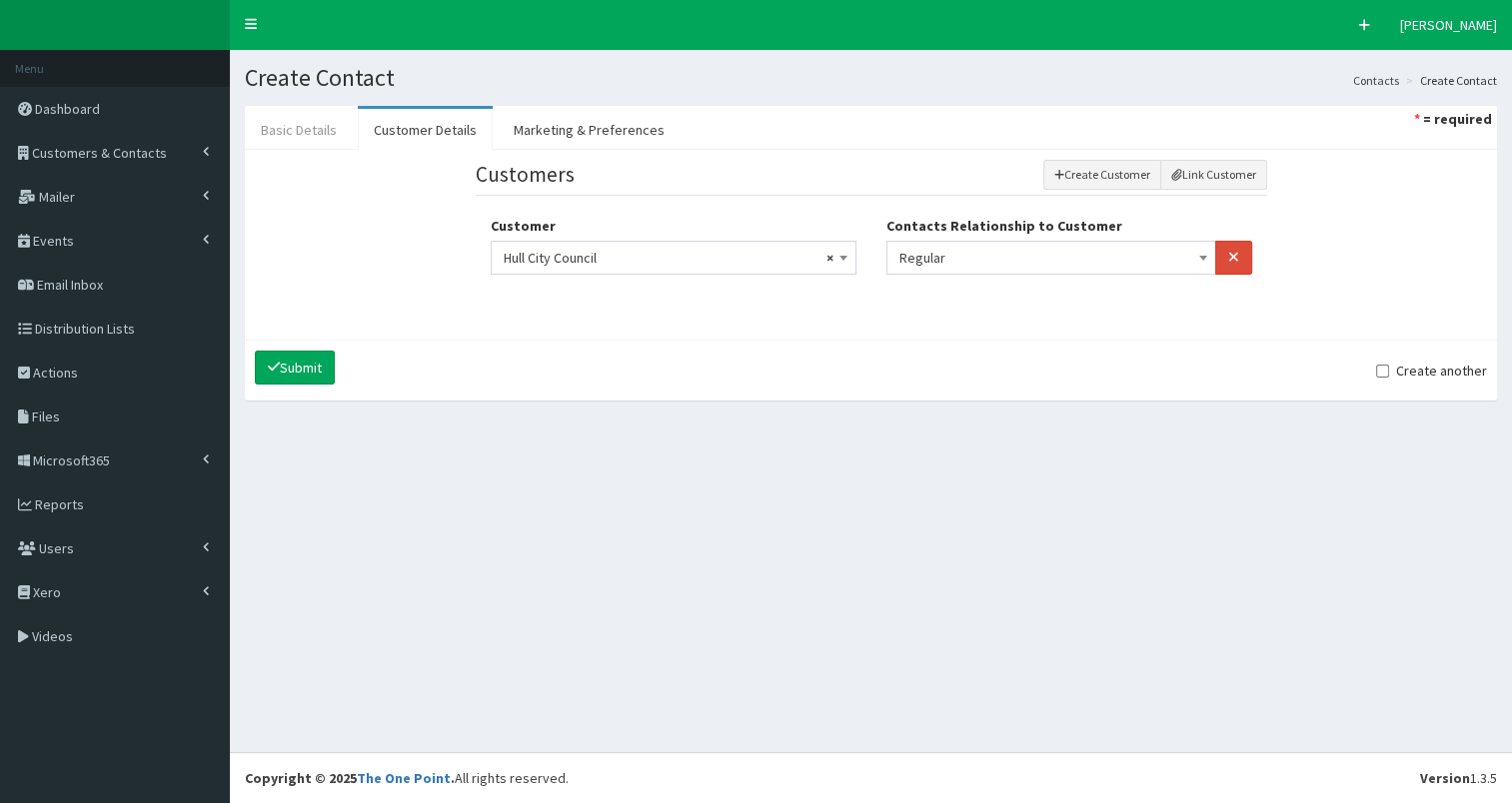 click on "Basic Details" at bounding box center [299, 130] 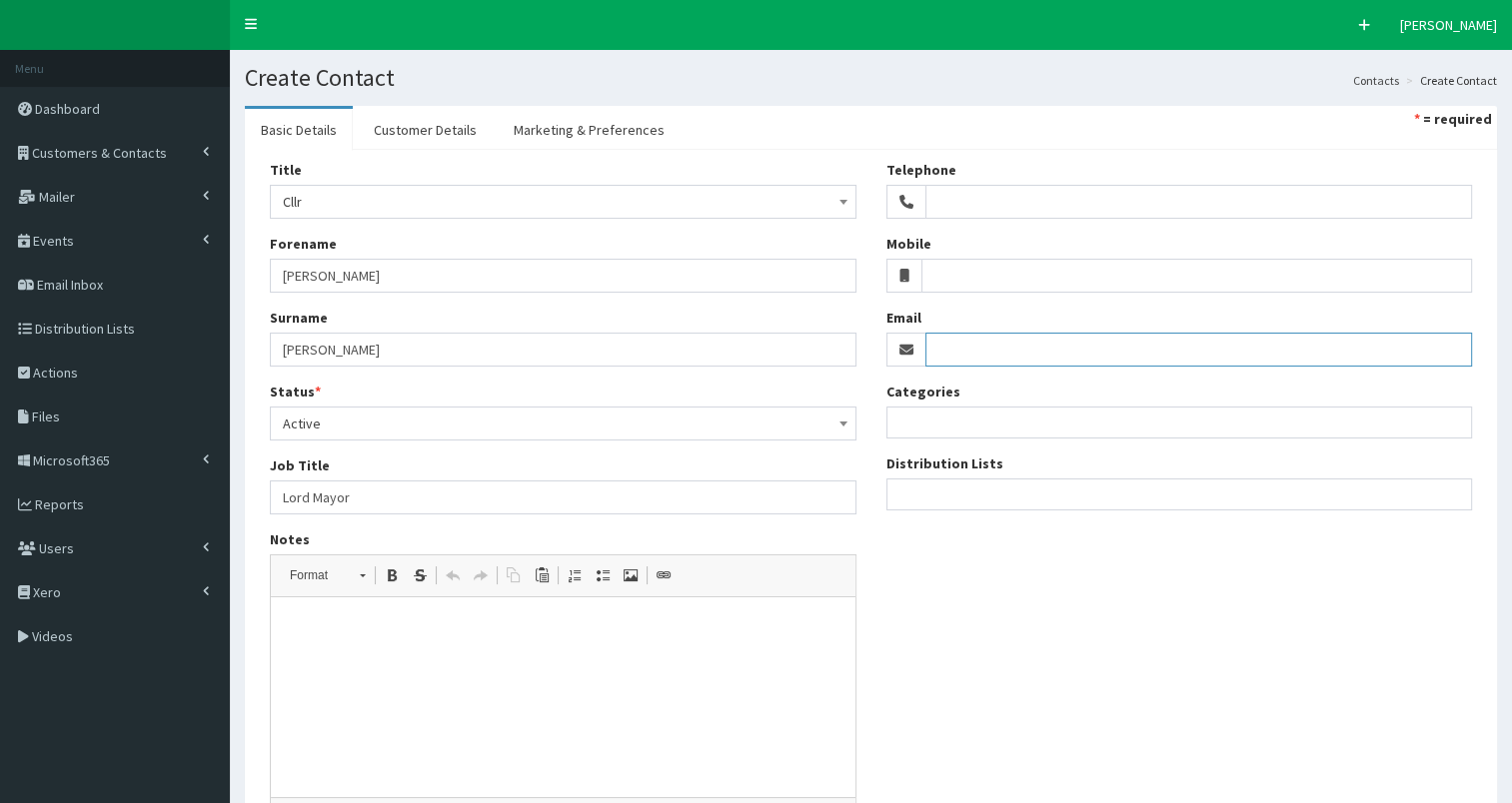 click on "Email" at bounding box center (1199, 350) 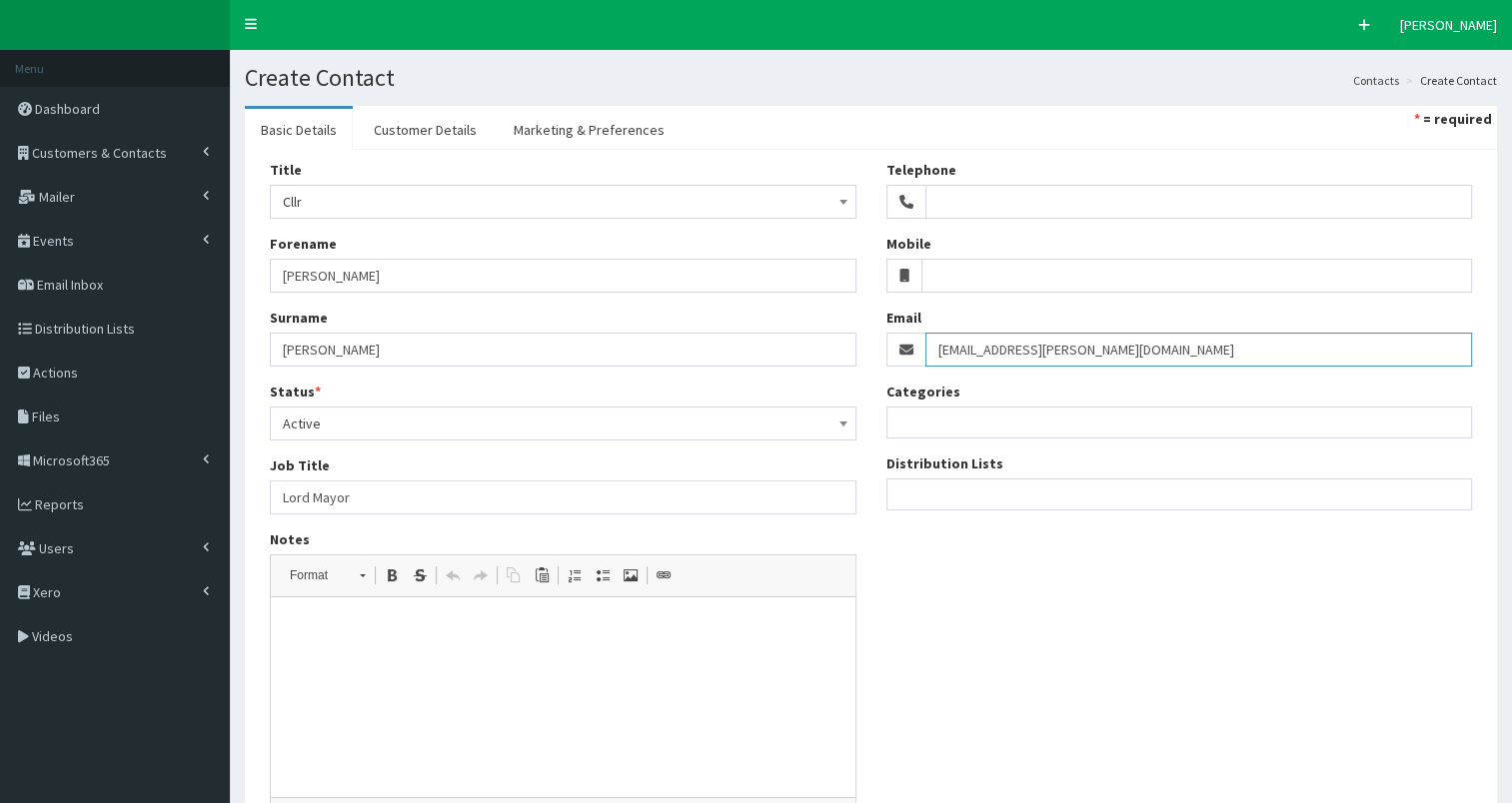 click on "councillor.ross@hullcc.gov.uk" at bounding box center (1199, 350) 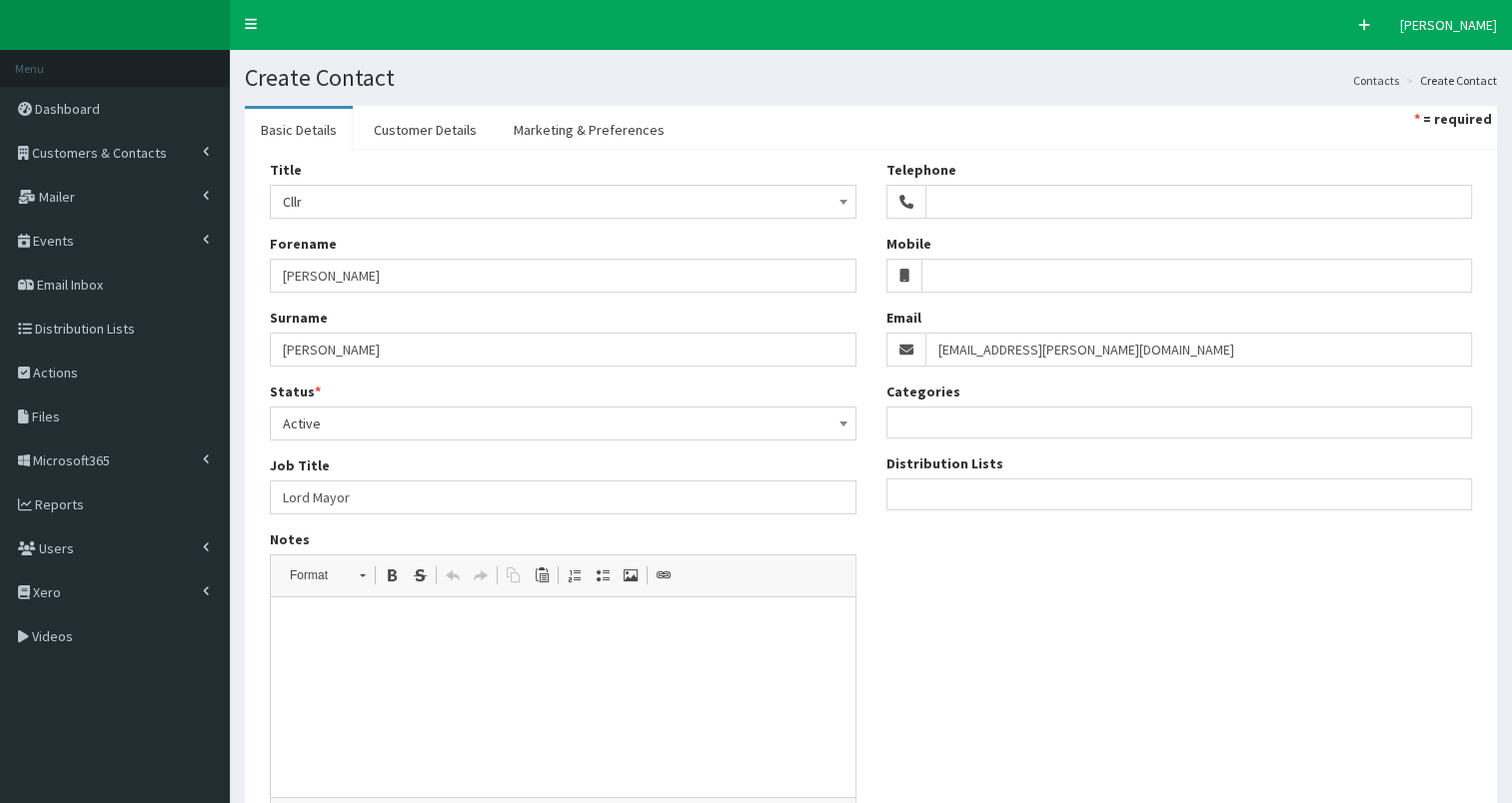 drag, startPoint x: 503, startPoint y: 729, endPoint x: 638, endPoint y: 694, distance: 139.46326 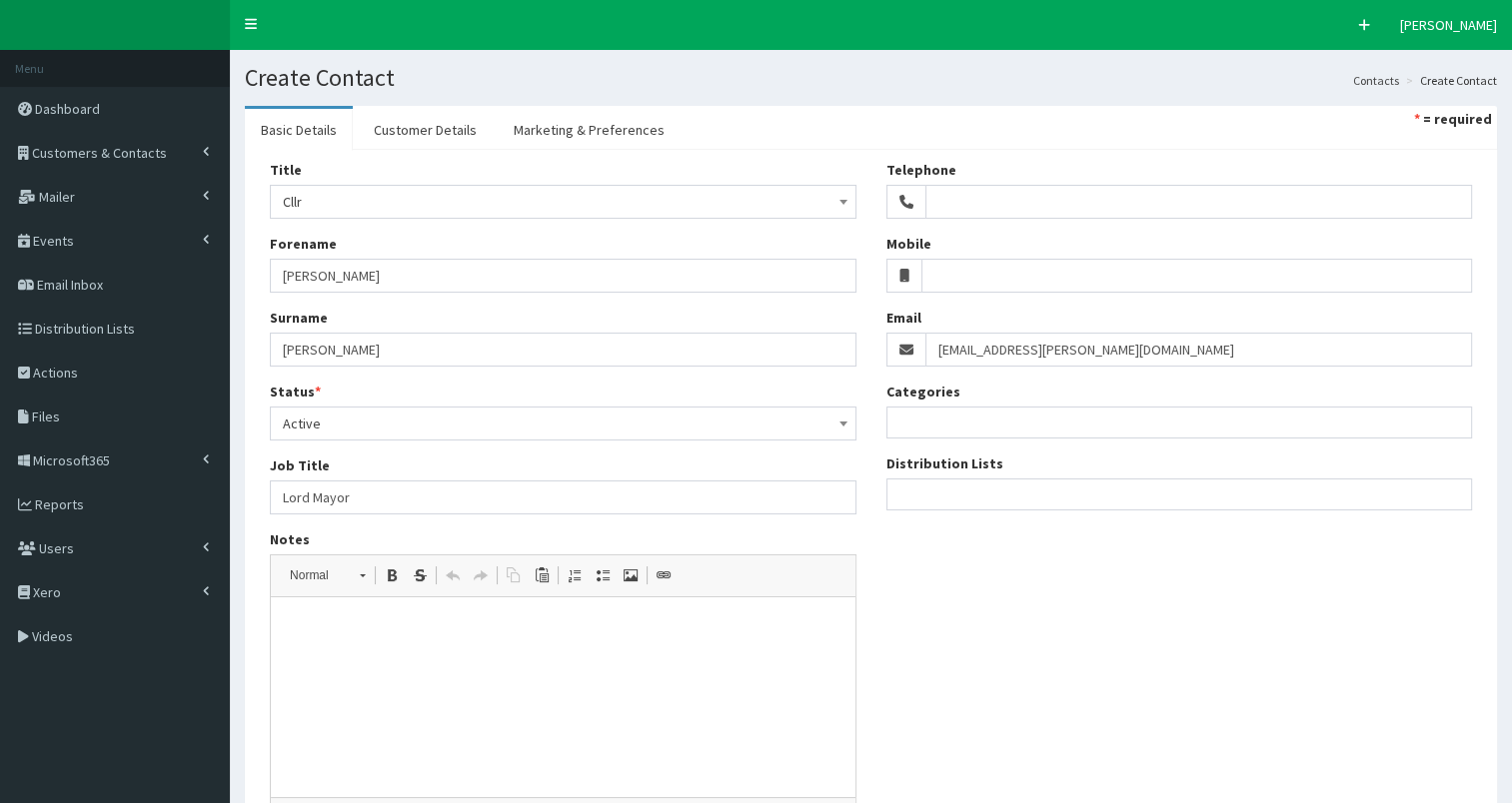 scroll, scrollTop: 192, scrollLeft: 0, axis: vertical 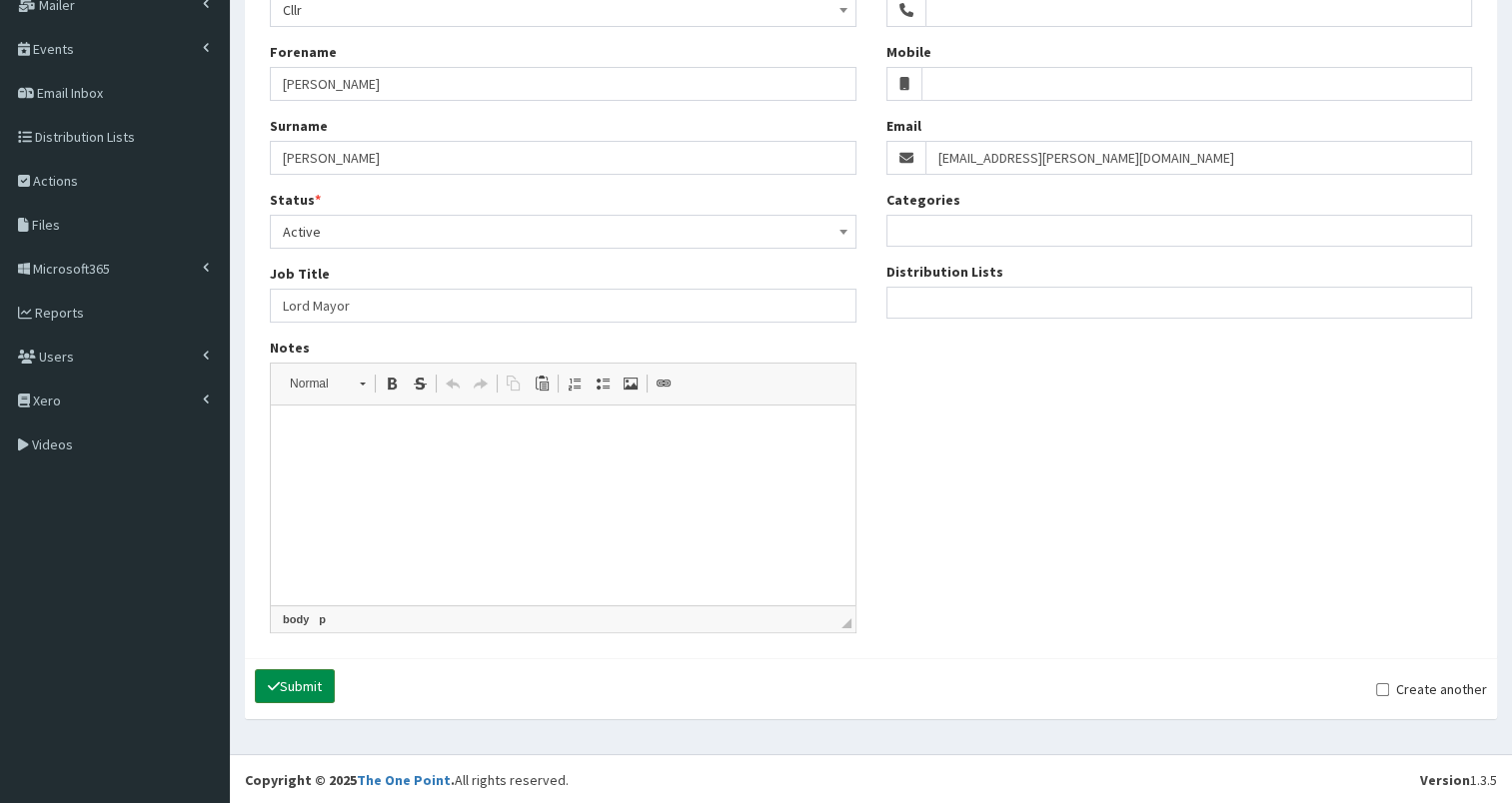 click on "Submit" at bounding box center (295, 686) 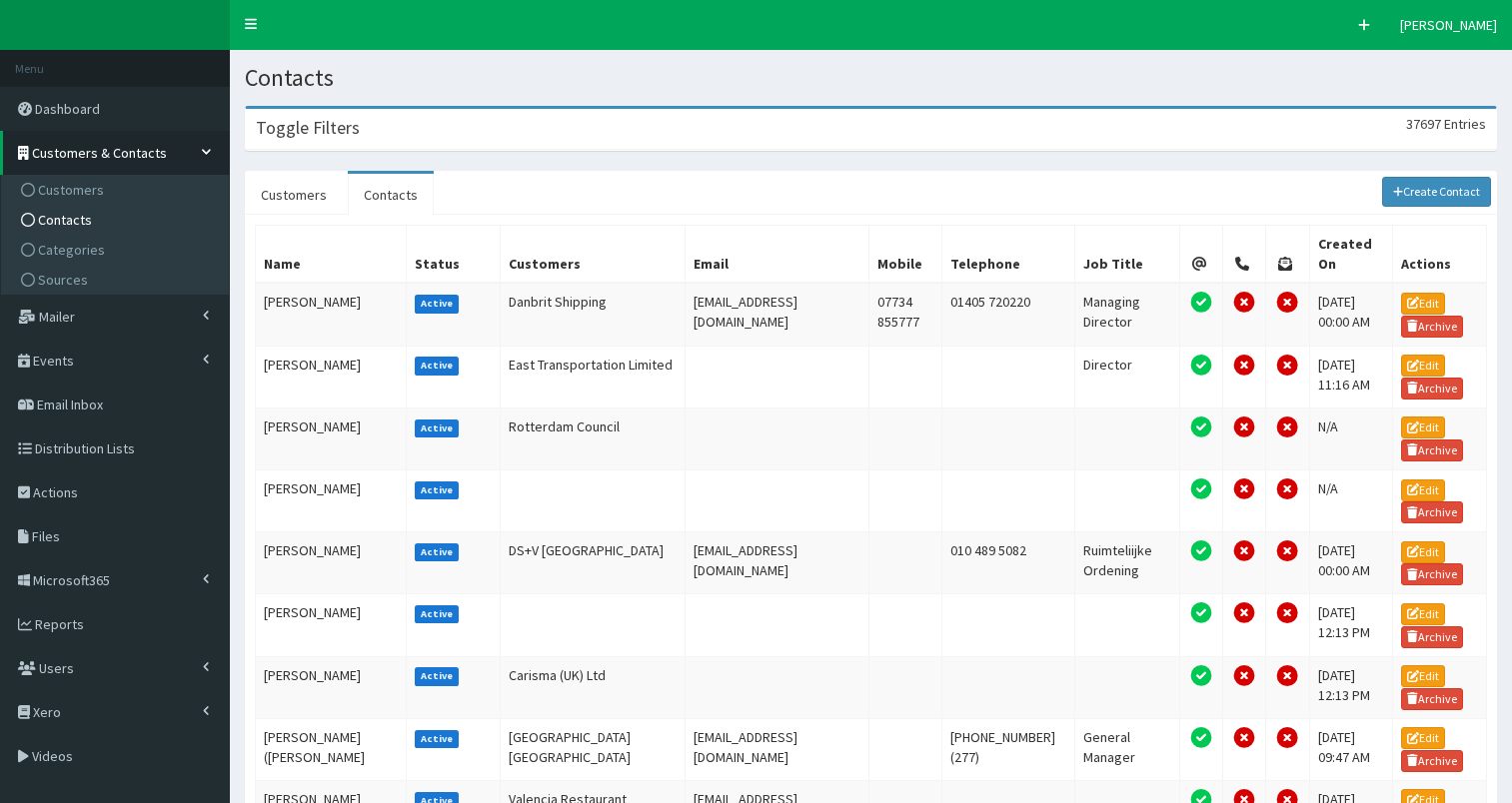 scroll, scrollTop: 0, scrollLeft: 0, axis: both 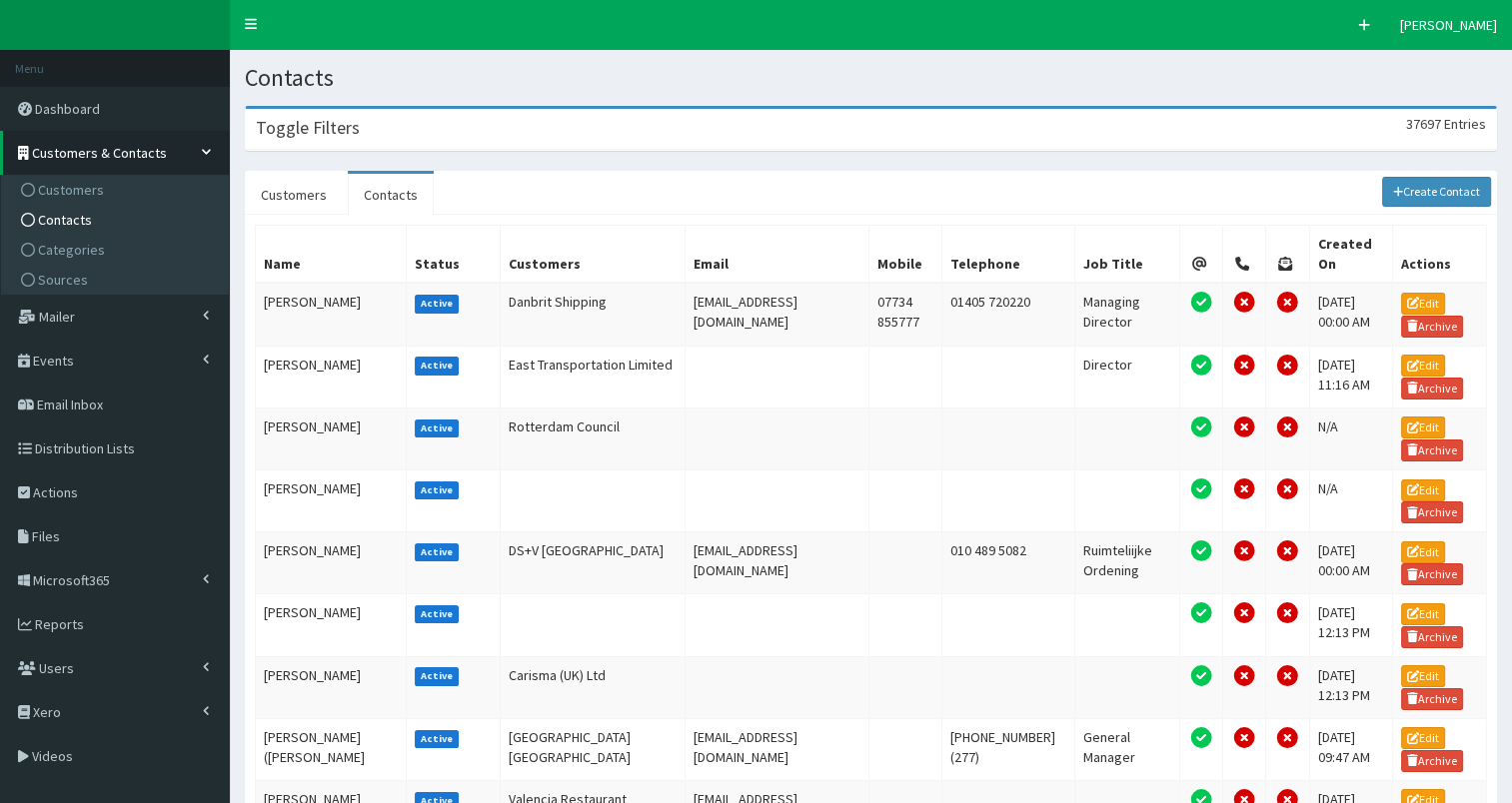 click on "Toggle Filters
37697   Entries" at bounding box center (870, 129) 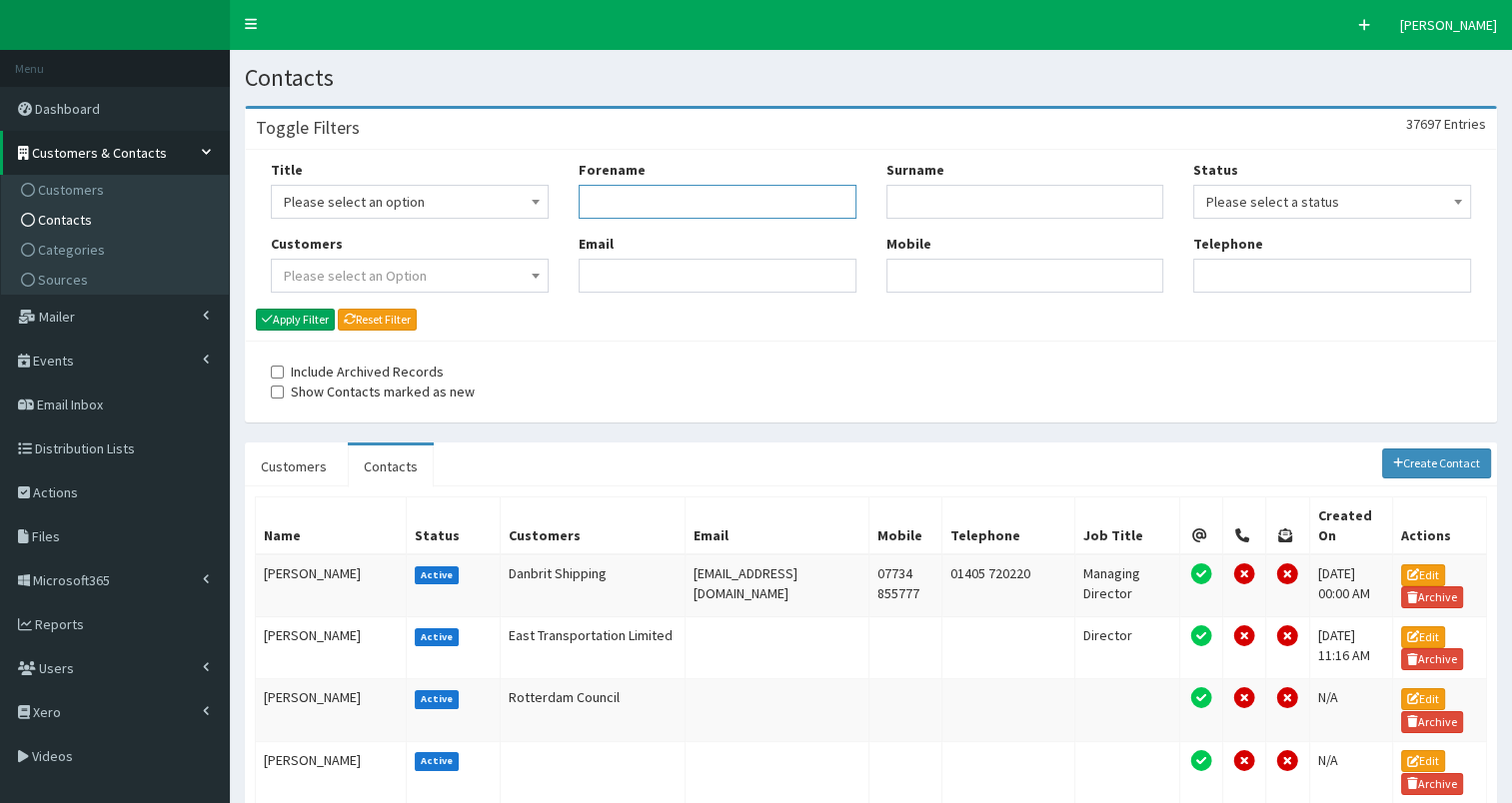 click on "Forename" at bounding box center (718, 202) 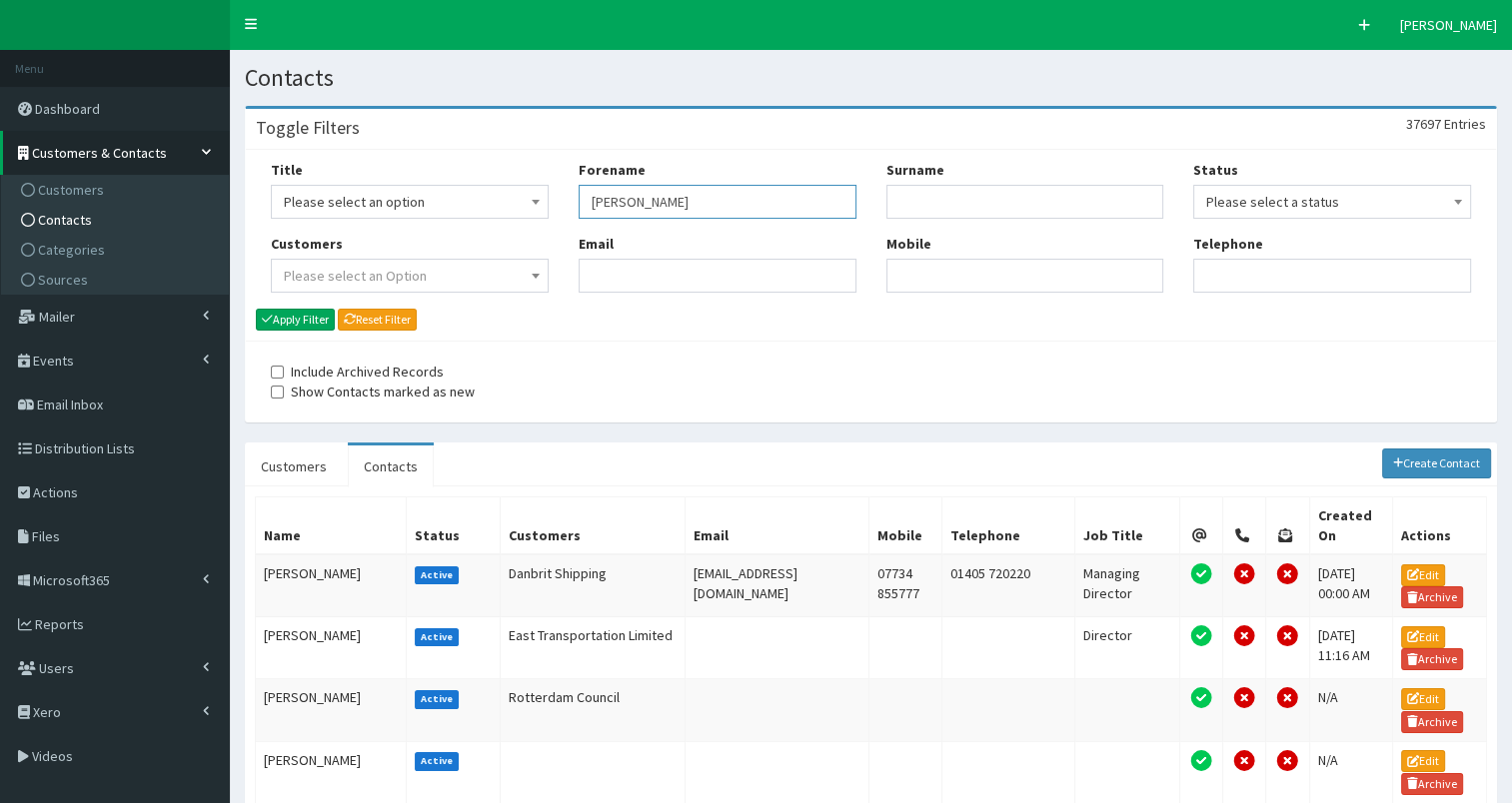 type on "mike" 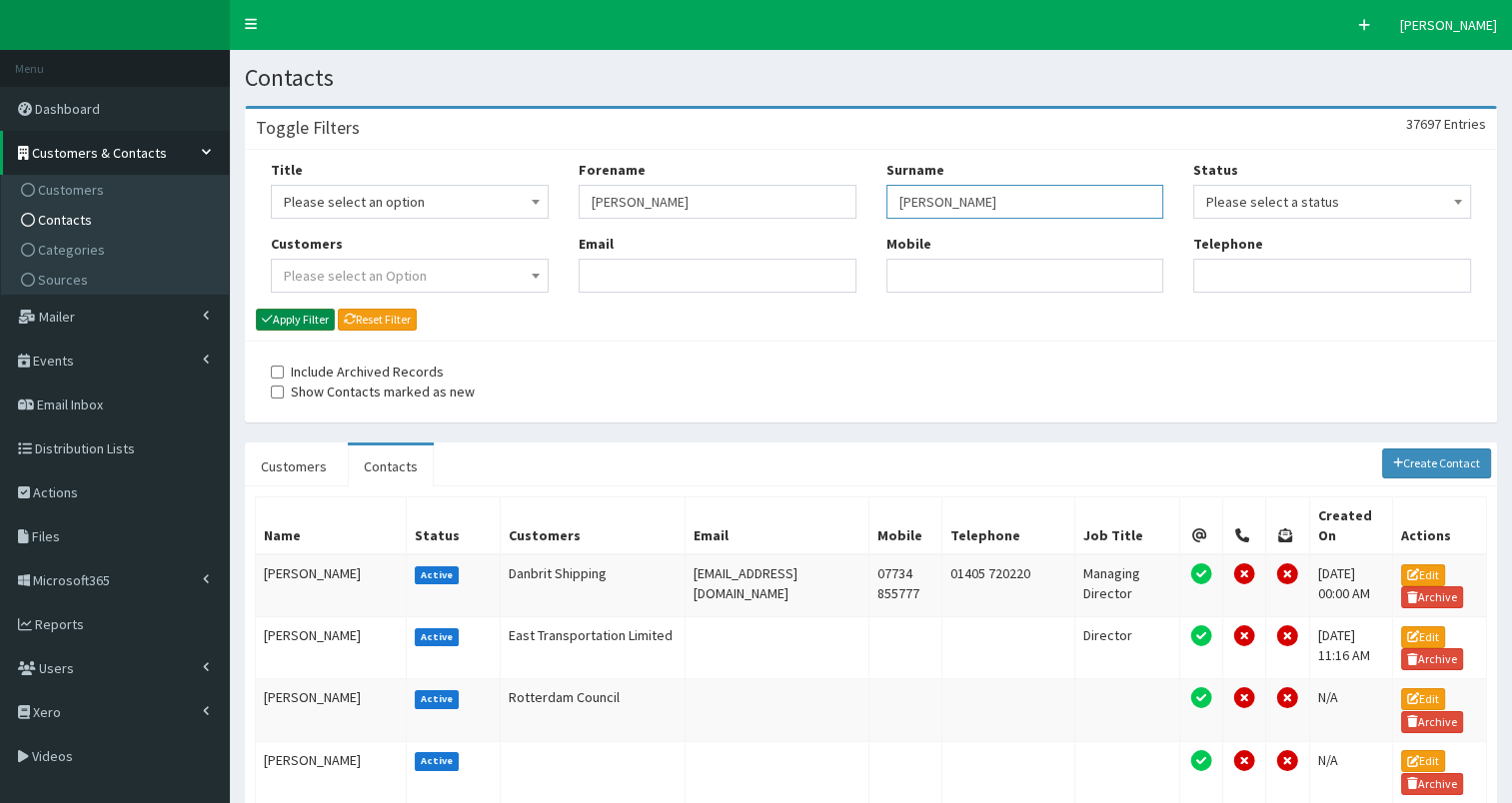 type on "ross" 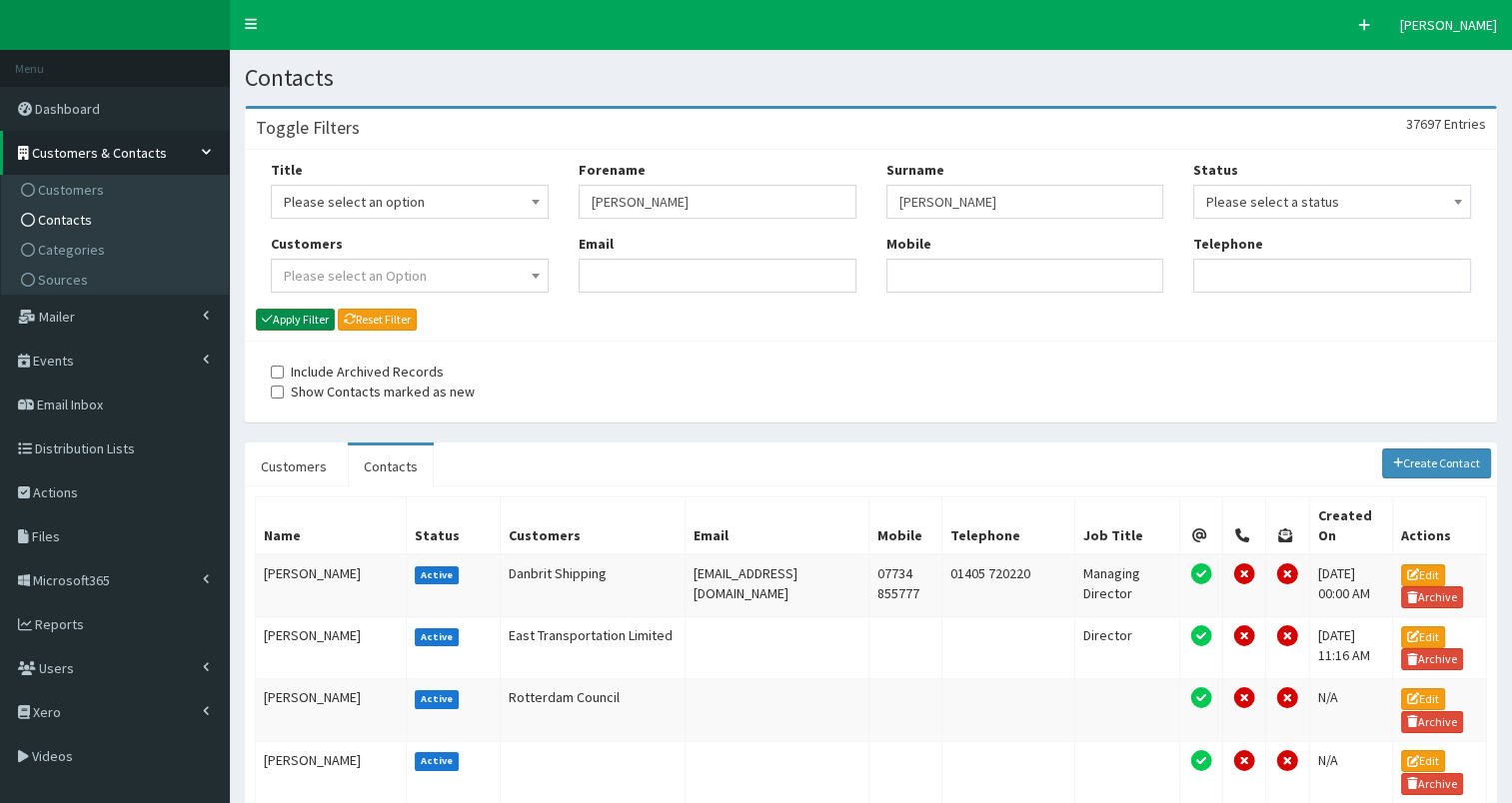 click on "Apply Filter" at bounding box center [295, 320] 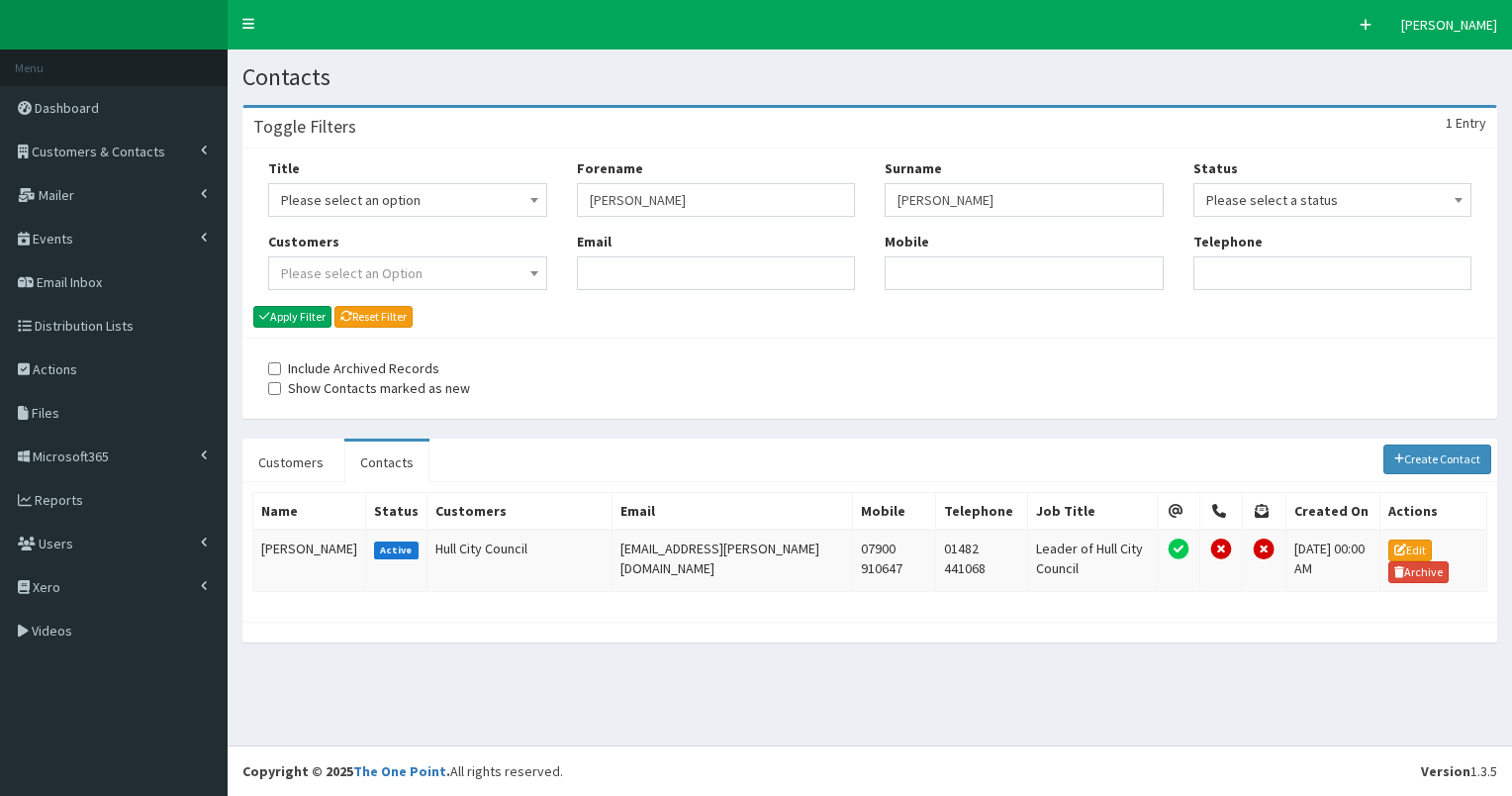 scroll, scrollTop: 0, scrollLeft: 0, axis: both 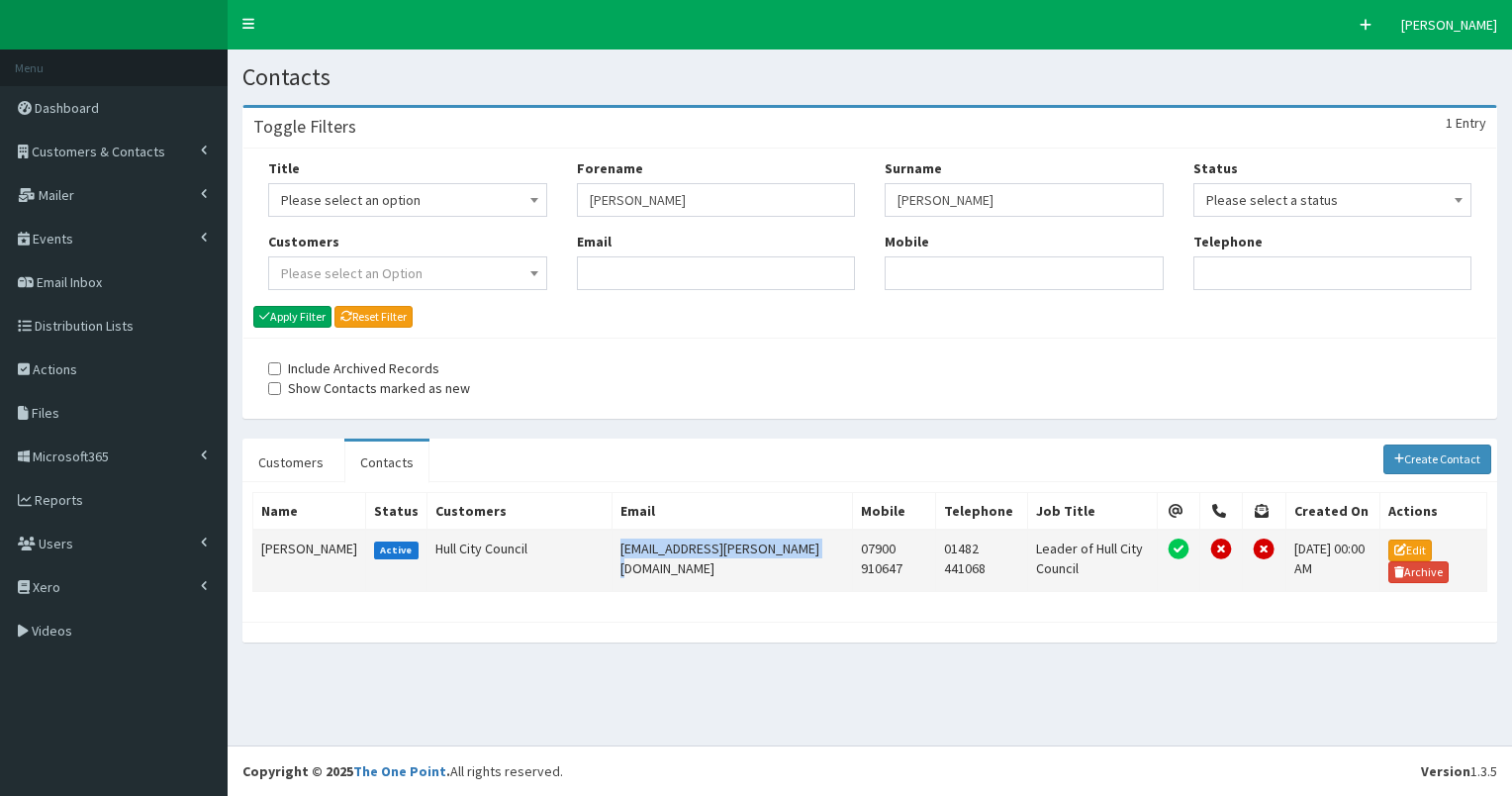 drag, startPoint x: 570, startPoint y: 543, endPoint x: 752, endPoint y: 545, distance: 182.01099 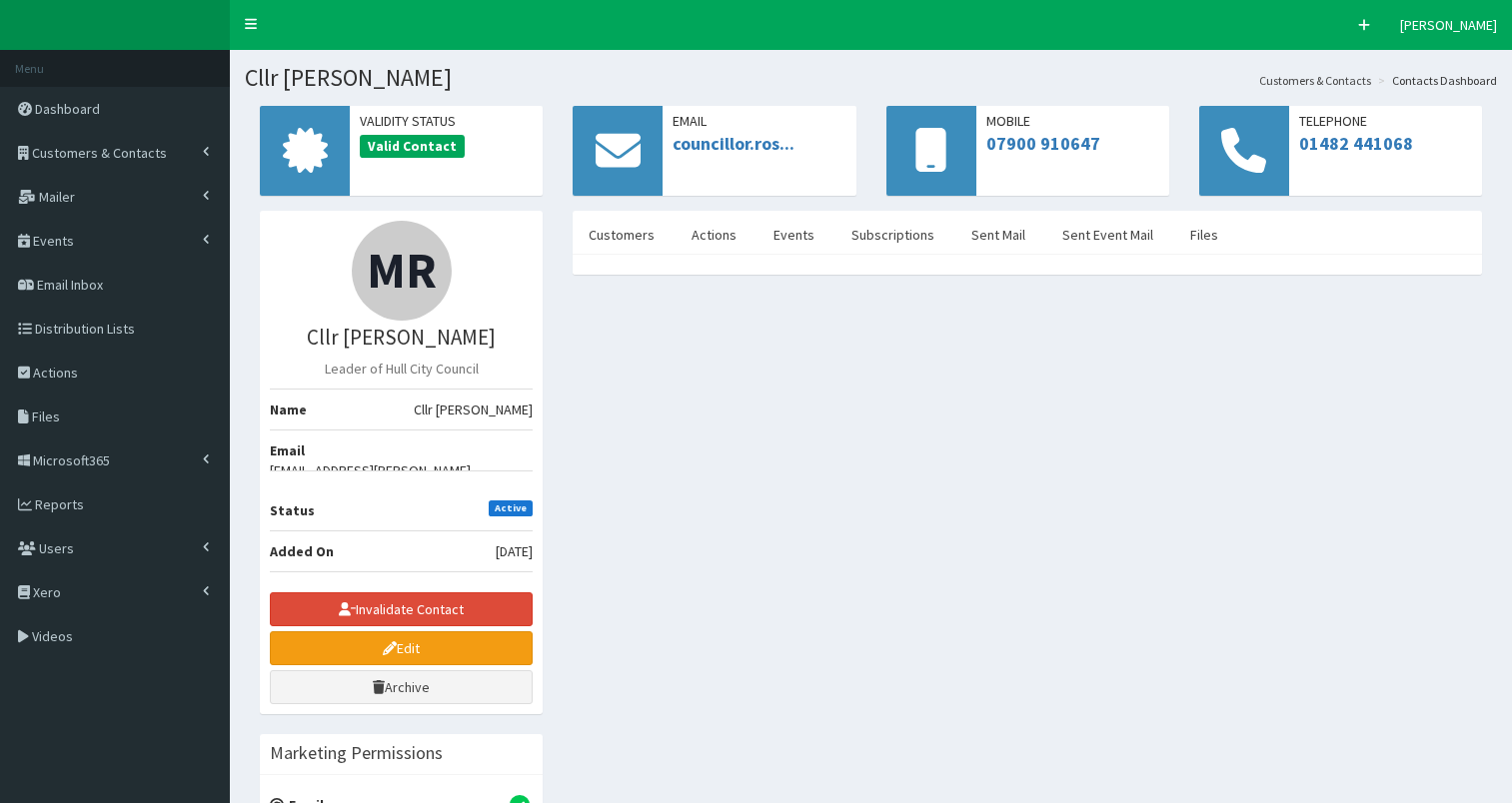 scroll, scrollTop: 0, scrollLeft: 0, axis: both 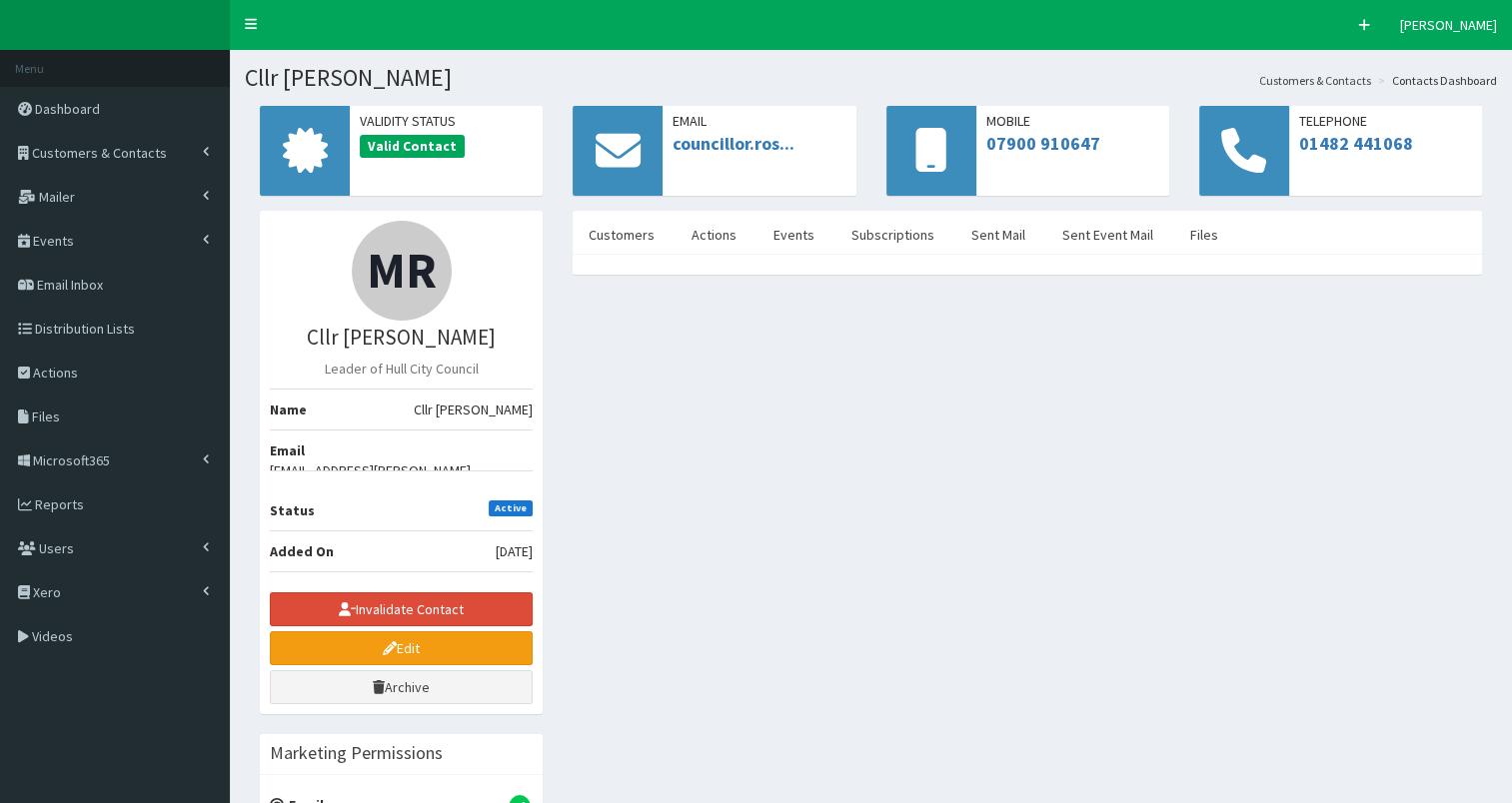 click on "MR
Cllr [PERSON_NAME]
Leader of Hull City Council
Name   Cllr [PERSON_NAME]
Email   [EMAIL_ADDRESS][PERSON_NAME][DOMAIN_NAME]
Status   Active
Added On   [DATE]
Invalidate Contact
Edit  Archive
Email" at bounding box center (870, 771) 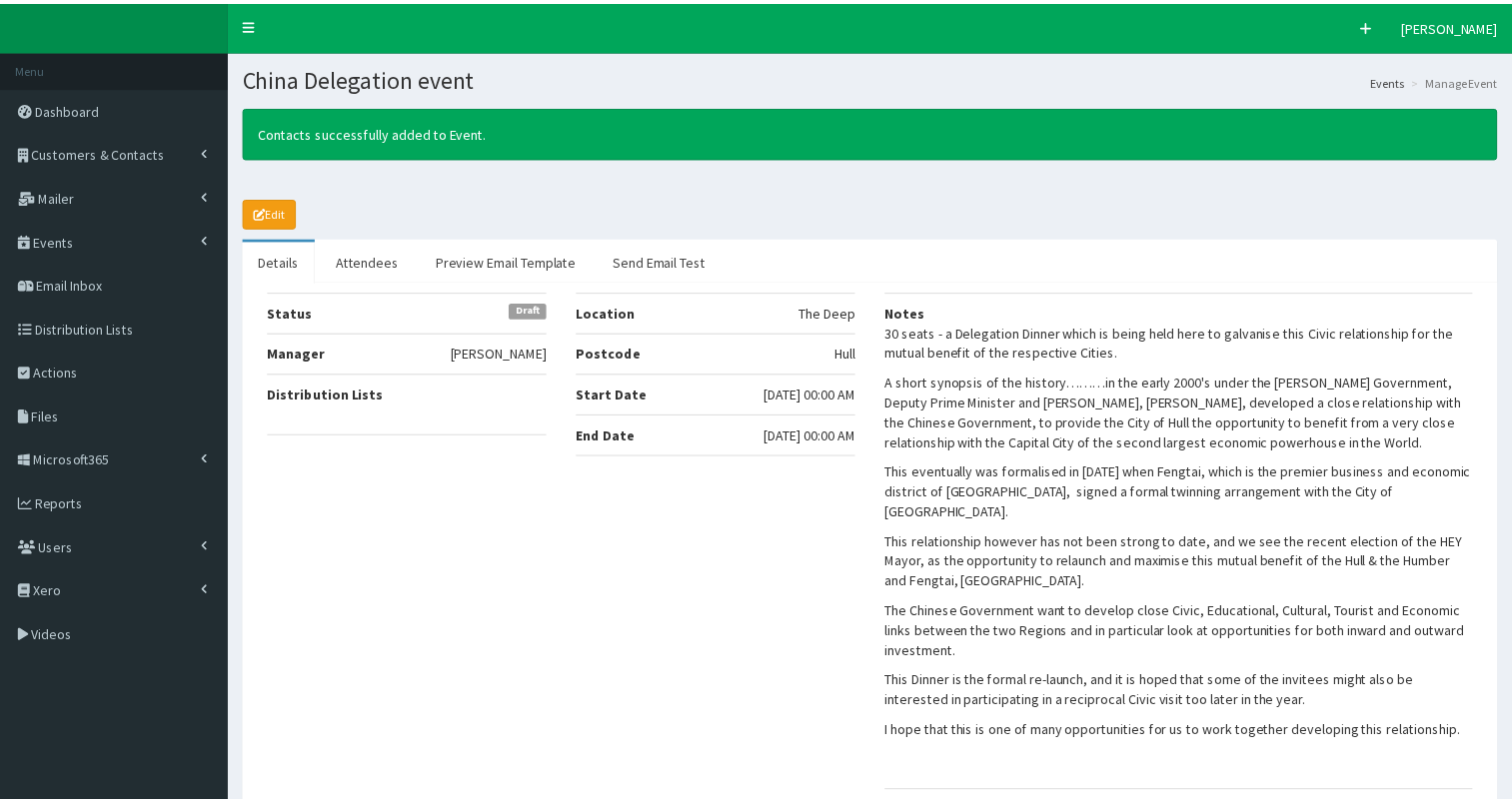 scroll, scrollTop: 0, scrollLeft: 0, axis: both 